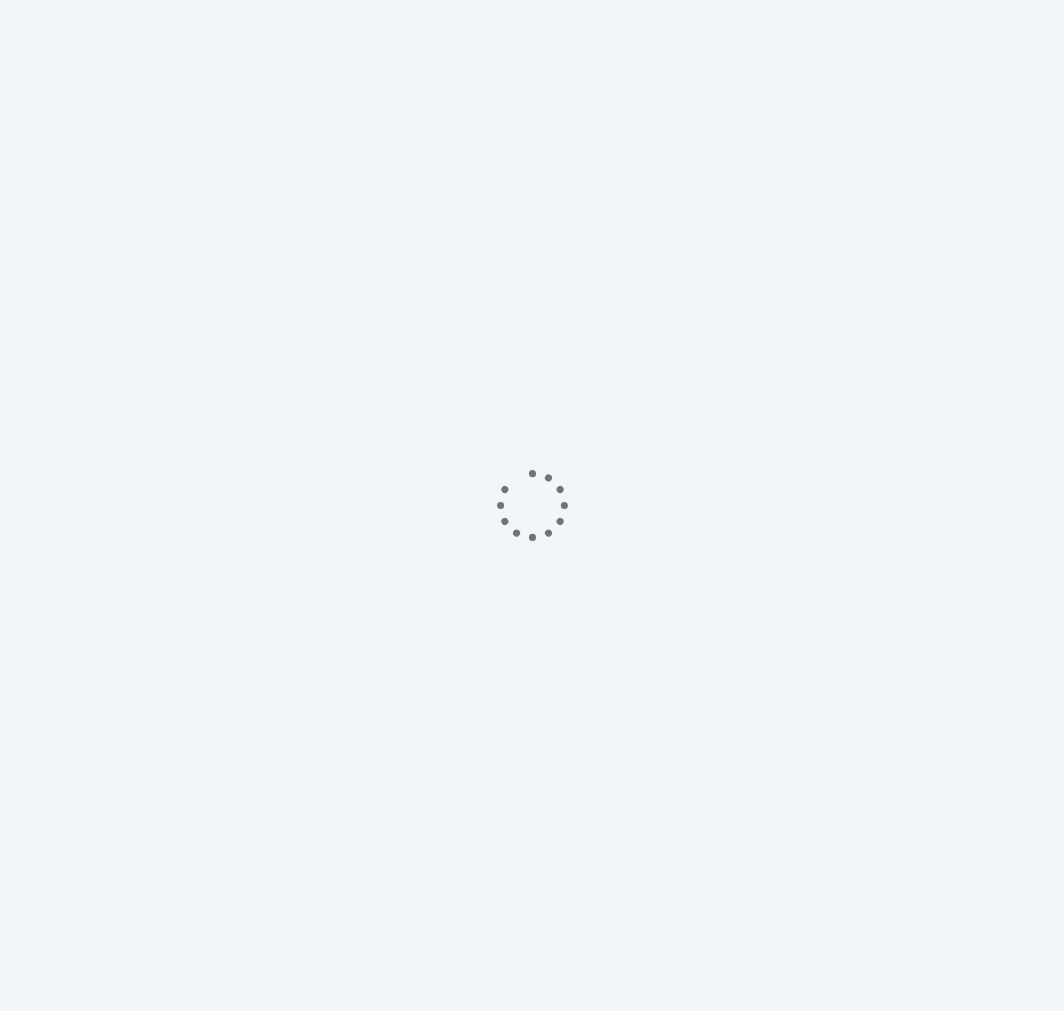 scroll, scrollTop: 0, scrollLeft: 0, axis: both 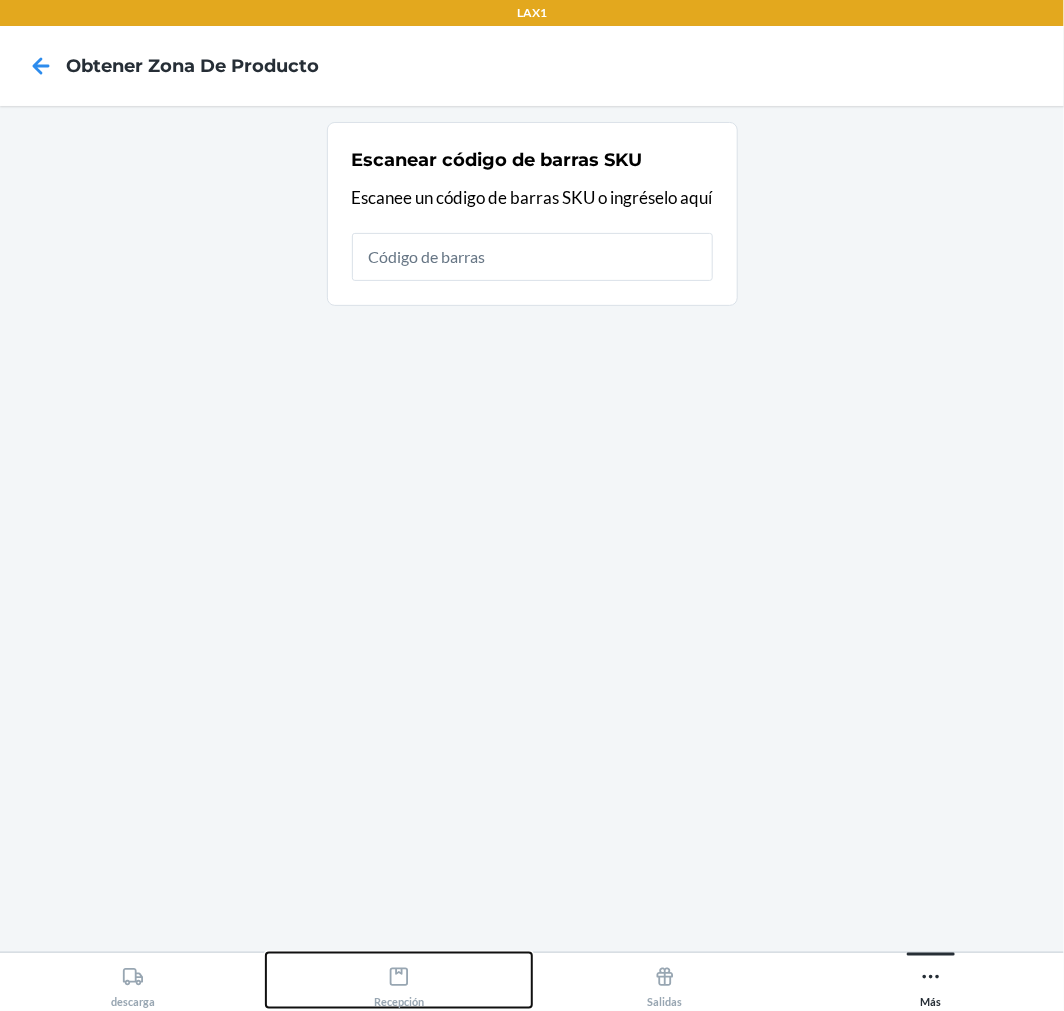 click on "Recepción" at bounding box center [399, 983] 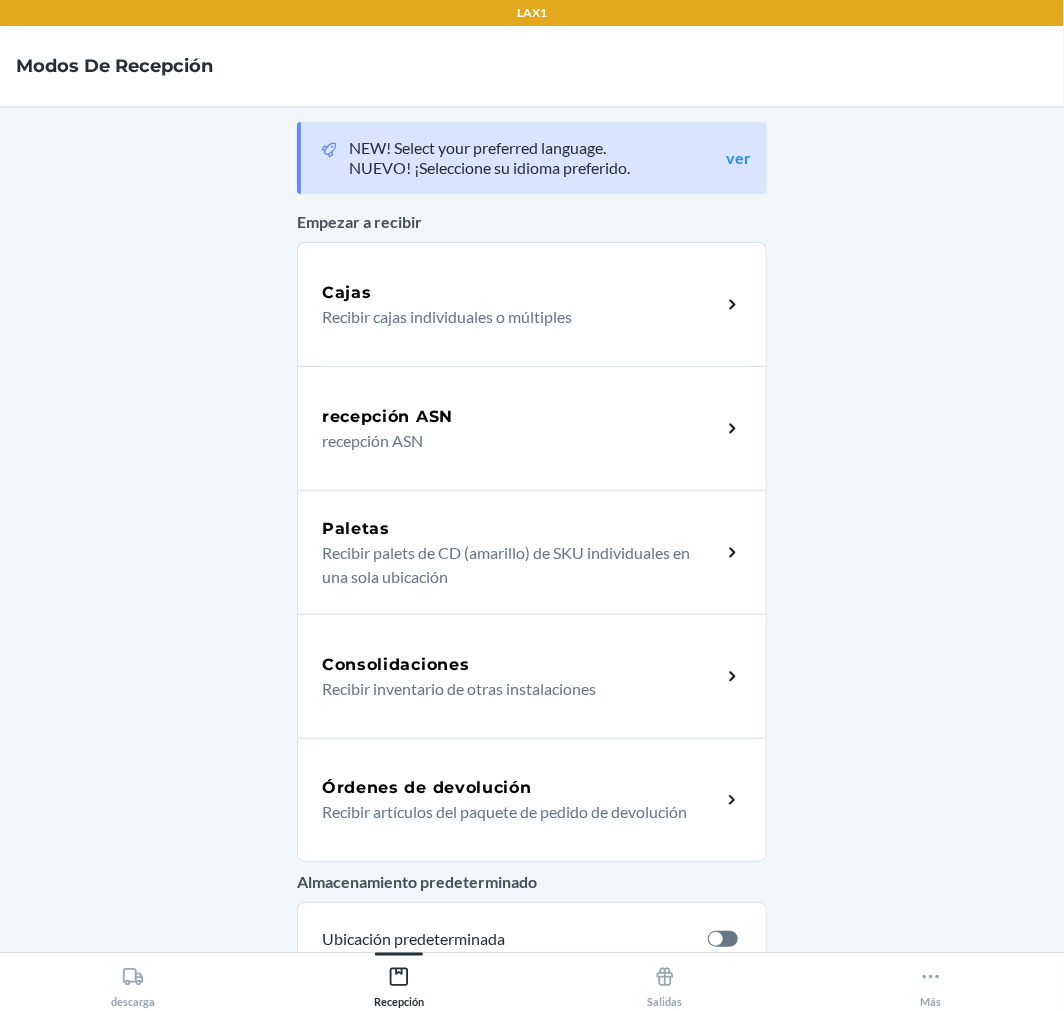 click on "Órdenes de devolución" at bounding box center [521, 788] 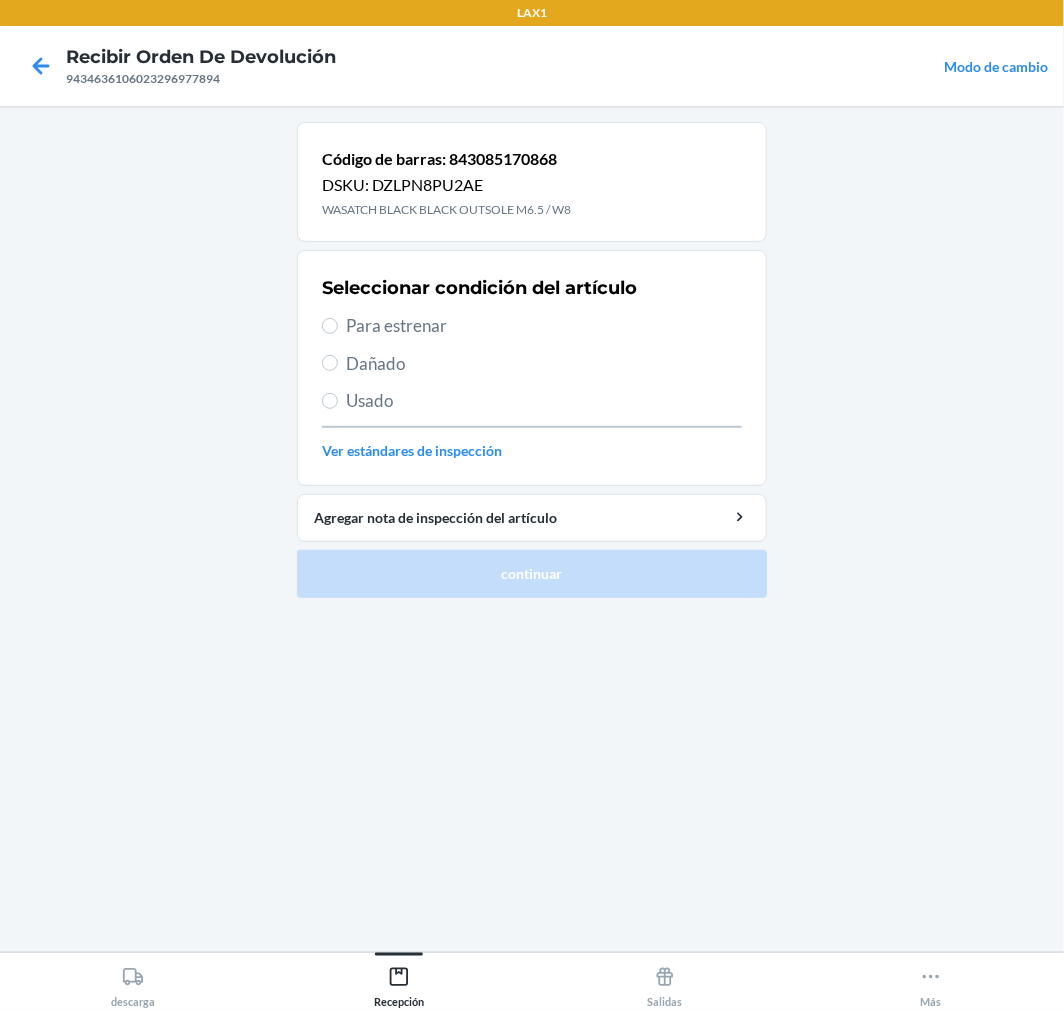 click on "Para estrenar" at bounding box center [544, 326] 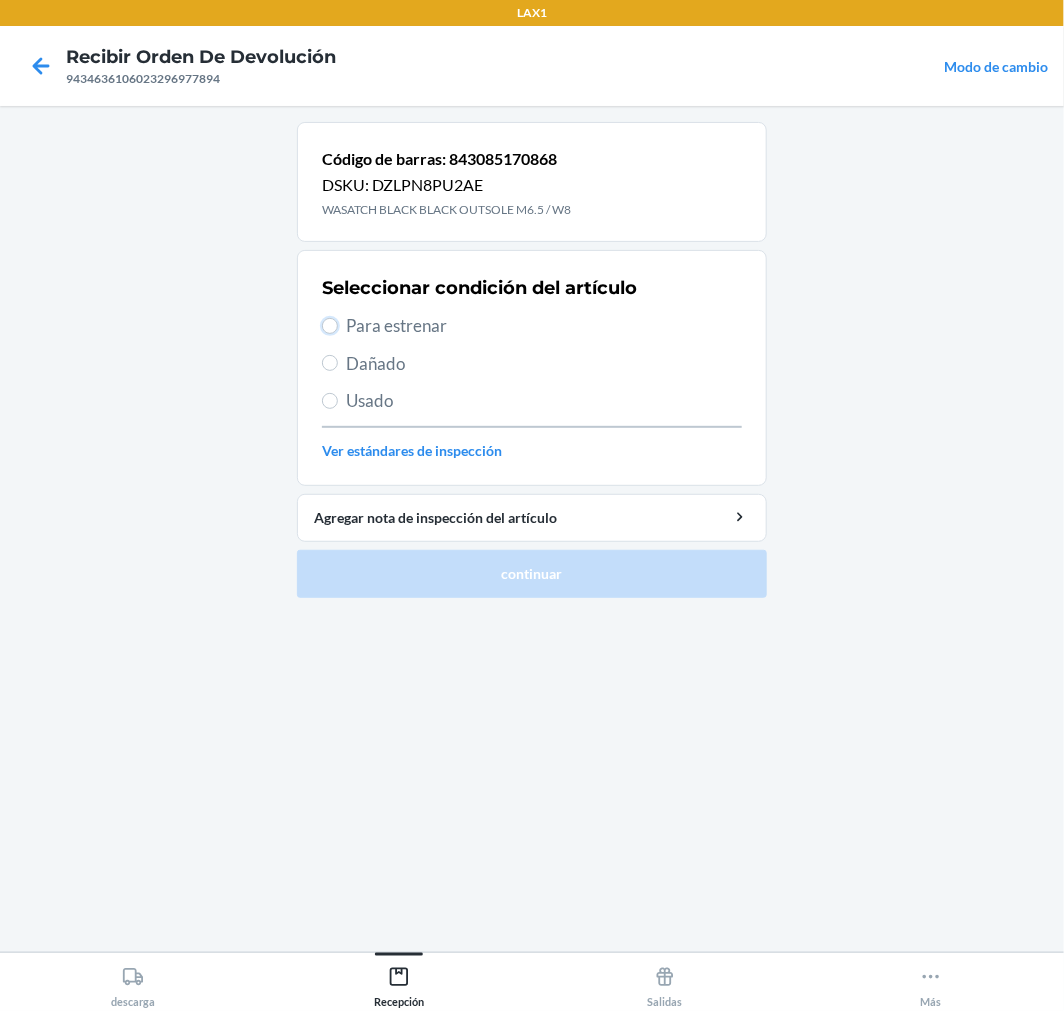 click on "Para estrenar" at bounding box center [330, 326] 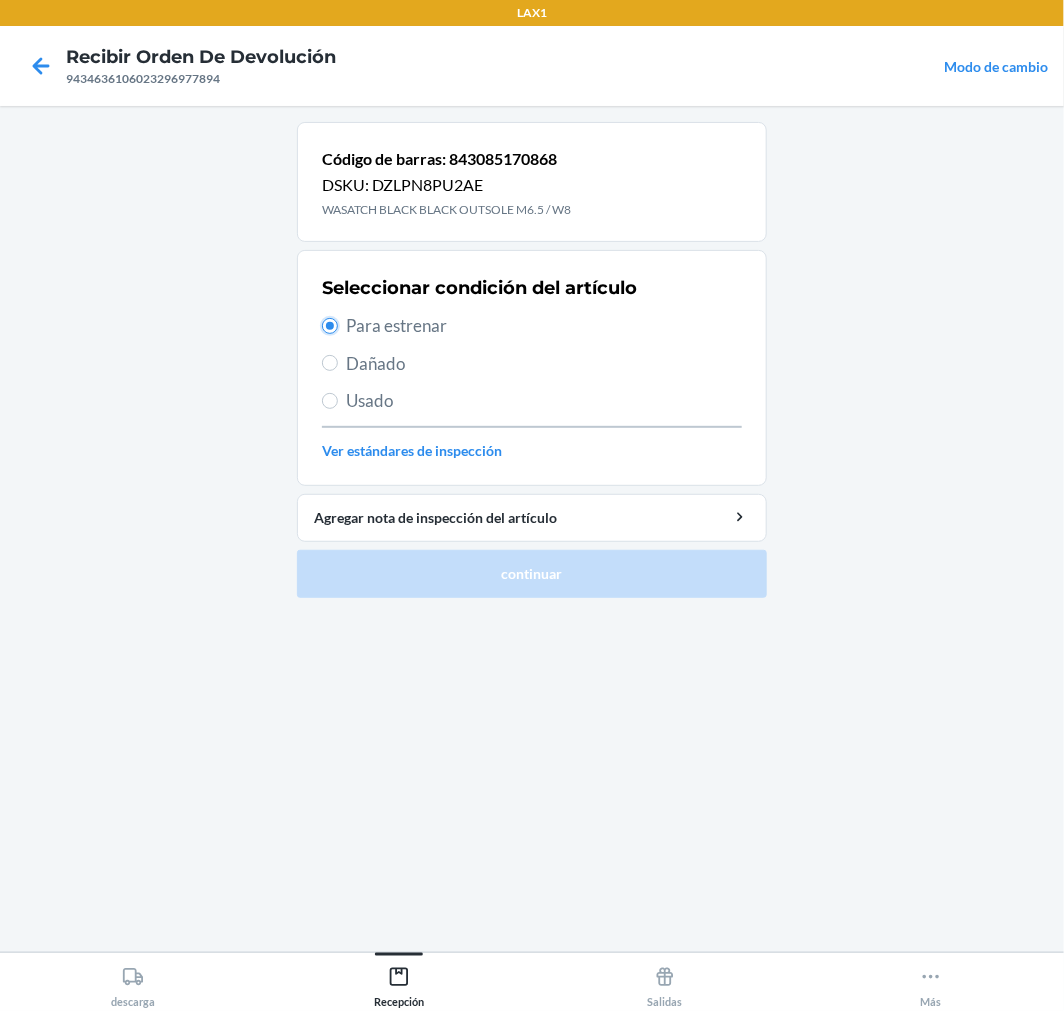 radio on "true" 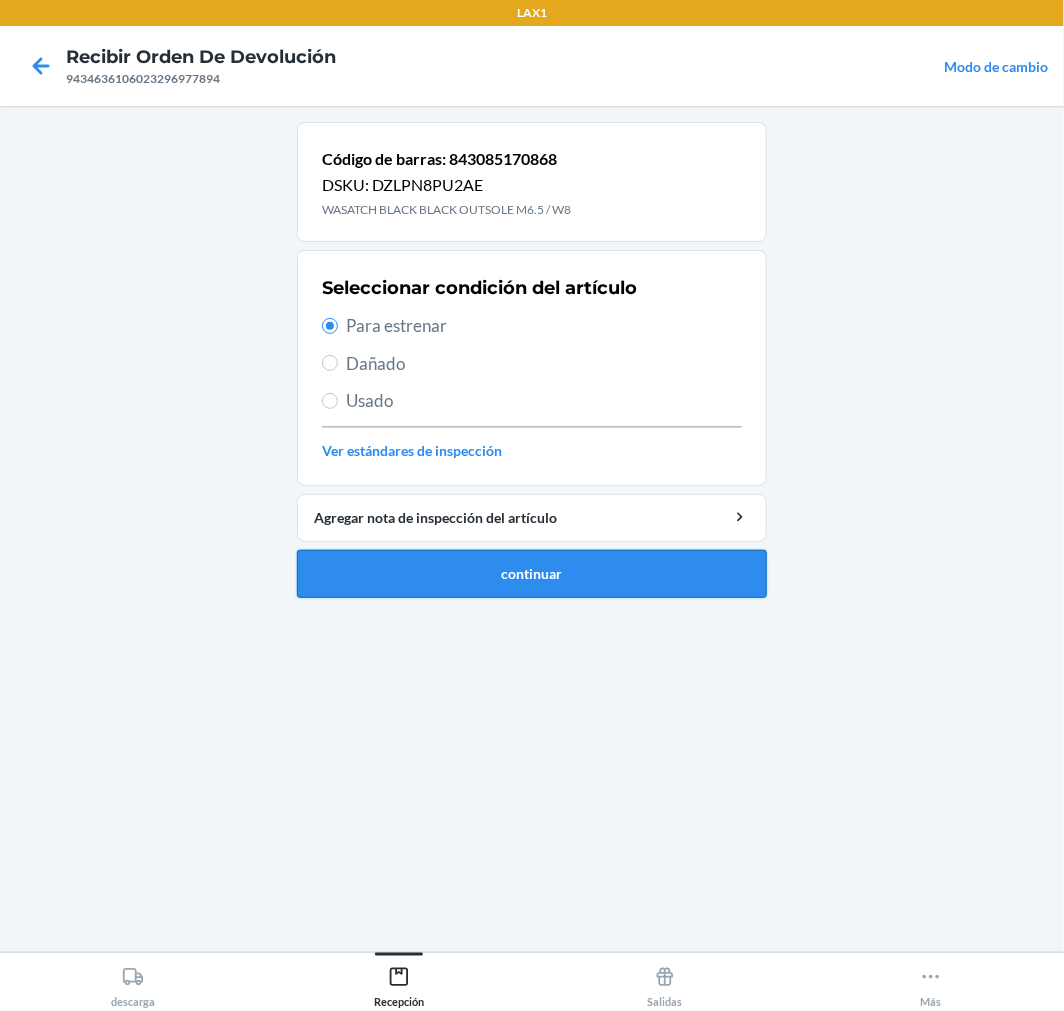click on "continuar" at bounding box center [532, 574] 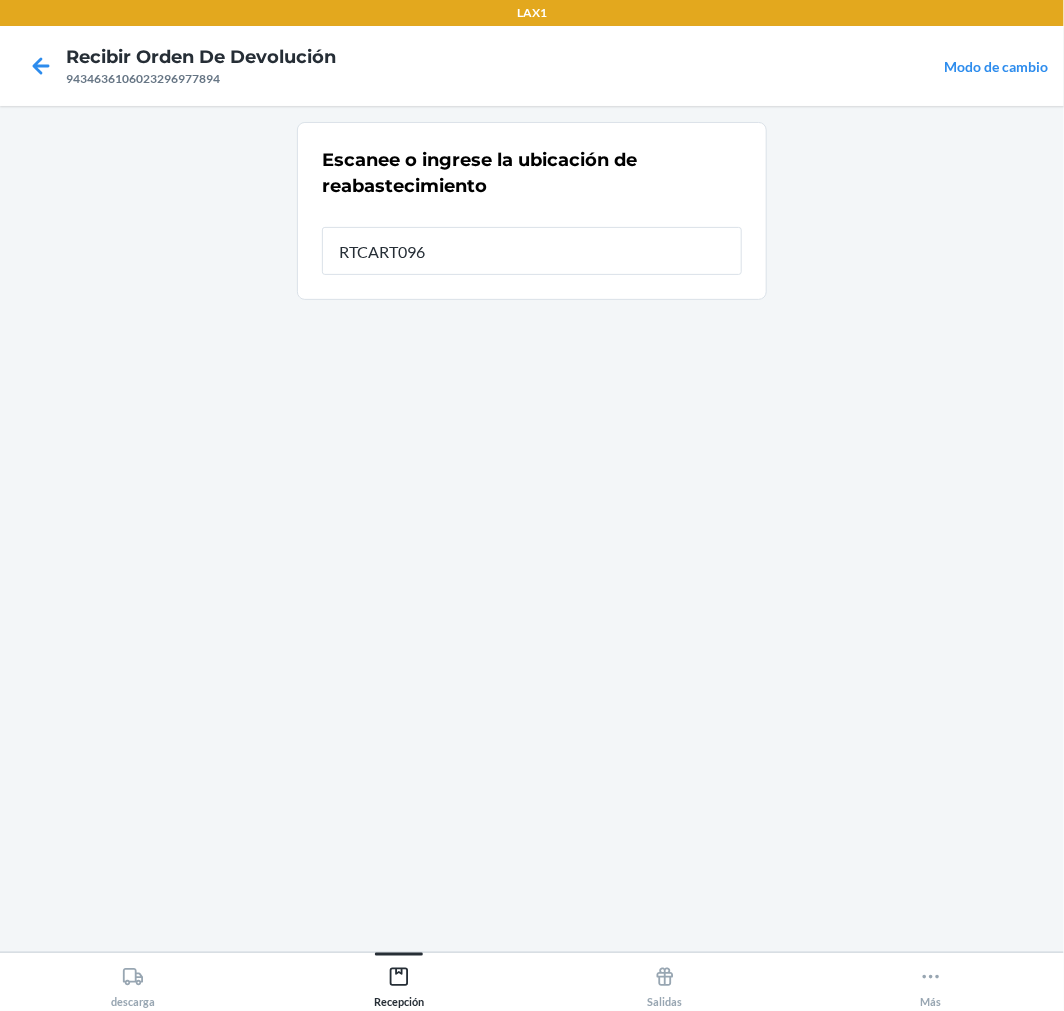 type on "RTCART096" 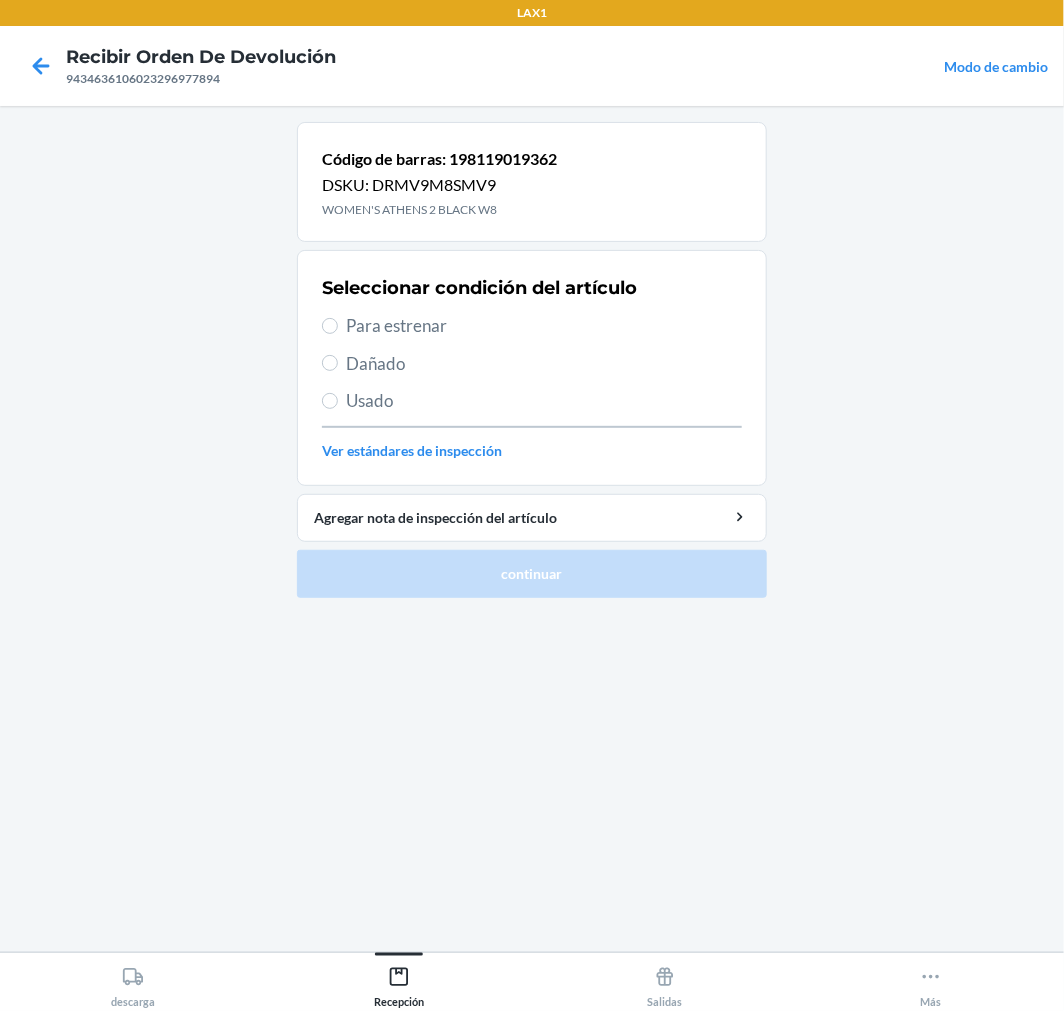 click on "Para estrenar" at bounding box center [544, 326] 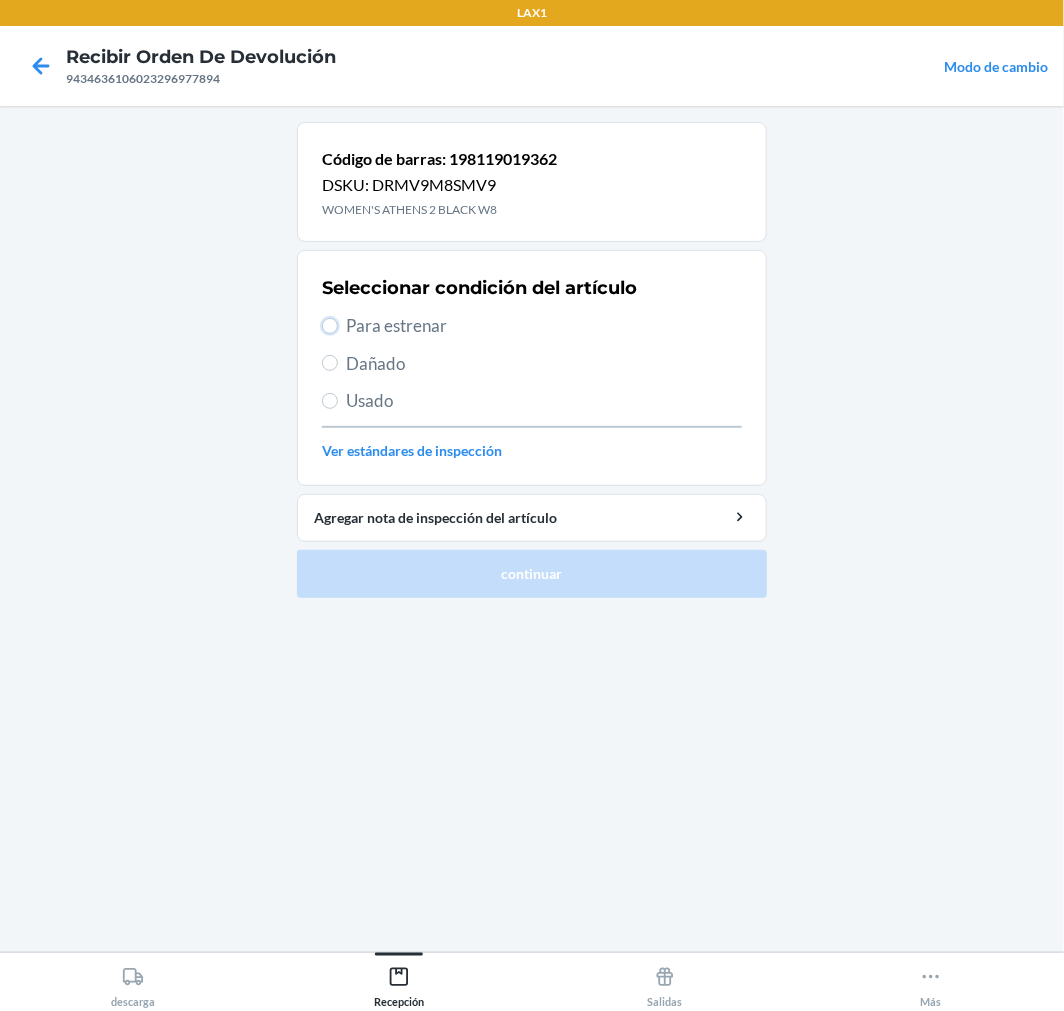 click on "Para estrenar" at bounding box center [330, 326] 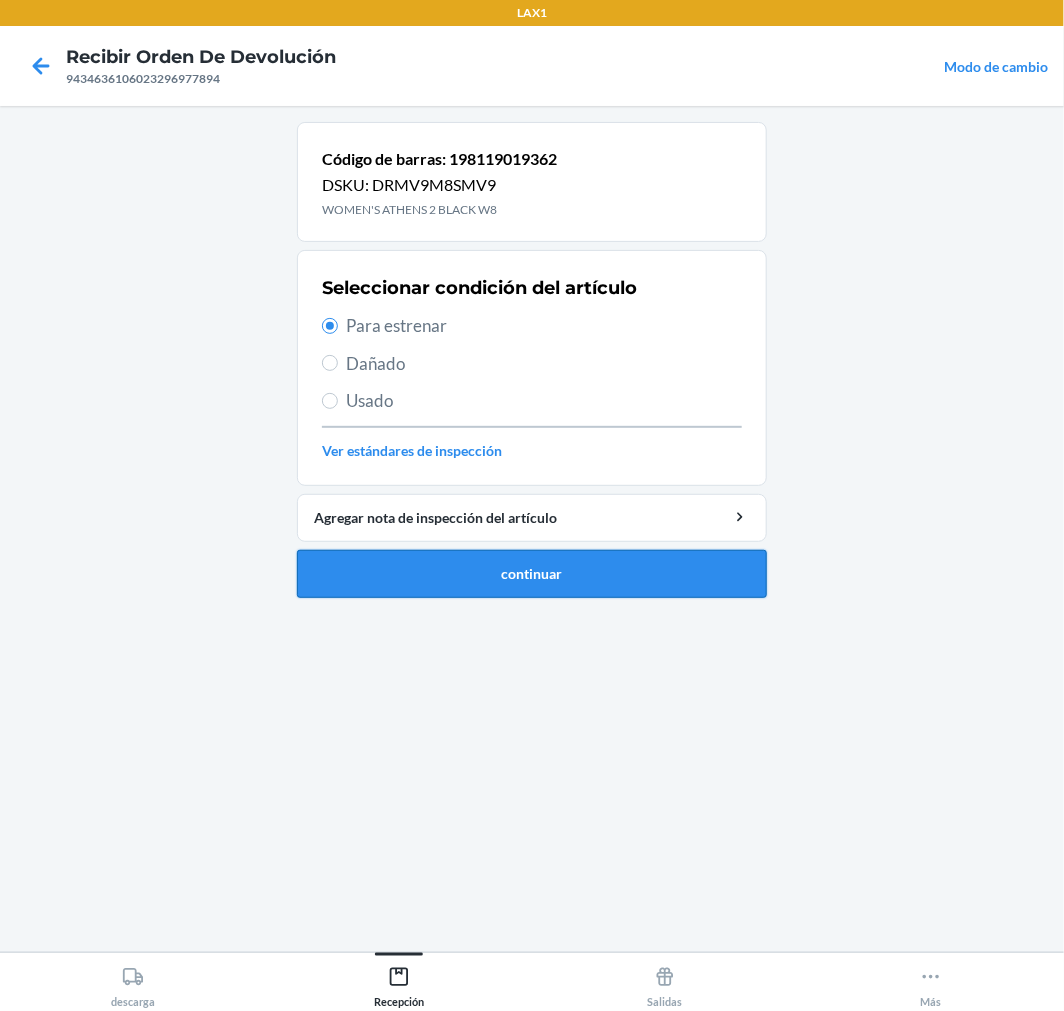 click on "continuar" at bounding box center (532, 574) 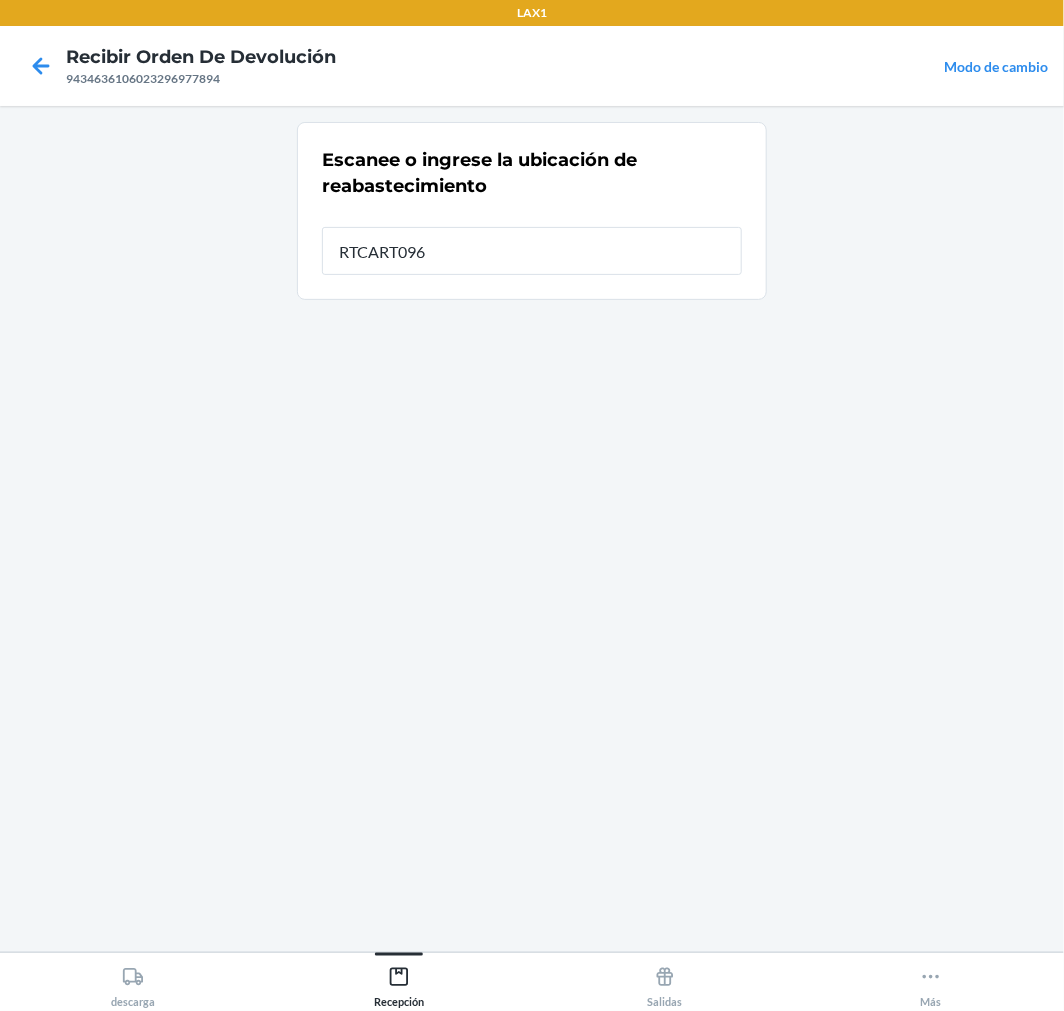 type on "RTCART096" 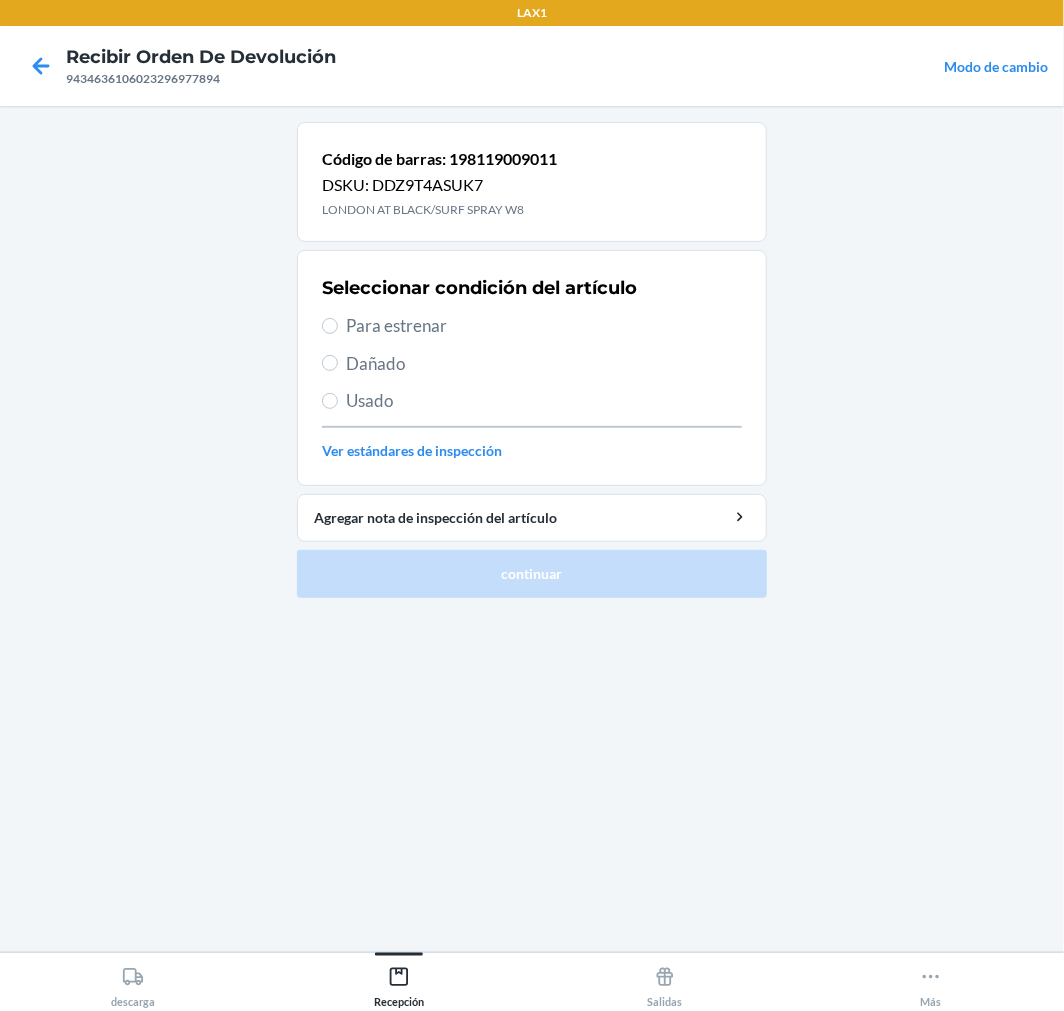 click on "Para estrenar" at bounding box center [544, 326] 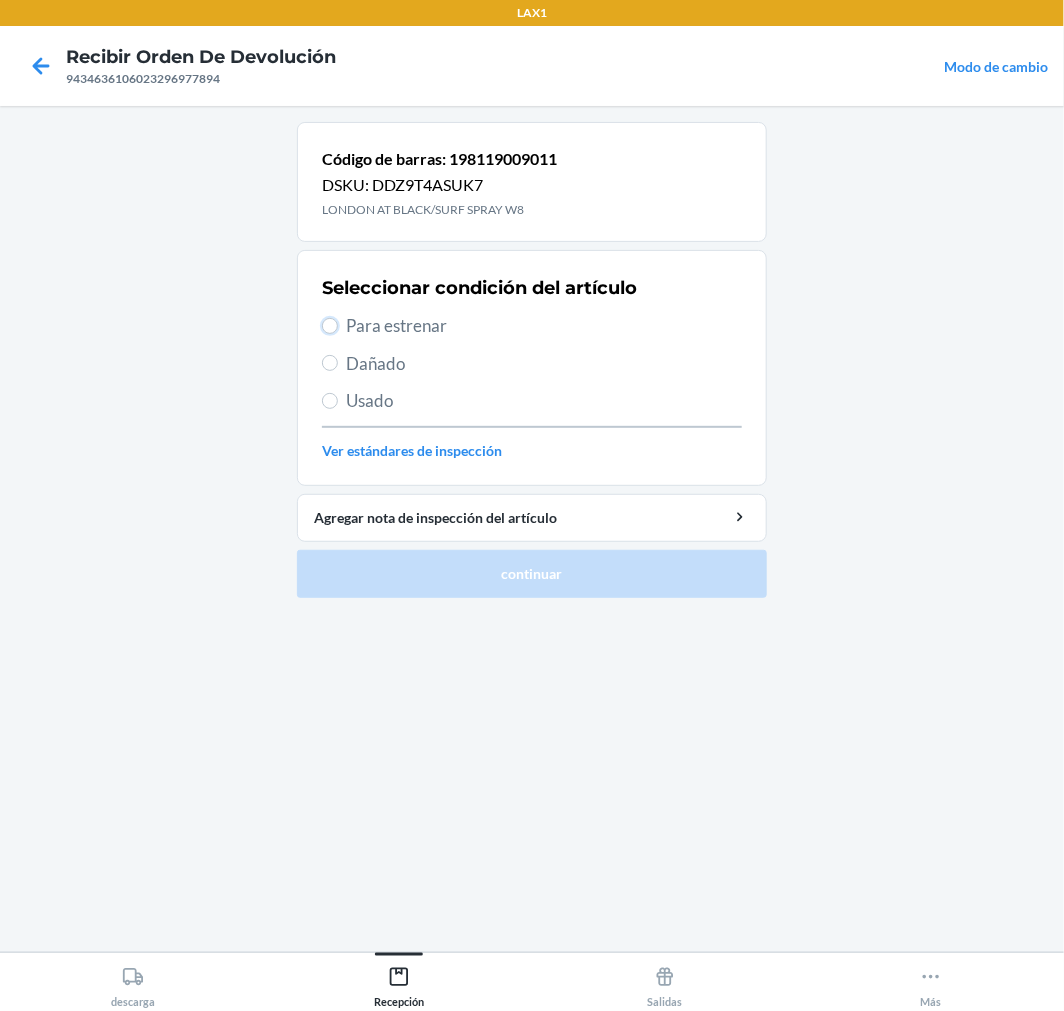 click on "Para estrenar" at bounding box center (330, 326) 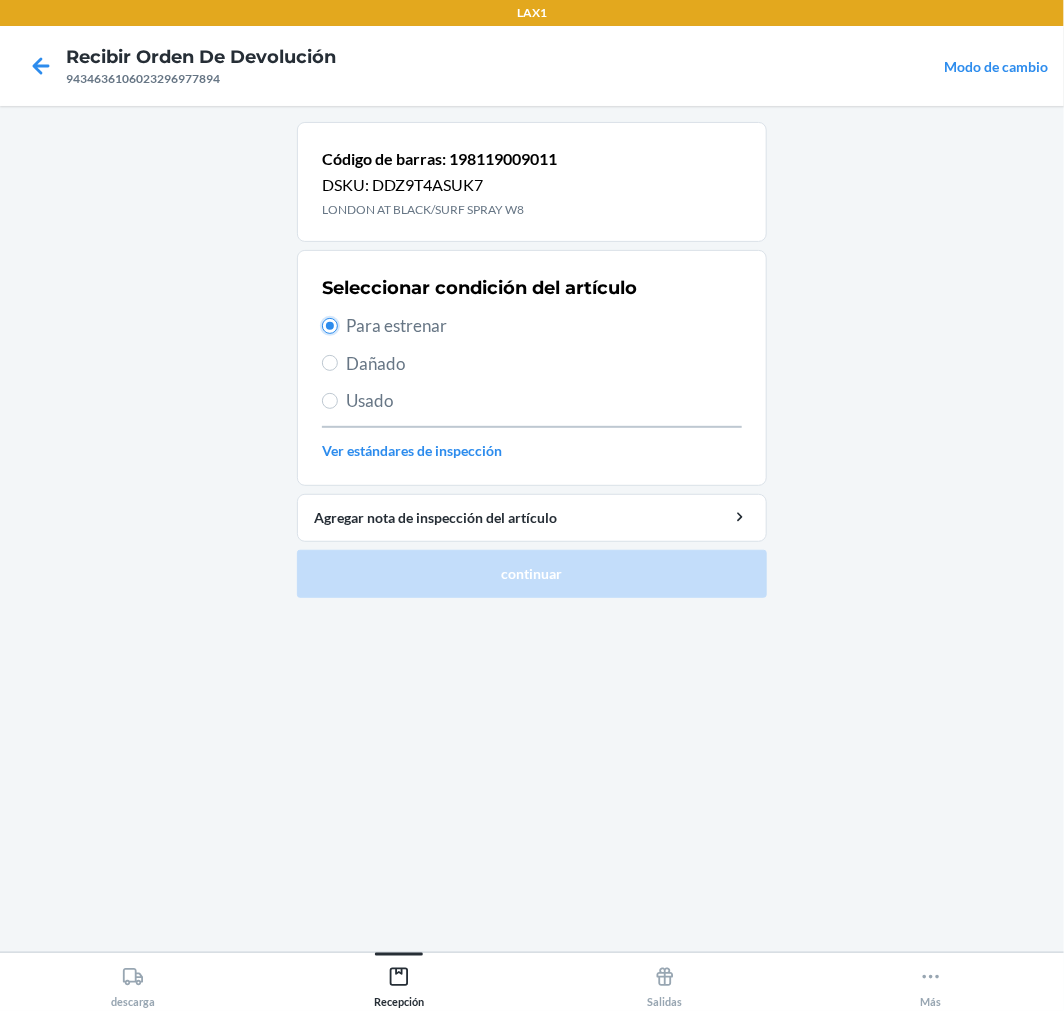 radio on "true" 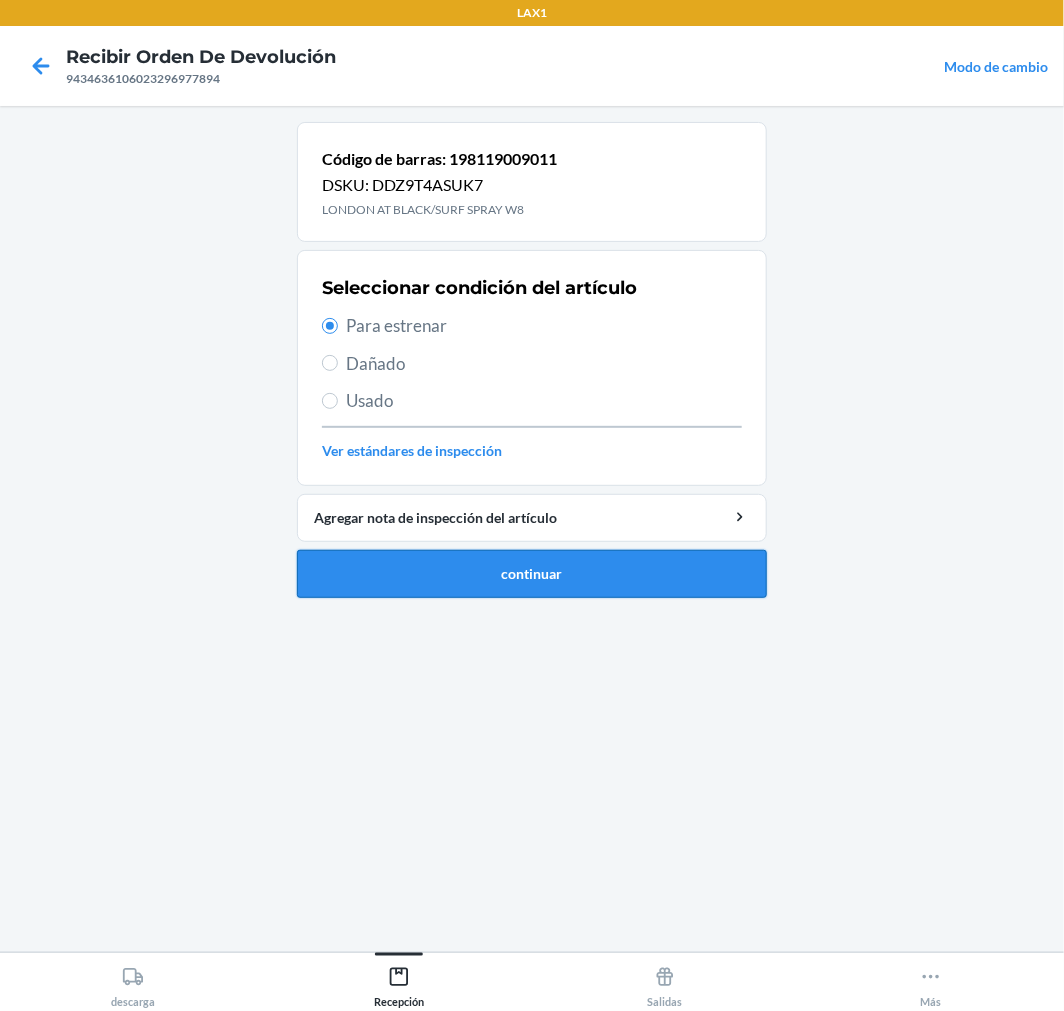 click on "continuar" at bounding box center (532, 574) 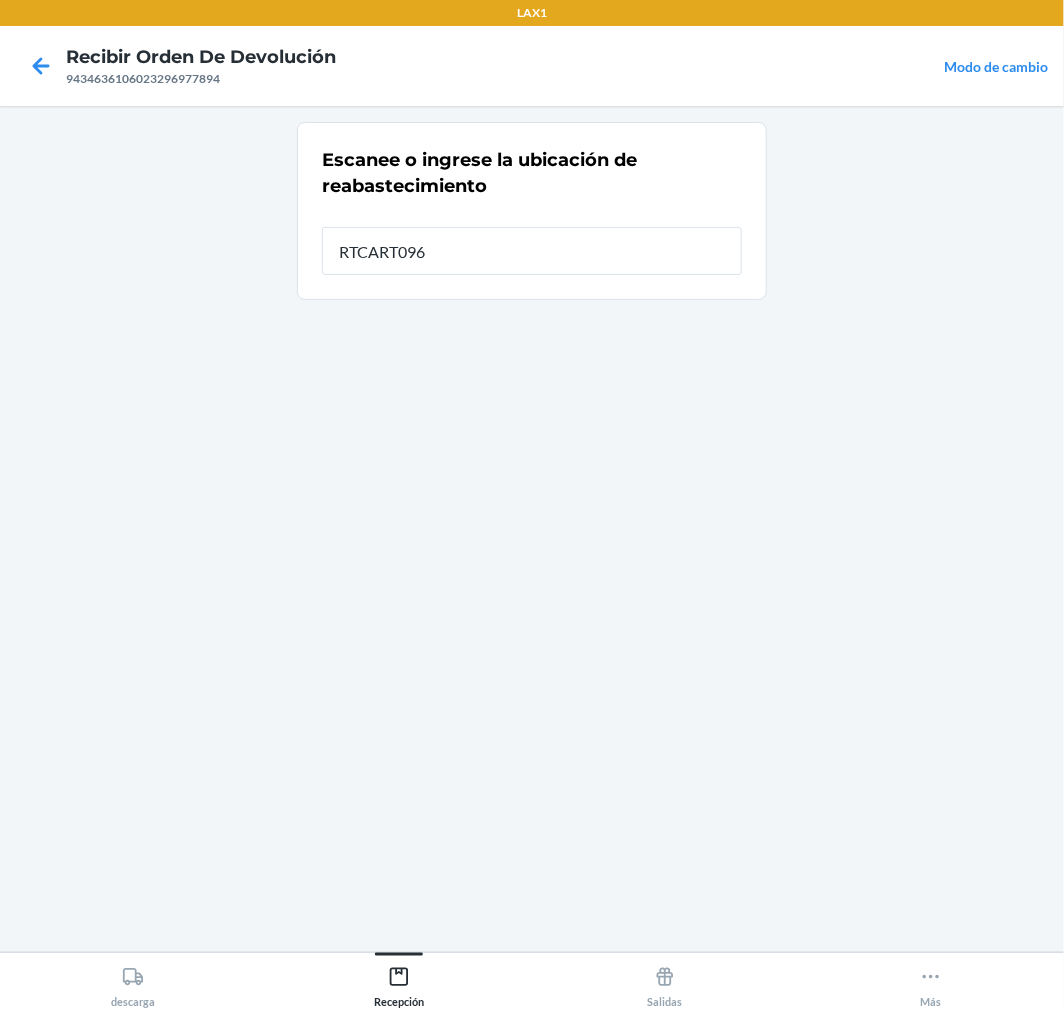 type on "RTCART096" 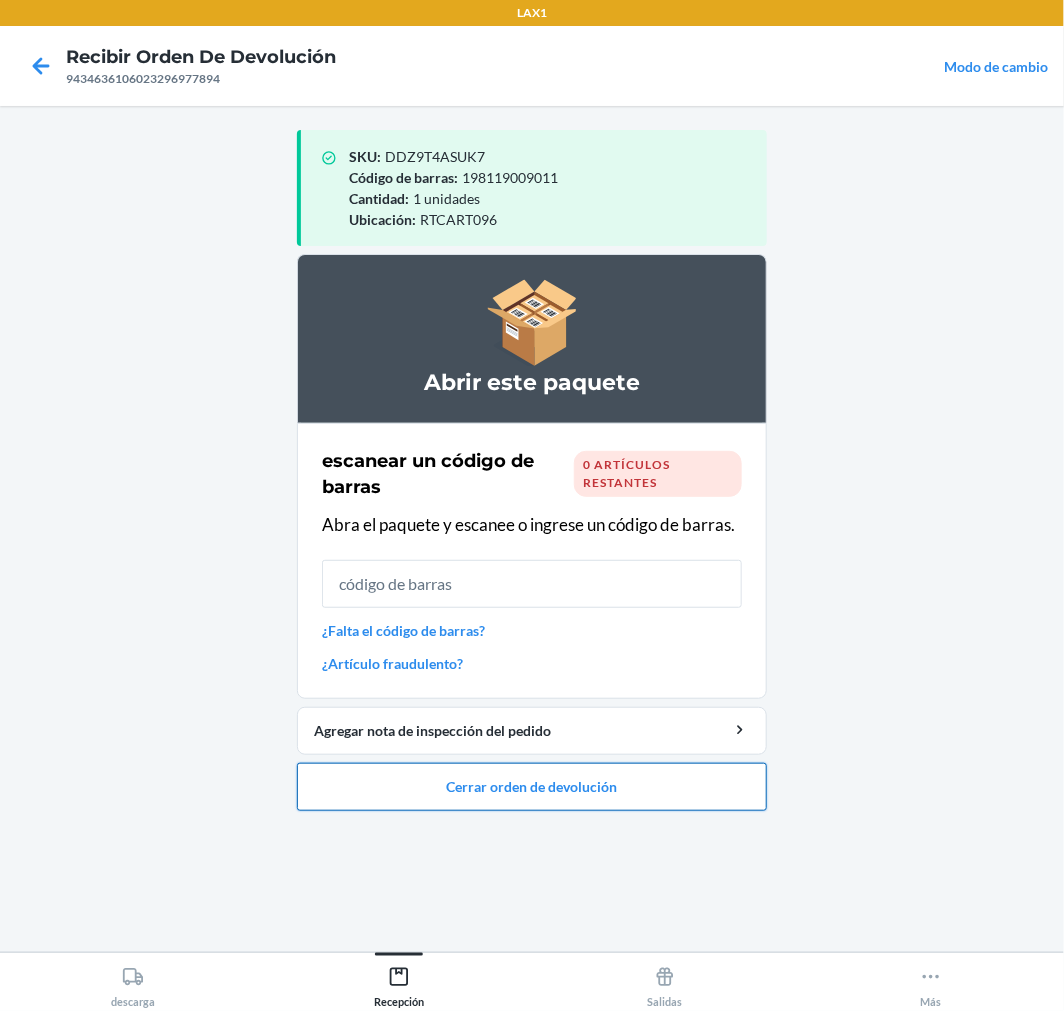 click on "Cerrar orden de devolución" at bounding box center [532, 787] 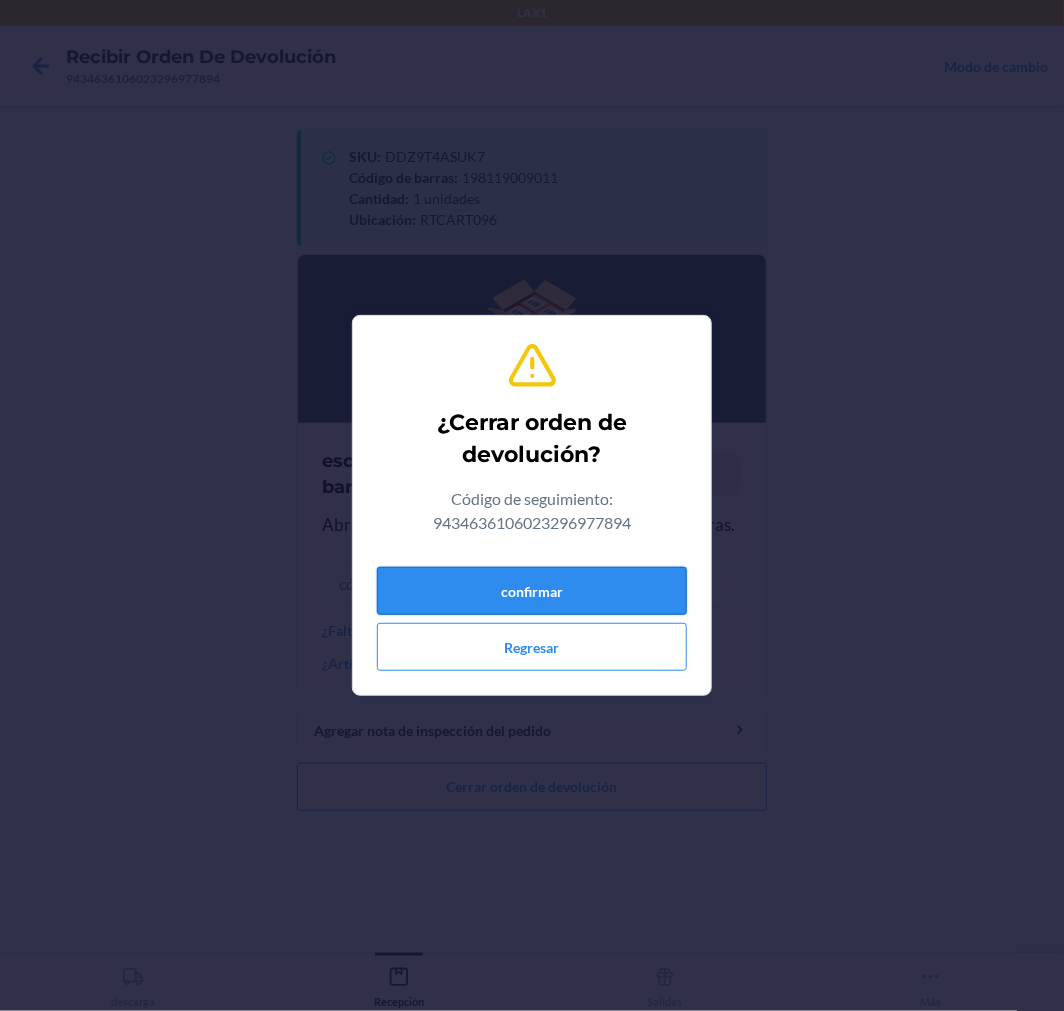 click on "confirmar" at bounding box center [532, 591] 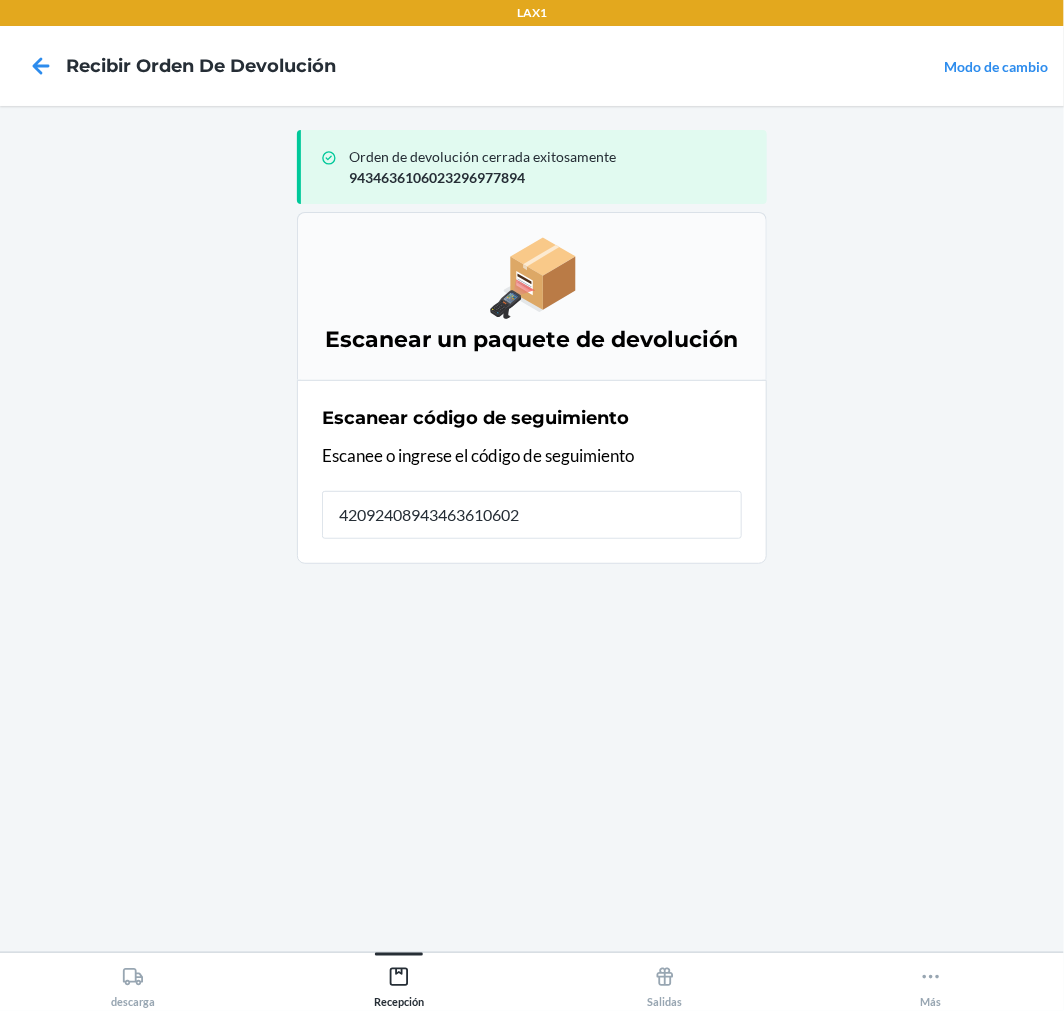 type on "420924089434636106023" 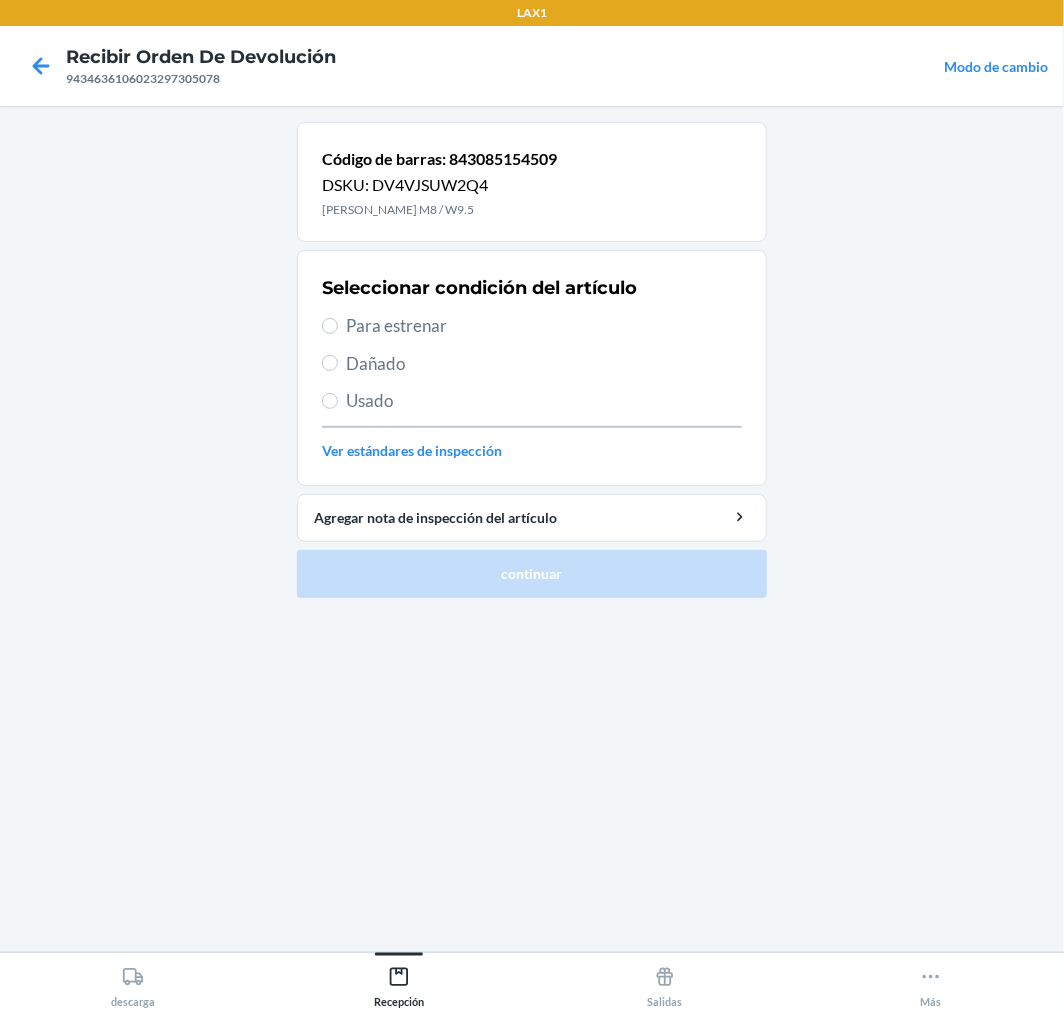 click on "Usado" at bounding box center [544, 401] 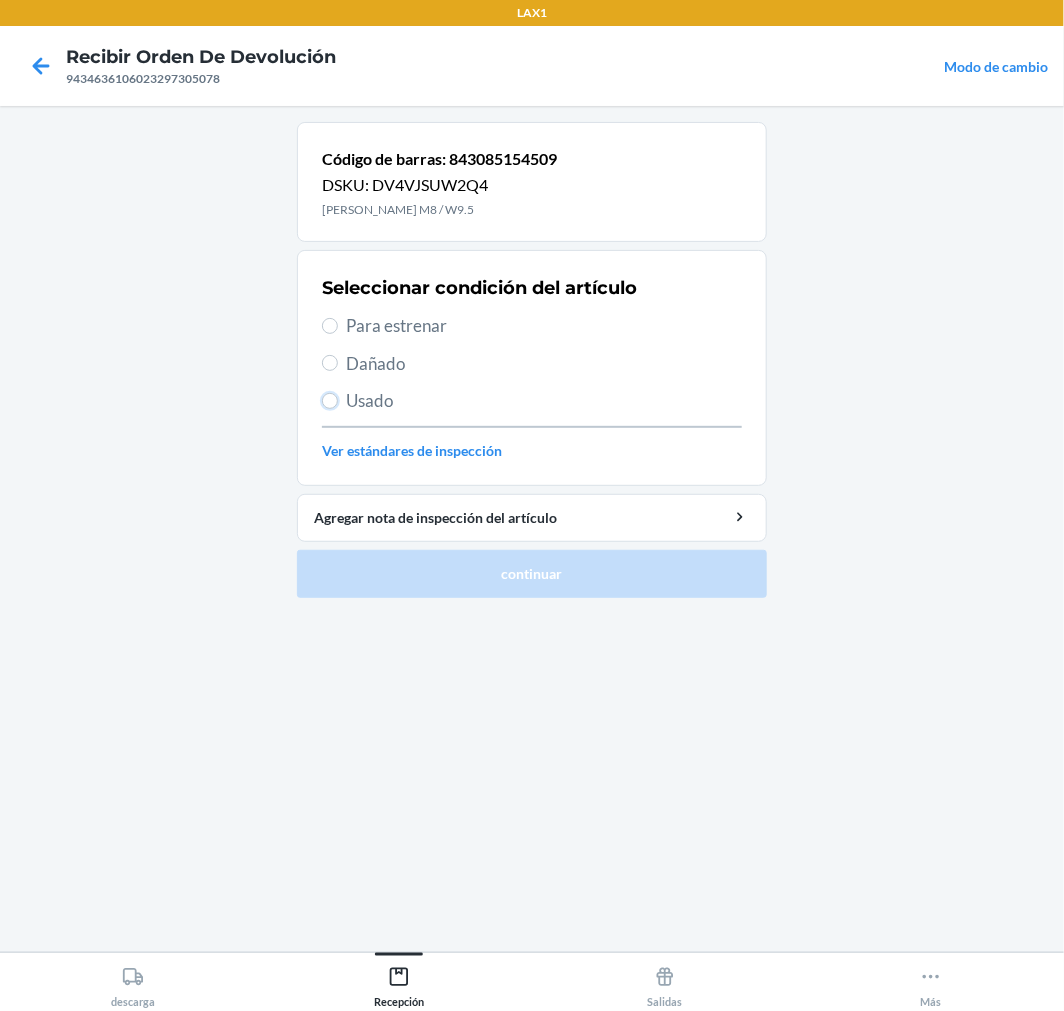 click on "Usado" at bounding box center [330, 401] 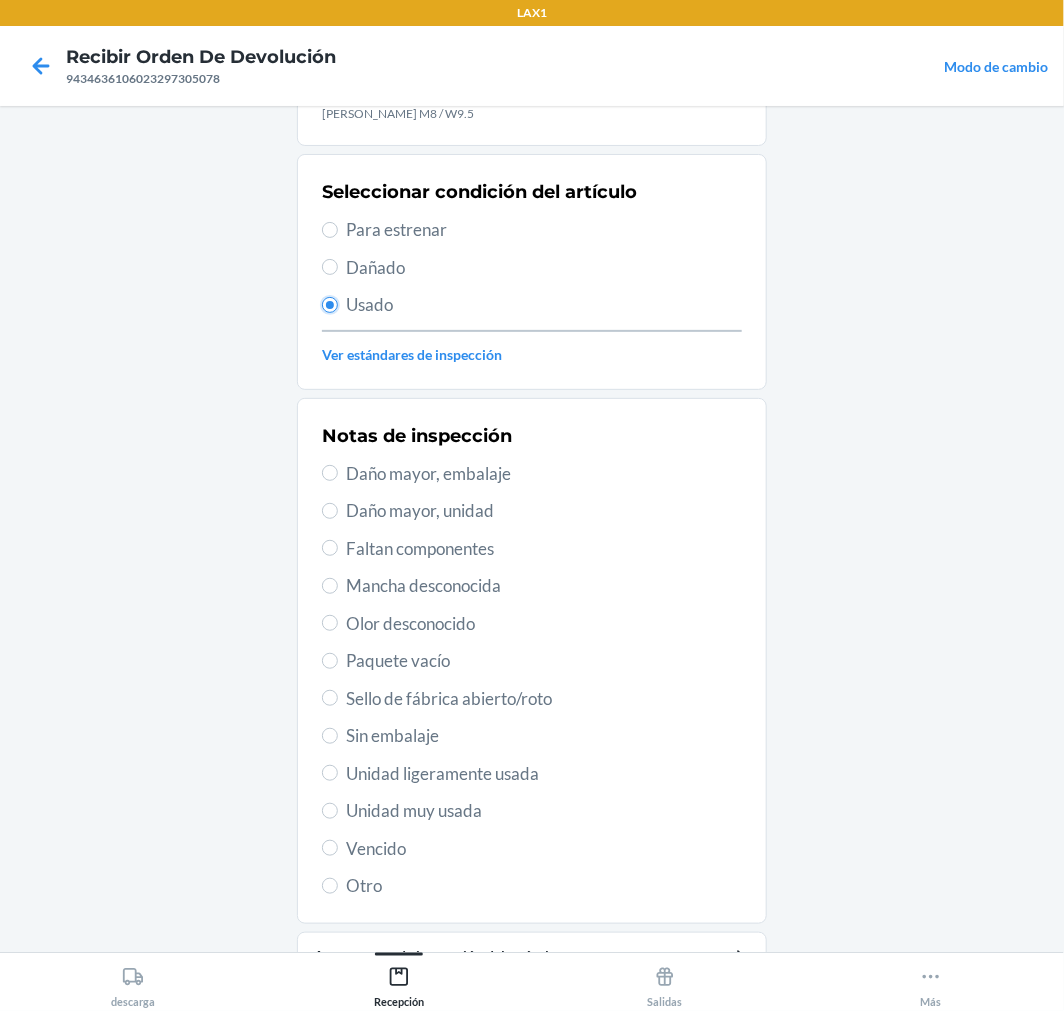 scroll, scrollTop: 195, scrollLeft: 0, axis: vertical 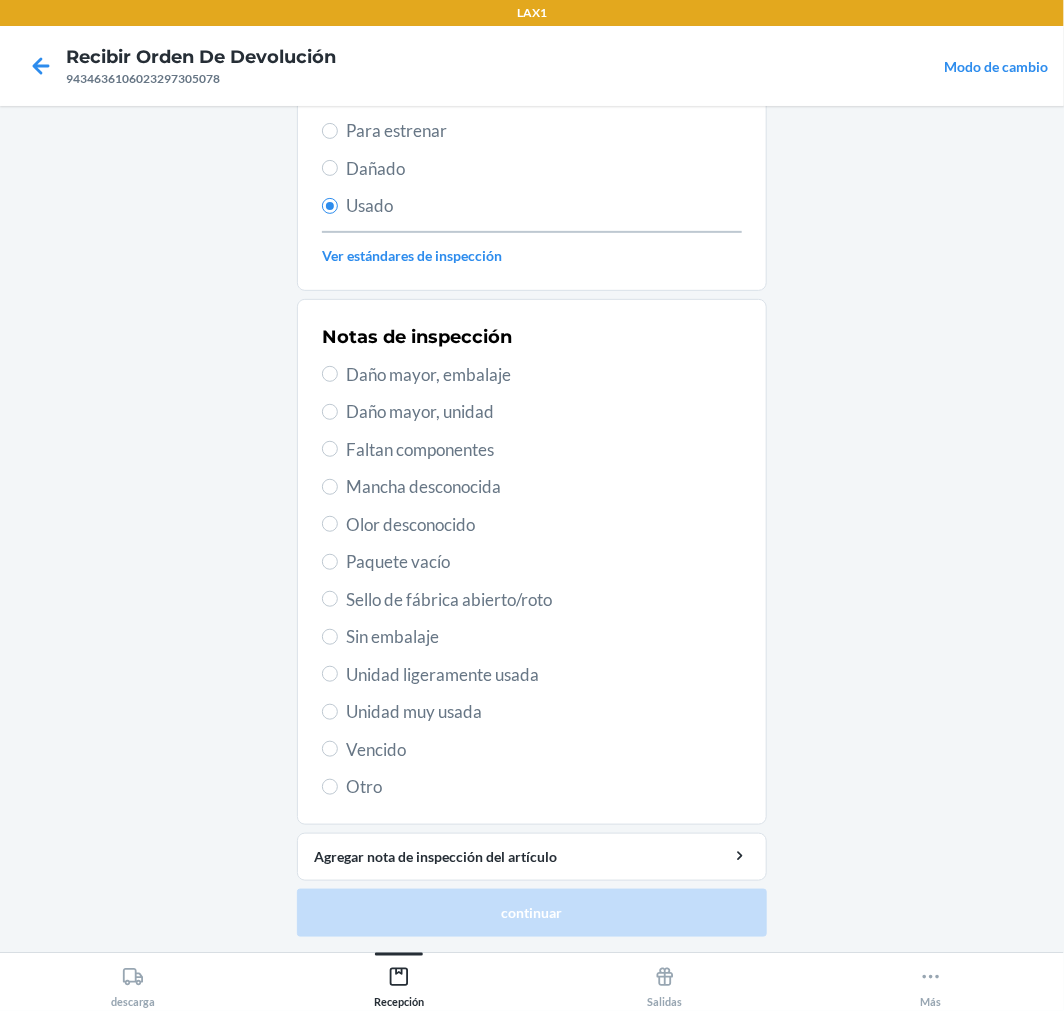 click on "Unidad muy usada" at bounding box center (544, 712) 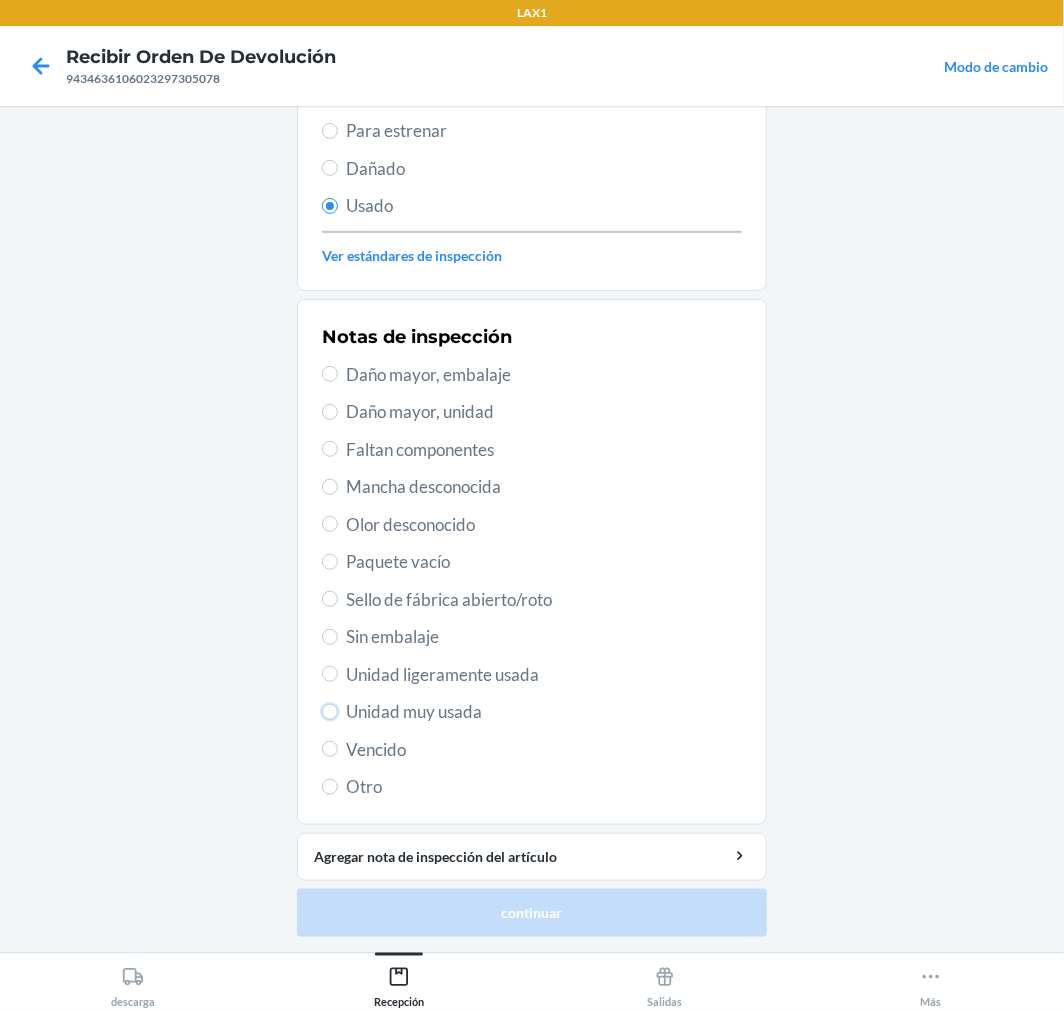 click on "Unidad muy usada" at bounding box center [330, 712] 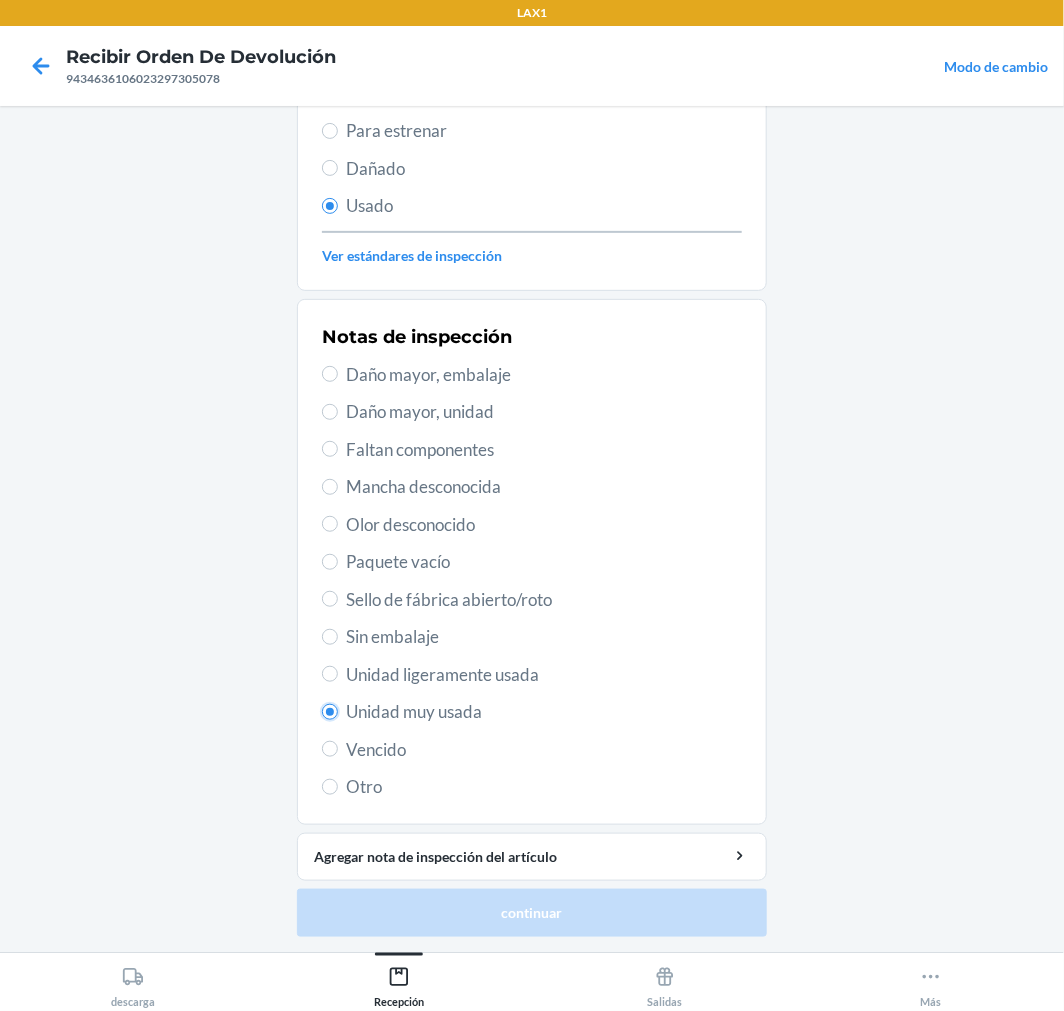 radio on "true" 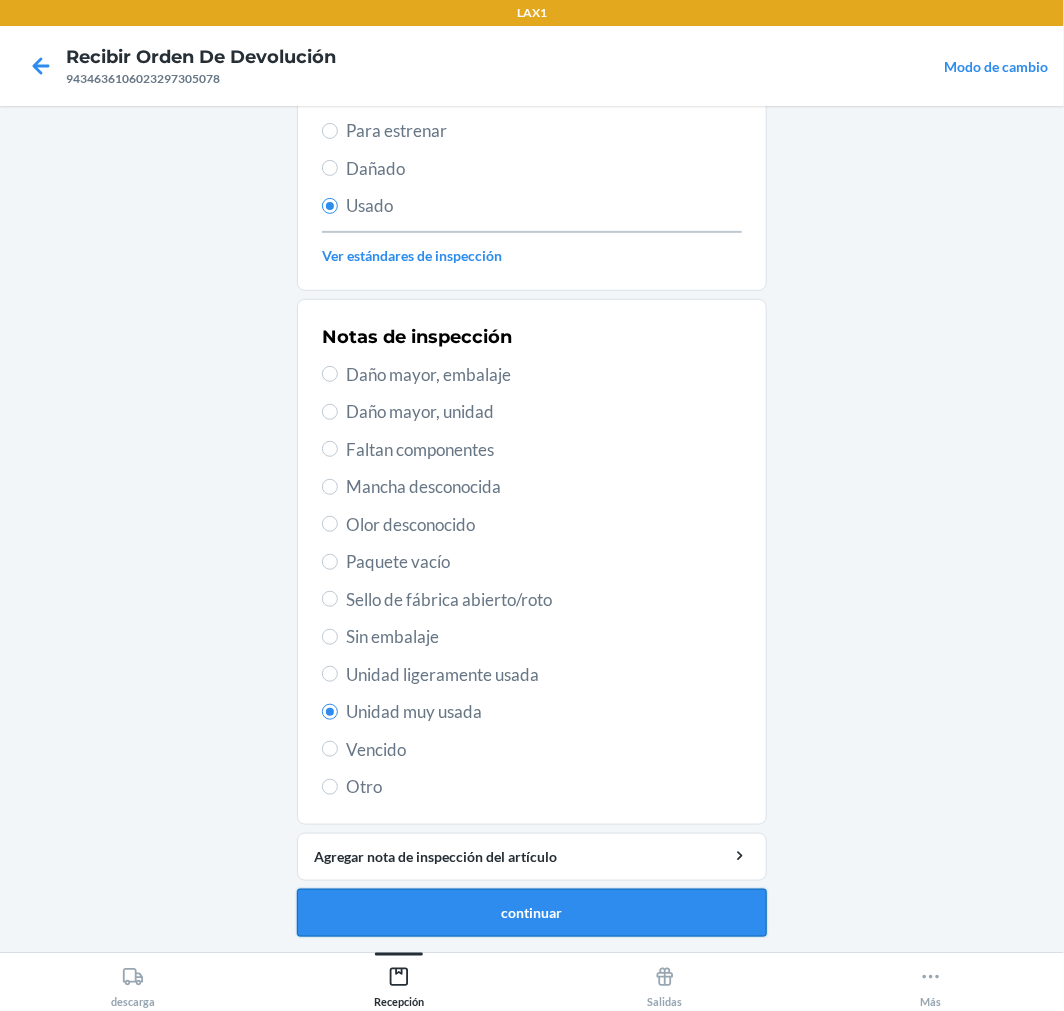 click on "continuar" at bounding box center [532, 913] 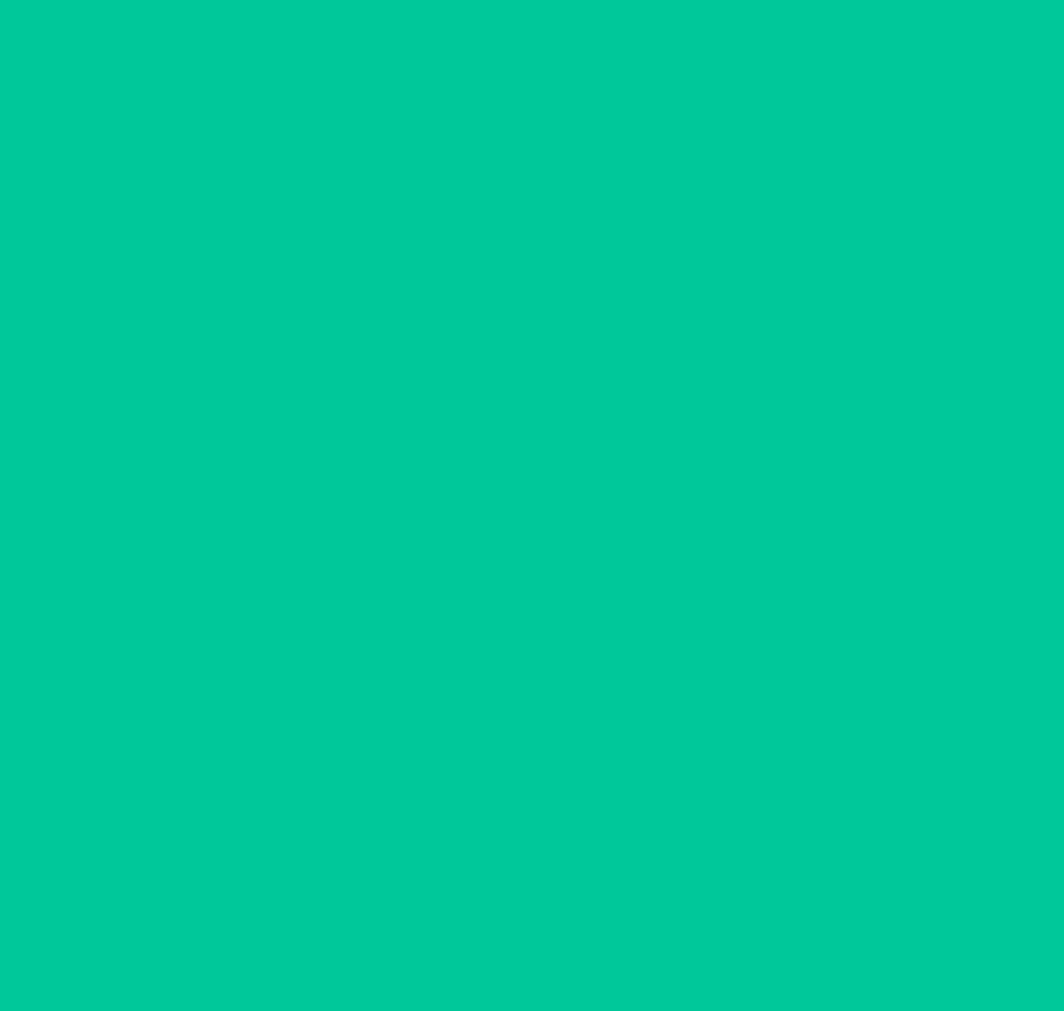 scroll, scrollTop: 0, scrollLeft: 0, axis: both 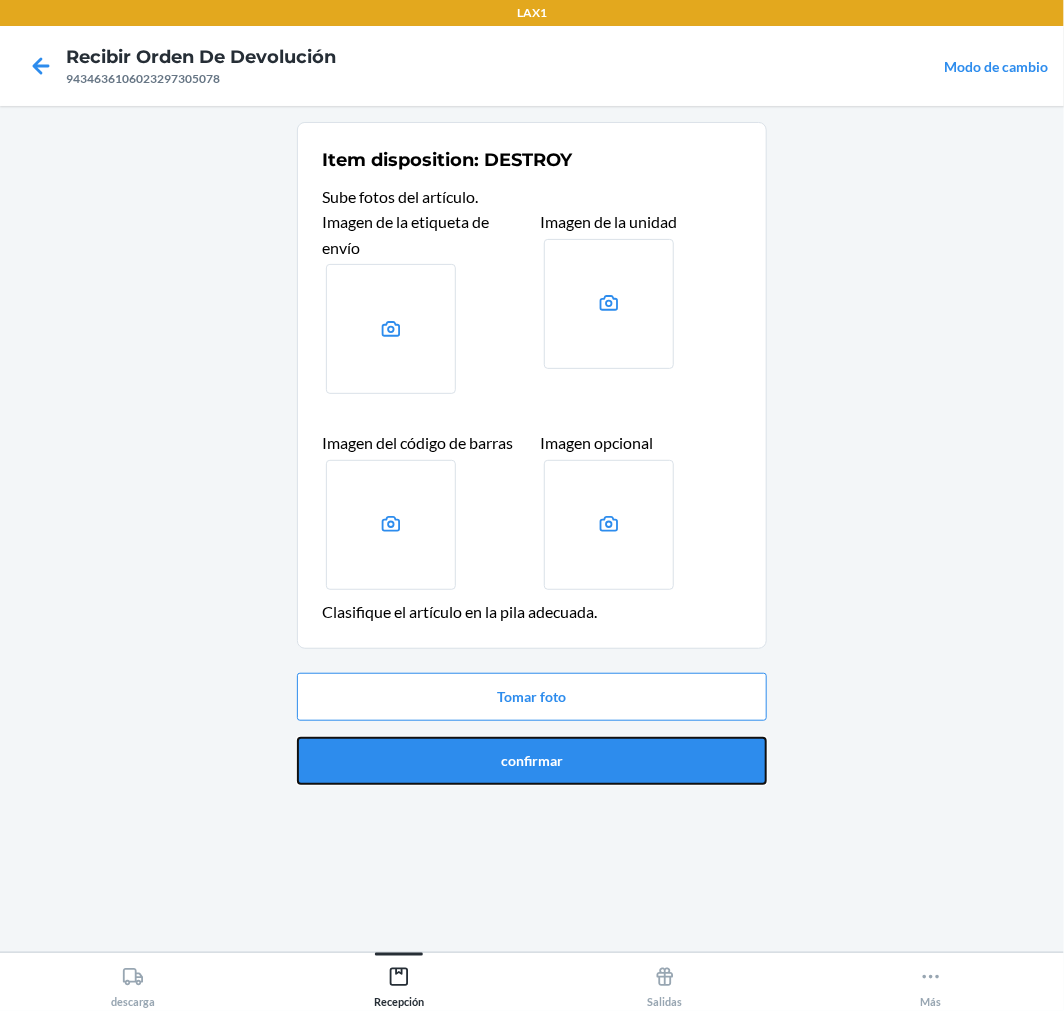 click on "confirmar" at bounding box center (532, 761) 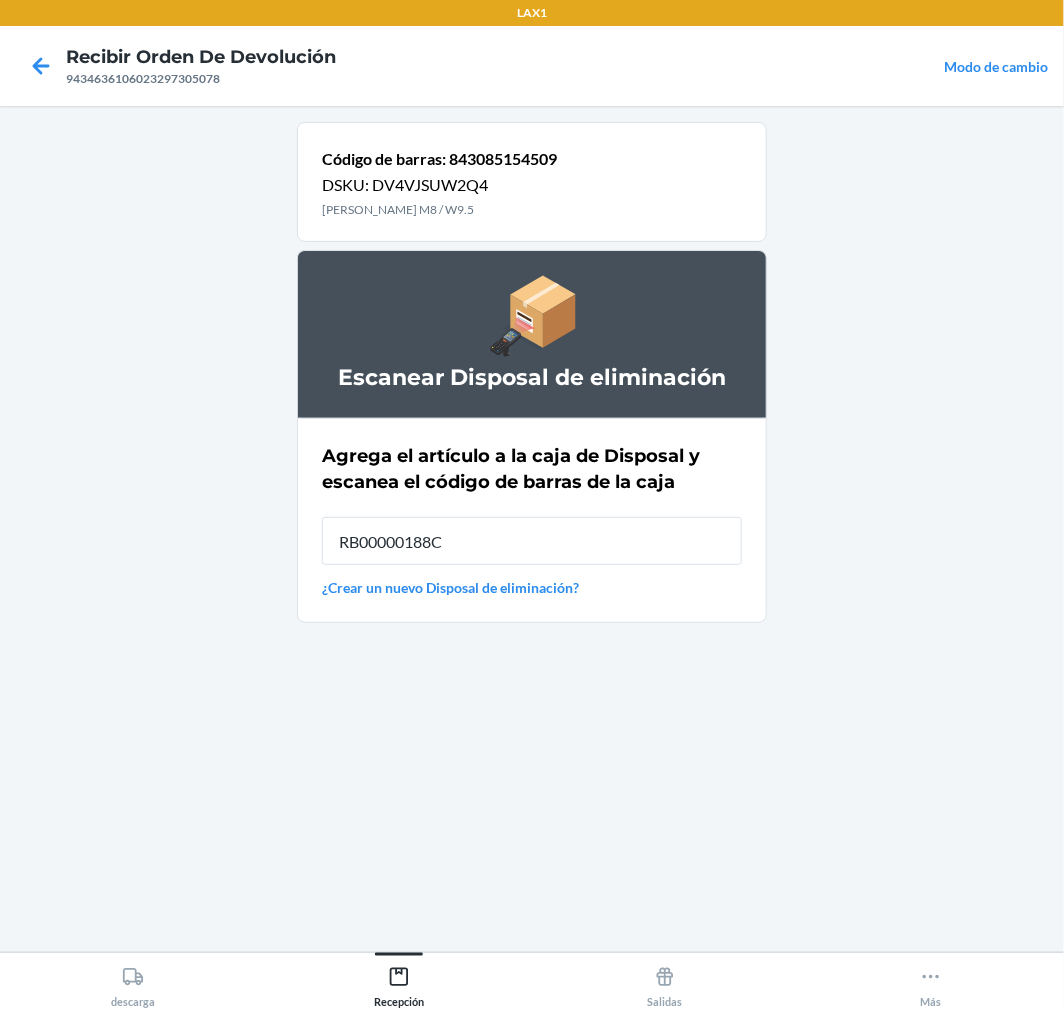 type on "RB00000188C" 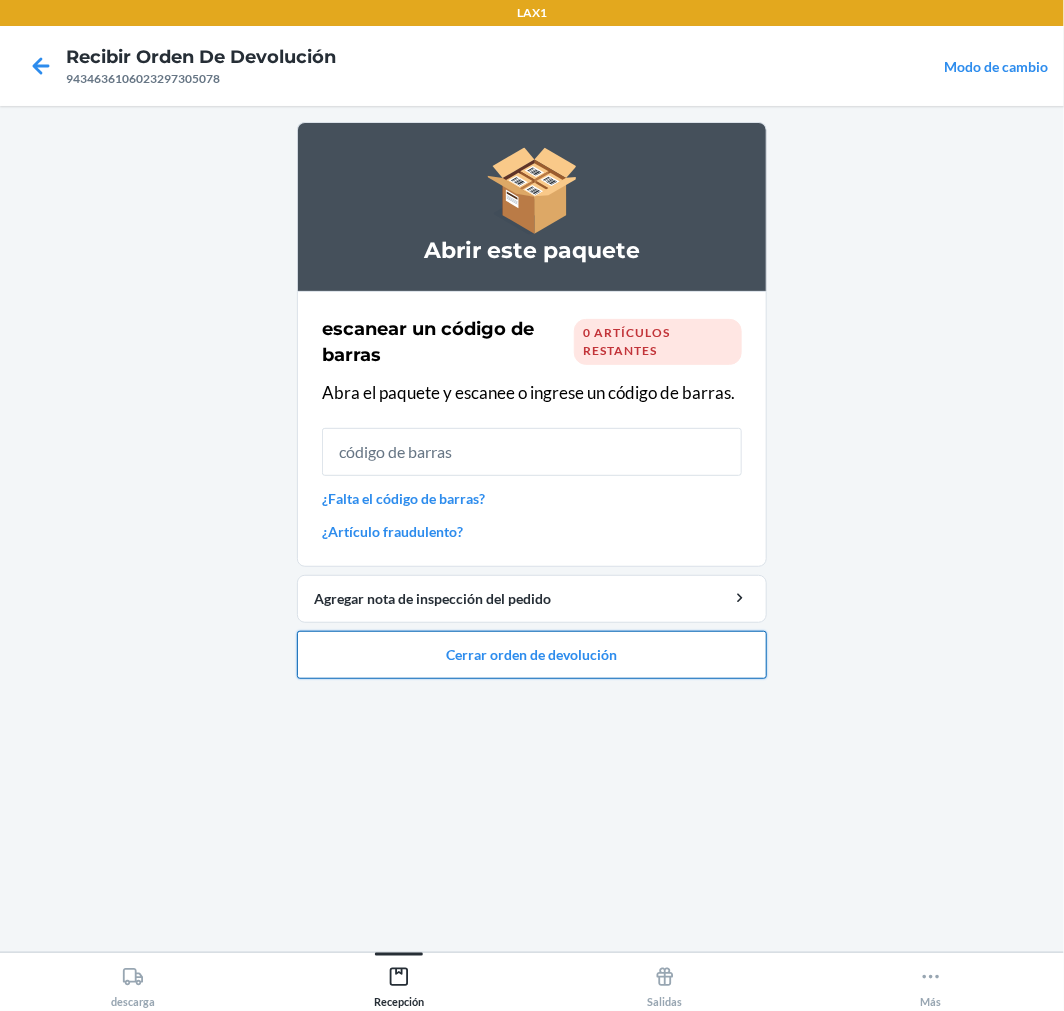 click on "Cerrar orden de devolución" at bounding box center [532, 655] 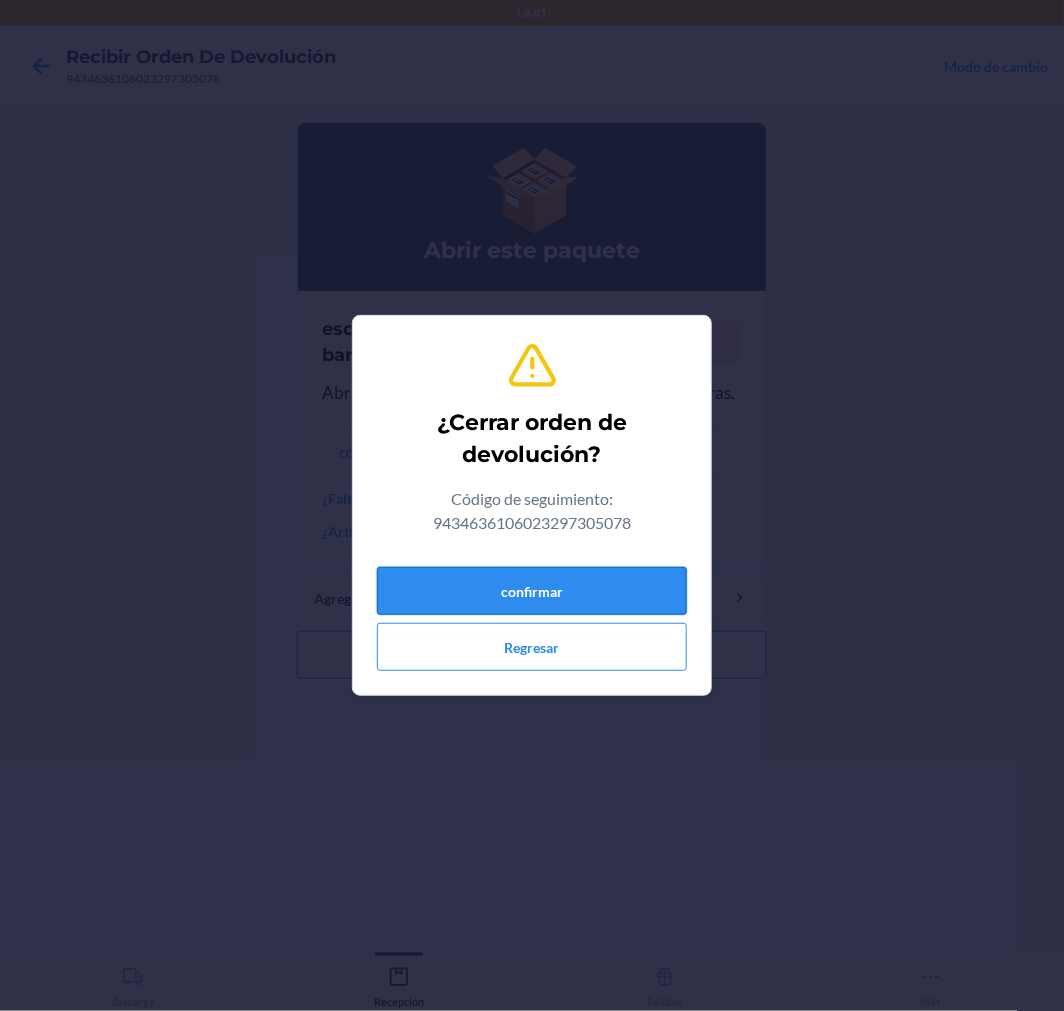 click on "confirmar" at bounding box center (532, 591) 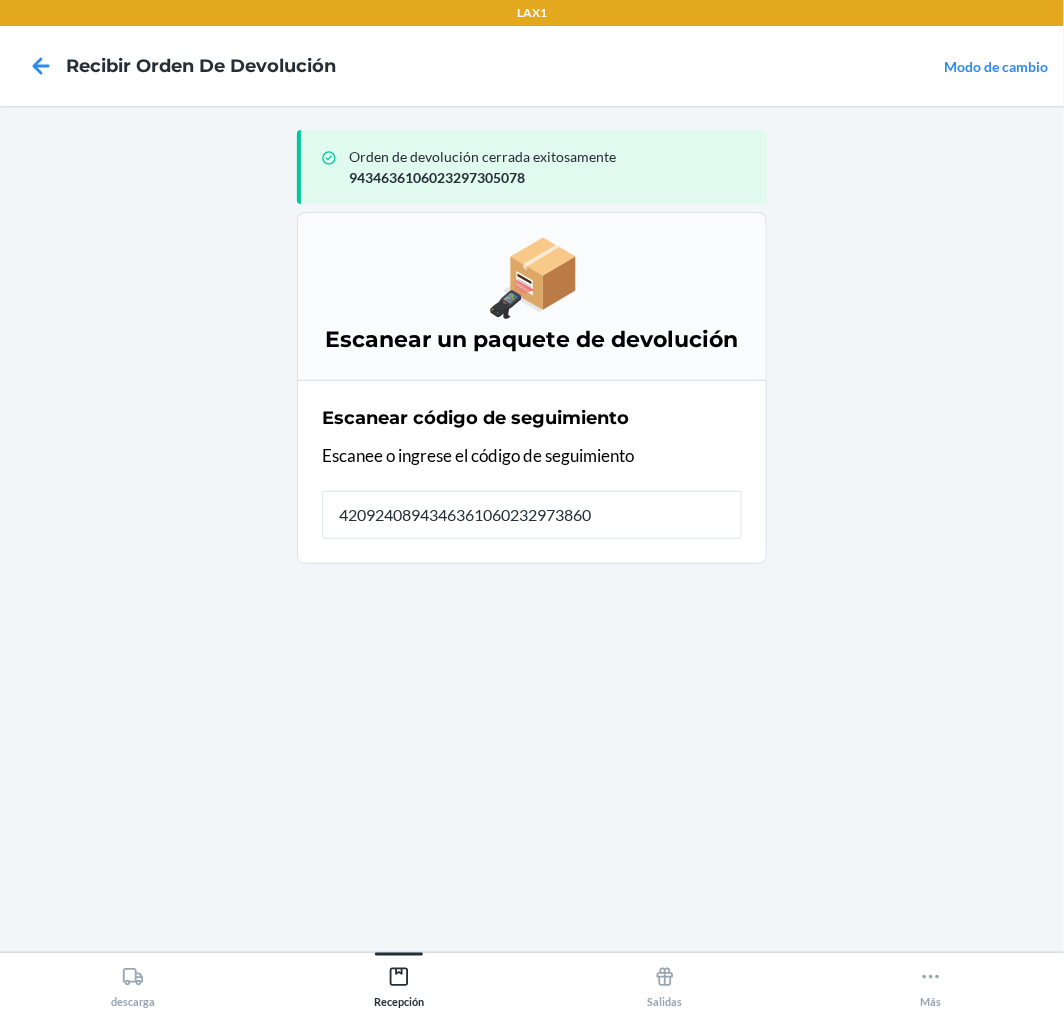 type on "42092408943463610602329738609" 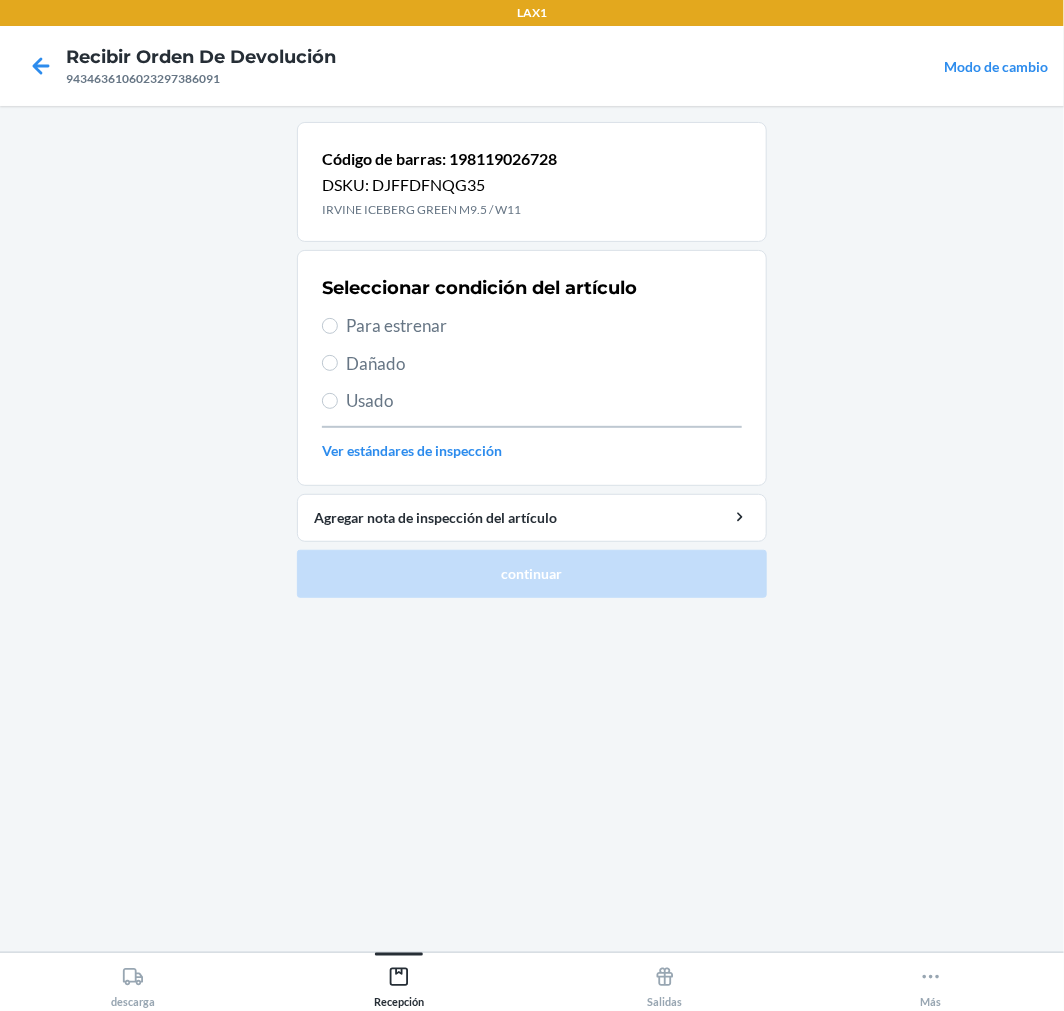 click on "Para estrenar" at bounding box center [544, 326] 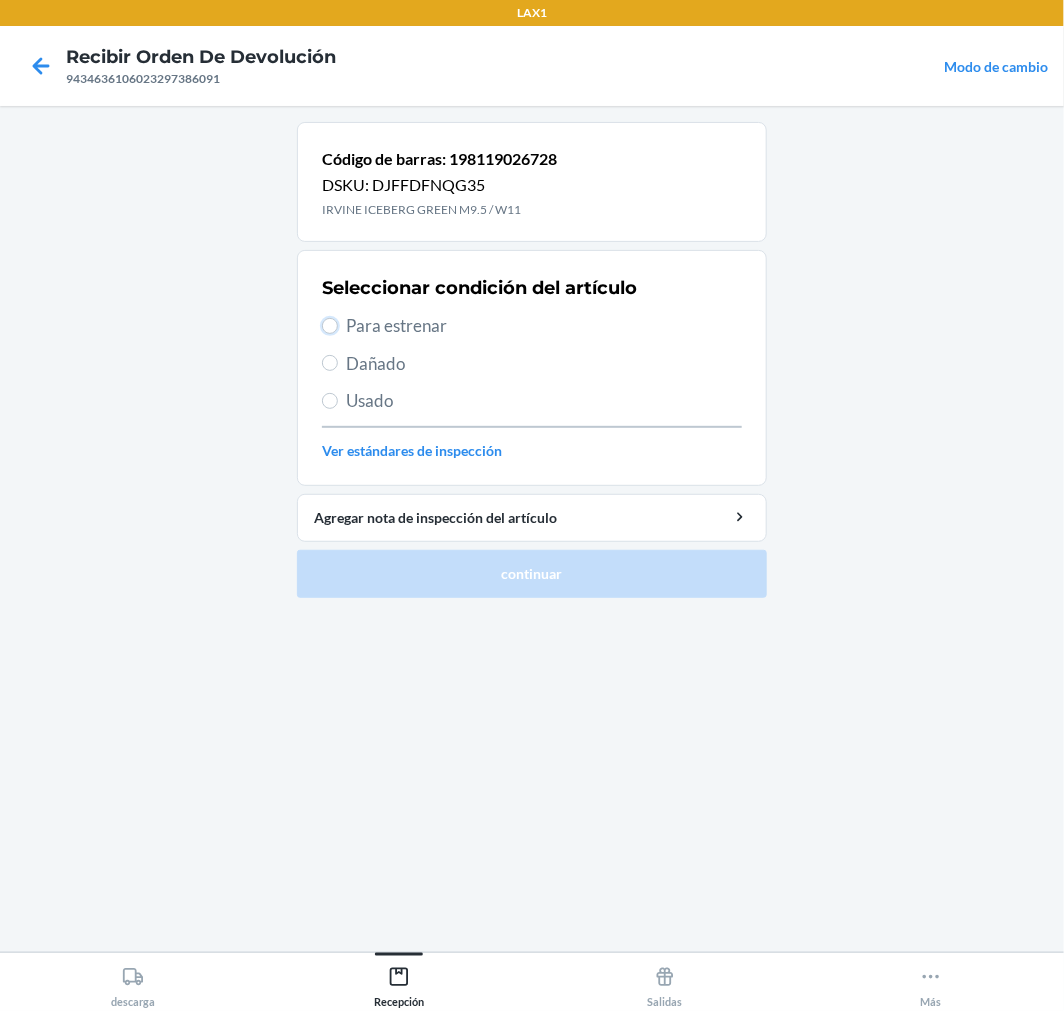 click on "Para estrenar" at bounding box center (330, 326) 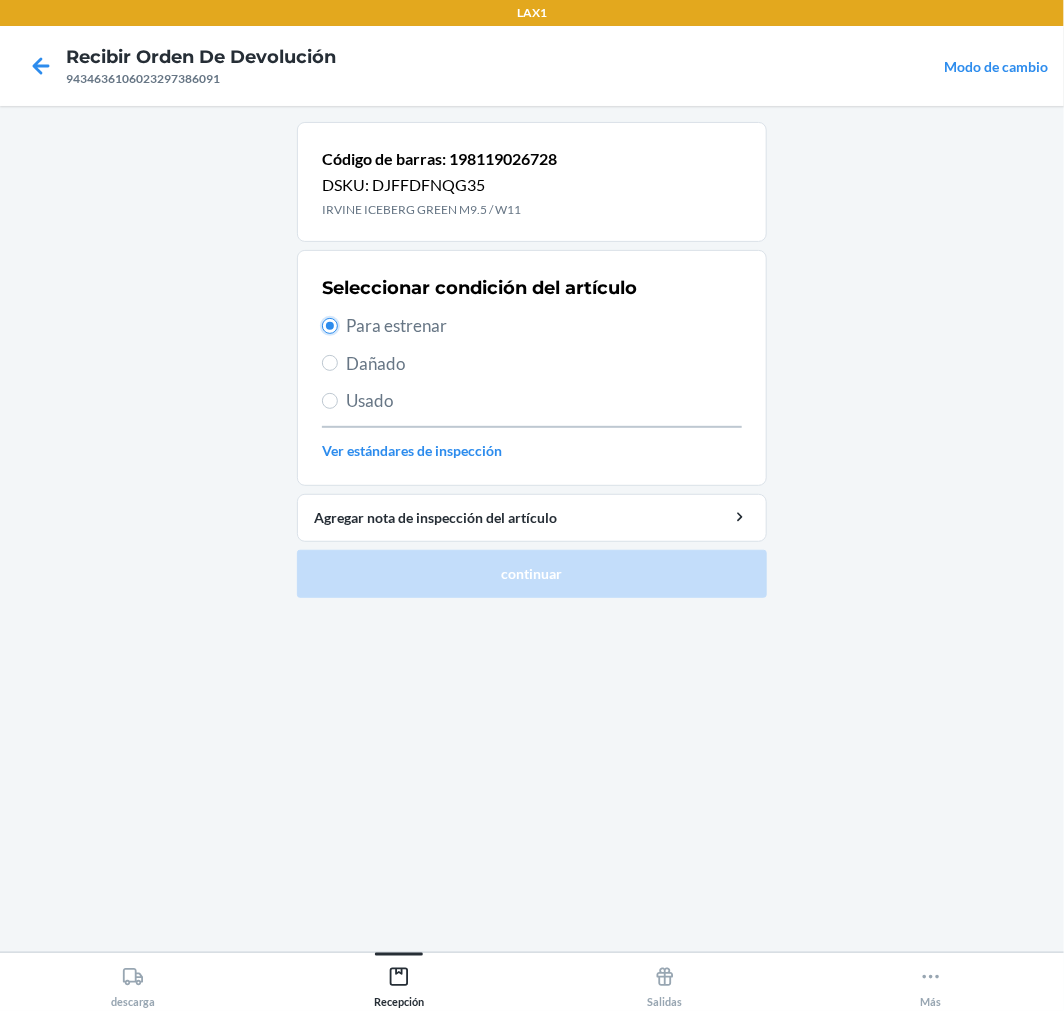 radio on "true" 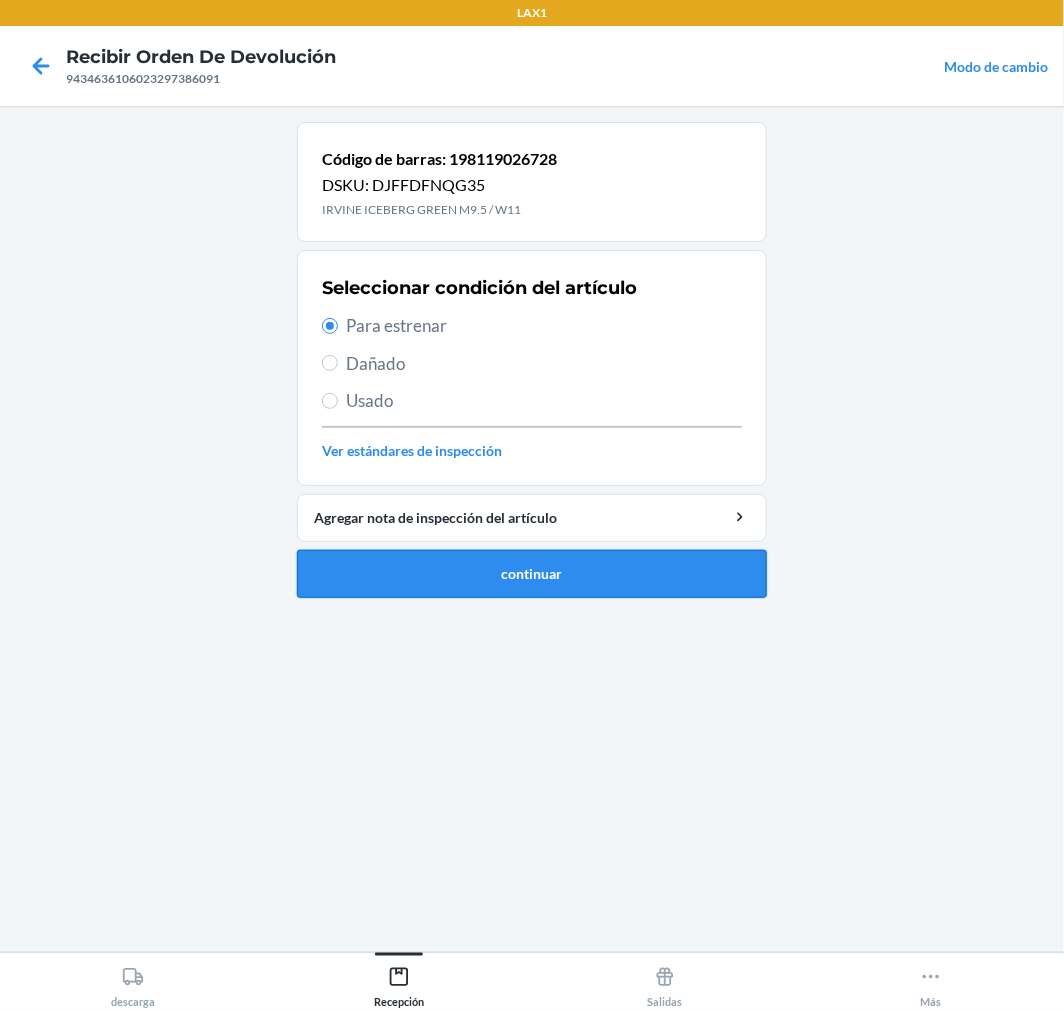click on "continuar" at bounding box center (532, 574) 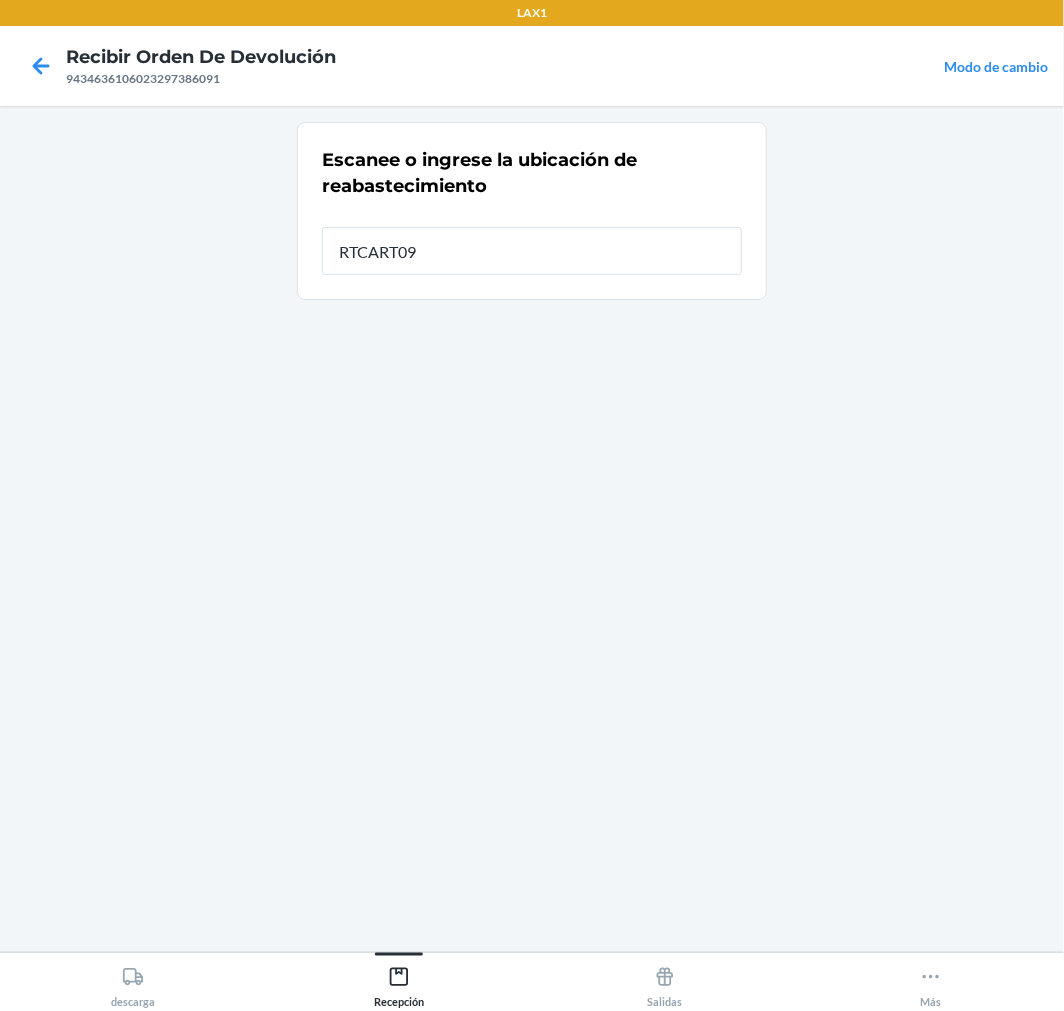 type on "RTCART096" 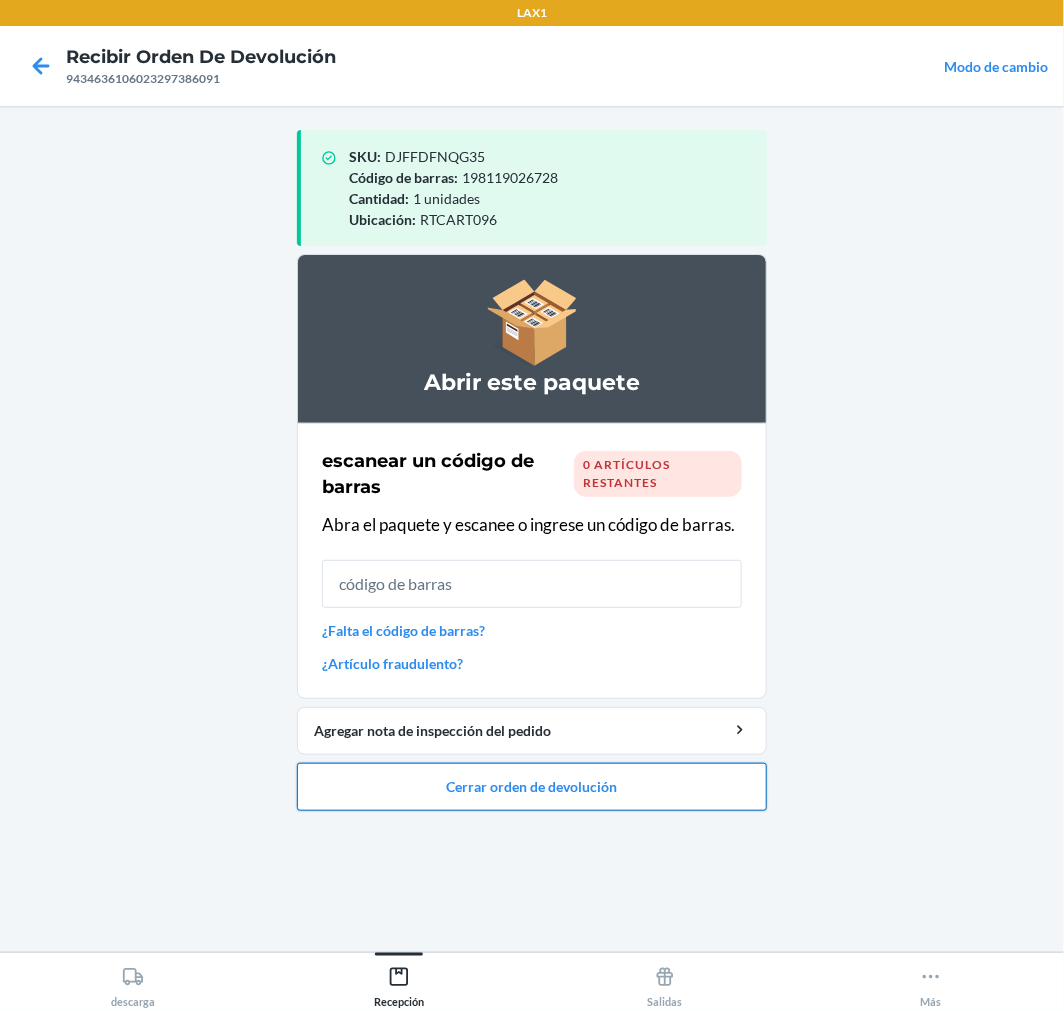 click on "Cerrar orden de devolución" at bounding box center [532, 787] 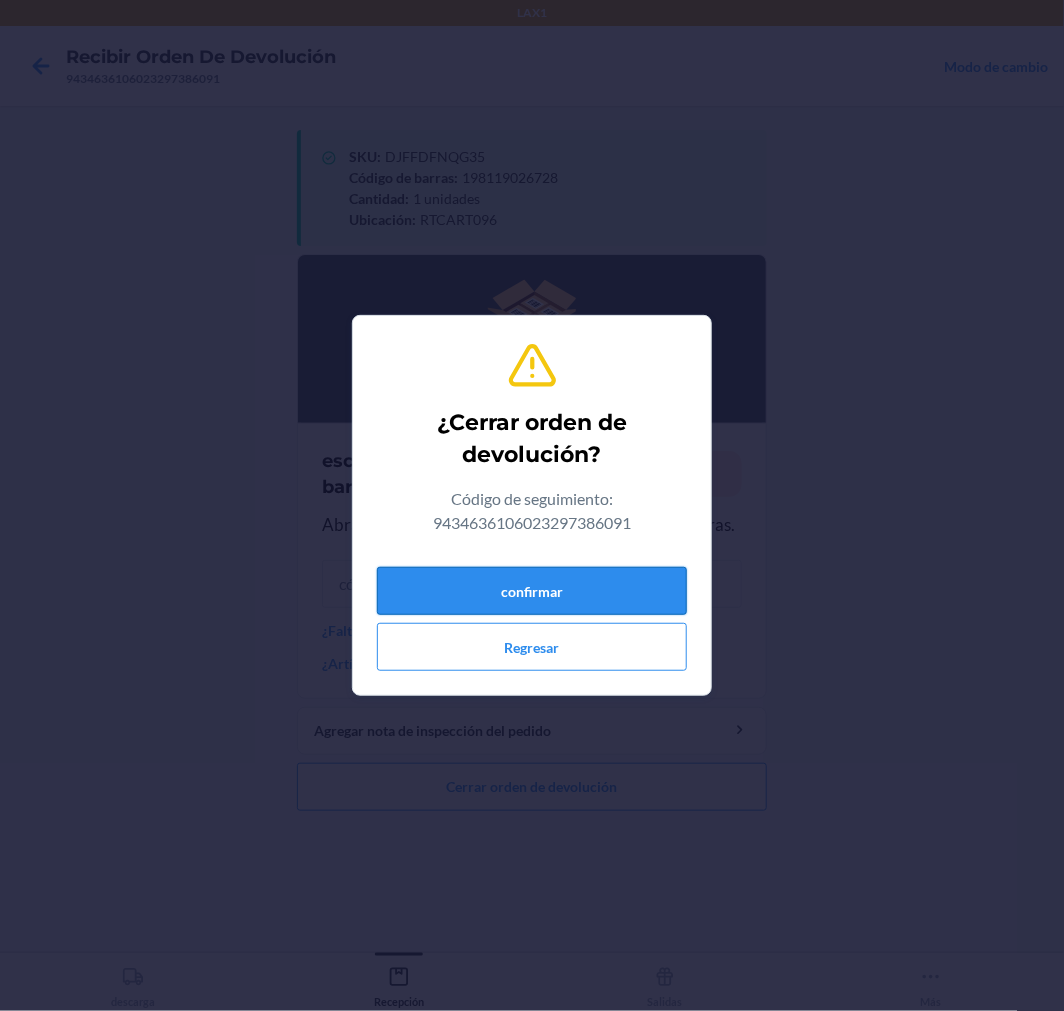 click on "confirmar" at bounding box center (532, 591) 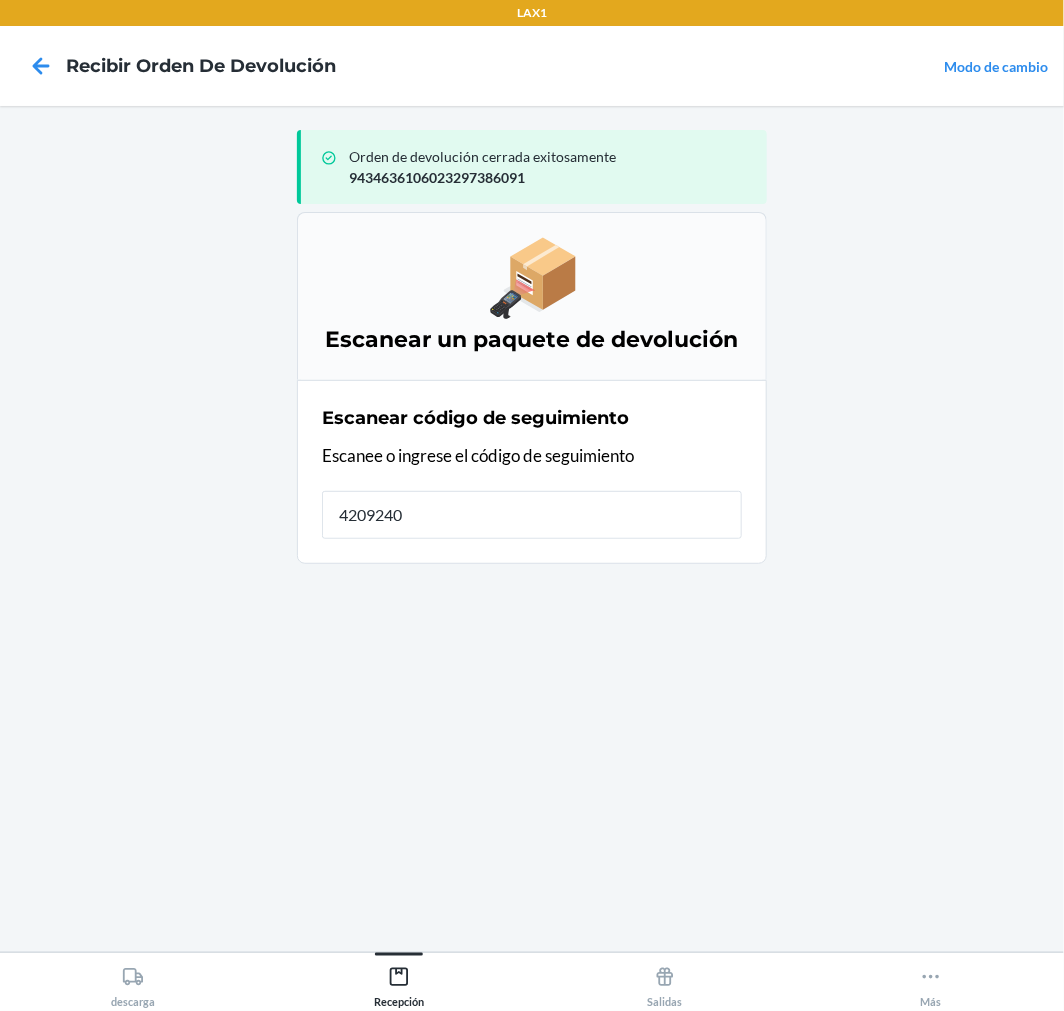 type on "42092408" 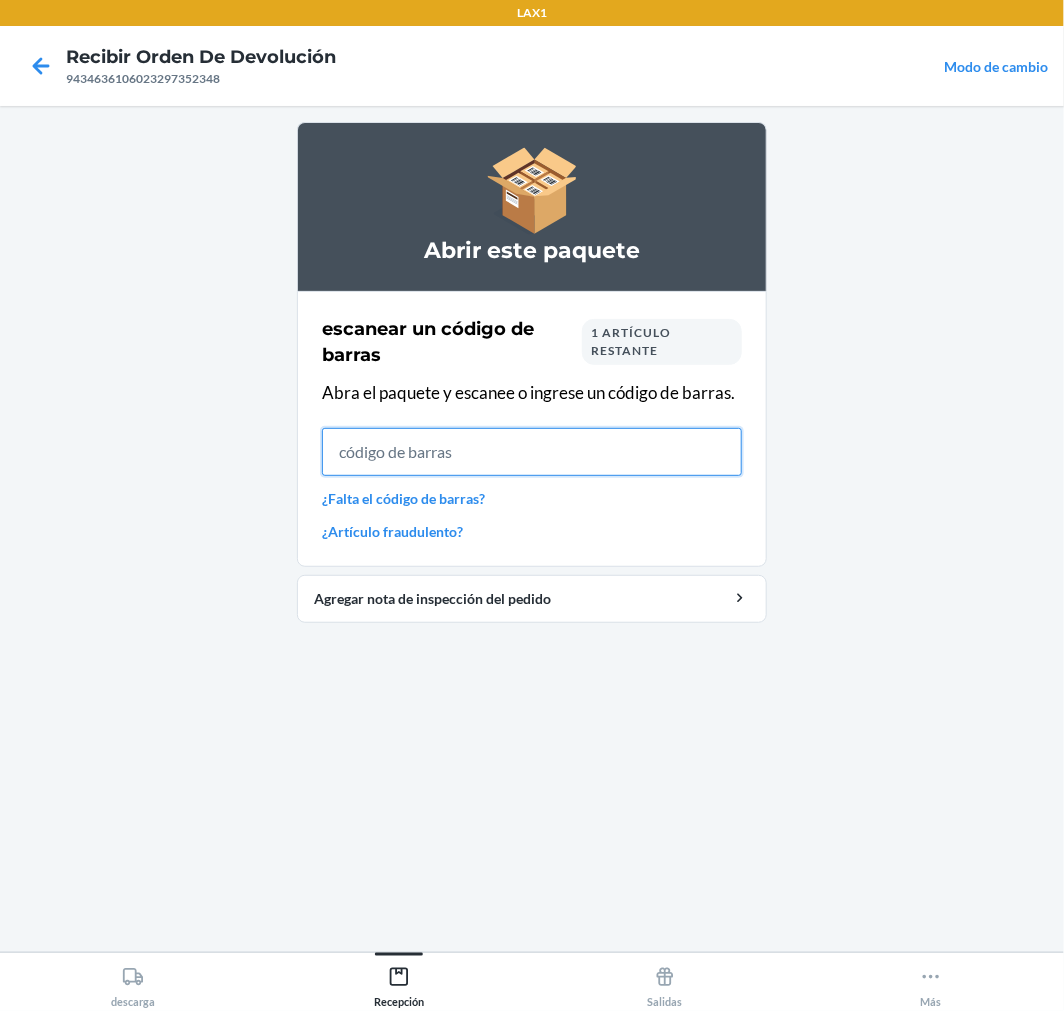 click at bounding box center (532, 452) 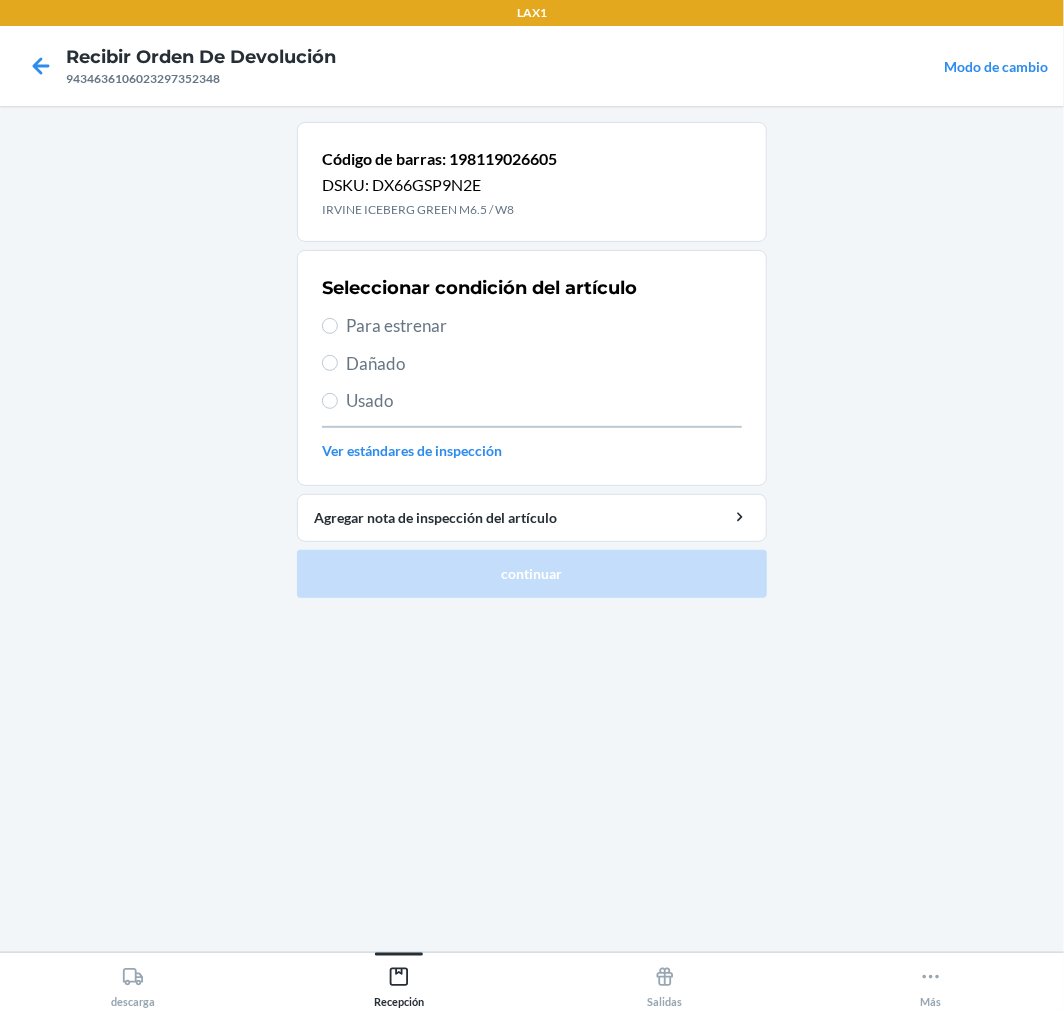 click on "Para estrenar" at bounding box center (544, 326) 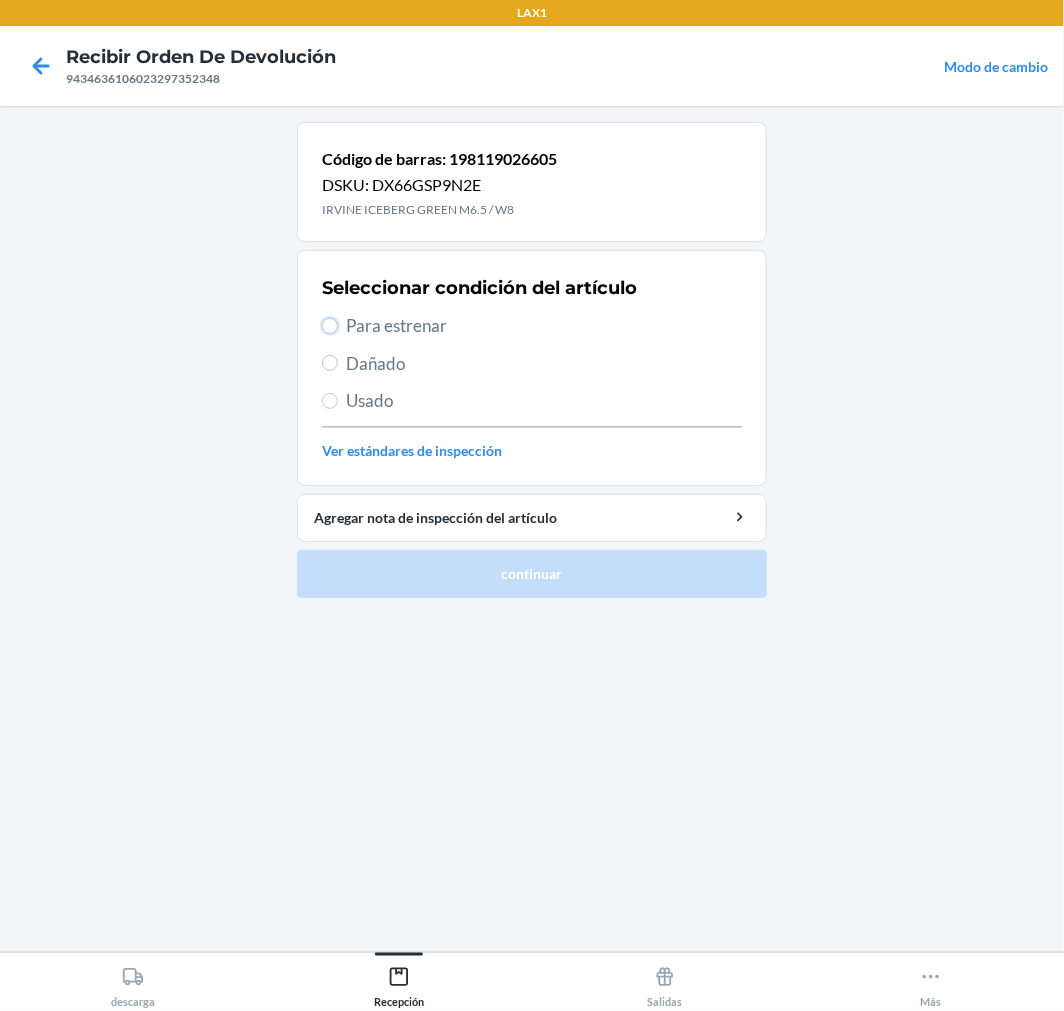 click on "Para estrenar" at bounding box center (330, 326) 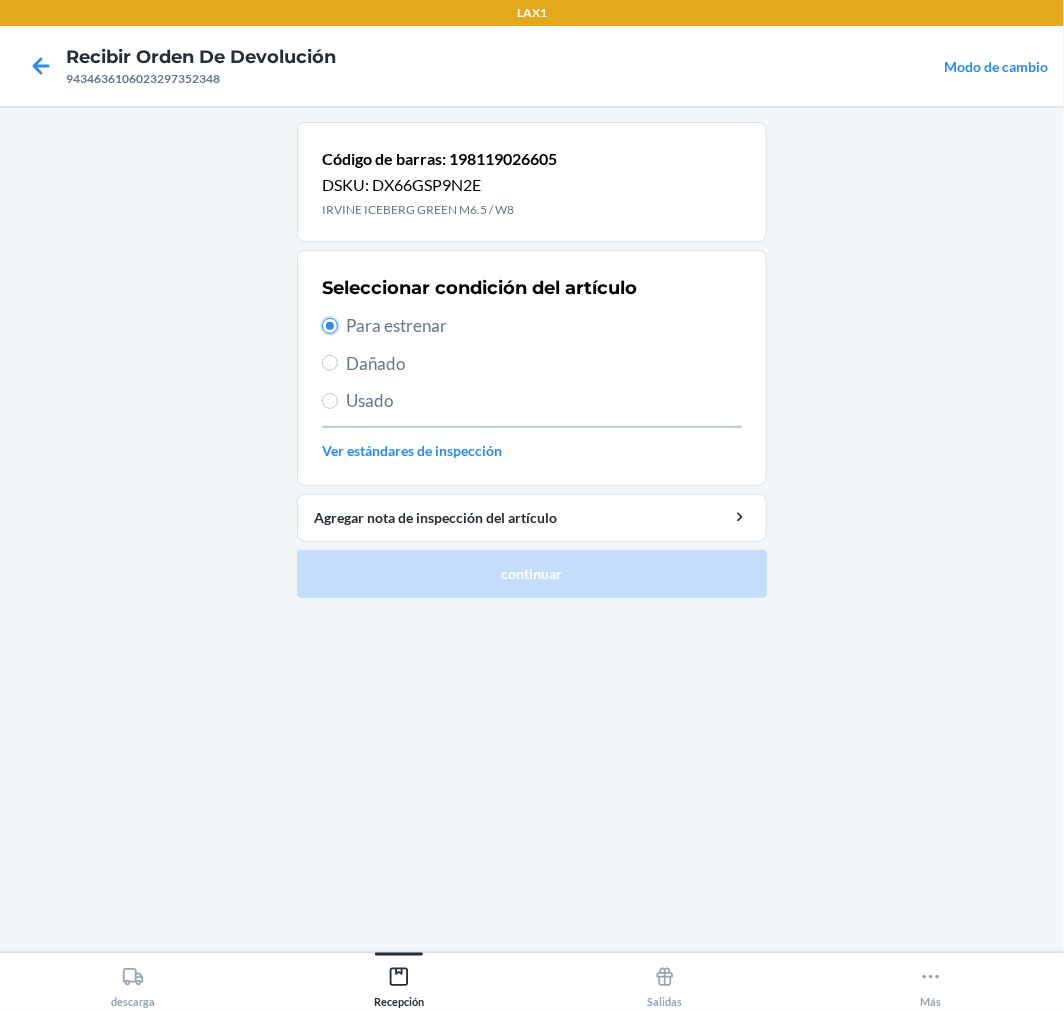 radio on "true" 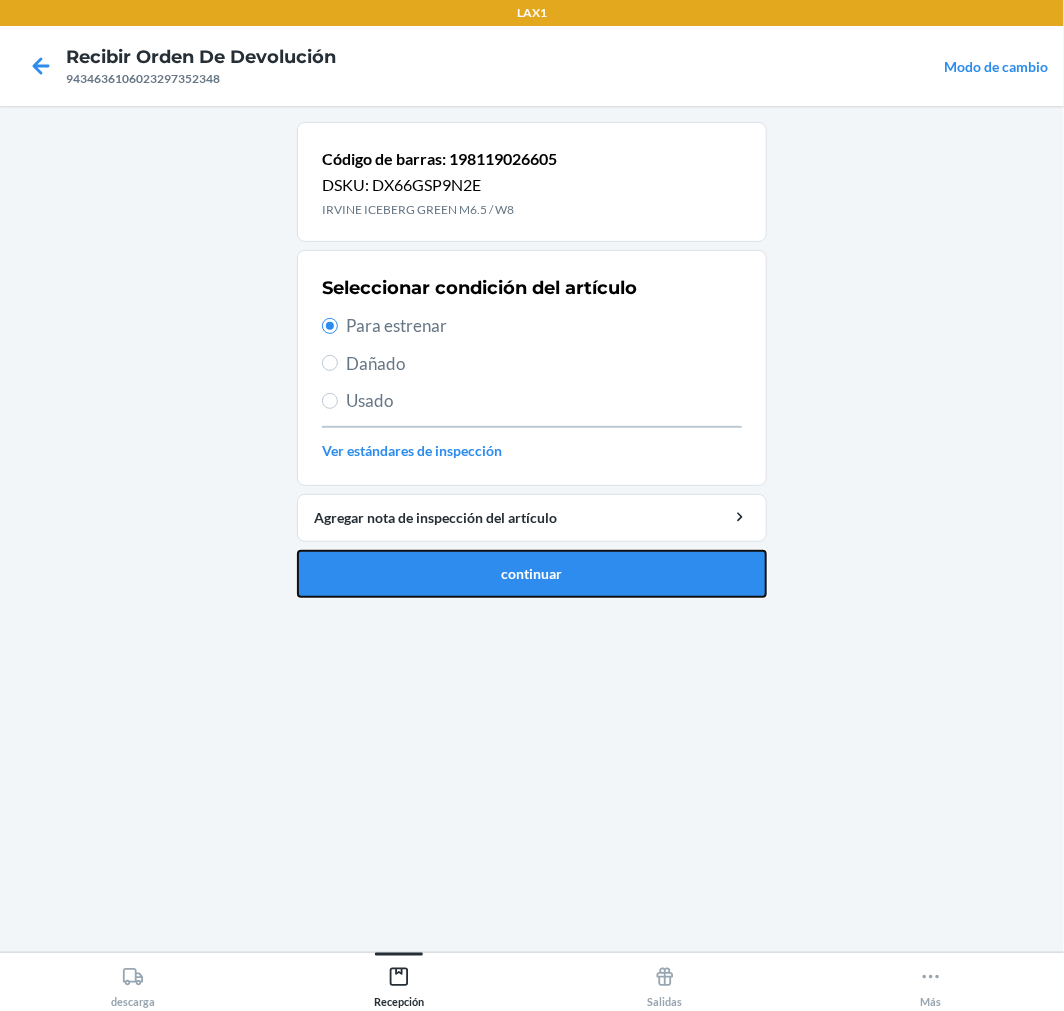 click on "continuar" at bounding box center (532, 574) 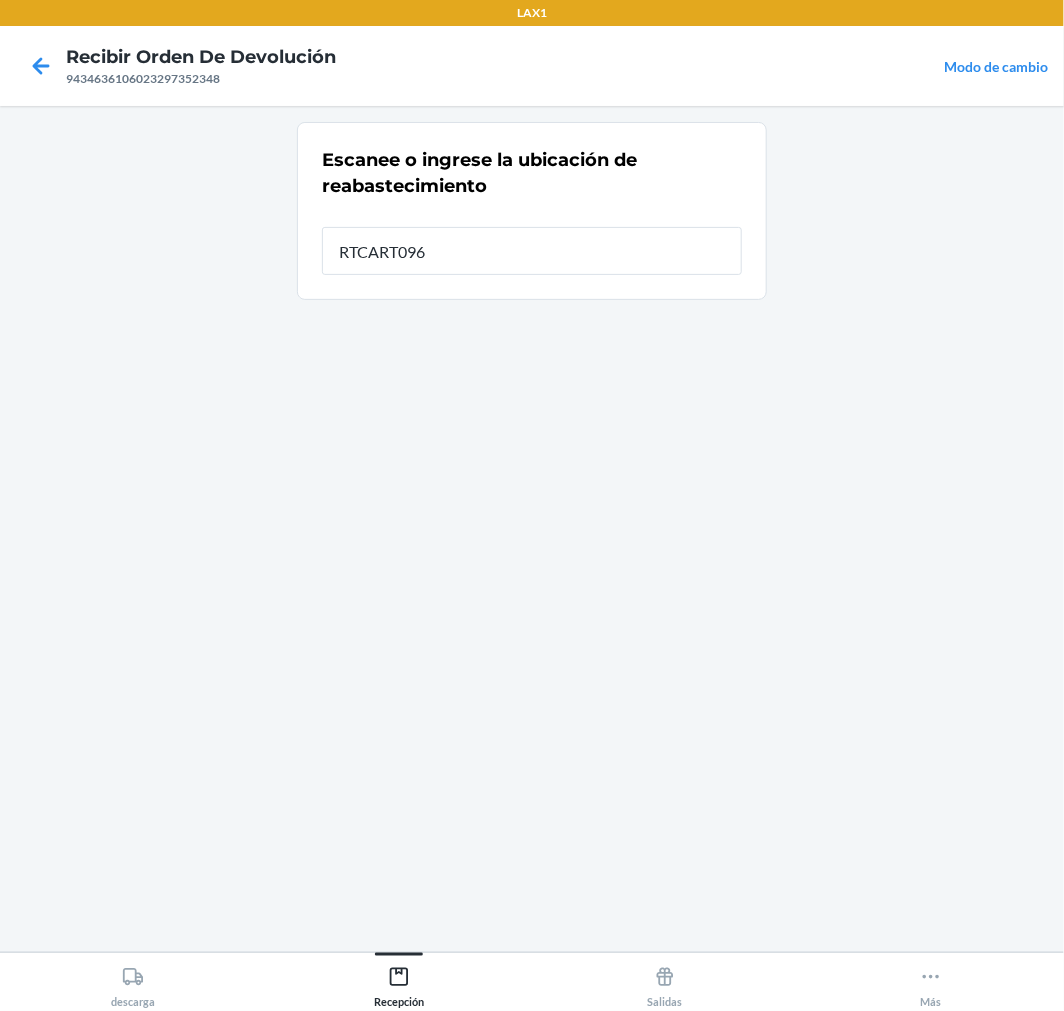 type on "RTCART096" 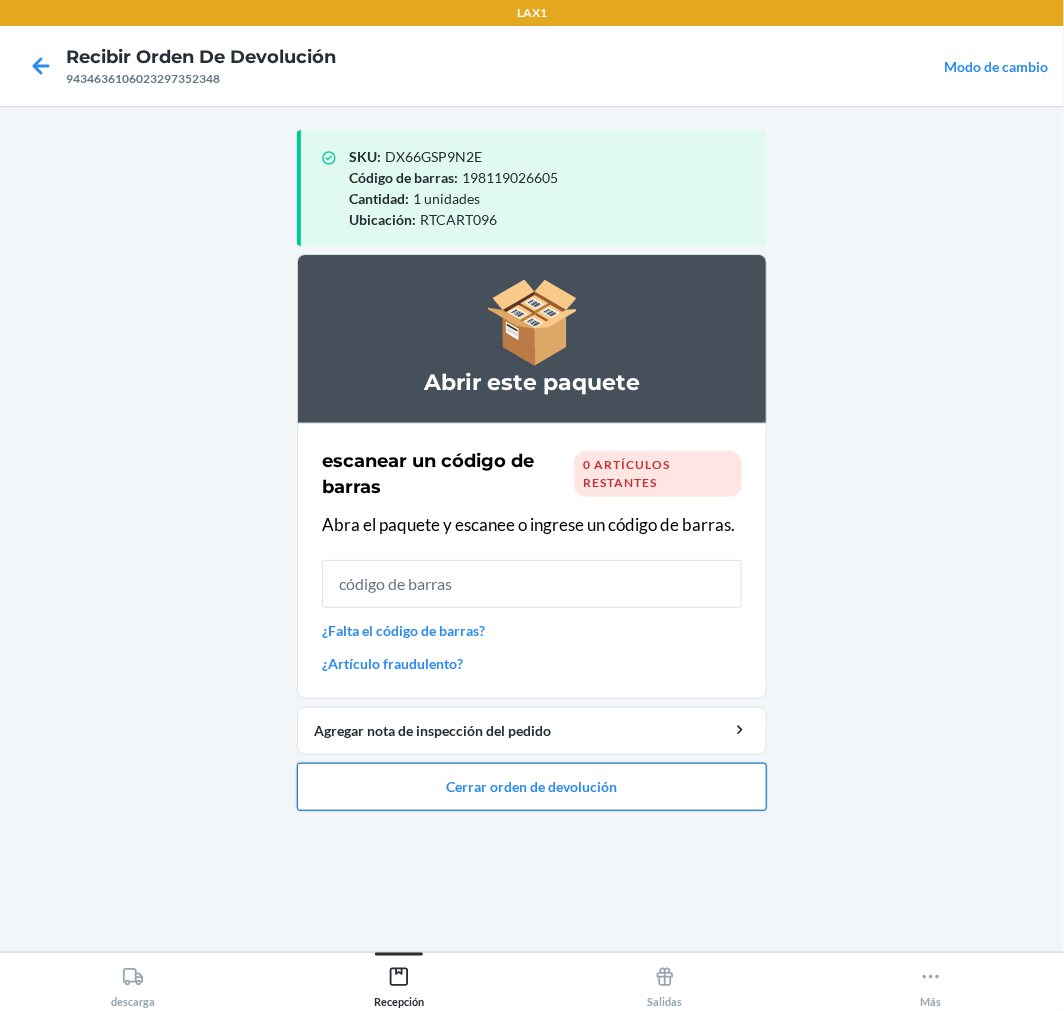 click on "Cerrar orden de devolución" at bounding box center [532, 787] 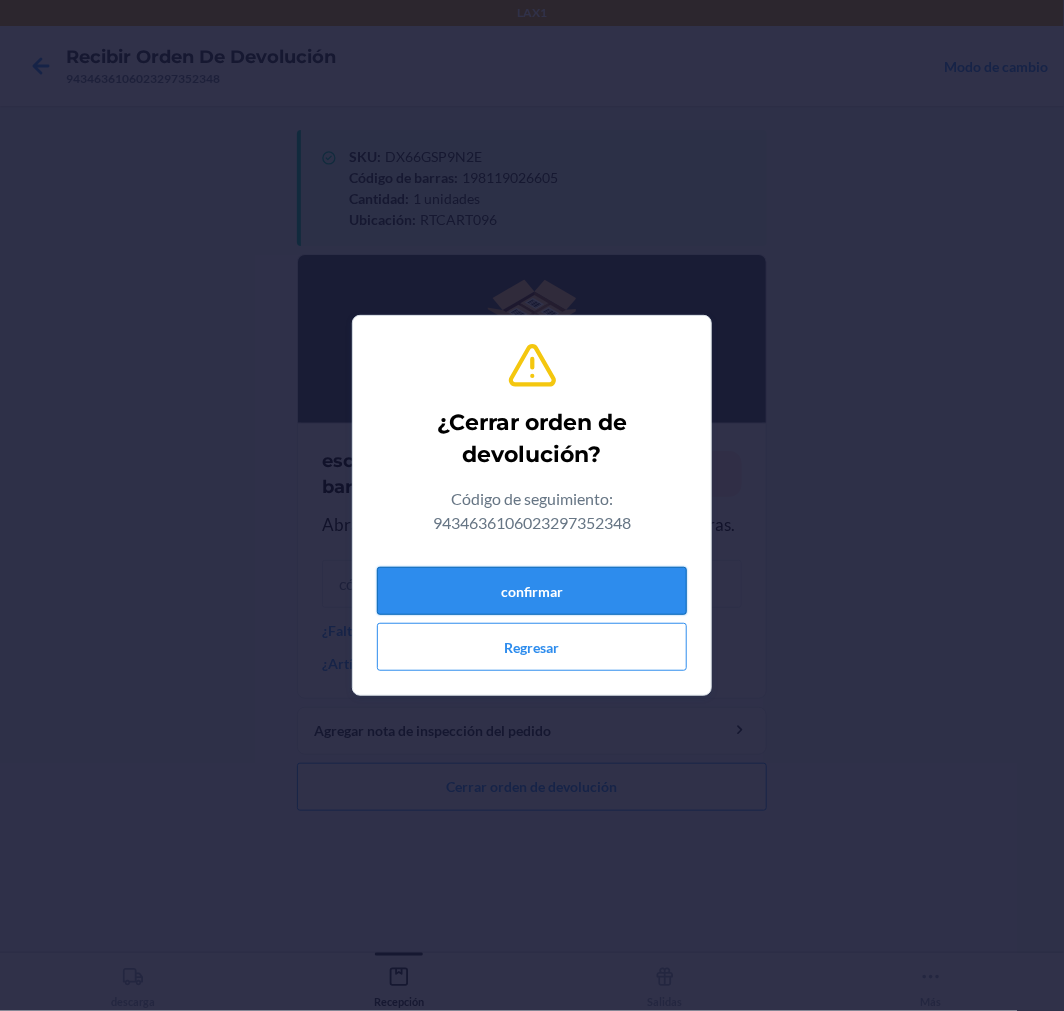click on "confirmar" at bounding box center [532, 591] 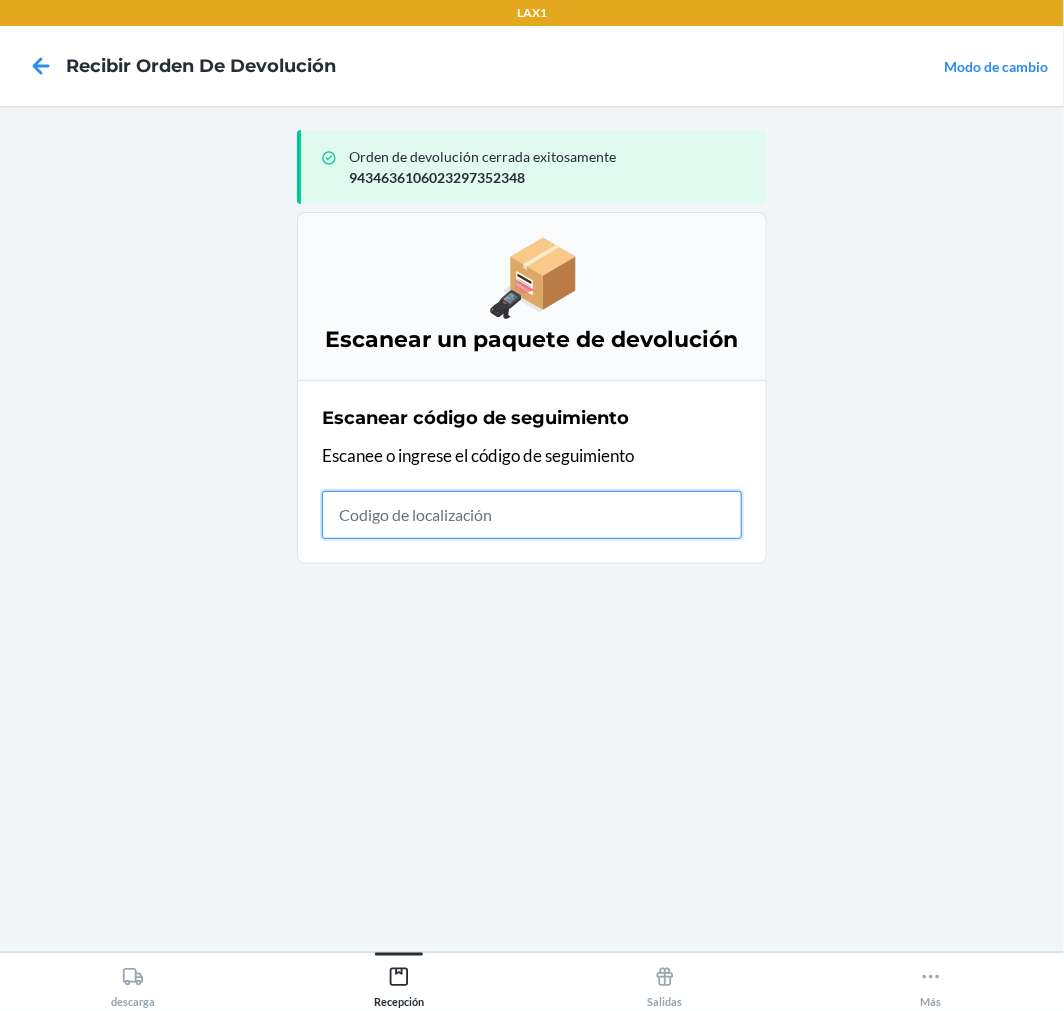 click at bounding box center [532, 515] 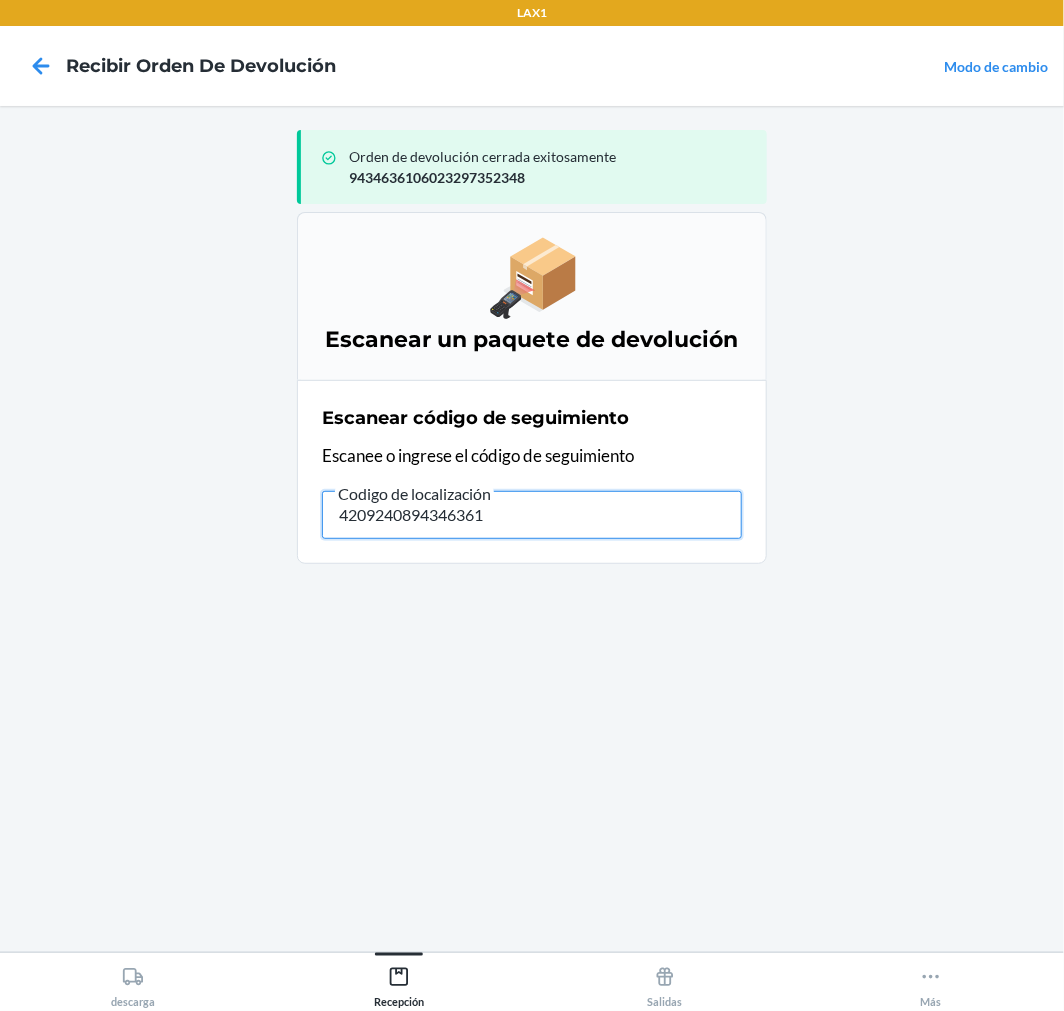 type on "42092408943463610" 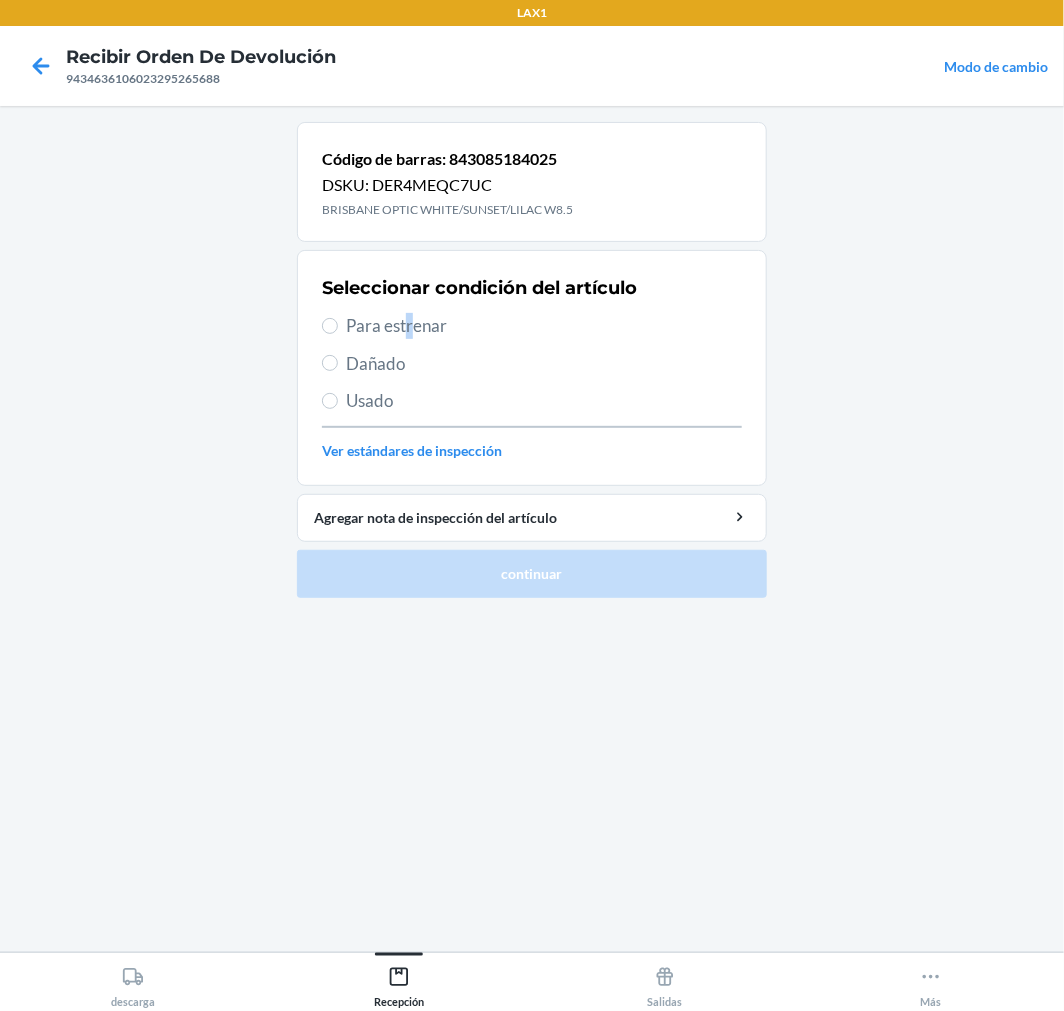 click on "Para estrenar" at bounding box center (544, 326) 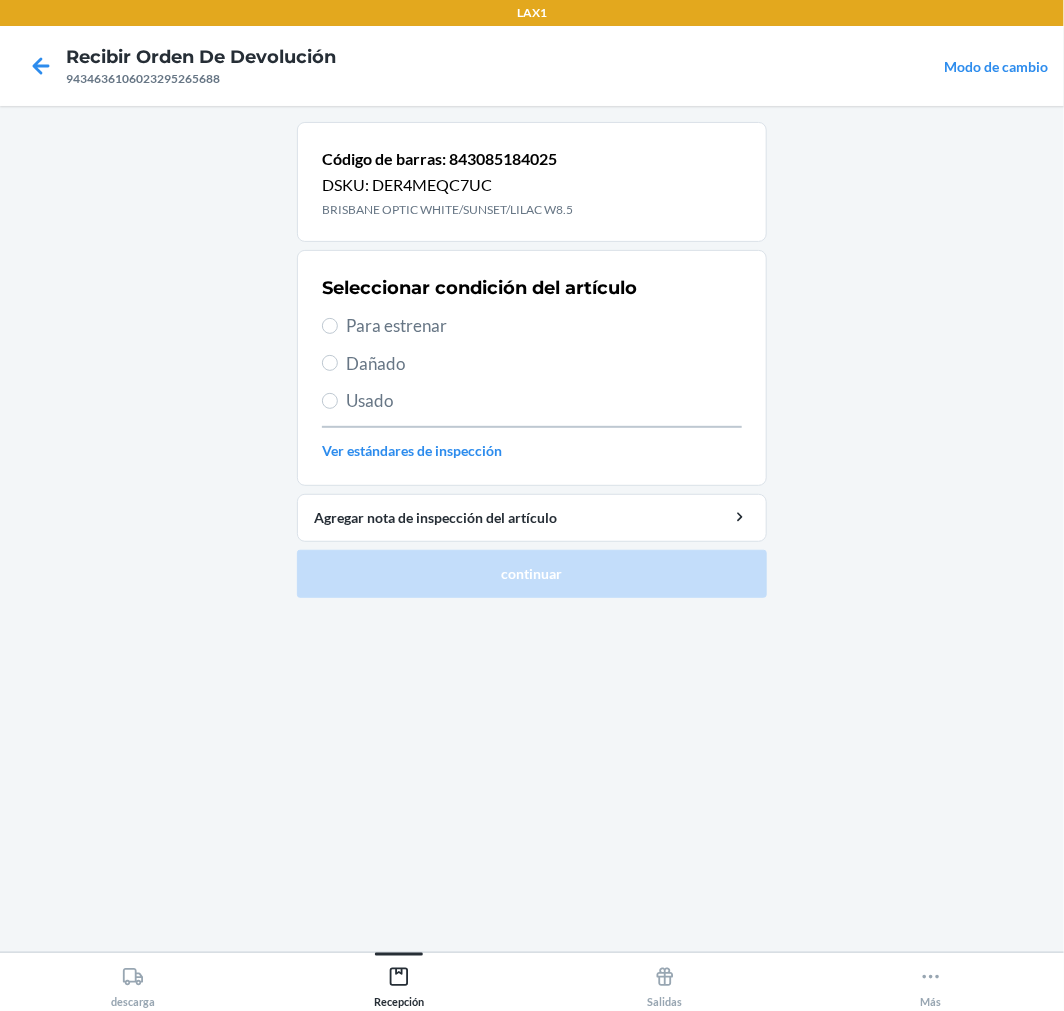 click on "Para estrenar" at bounding box center [544, 326] 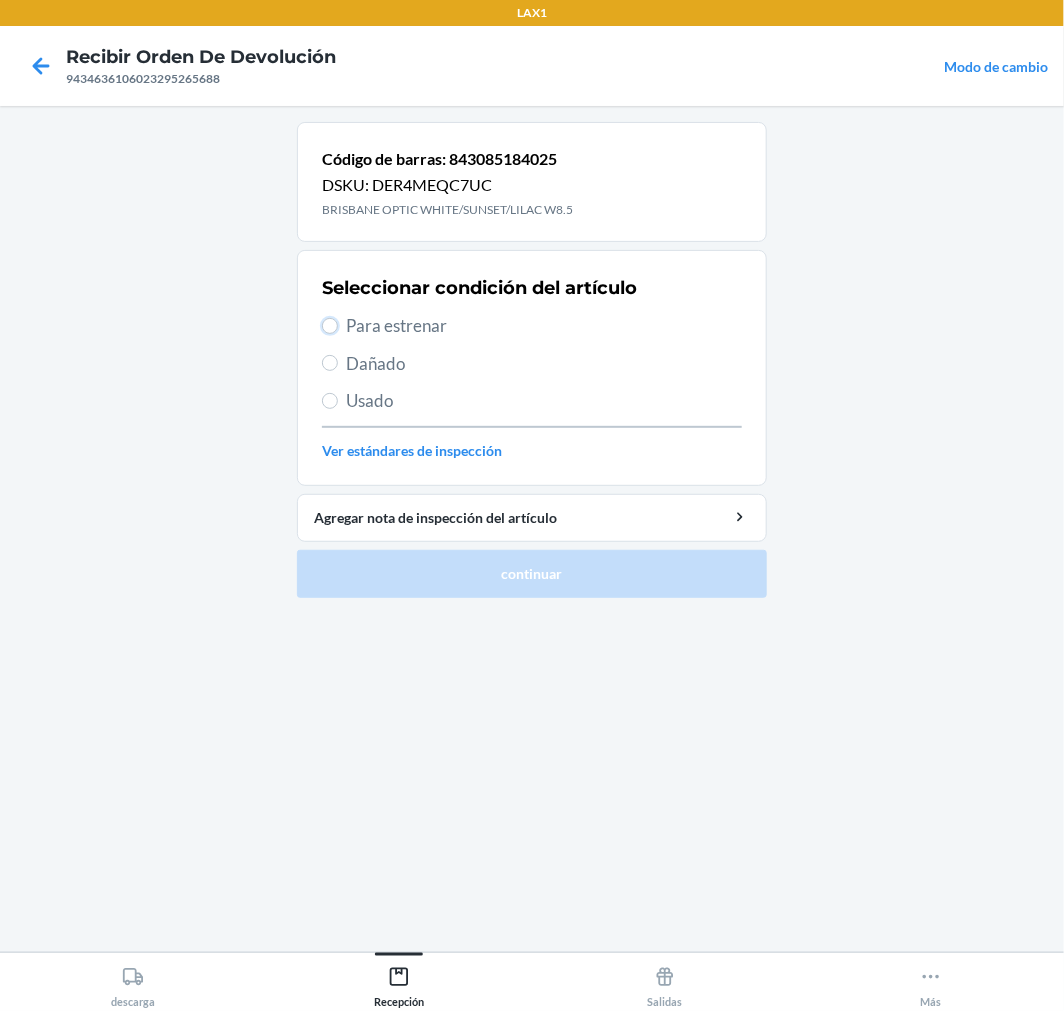 click on "Para estrenar" at bounding box center [330, 326] 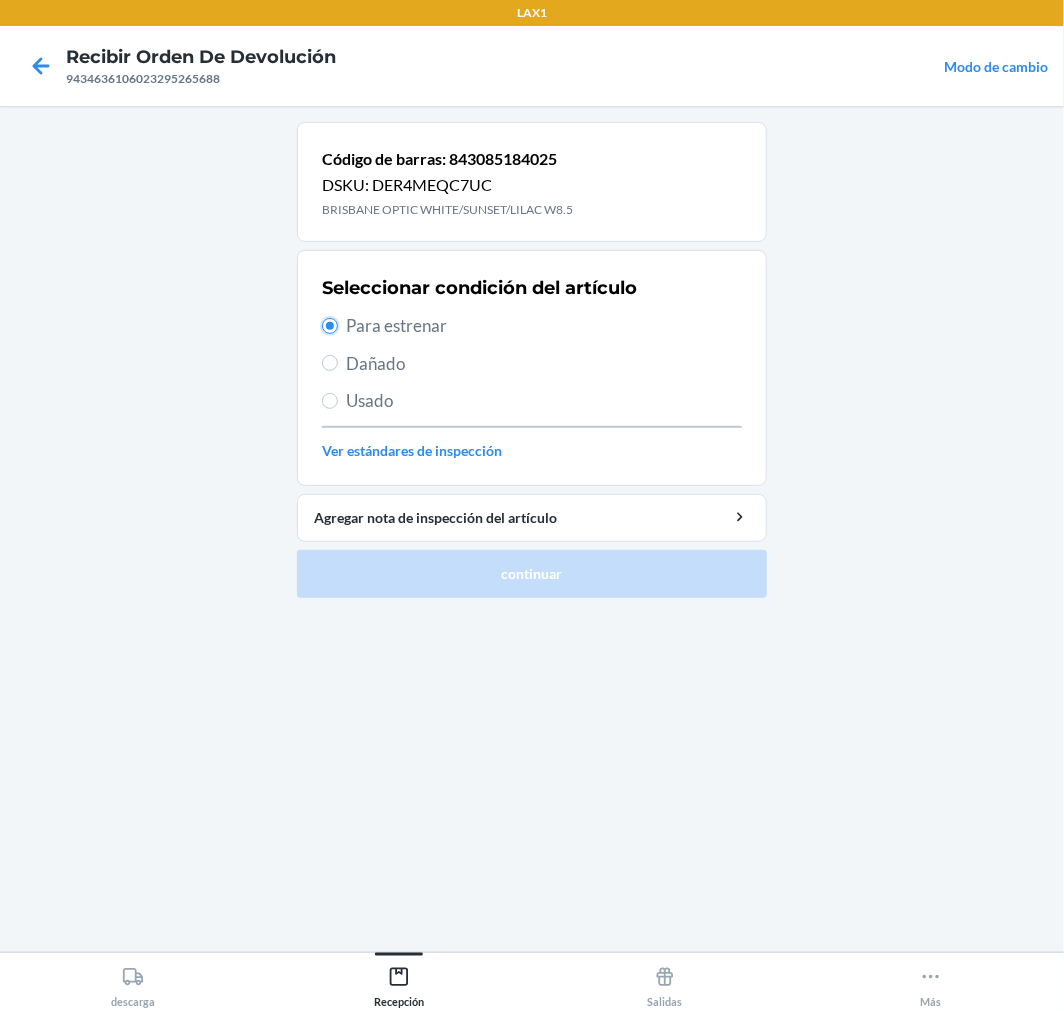 radio on "true" 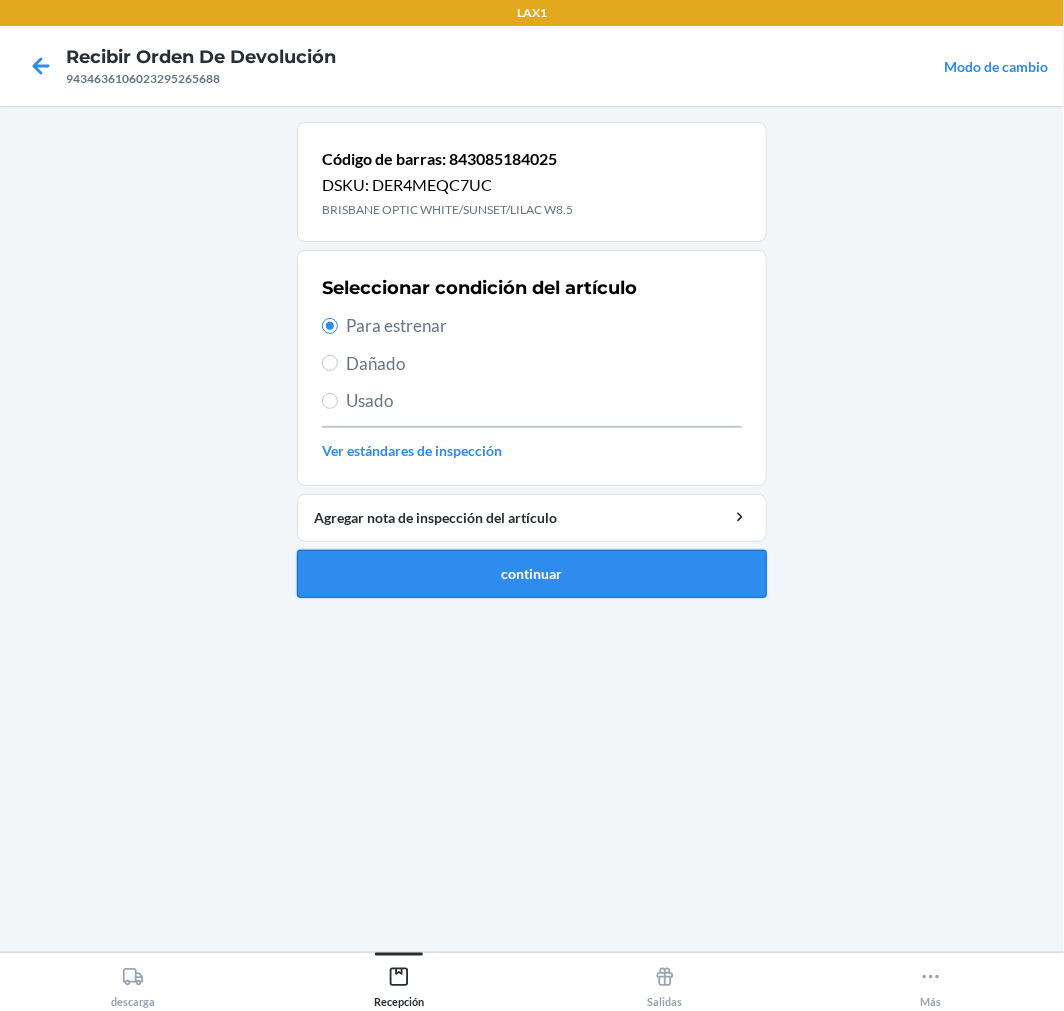 click on "continuar" at bounding box center [532, 574] 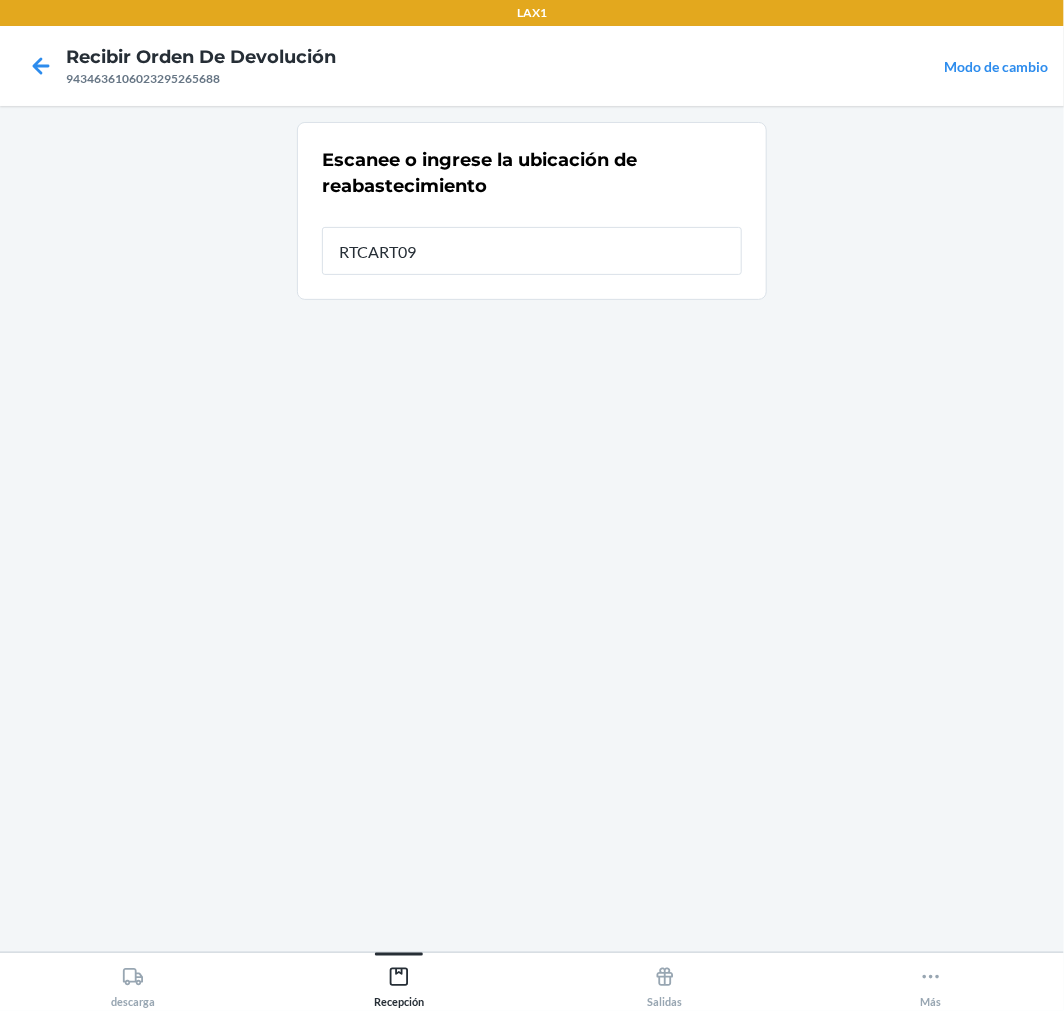 type on "RTCART096" 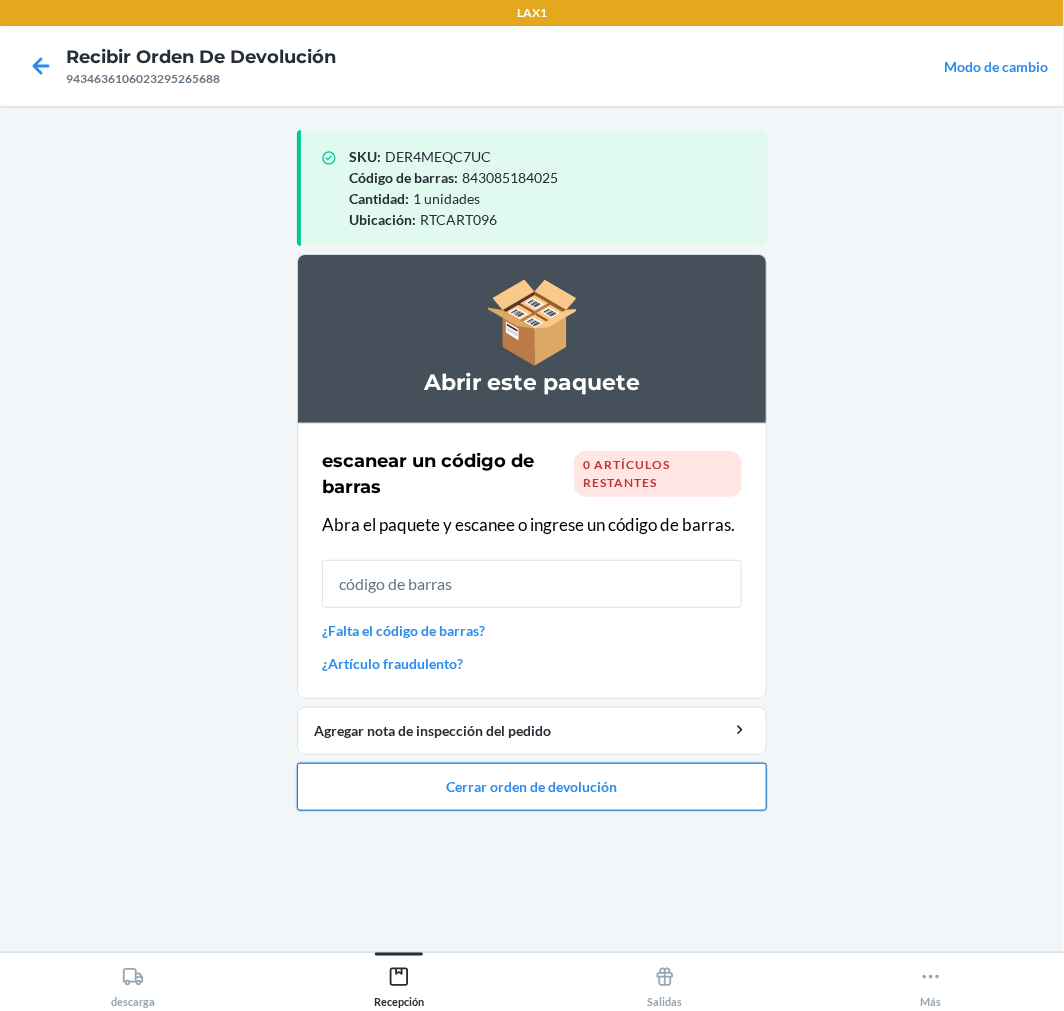 click on "Cerrar orden de devolución" at bounding box center [532, 787] 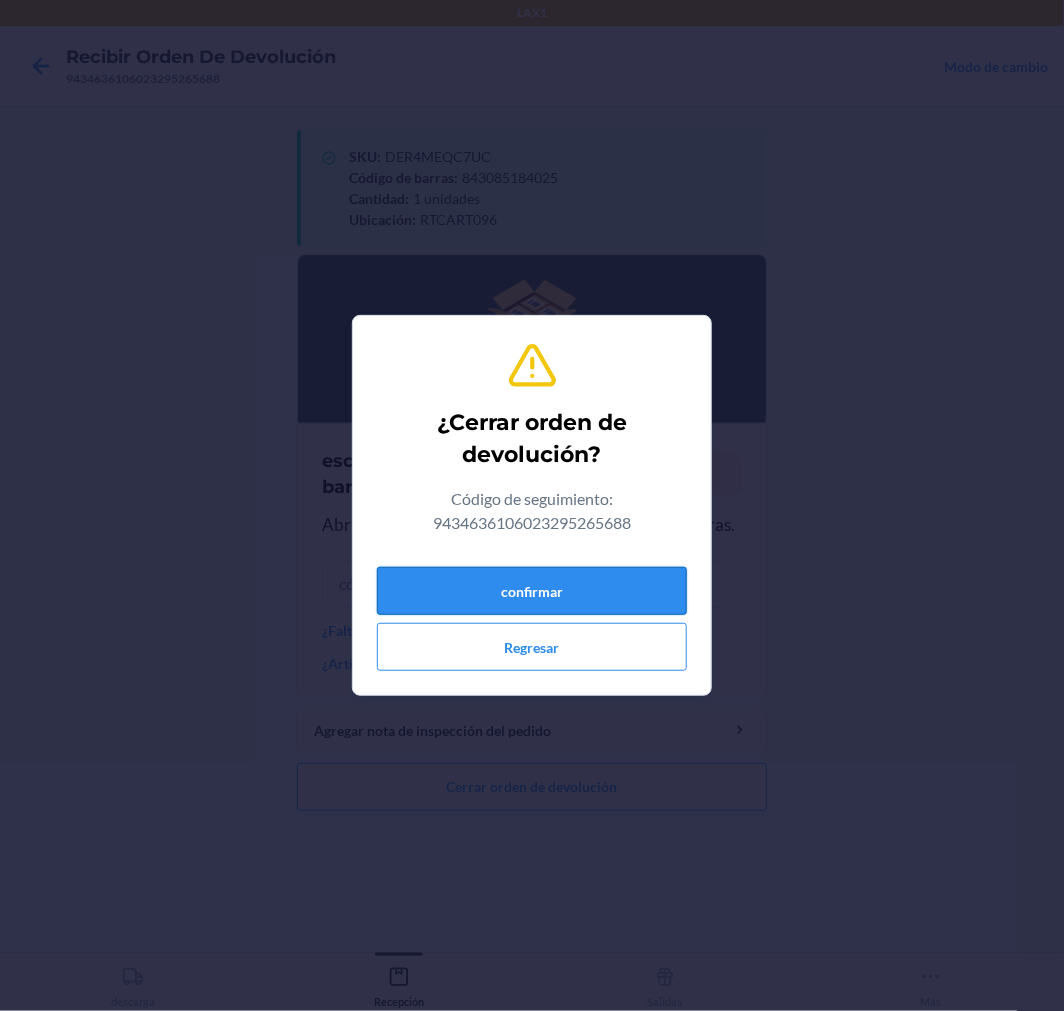 click on "confirmar" at bounding box center (532, 591) 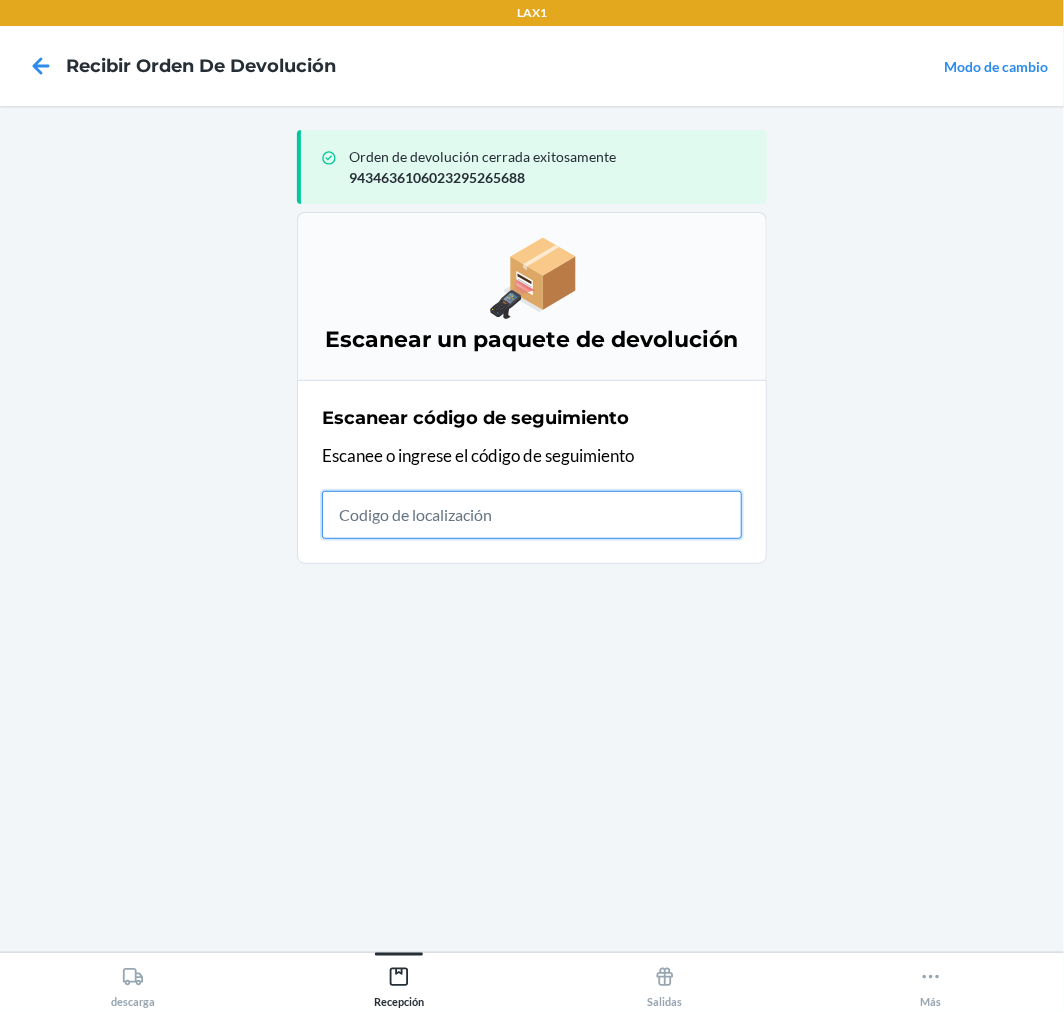 click at bounding box center [532, 515] 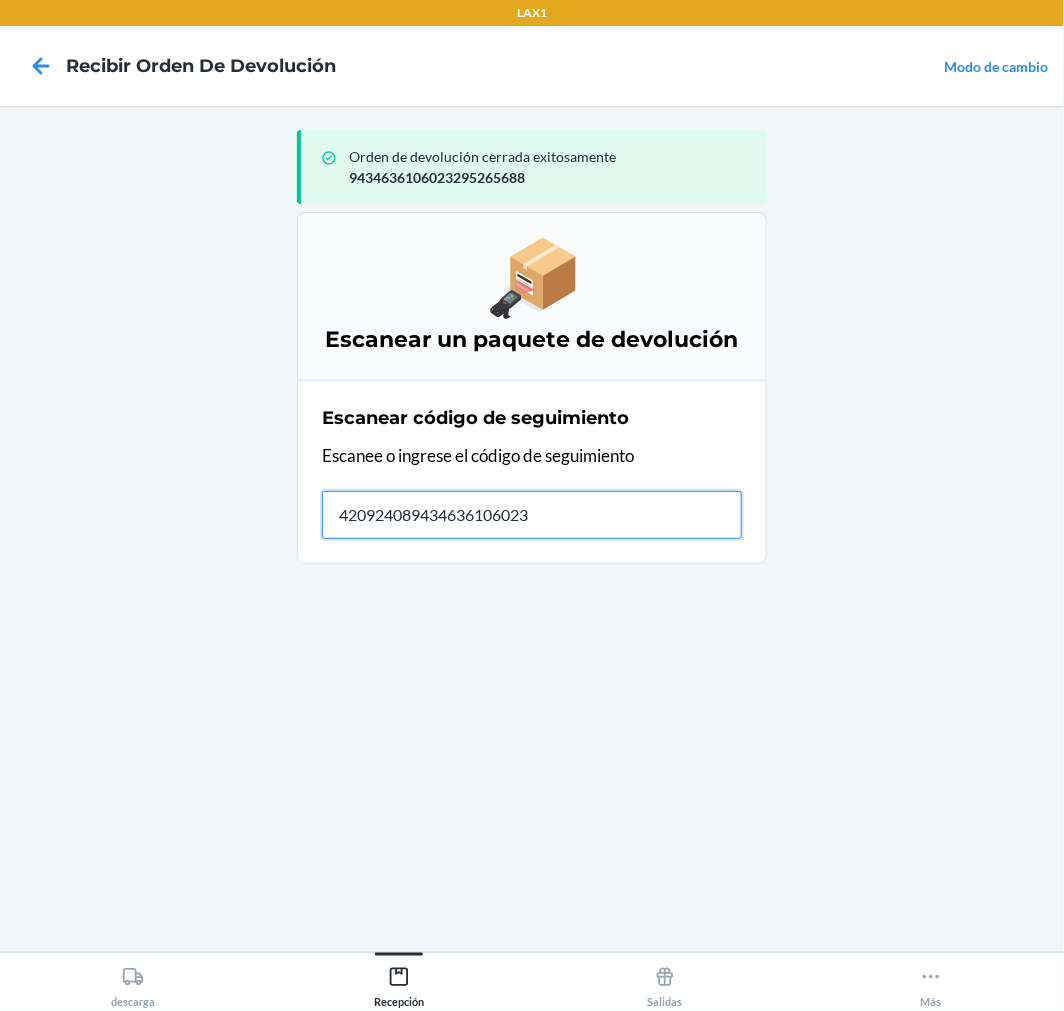 type on "4209240894346361060232" 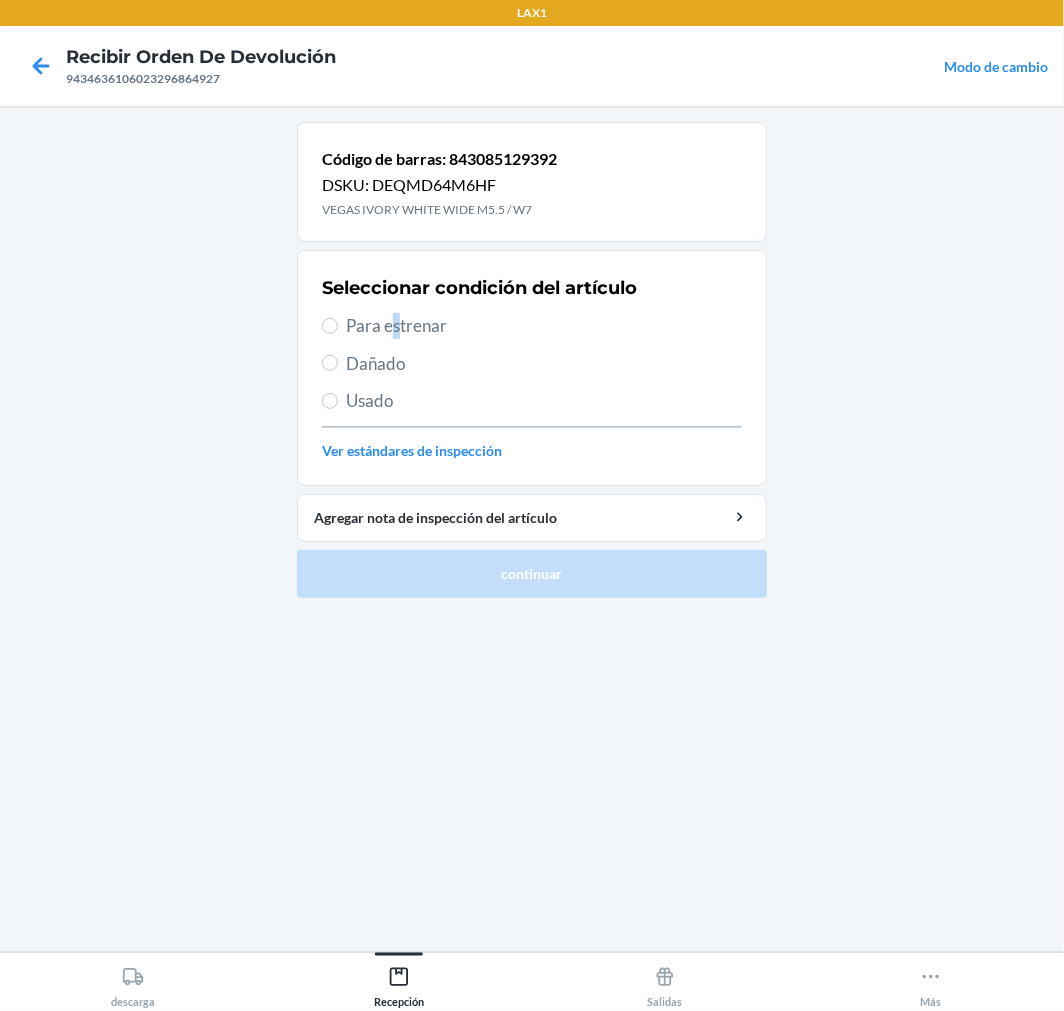 click on "Para estrenar" at bounding box center (544, 326) 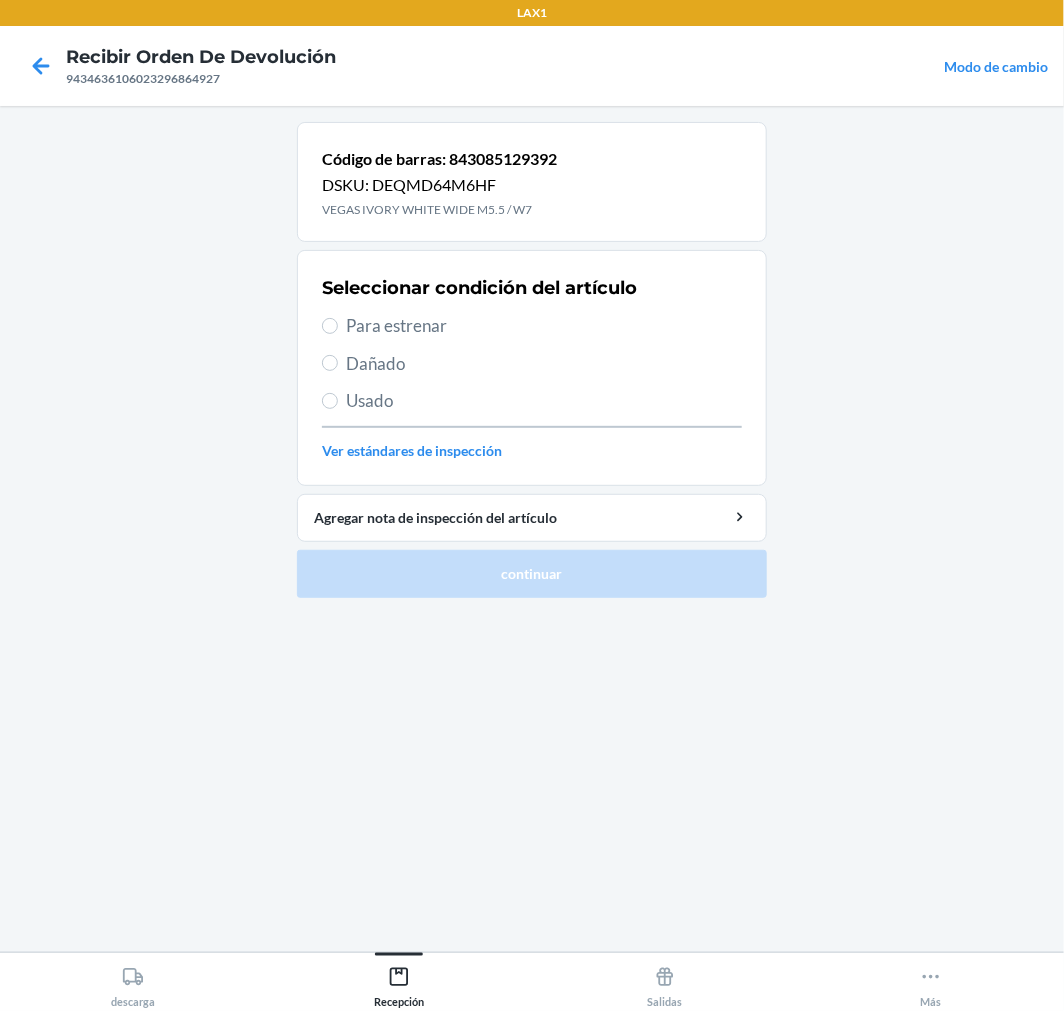 click on "Para estrenar" at bounding box center (544, 326) 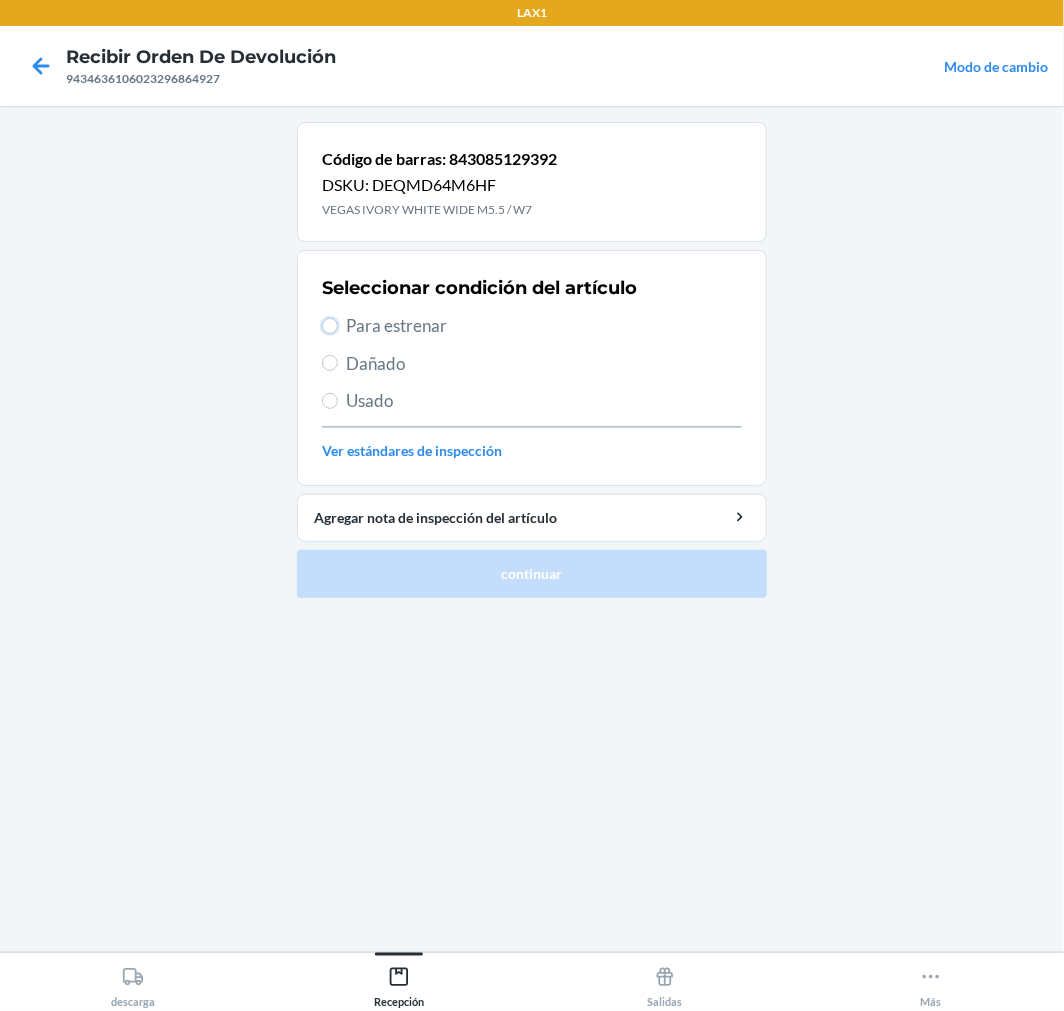 click on "Para estrenar" at bounding box center (330, 326) 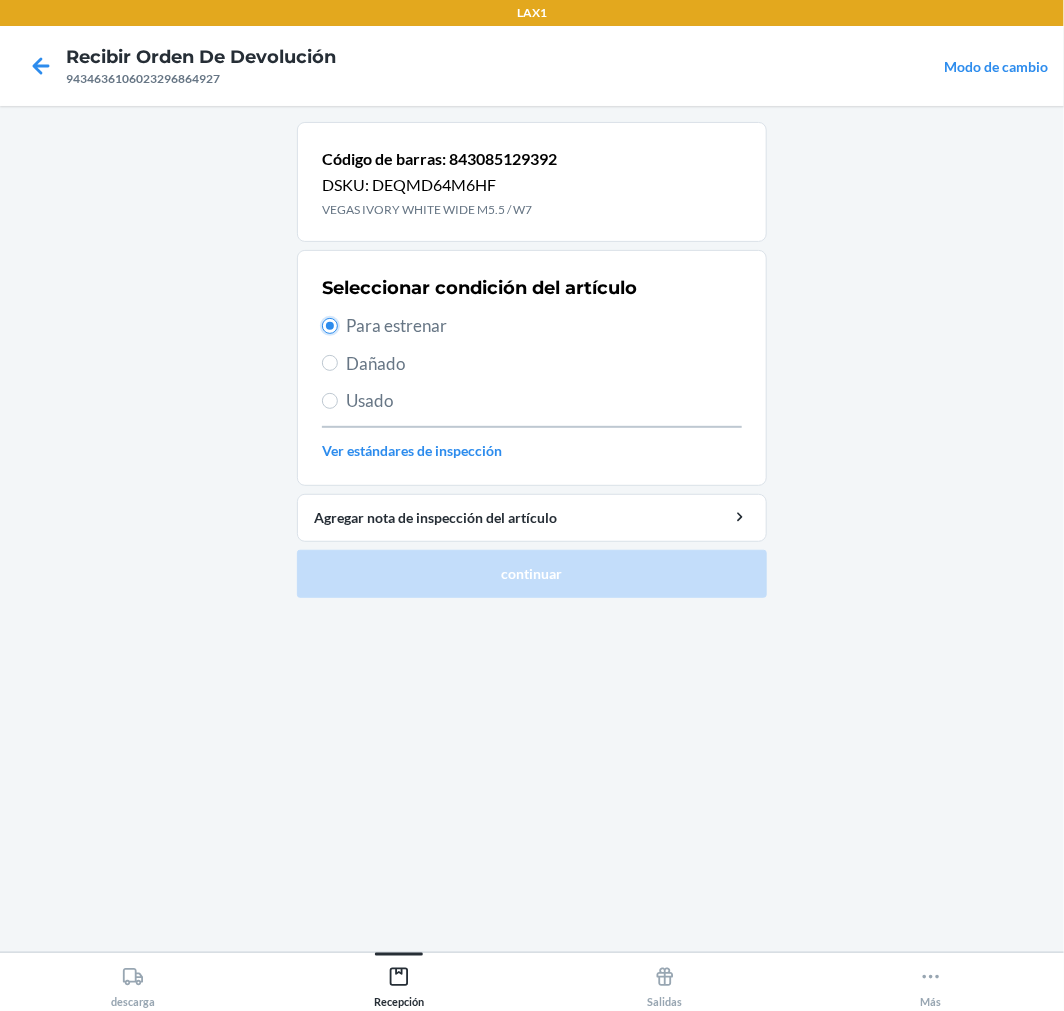 radio on "true" 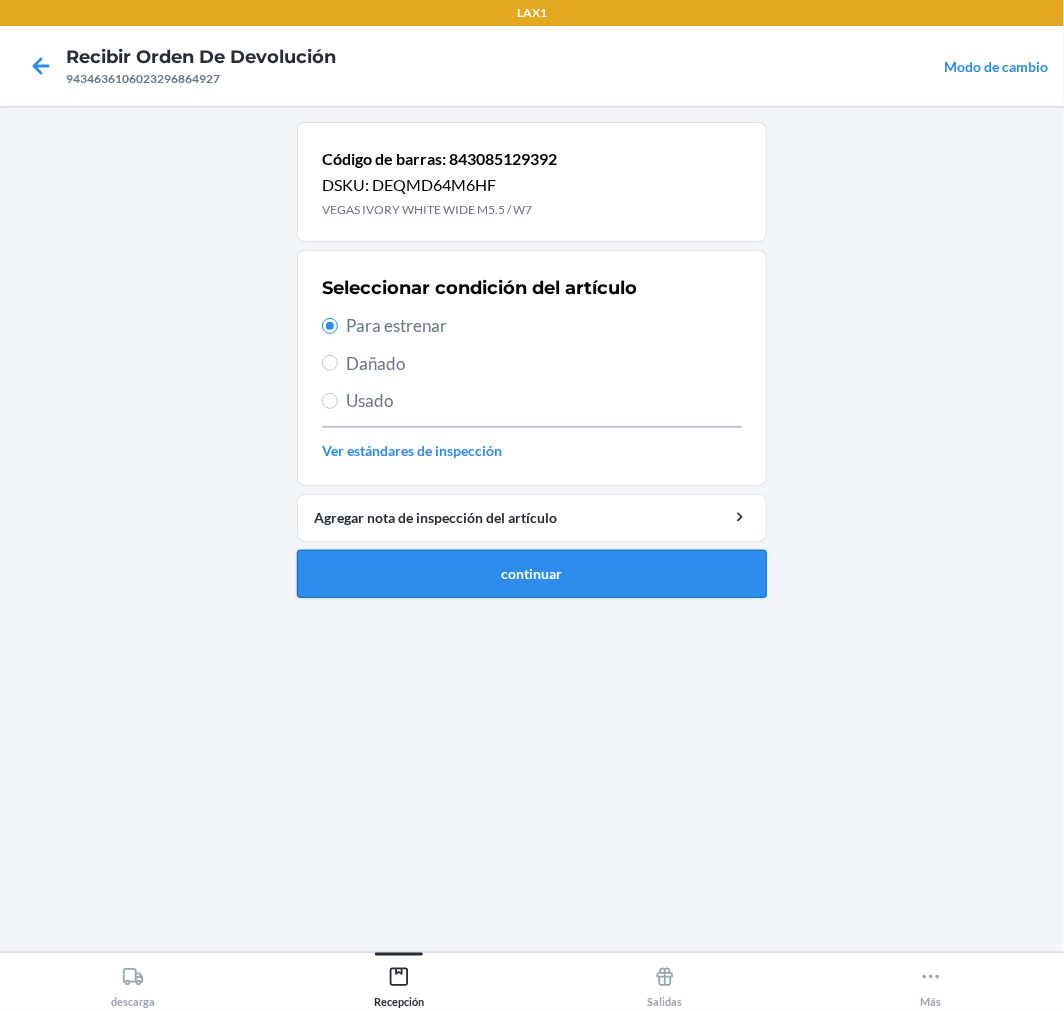 click on "continuar" at bounding box center (532, 574) 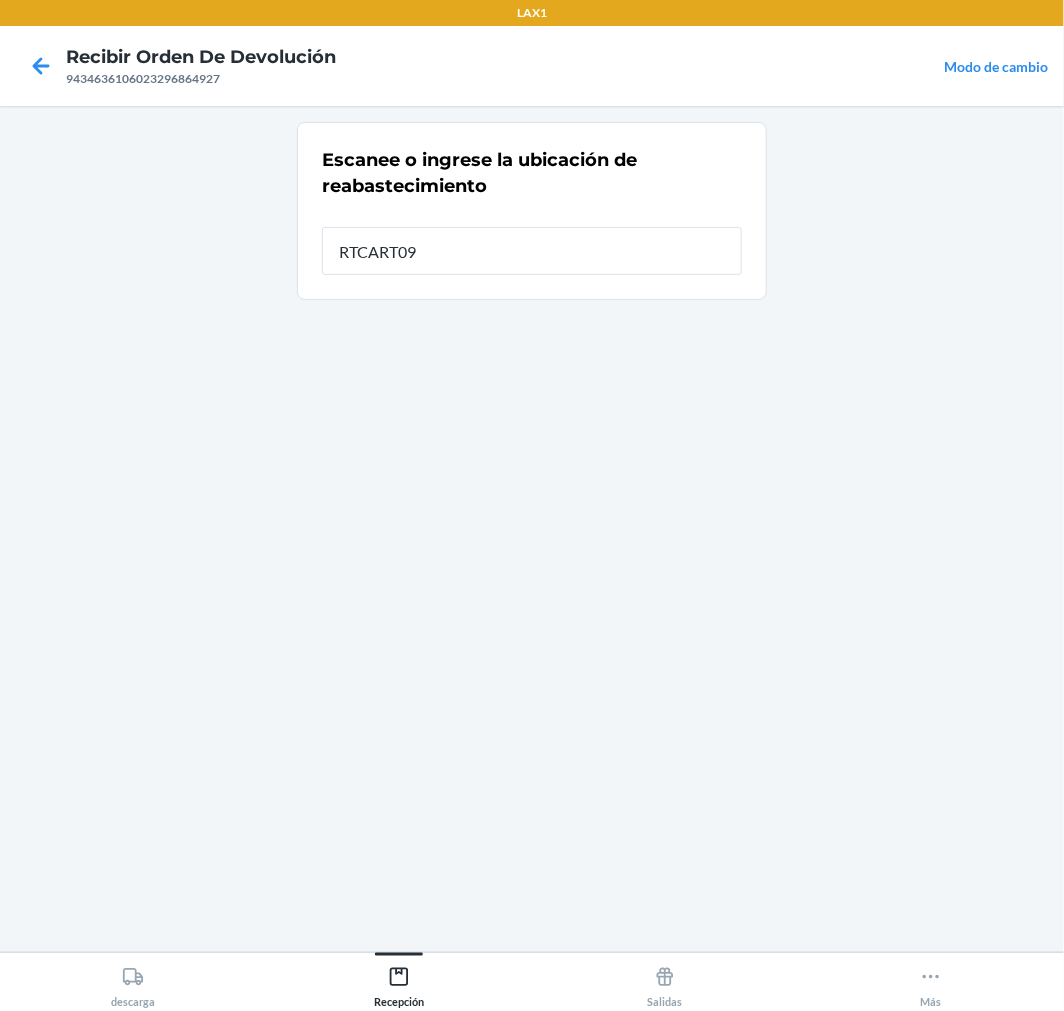 type on "RTCART096" 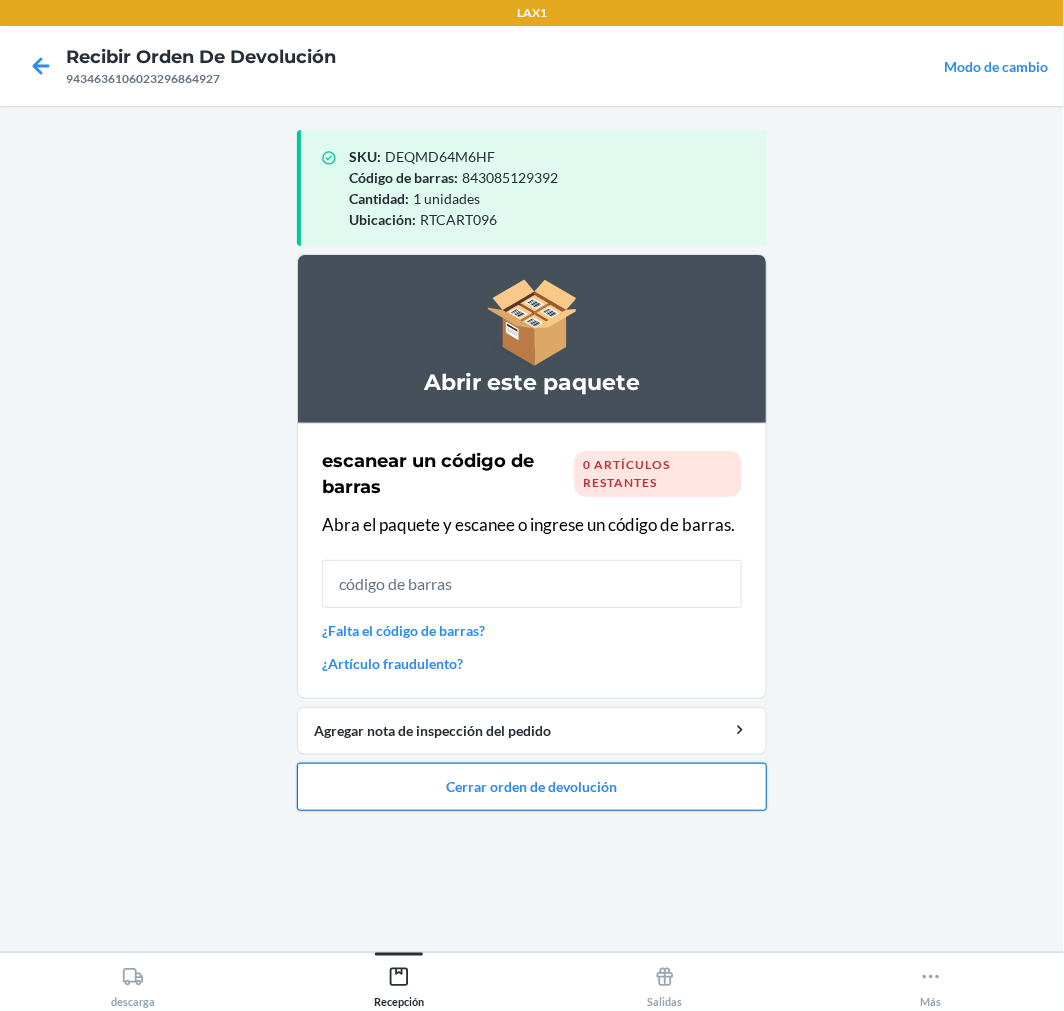 click on "Cerrar orden de devolución" at bounding box center (532, 787) 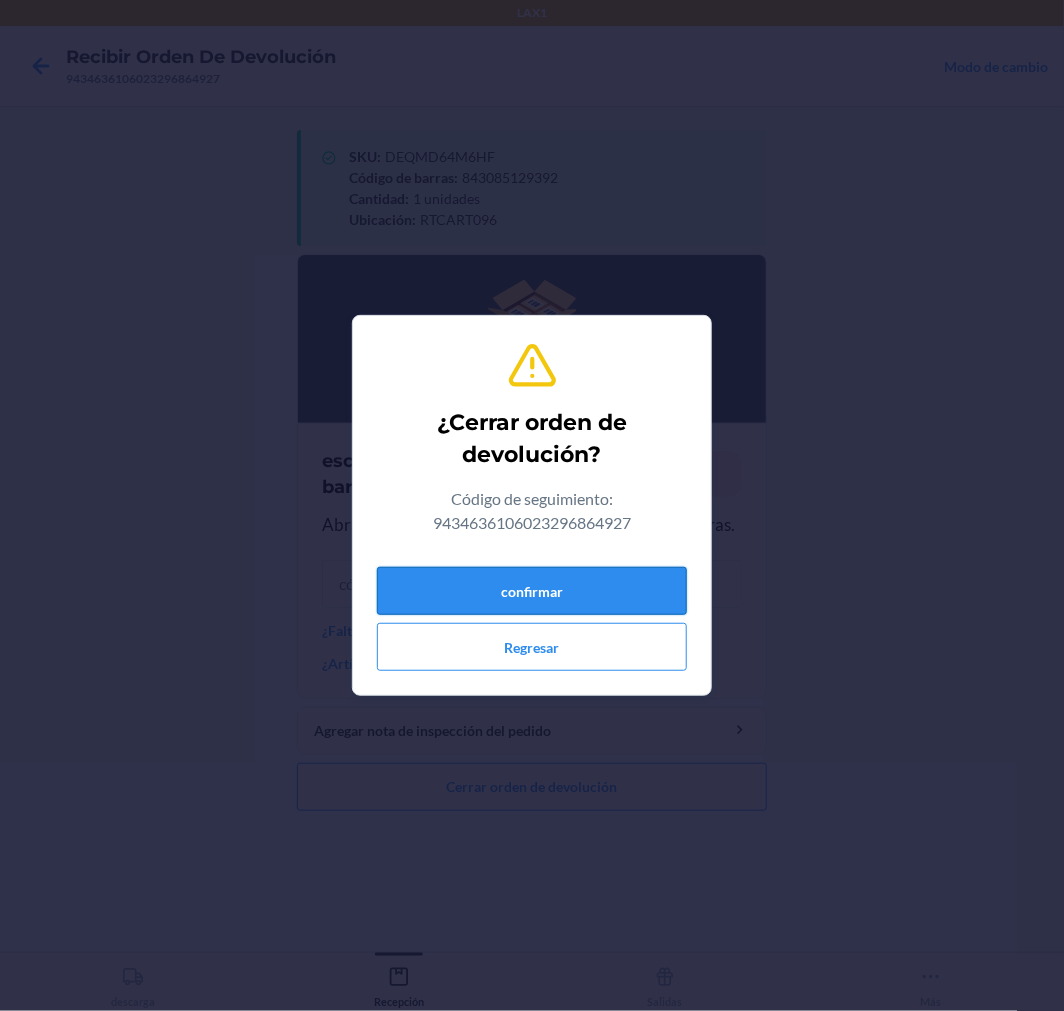click on "confirmar" at bounding box center [532, 591] 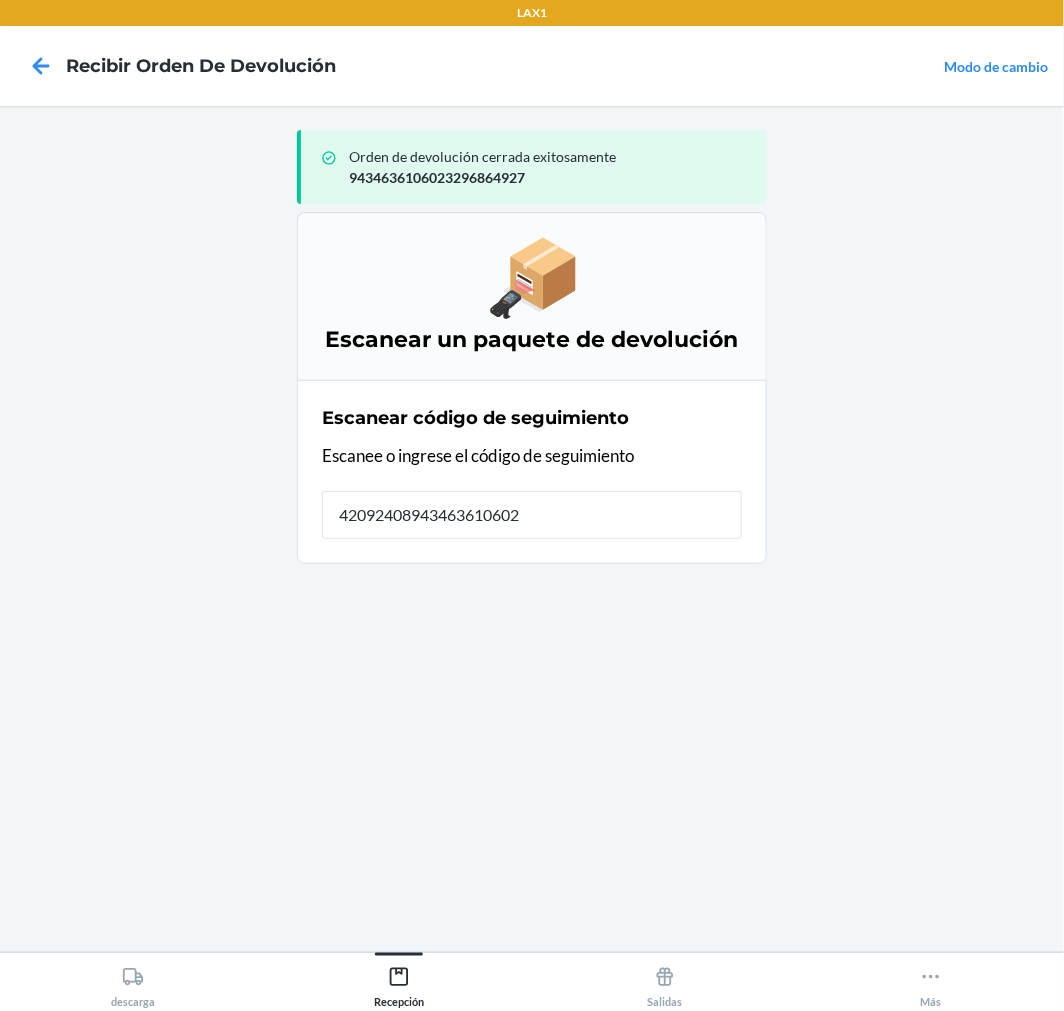 type on "420924089434636106023" 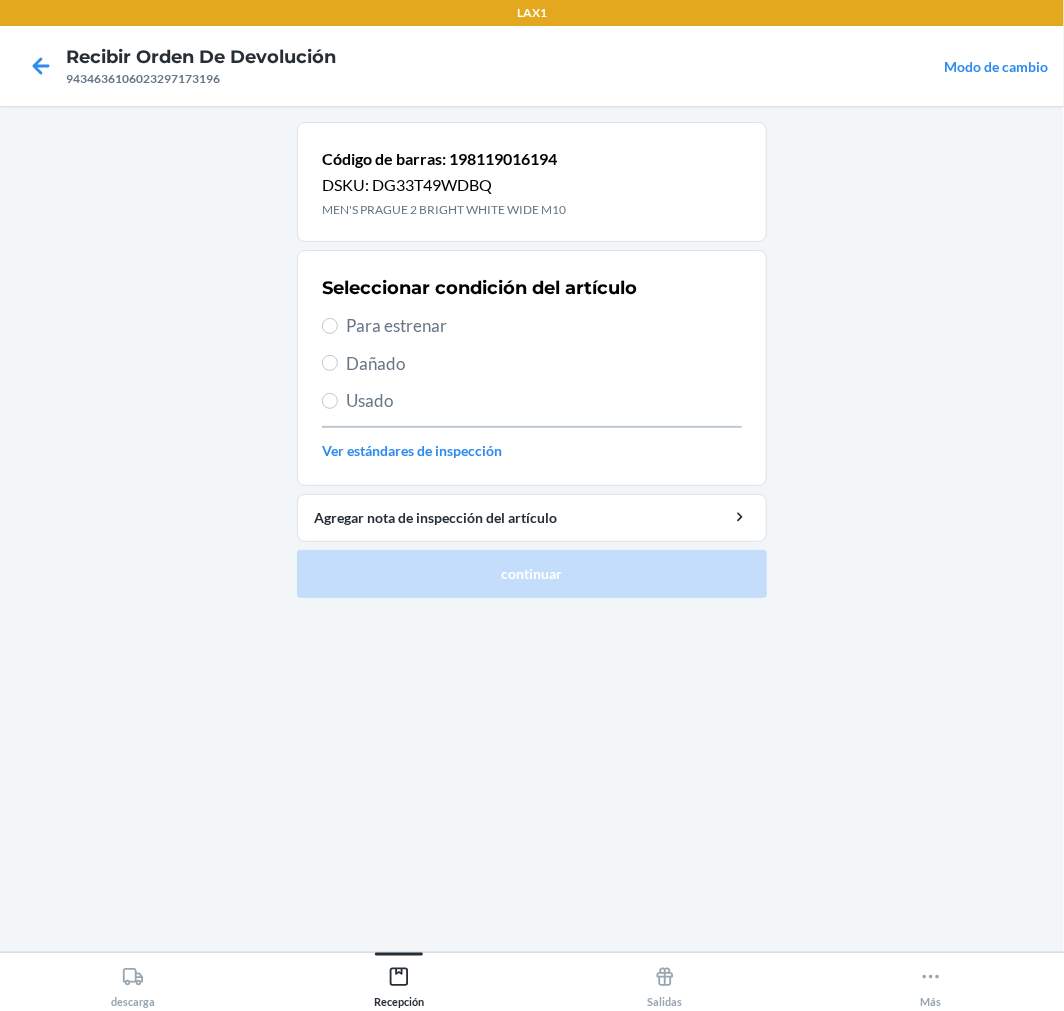 click on "Para estrenar" at bounding box center [544, 326] 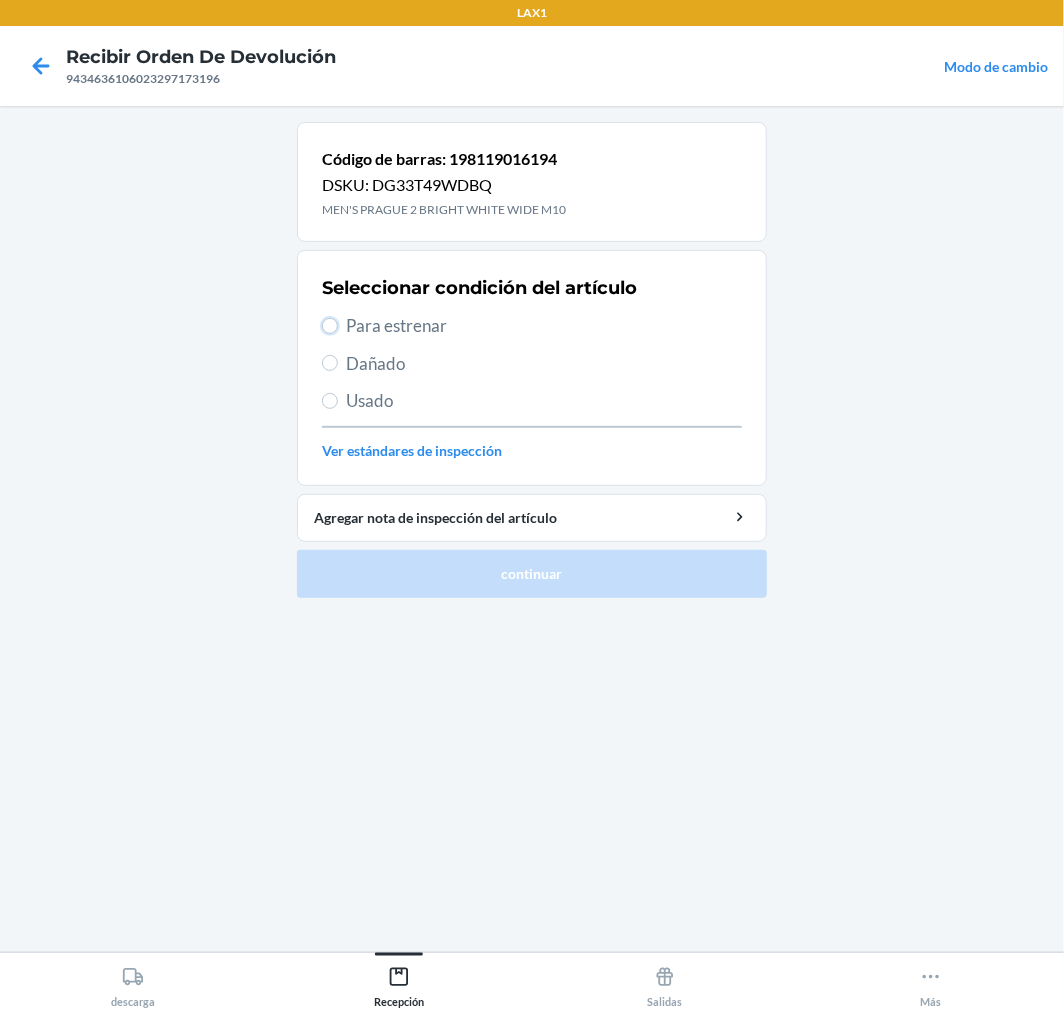 click on "Para estrenar" at bounding box center [330, 326] 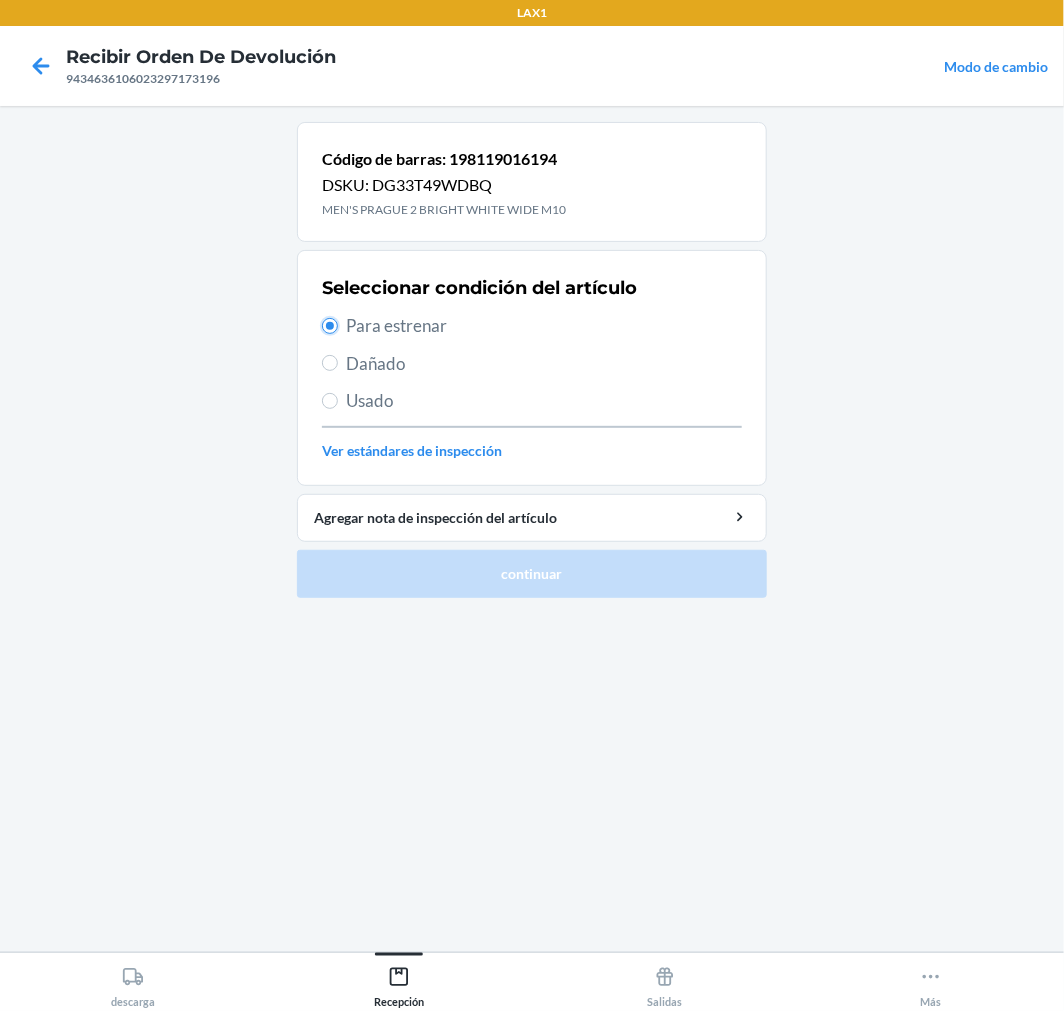 radio on "true" 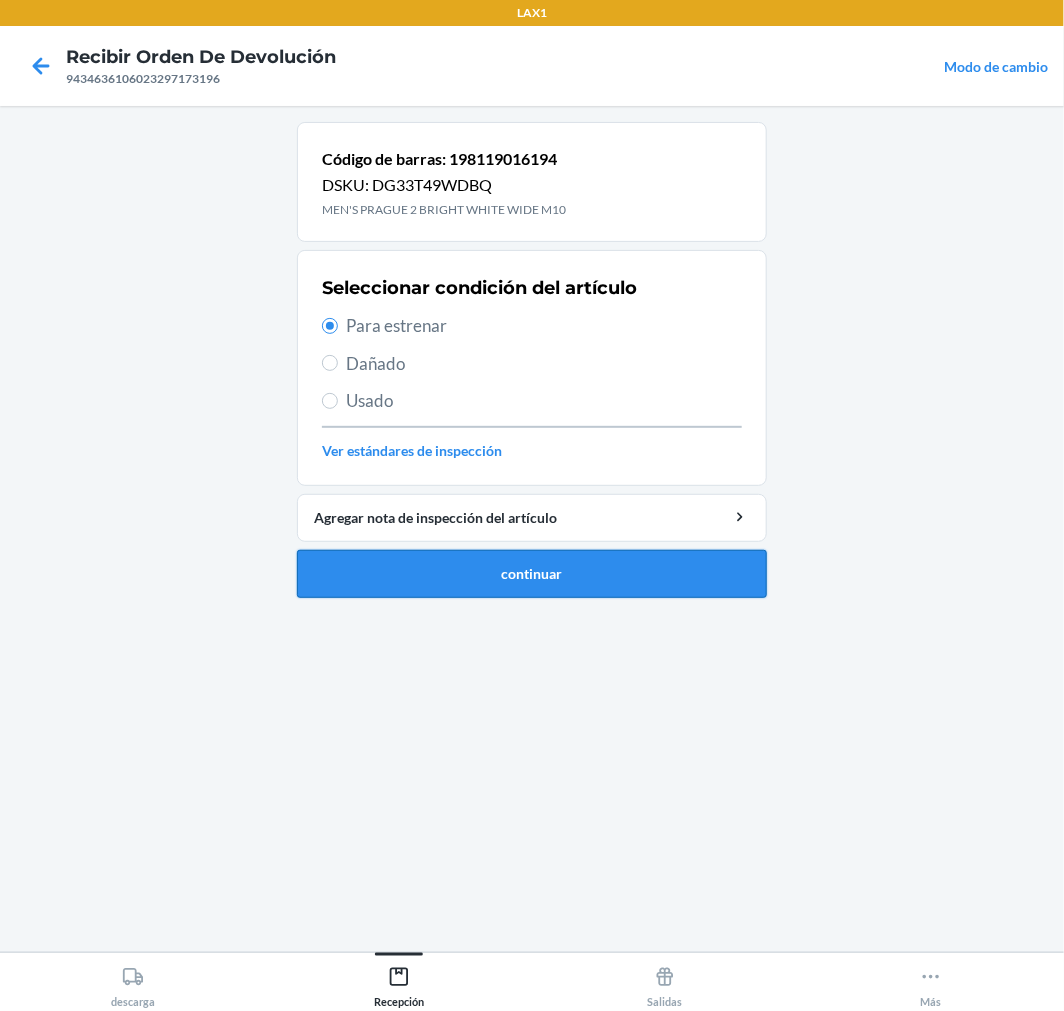 click on "continuar" at bounding box center [532, 574] 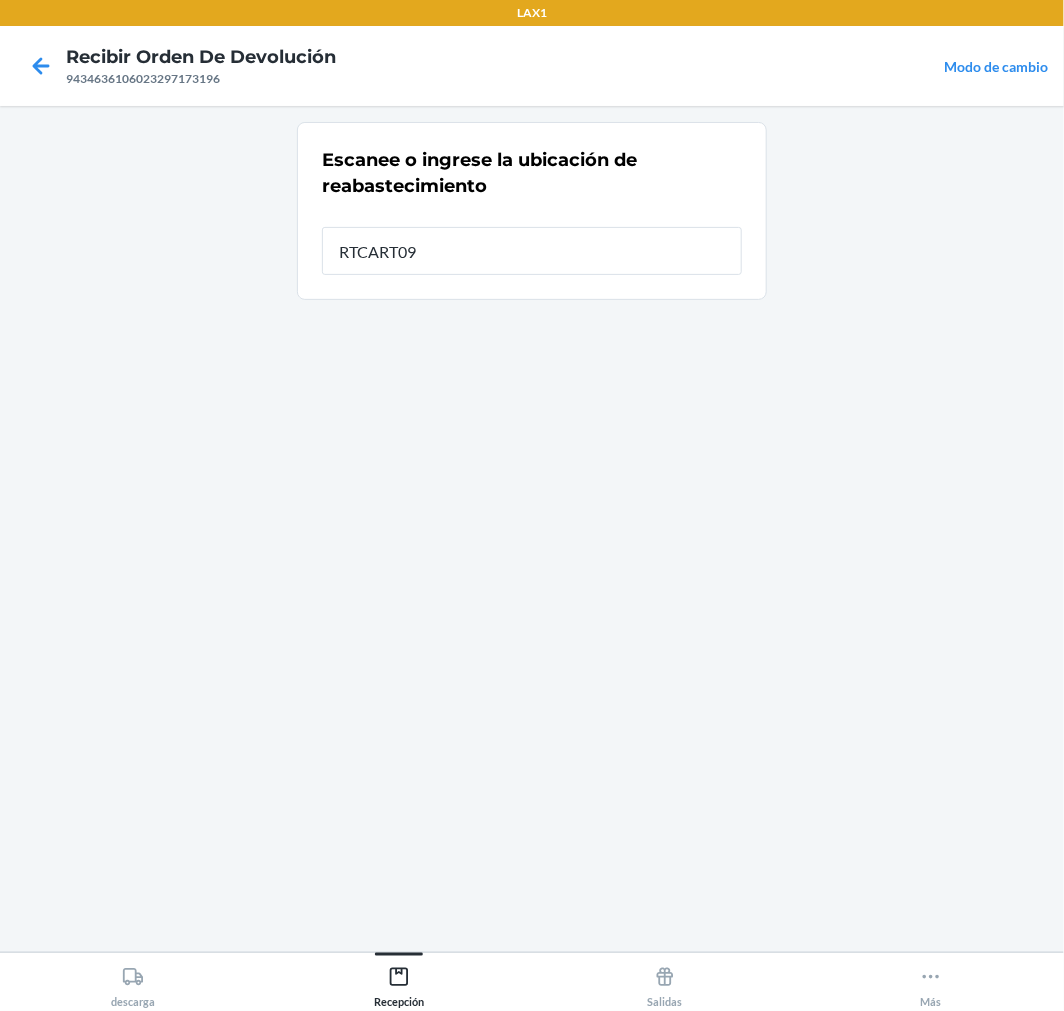 type on "RTCART096" 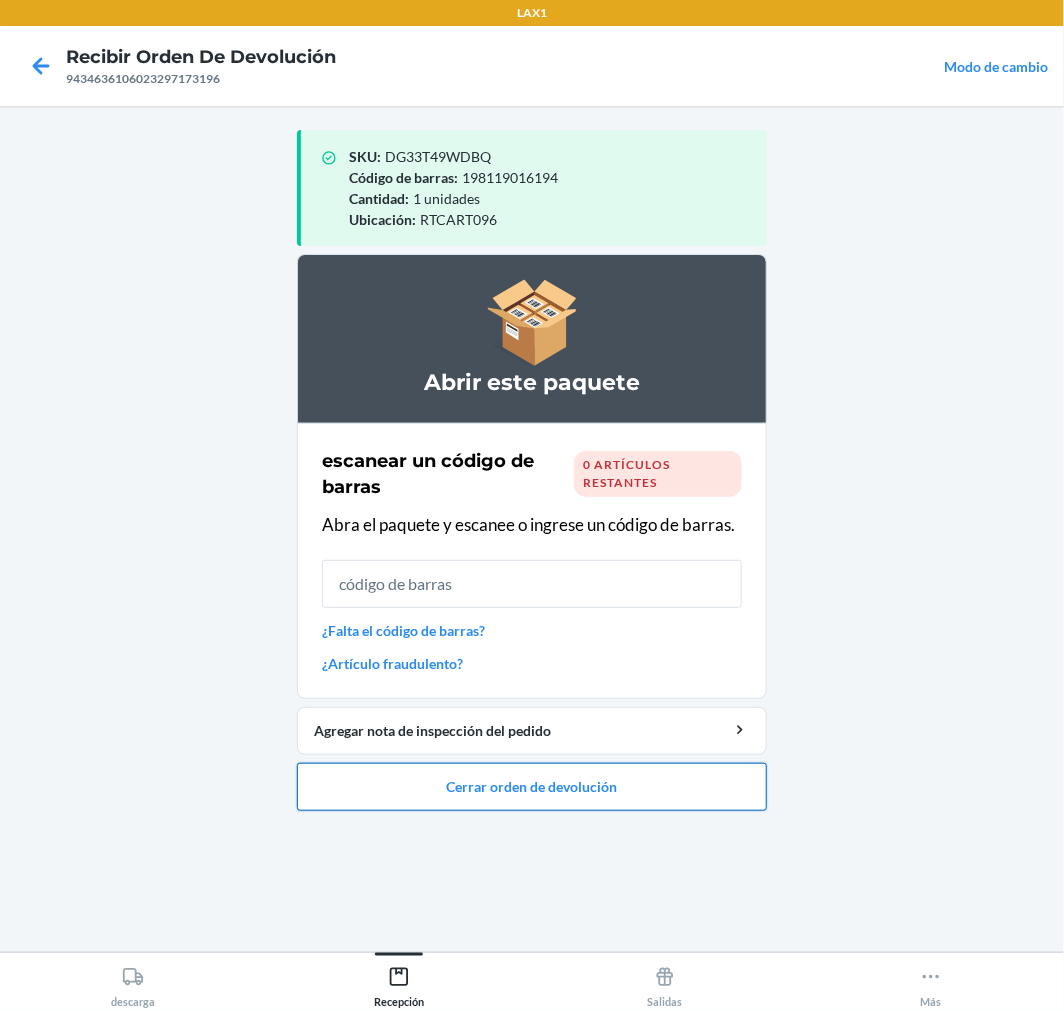 drag, startPoint x: 513, startPoint y: 781, endPoint x: 524, endPoint y: 782, distance: 11.045361 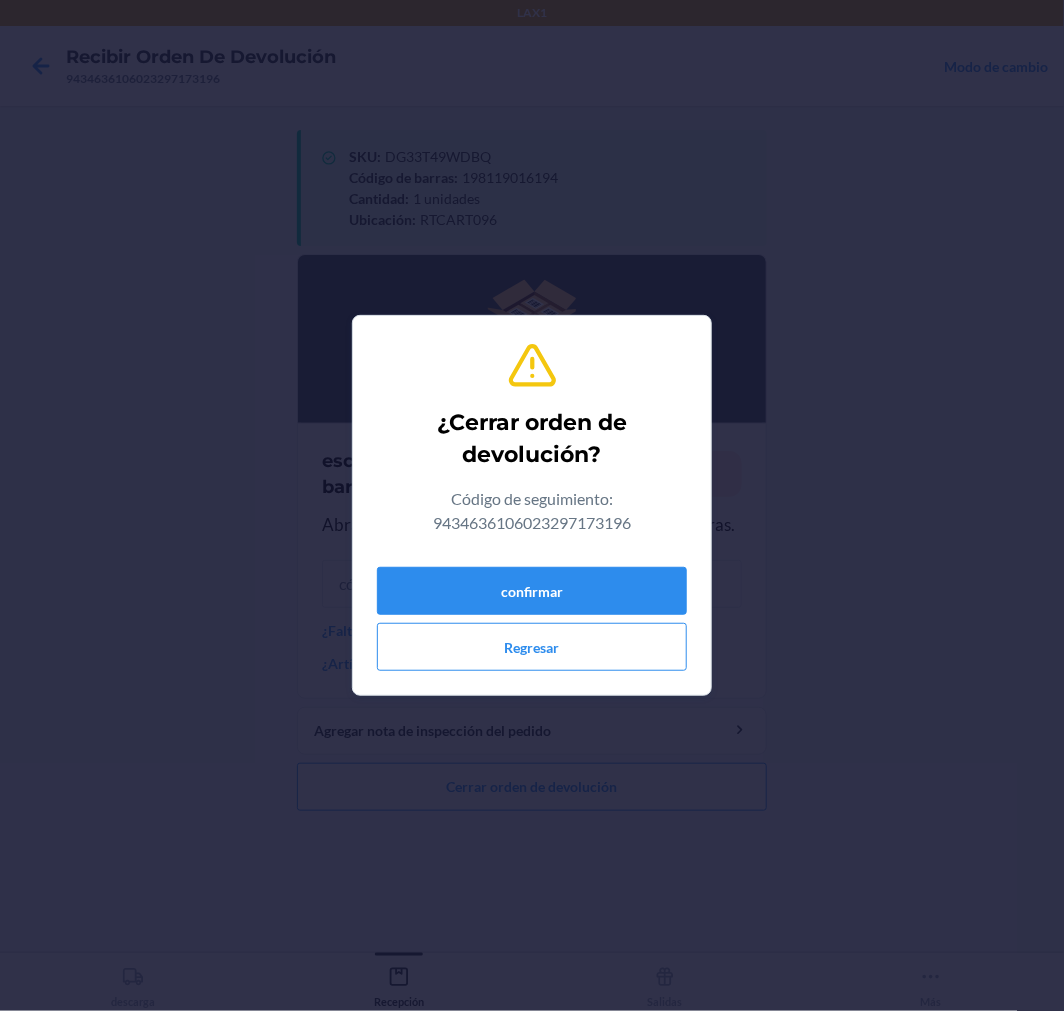 click on "confirmar Regresar" at bounding box center [532, 615] 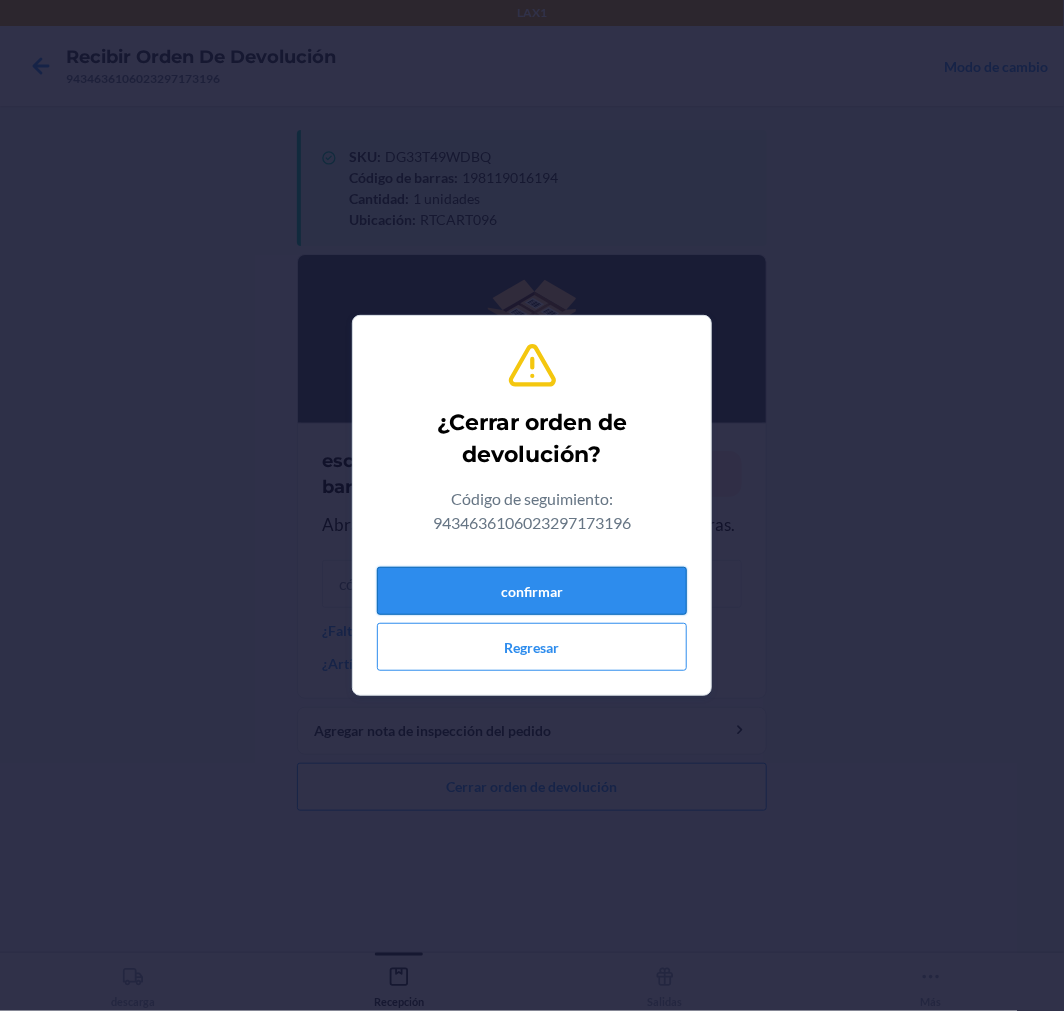 click on "confirmar" at bounding box center [532, 591] 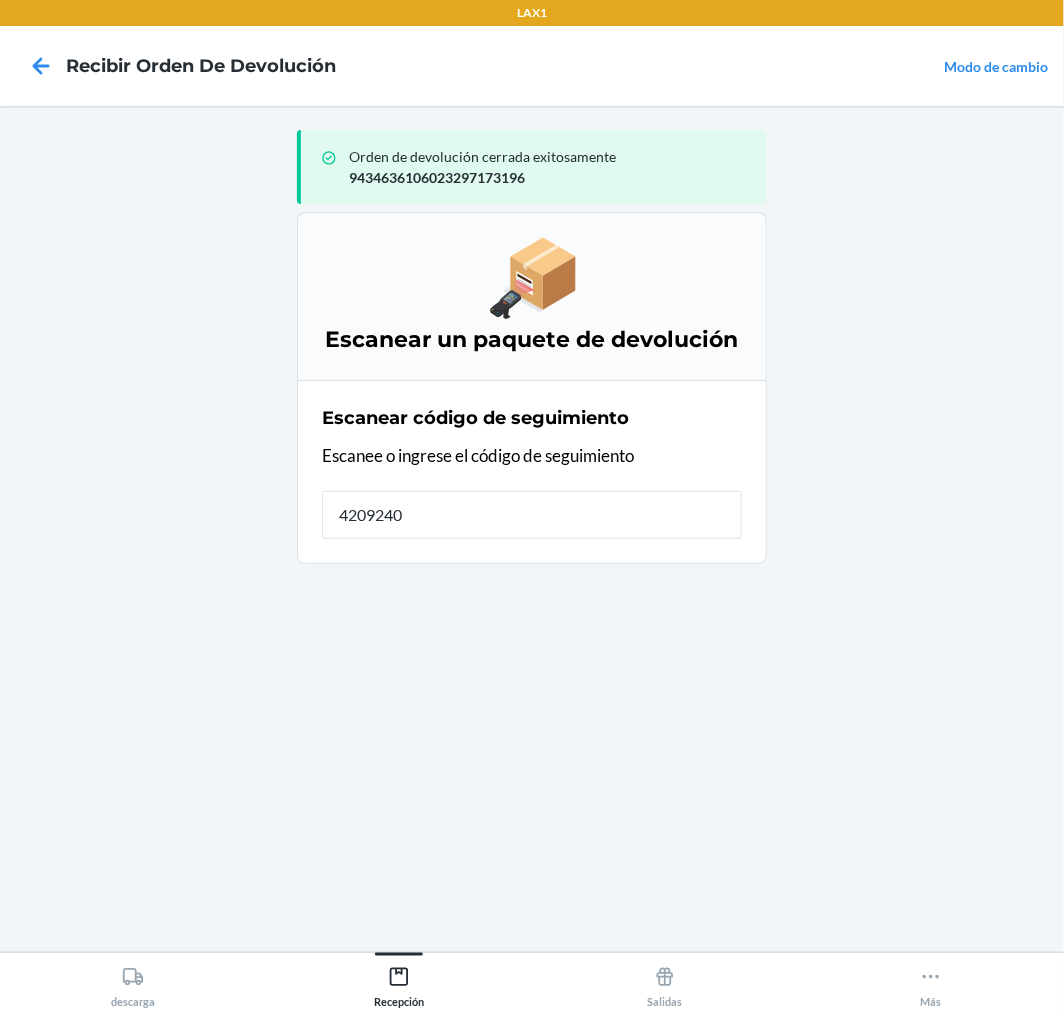type on "42092408" 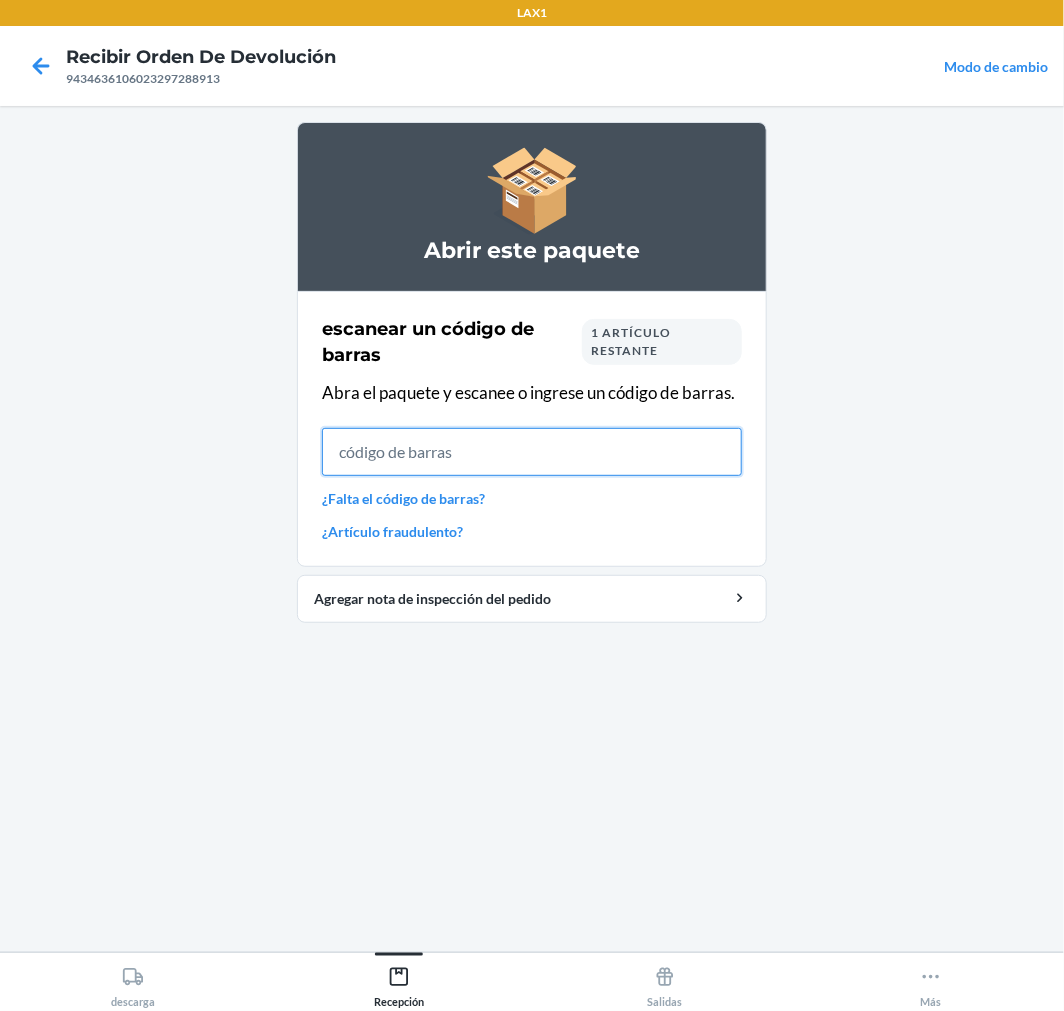 click at bounding box center [532, 452] 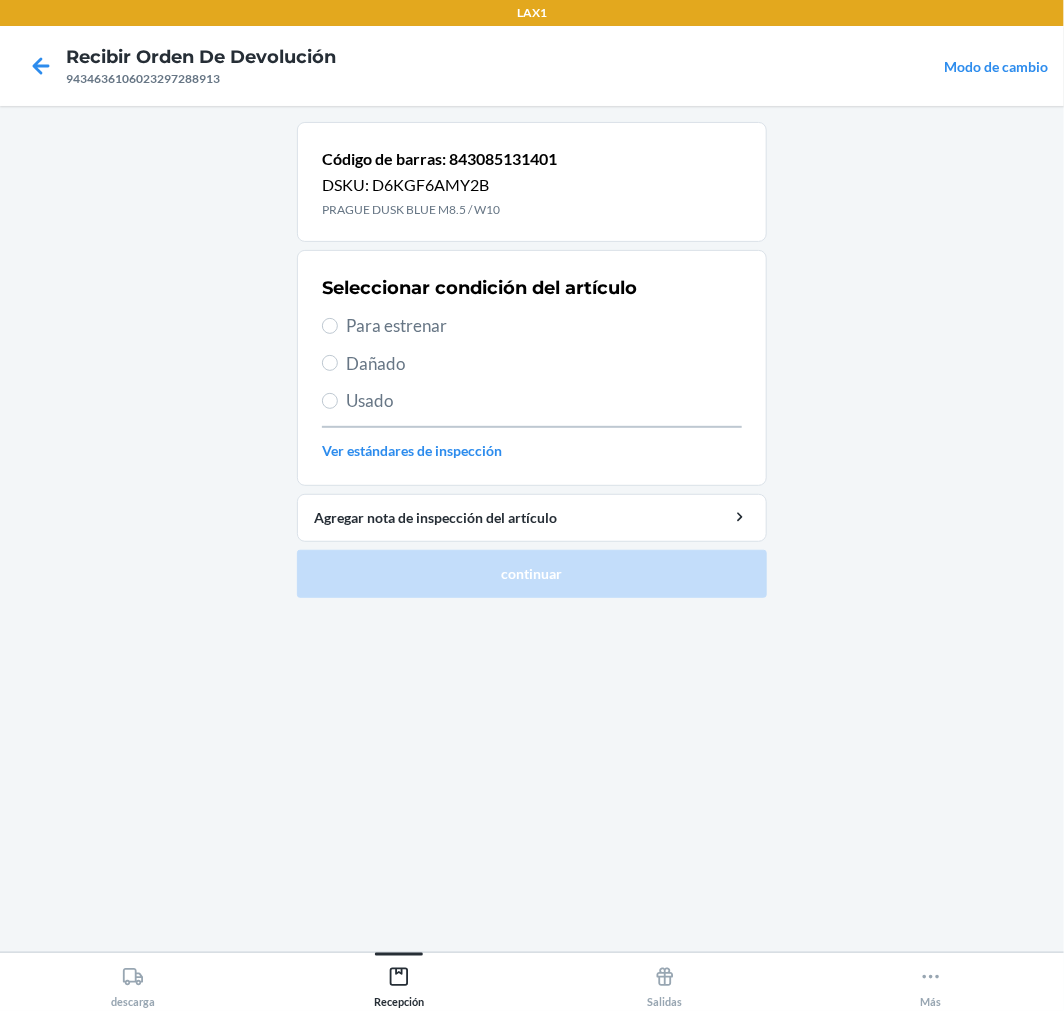 click on "Para estrenar" at bounding box center (544, 326) 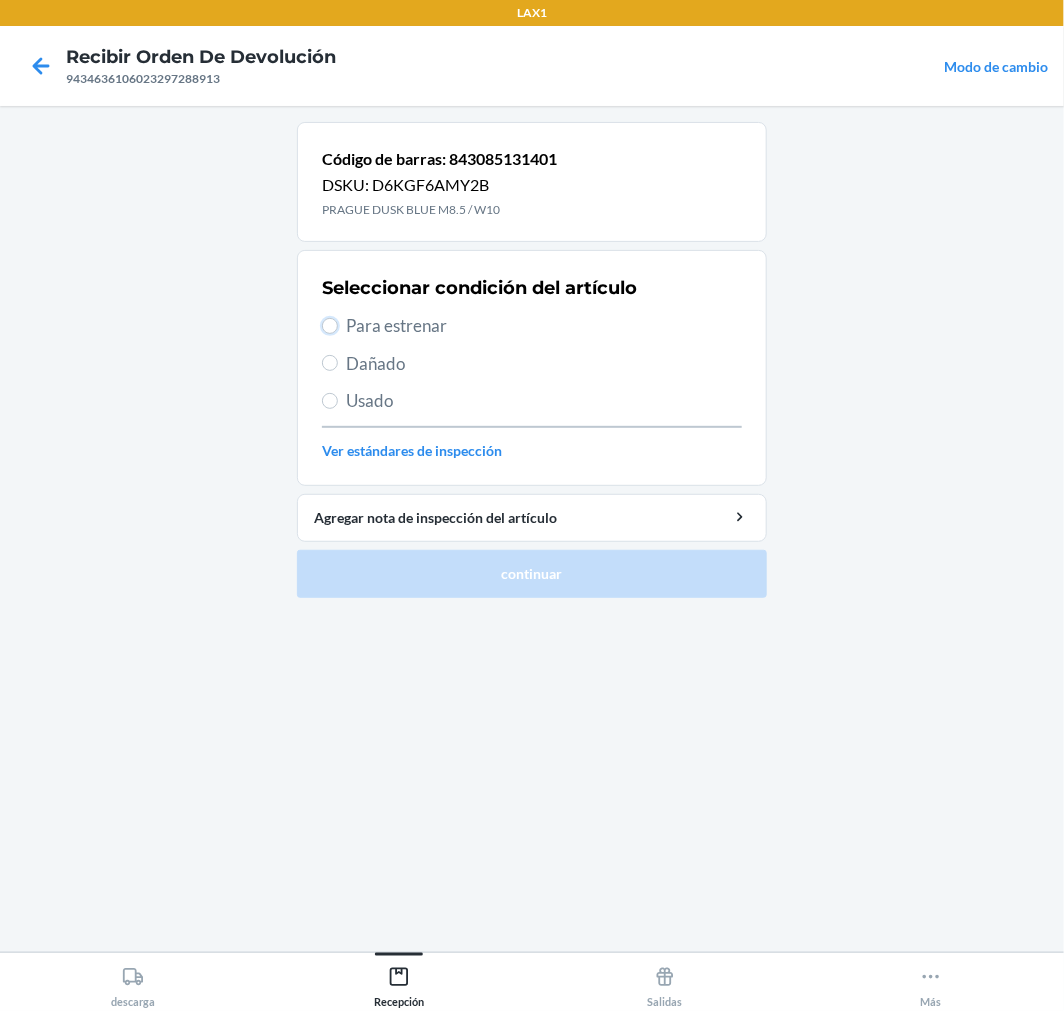 click on "Para estrenar" at bounding box center [330, 326] 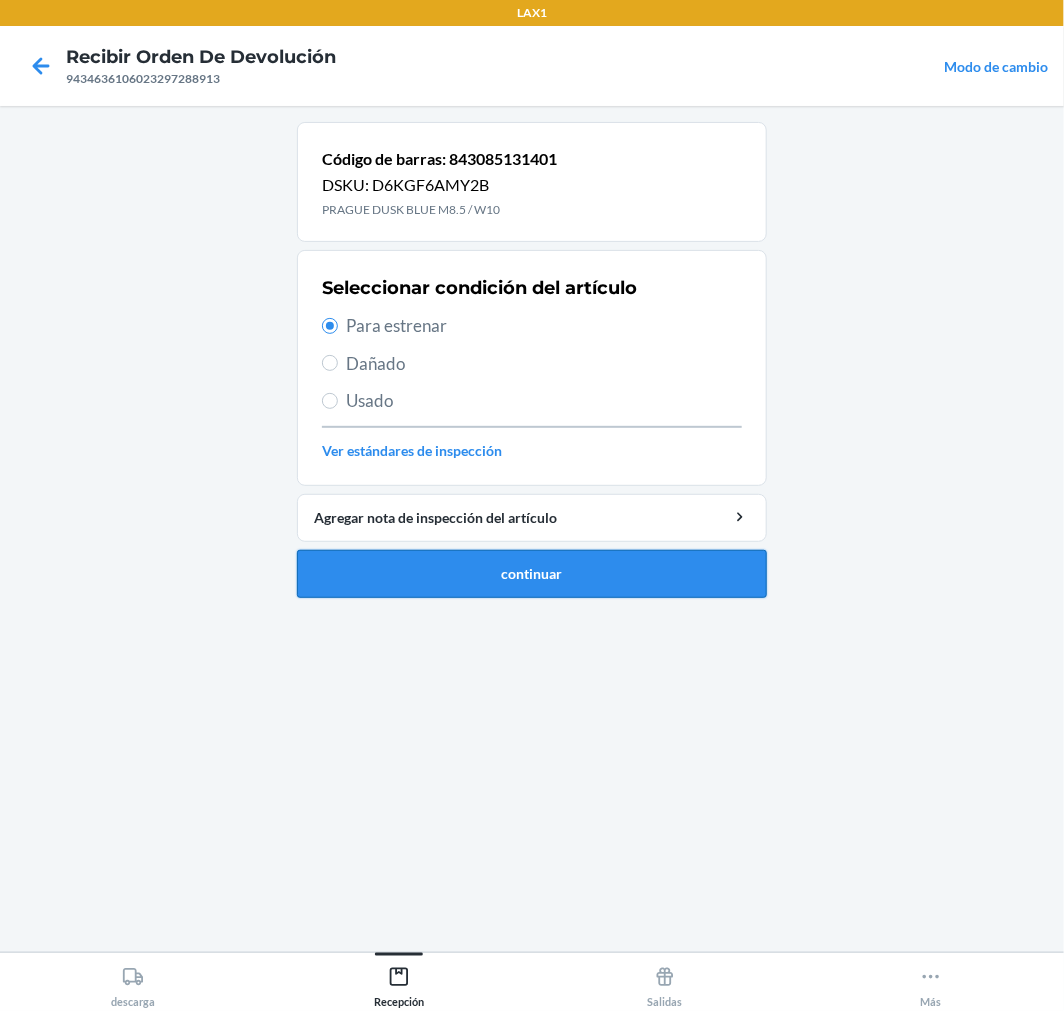 click on "continuar" at bounding box center (532, 574) 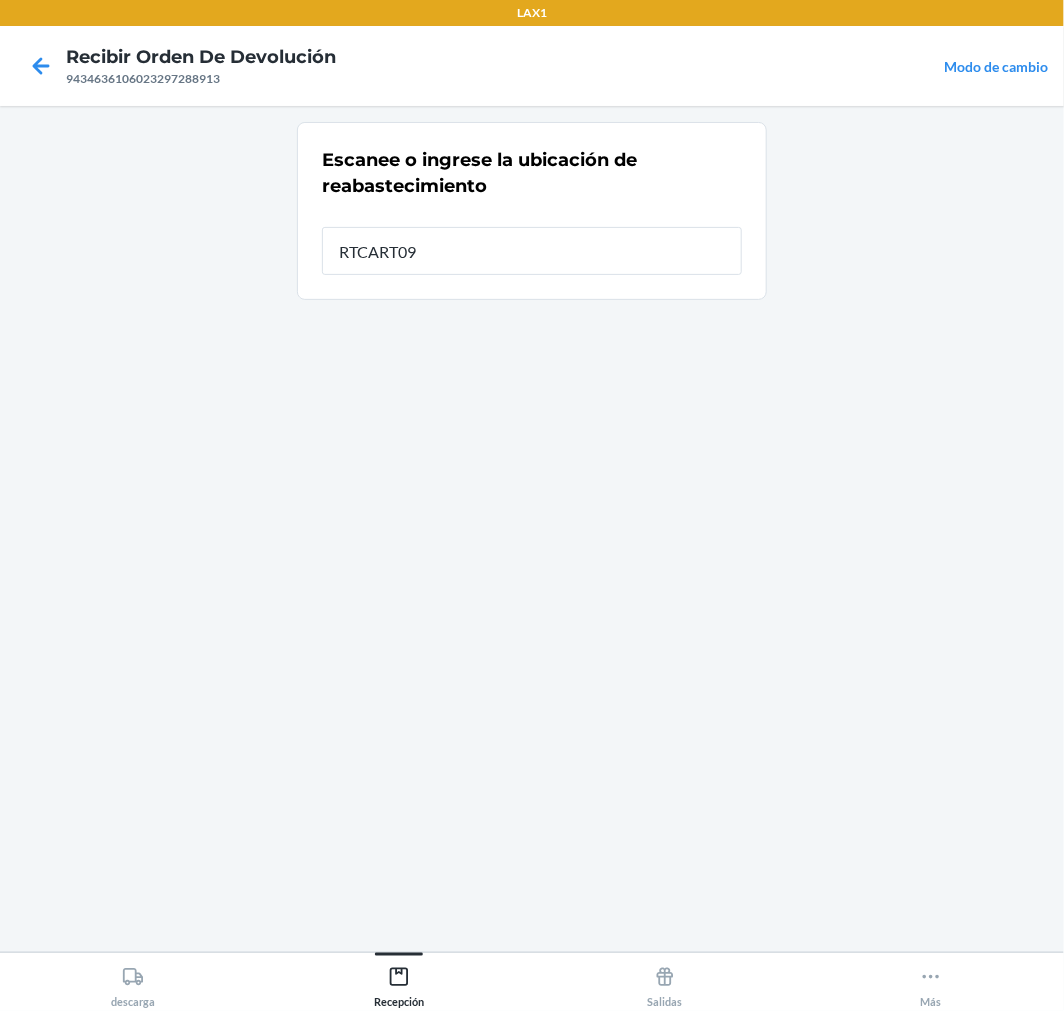 type on "RTCART096" 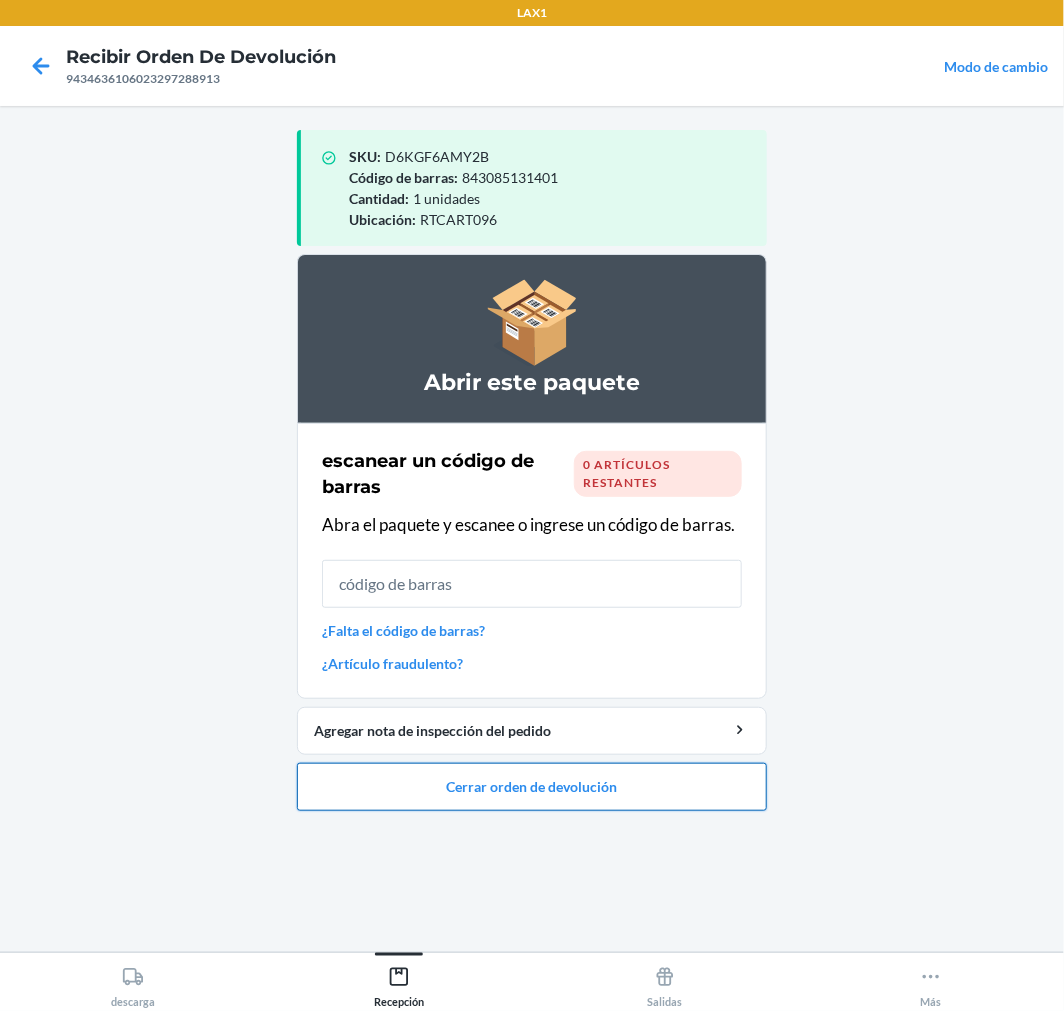 click on "Cerrar orden de devolución" at bounding box center [532, 787] 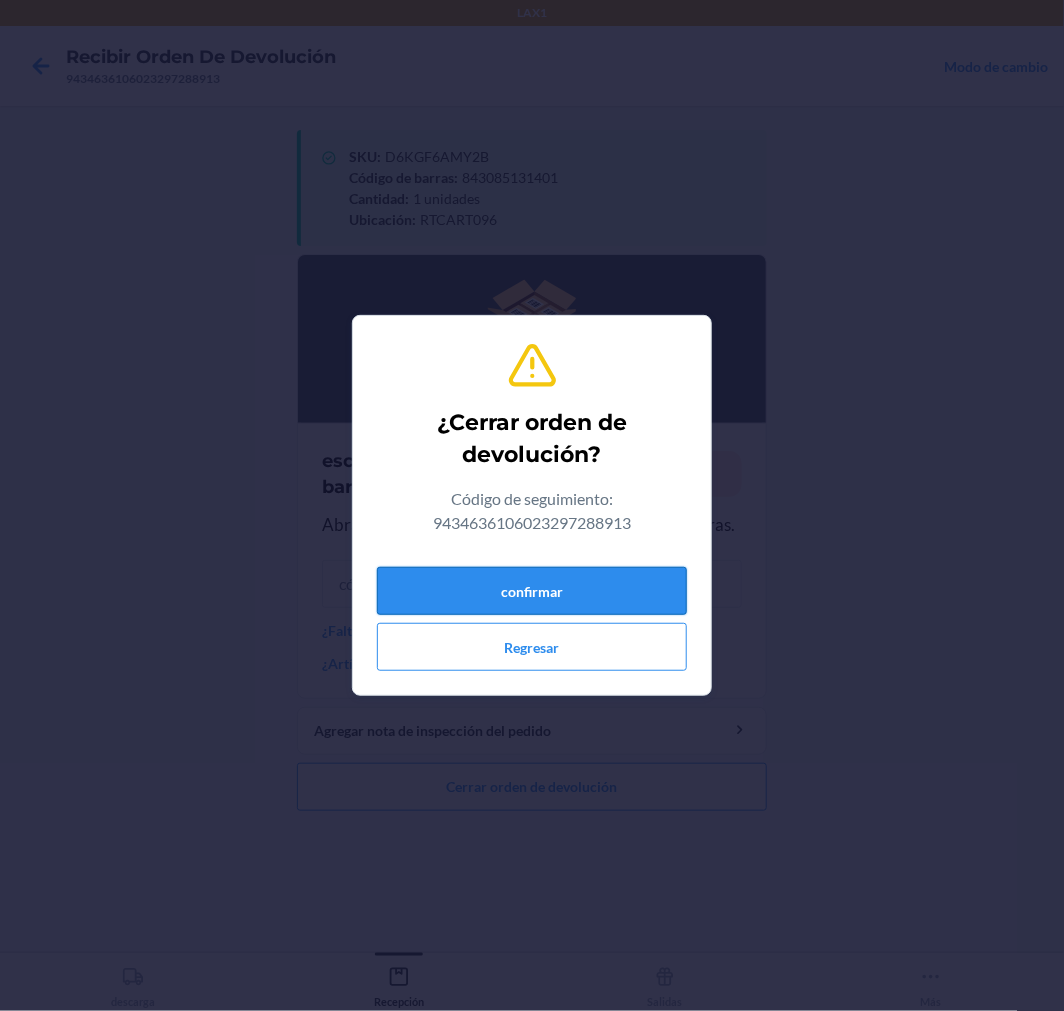 click on "confirmar" at bounding box center (532, 591) 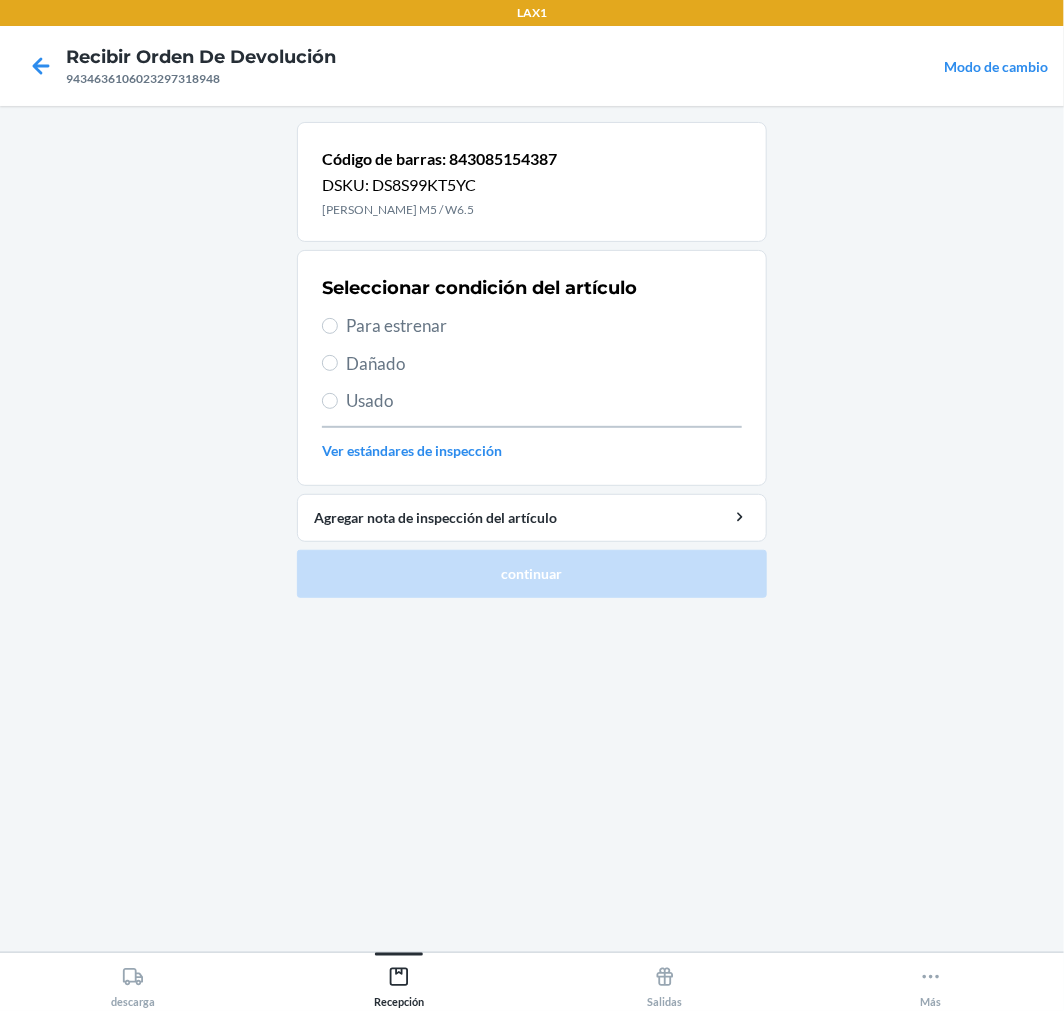 click on "Para estrenar" at bounding box center [544, 326] 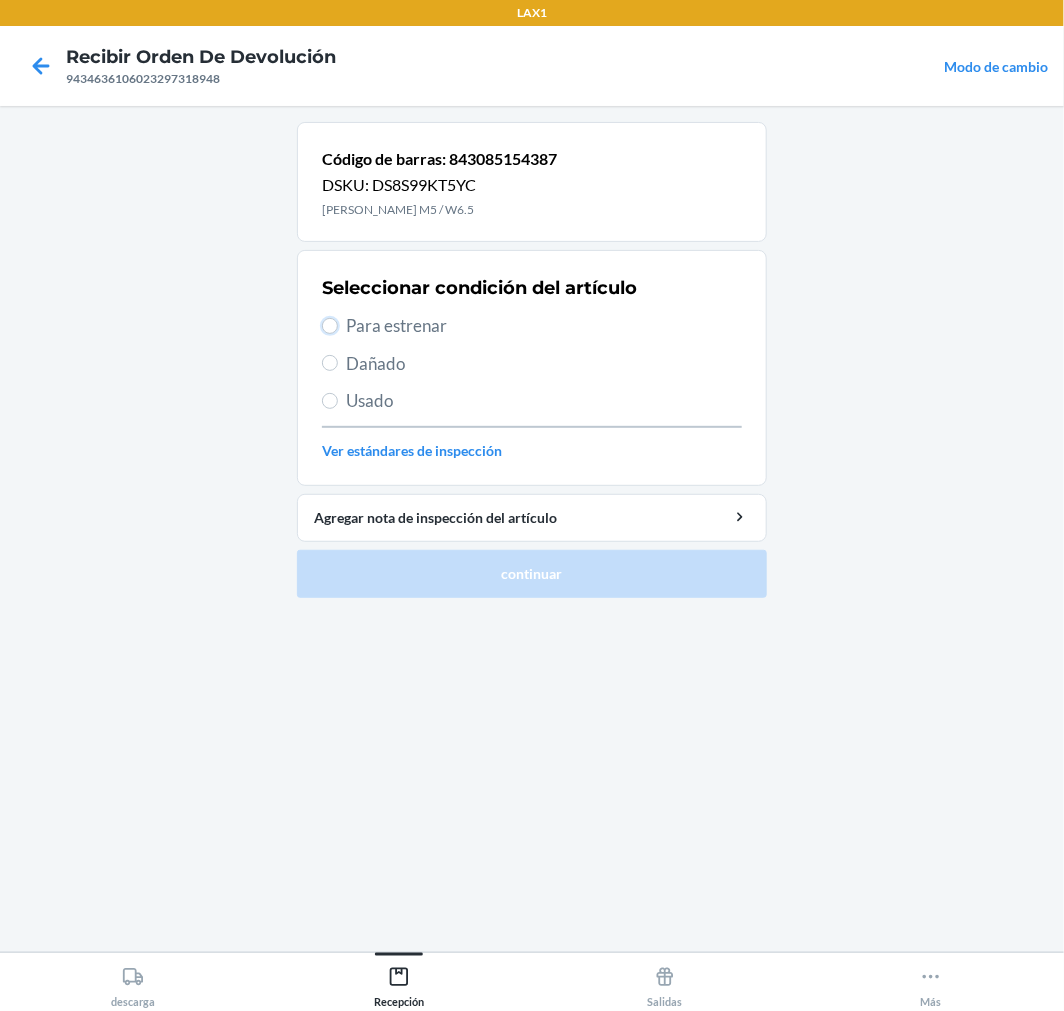 click on "Para estrenar" at bounding box center [330, 326] 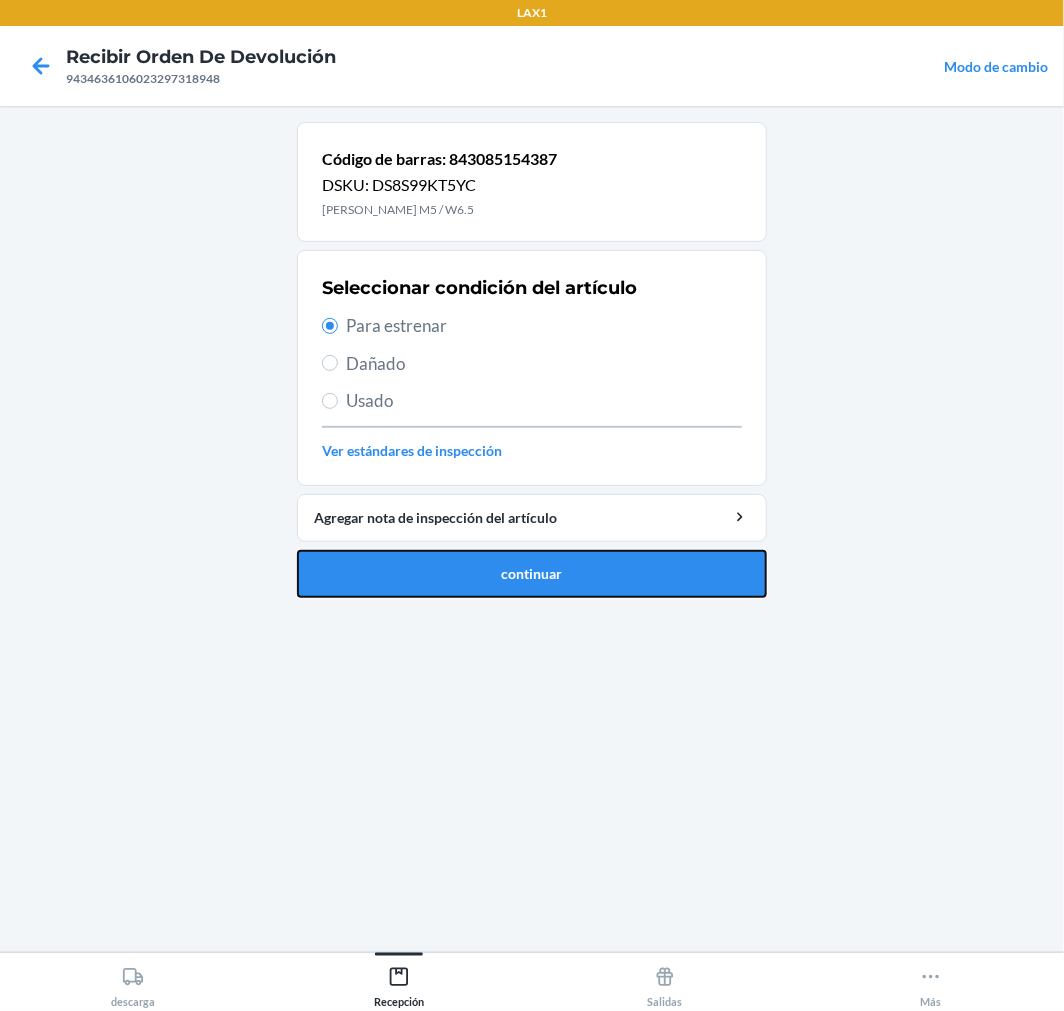 click on "continuar" at bounding box center [532, 574] 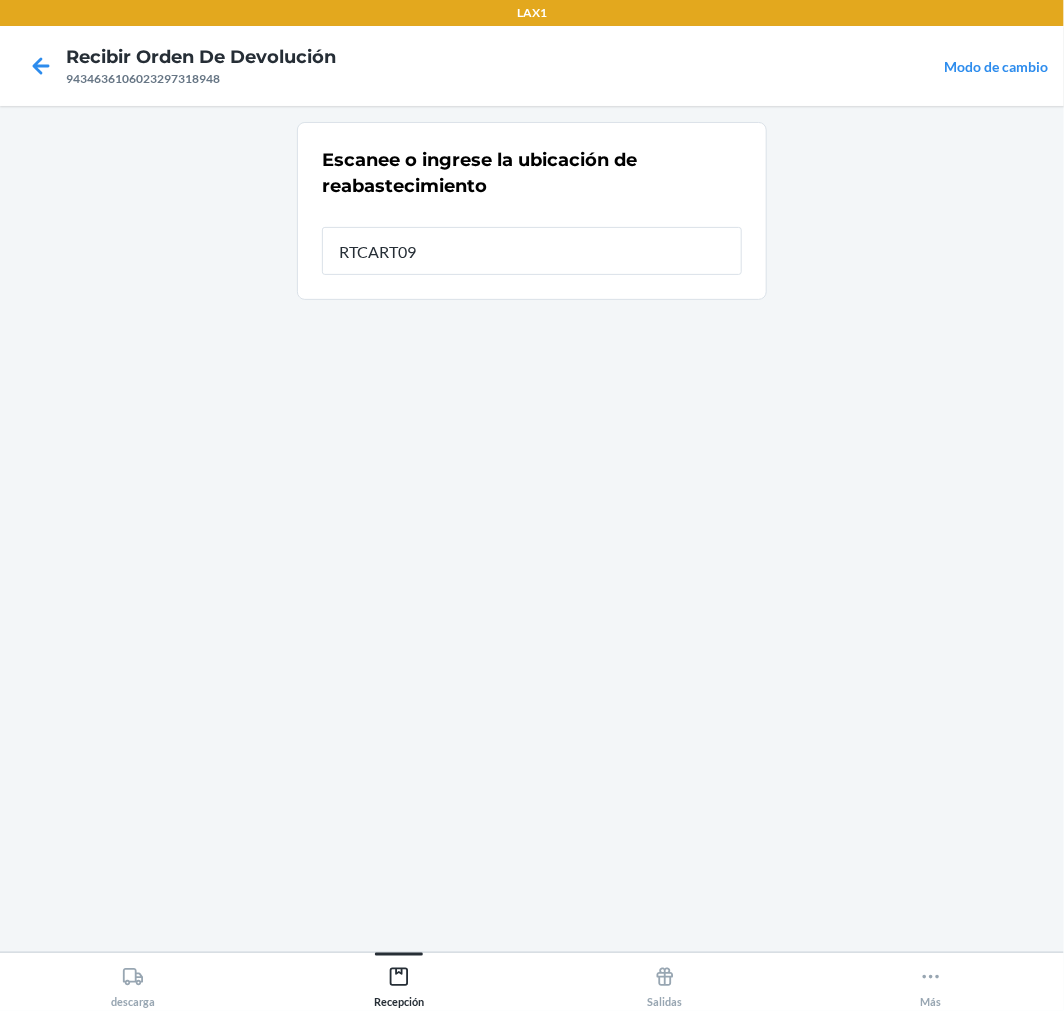 type on "RTCART096" 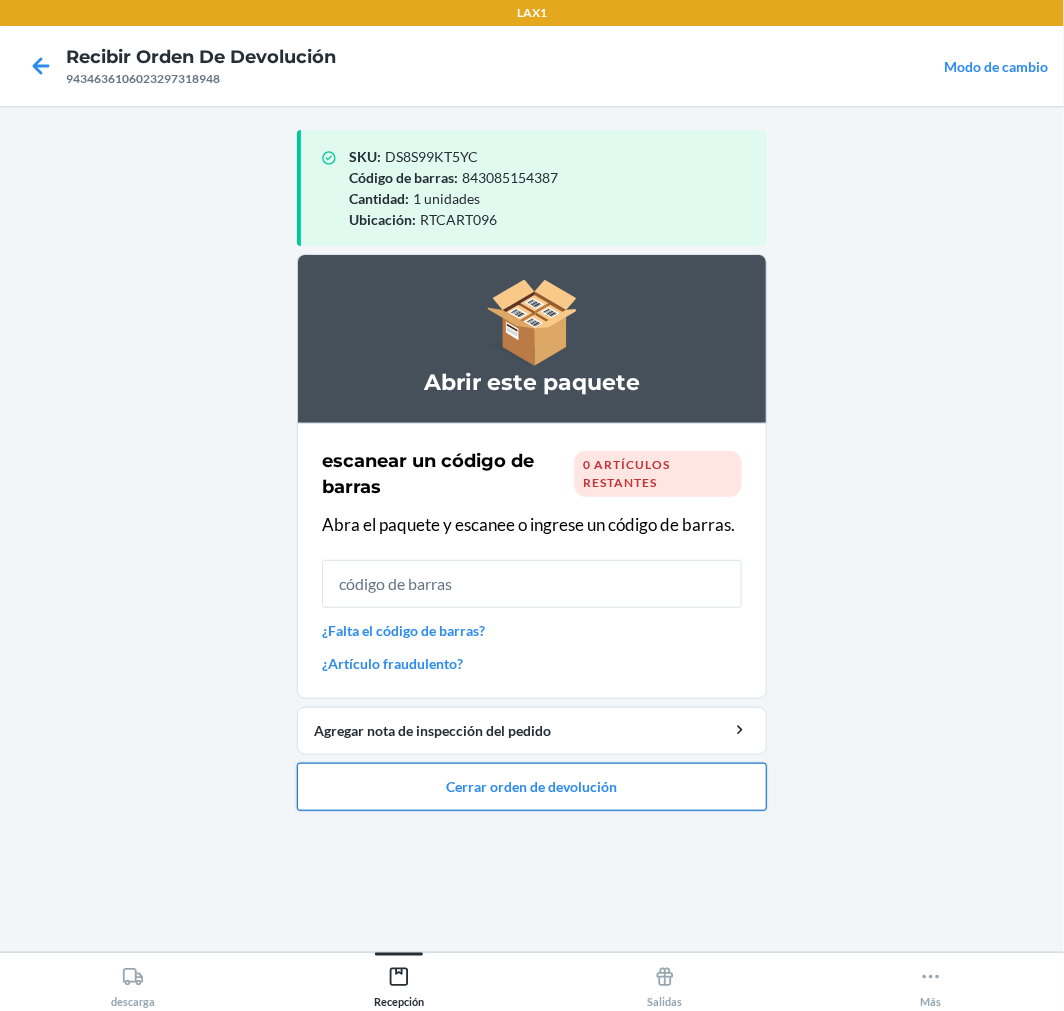 click on "Cerrar orden de devolución" at bounding box center (532, 787) 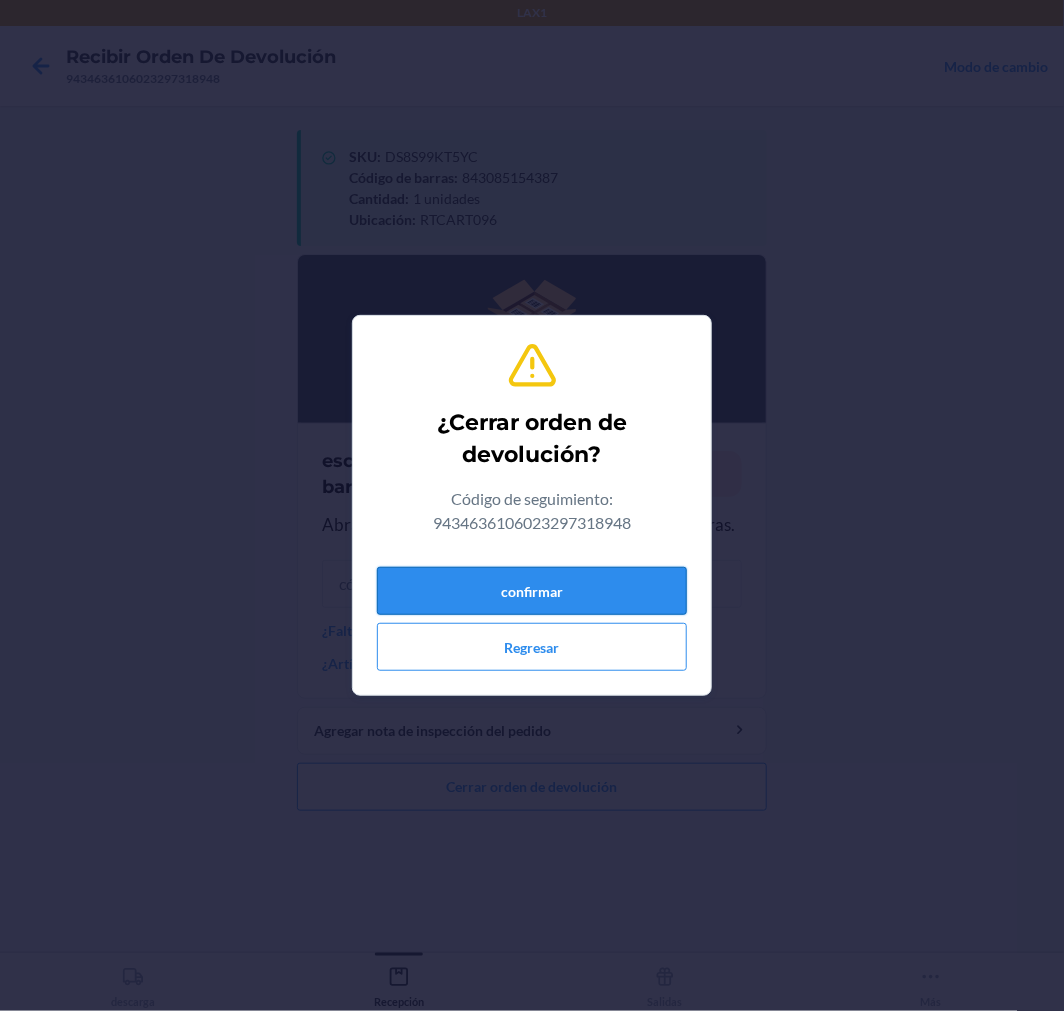 click on "confirmar" at bounding box center (532, 591) 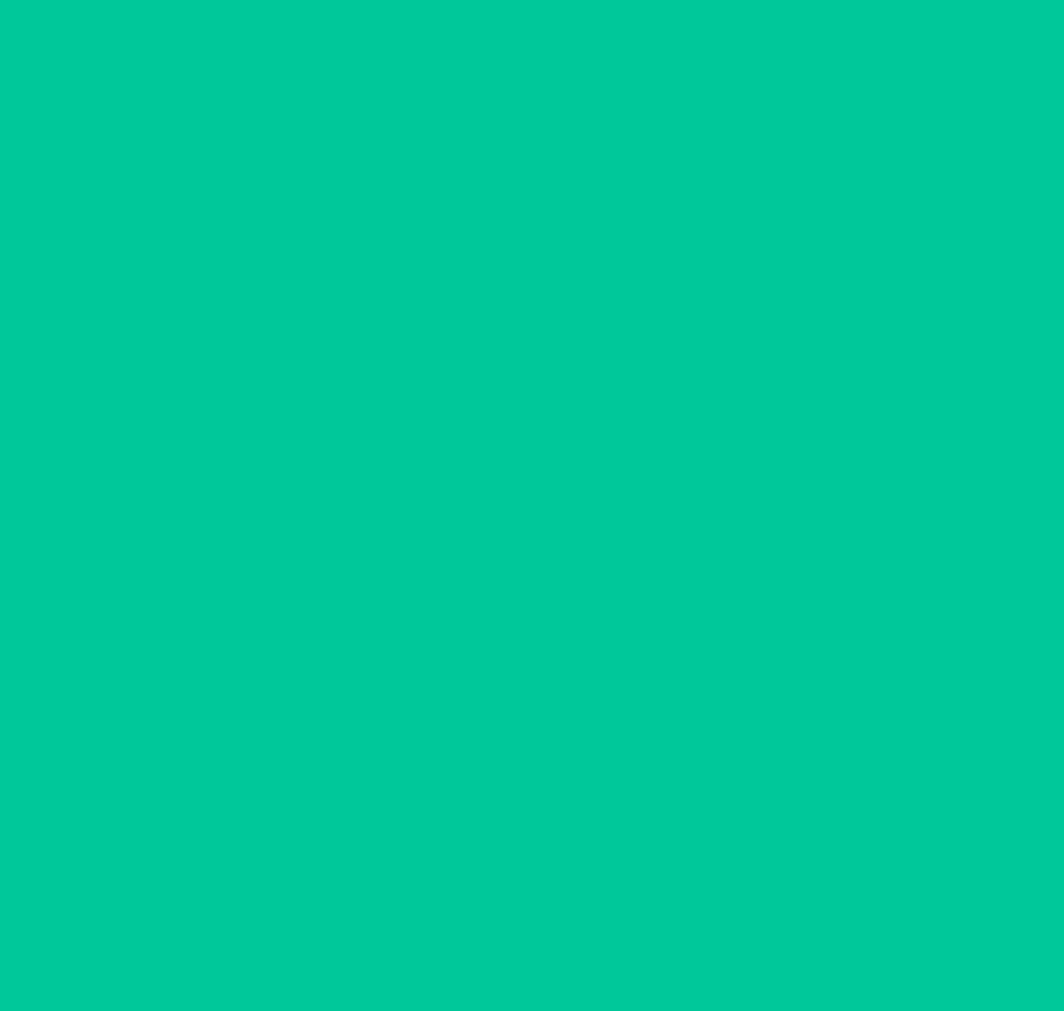 type 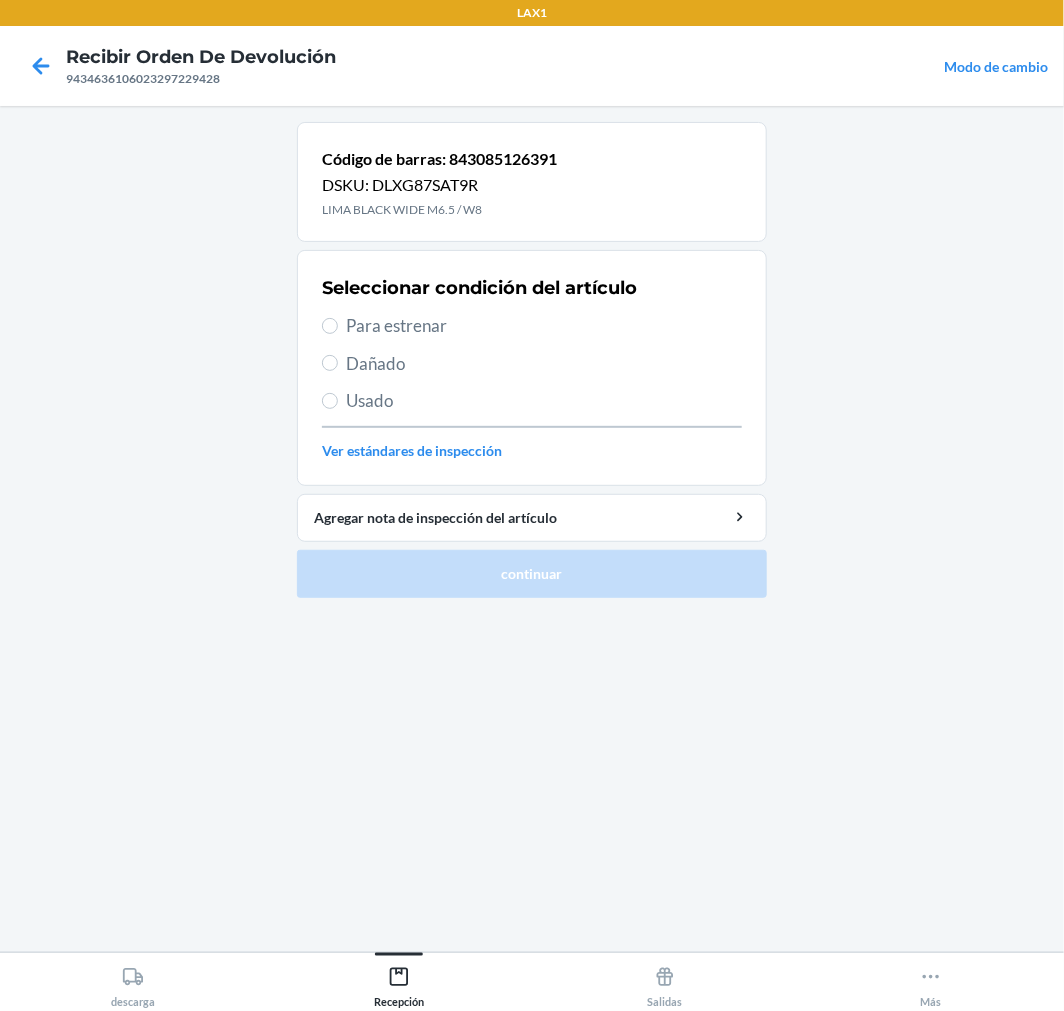 click on "Para estrenar" at bounding box center (544, 326) 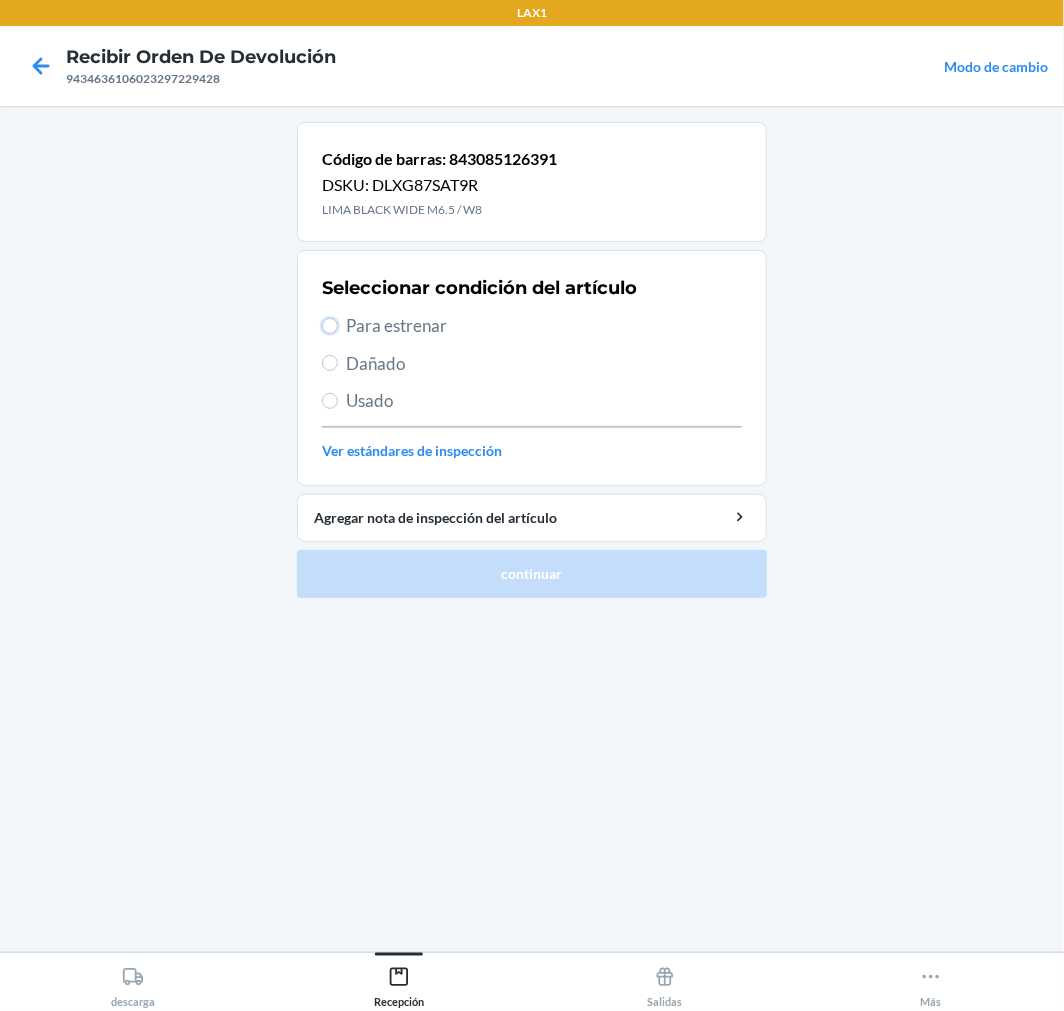 click on "Para estrenar" at bounding box center (330, 326) 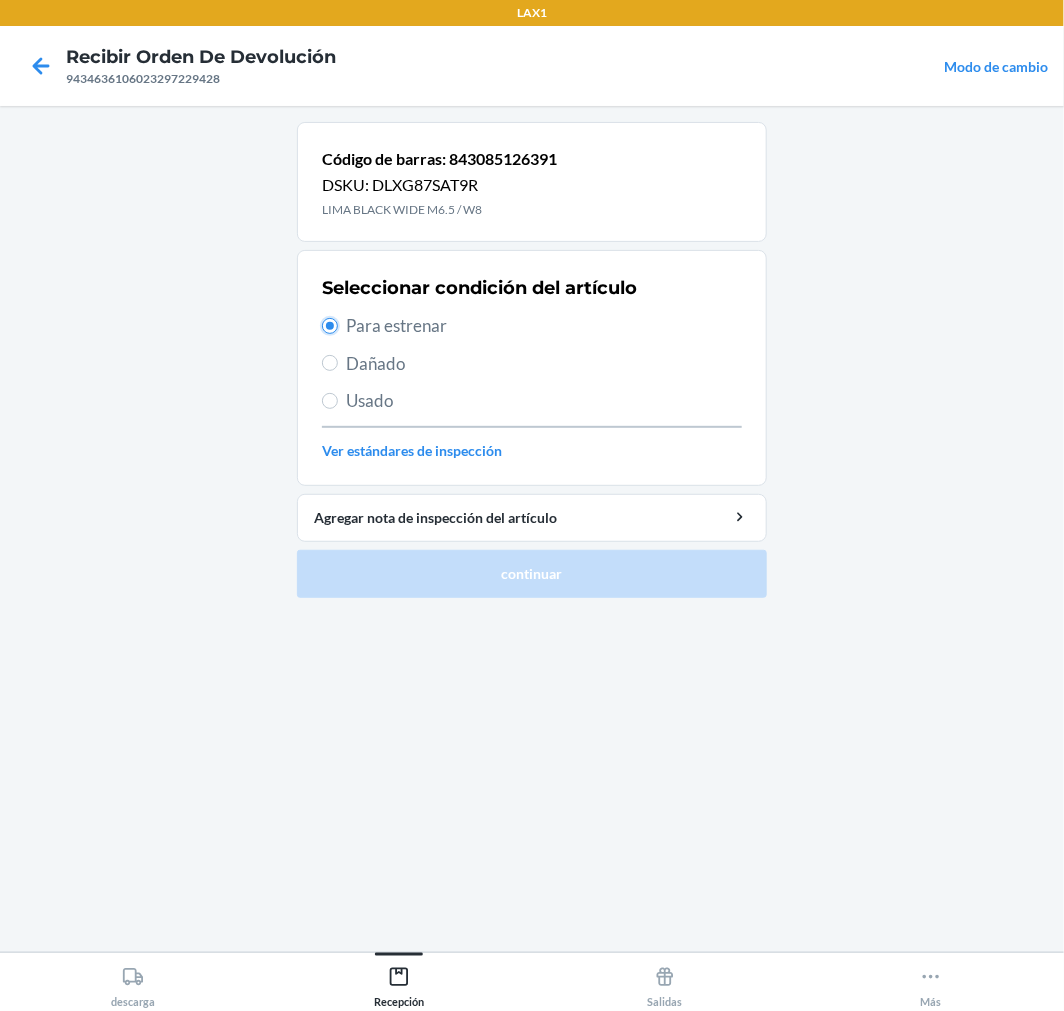 radio on "true" 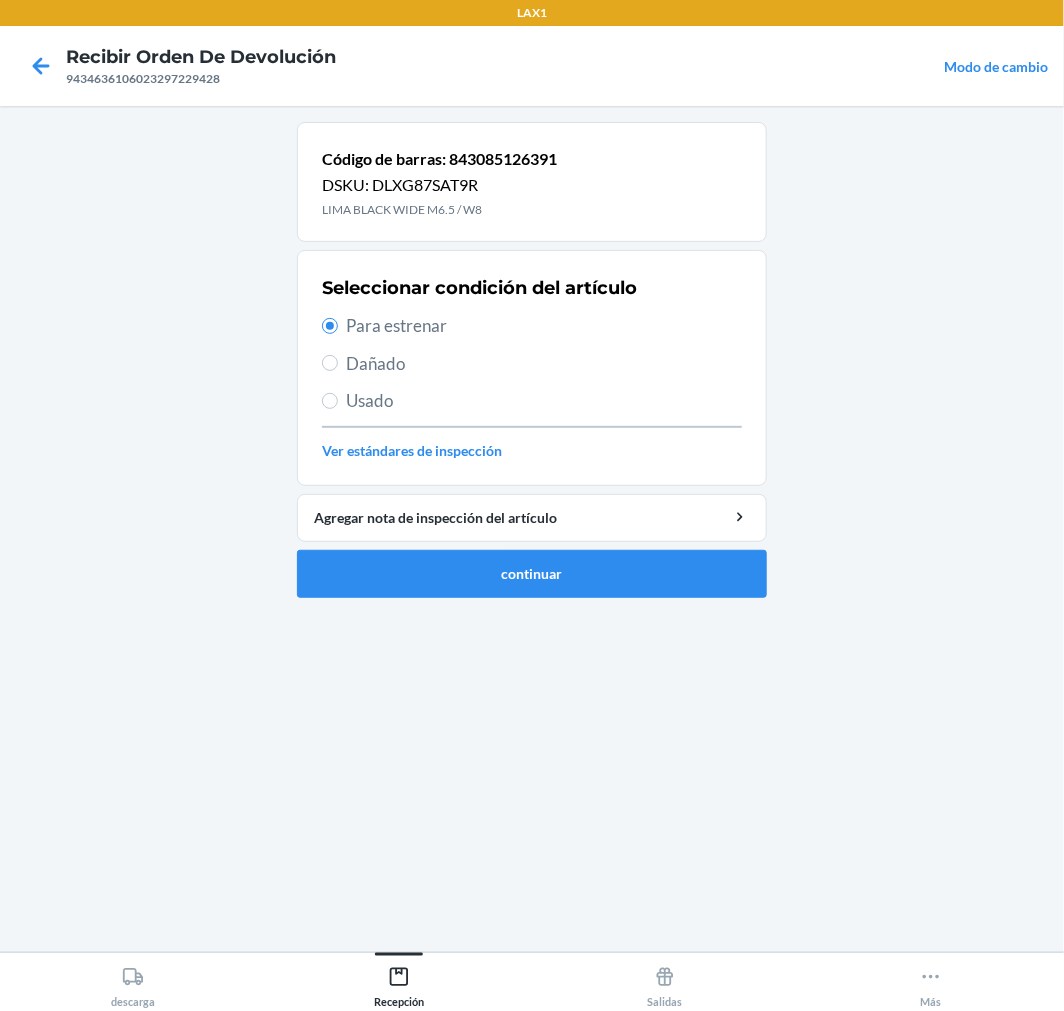 click on "Código de barras: 843085126391 DSKU: DLXG87SAT9R LIMA BLACK WIDE M6.5 / W8 Seleccionar condición del artículo Para estrenar Dañado Usado Ver estándares de inspección Agregar nota de inspección del artículo continuar" at bounding box center [532, 368] 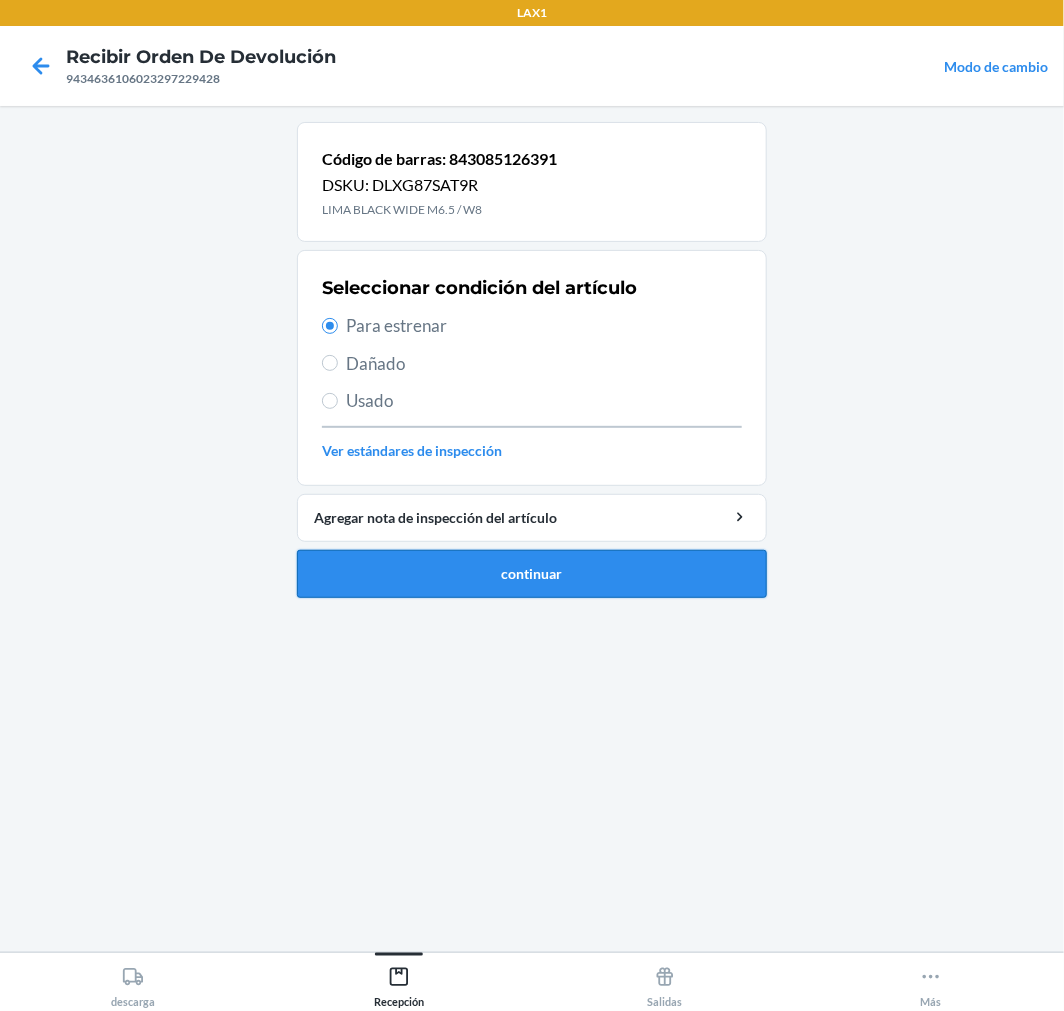 click on "continuar" at bounding box center (532, 574) 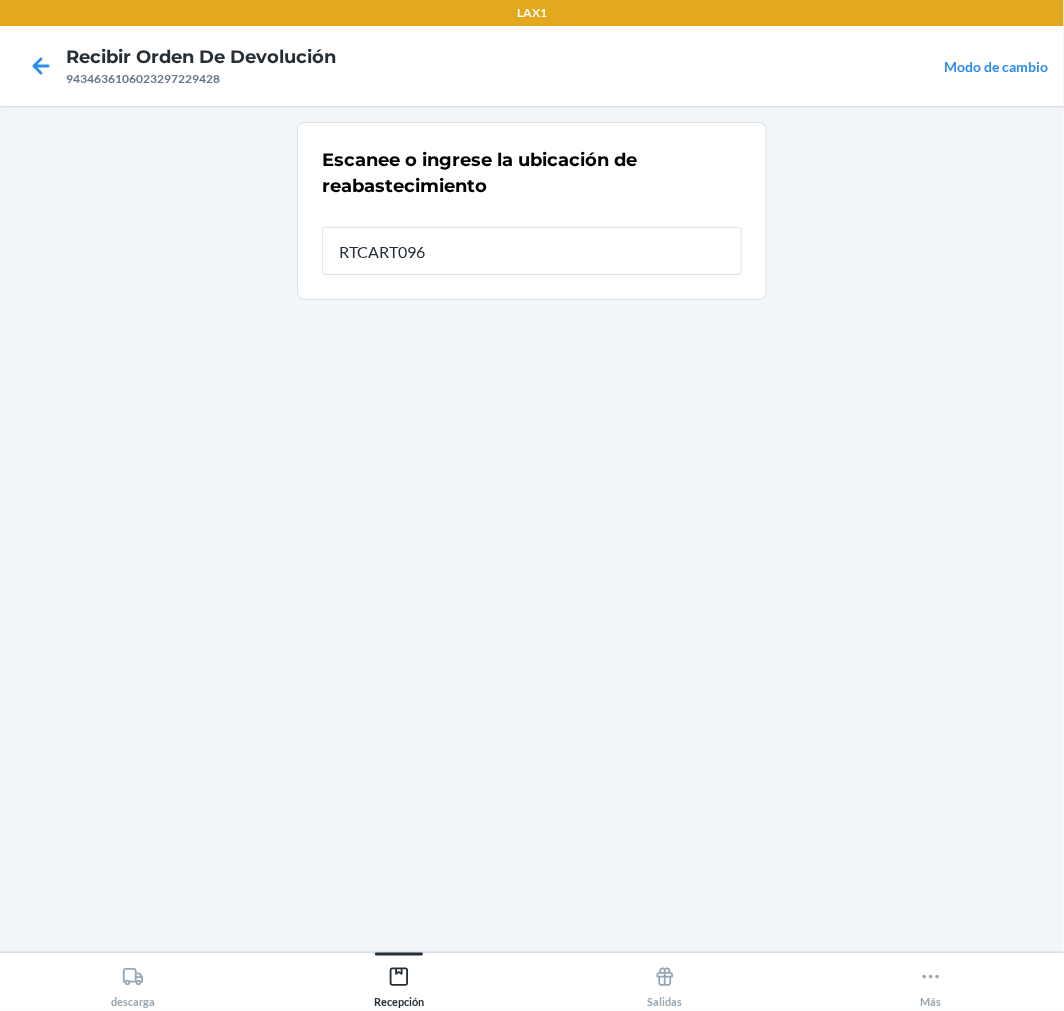 type on "RTCART096" 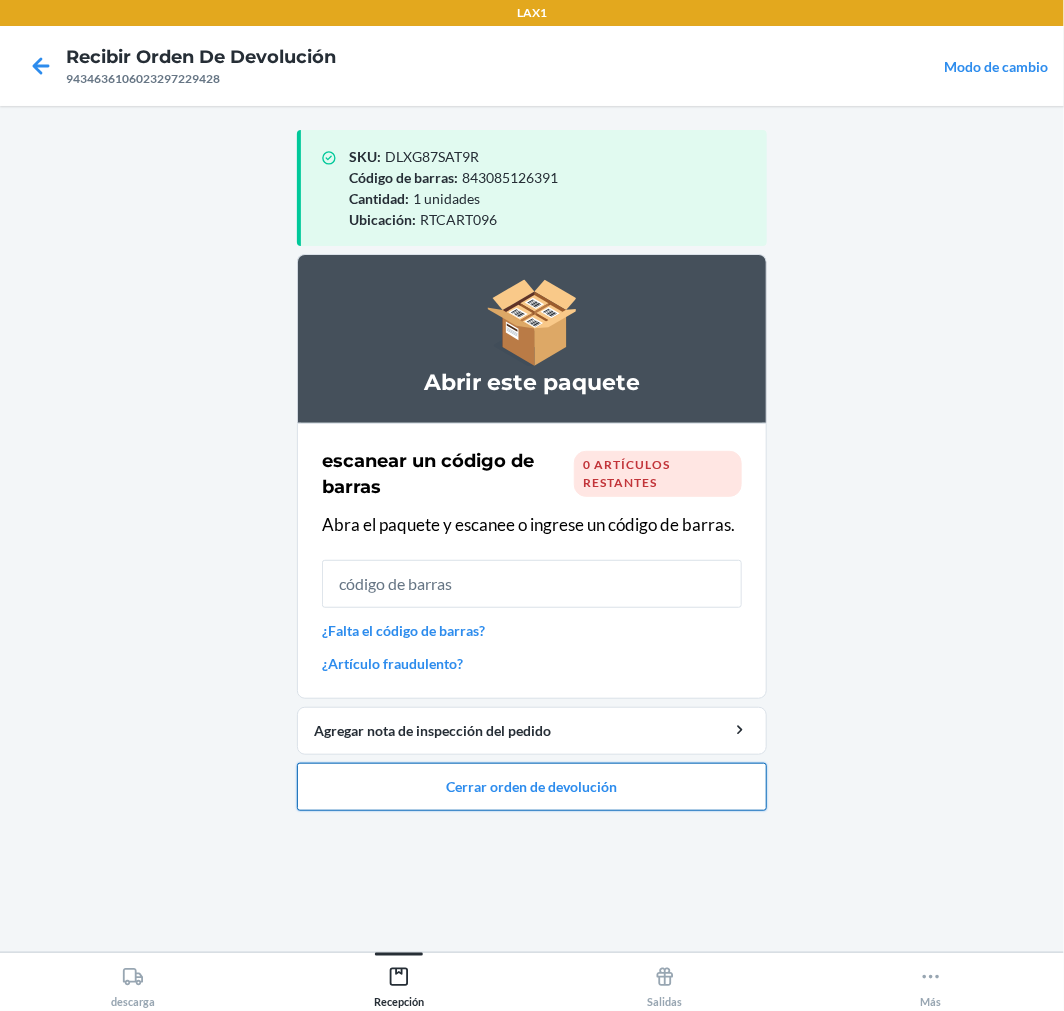 drag, startPoint x: 608, startPoint y: 790, endPoint x: 618, endPoint y: 785, distance: 11.18034 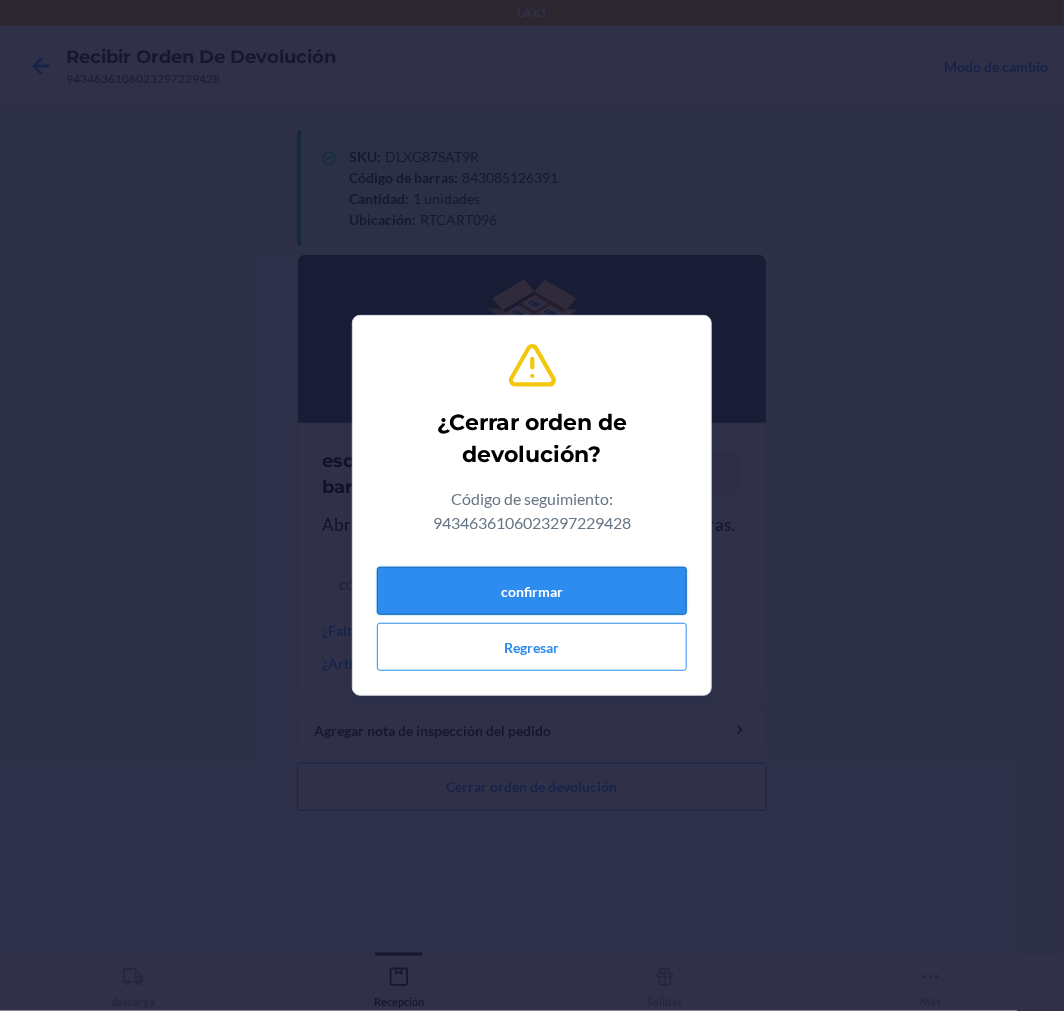 click on "confirmar" at bounding box center (532, 591) 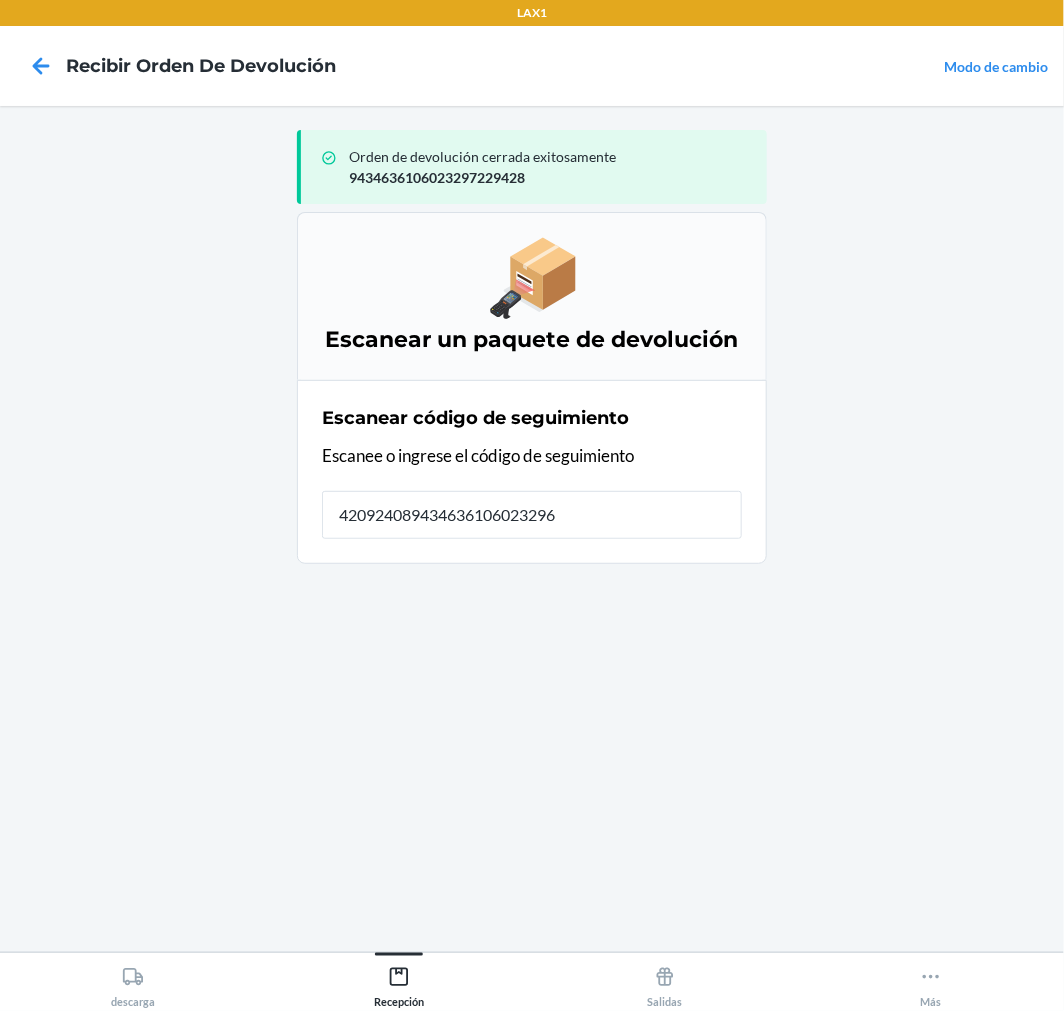 type on "4209240894346361060232965" 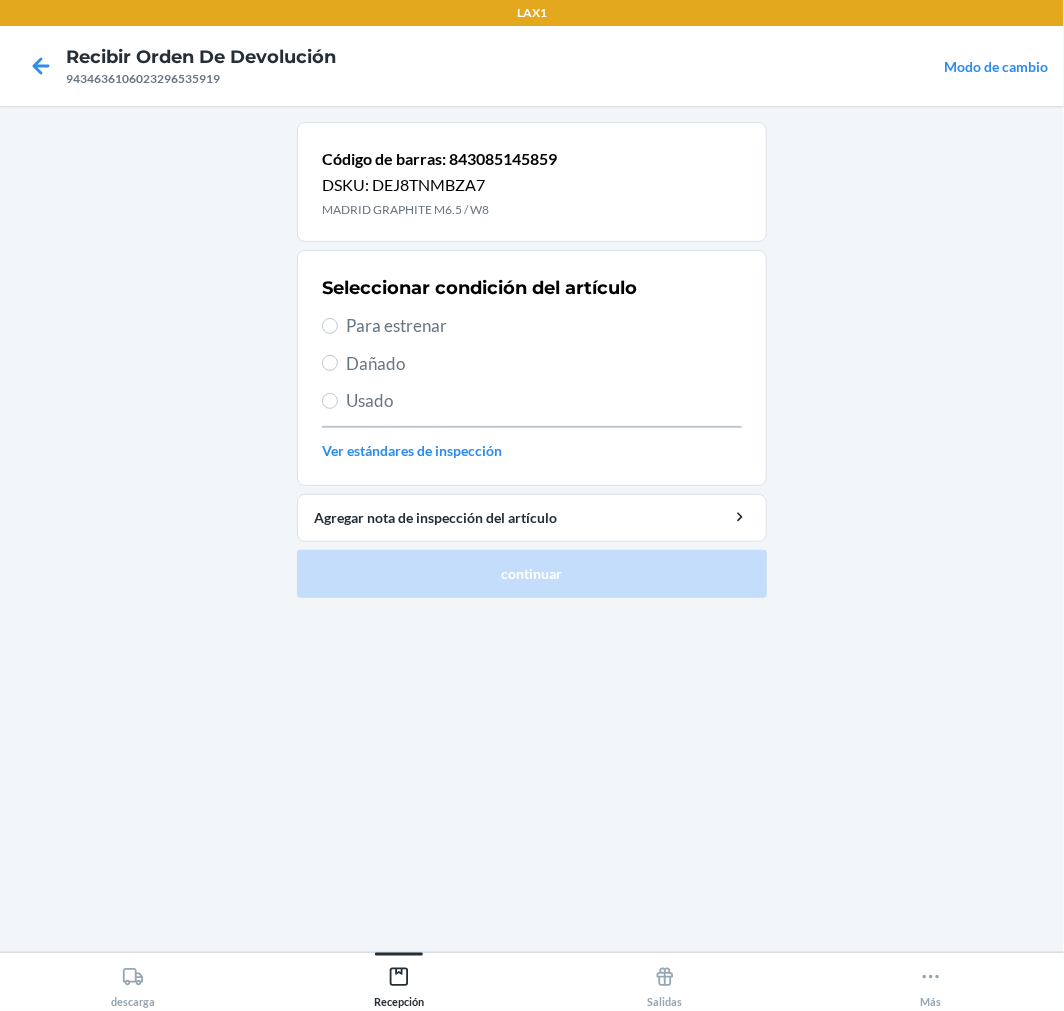 click on "Usado" at bounding box center (544, 401) 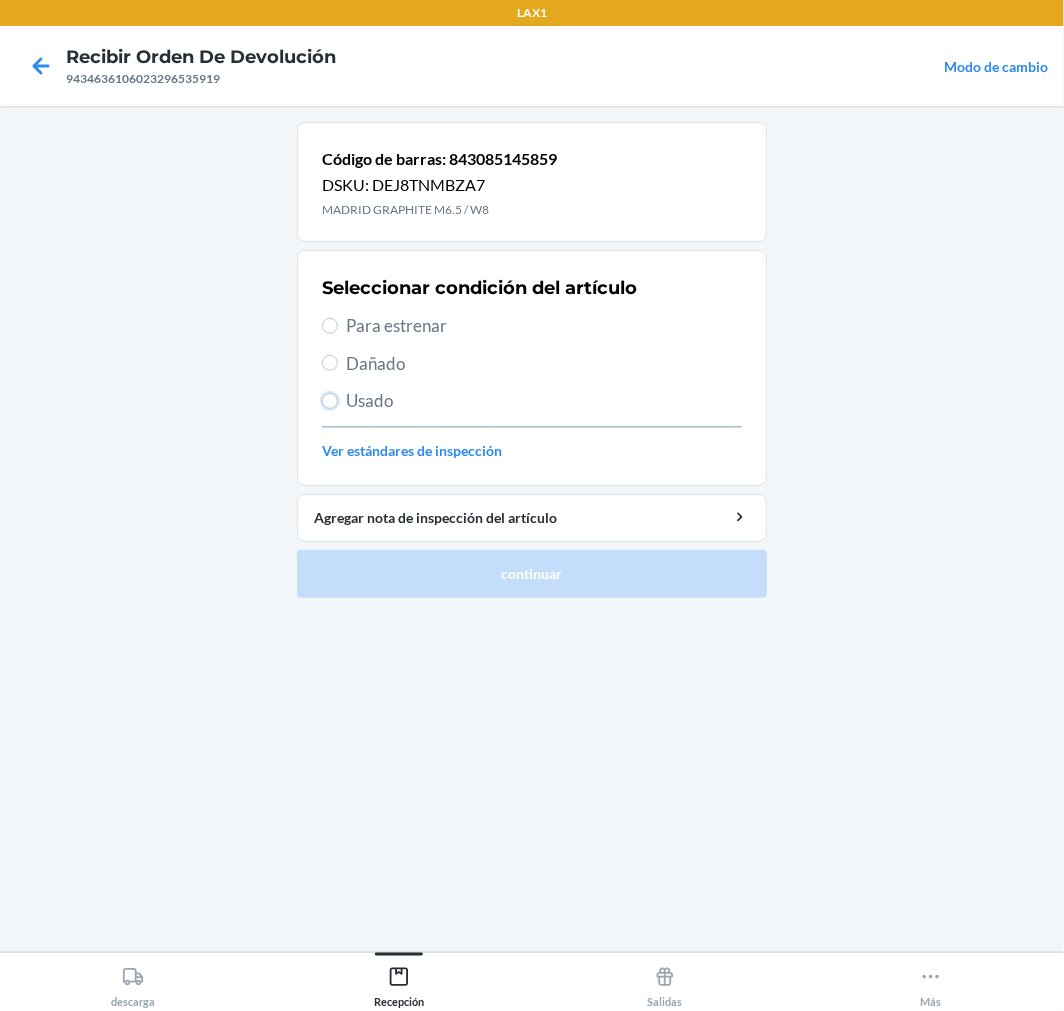 click on "Usado" at bounding box center [330, 401] 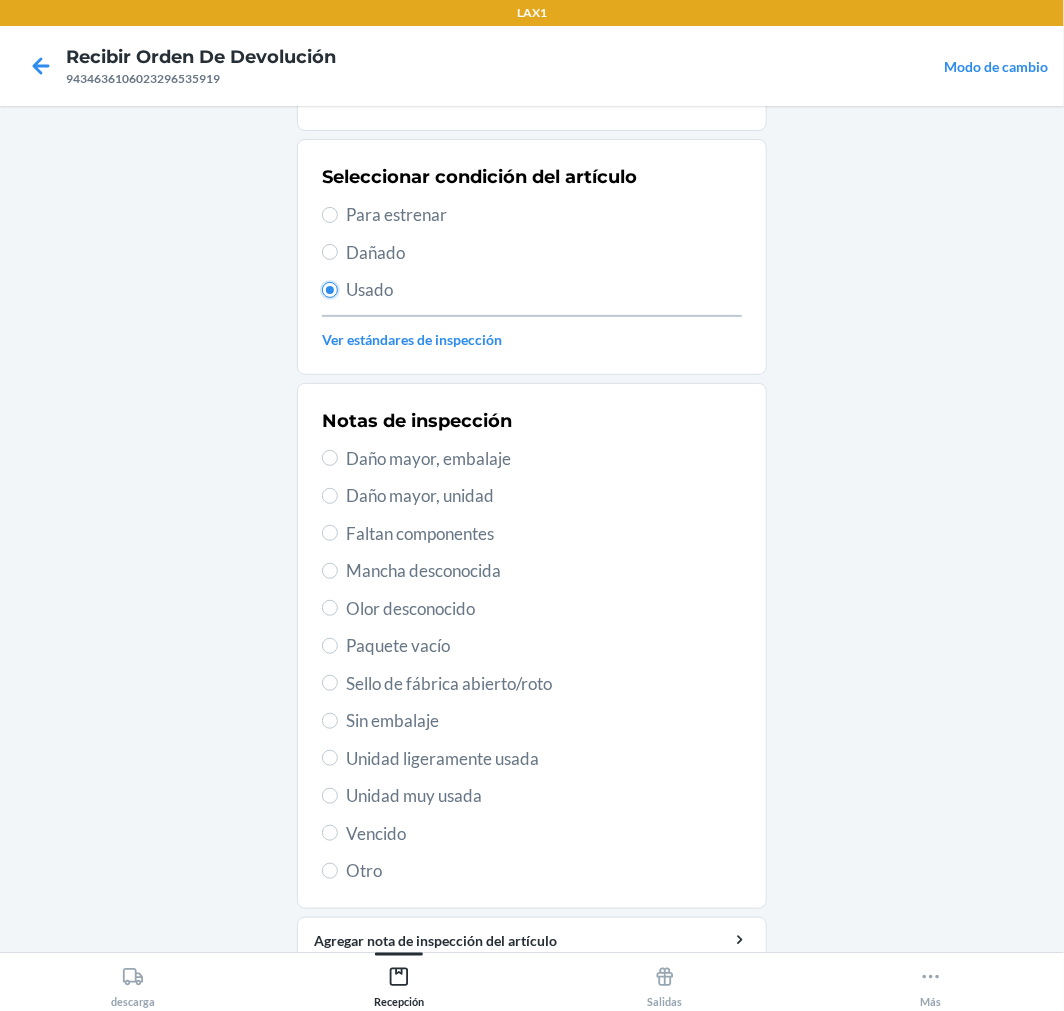 scroll, scrollTop: 195, scrollLeft: 0, axis: vertical 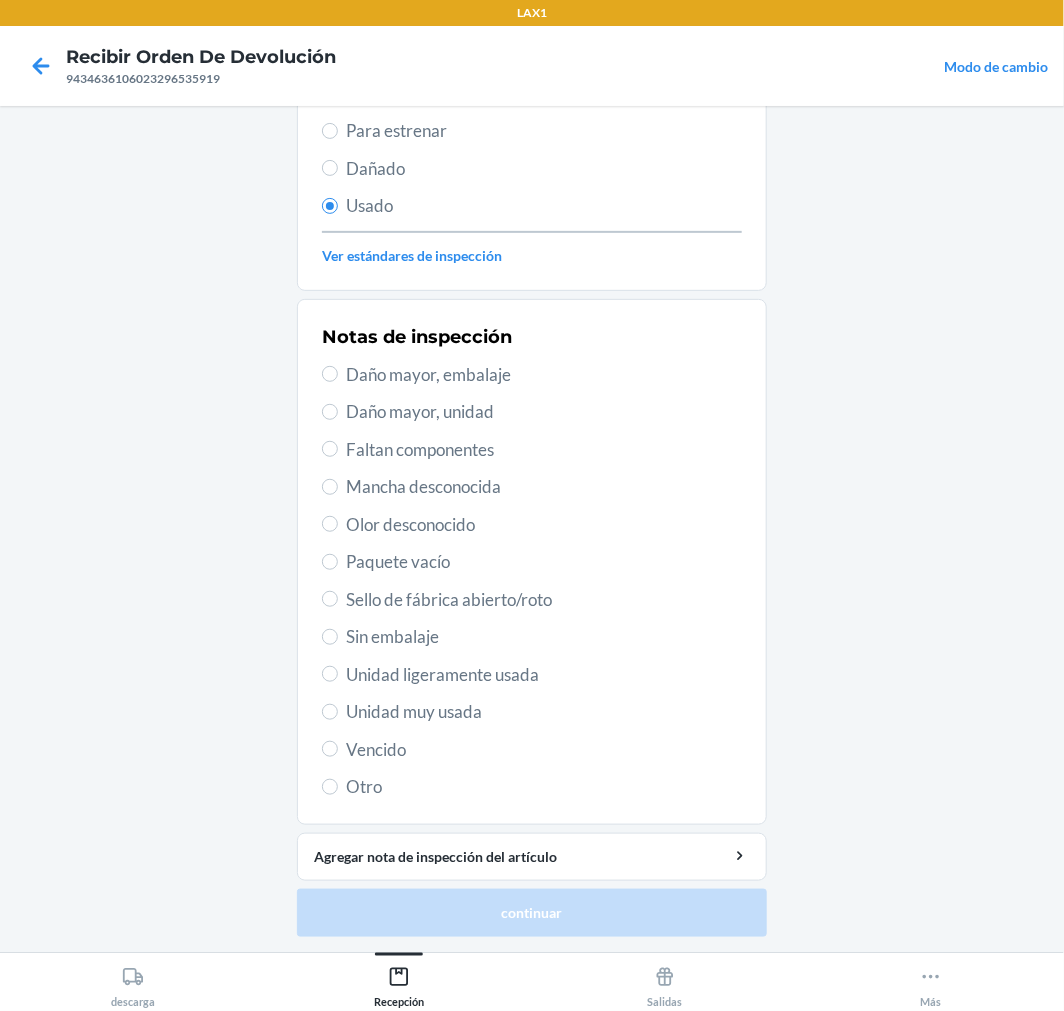 click on "Unidad muy usada" at bounding box center [544, 712] 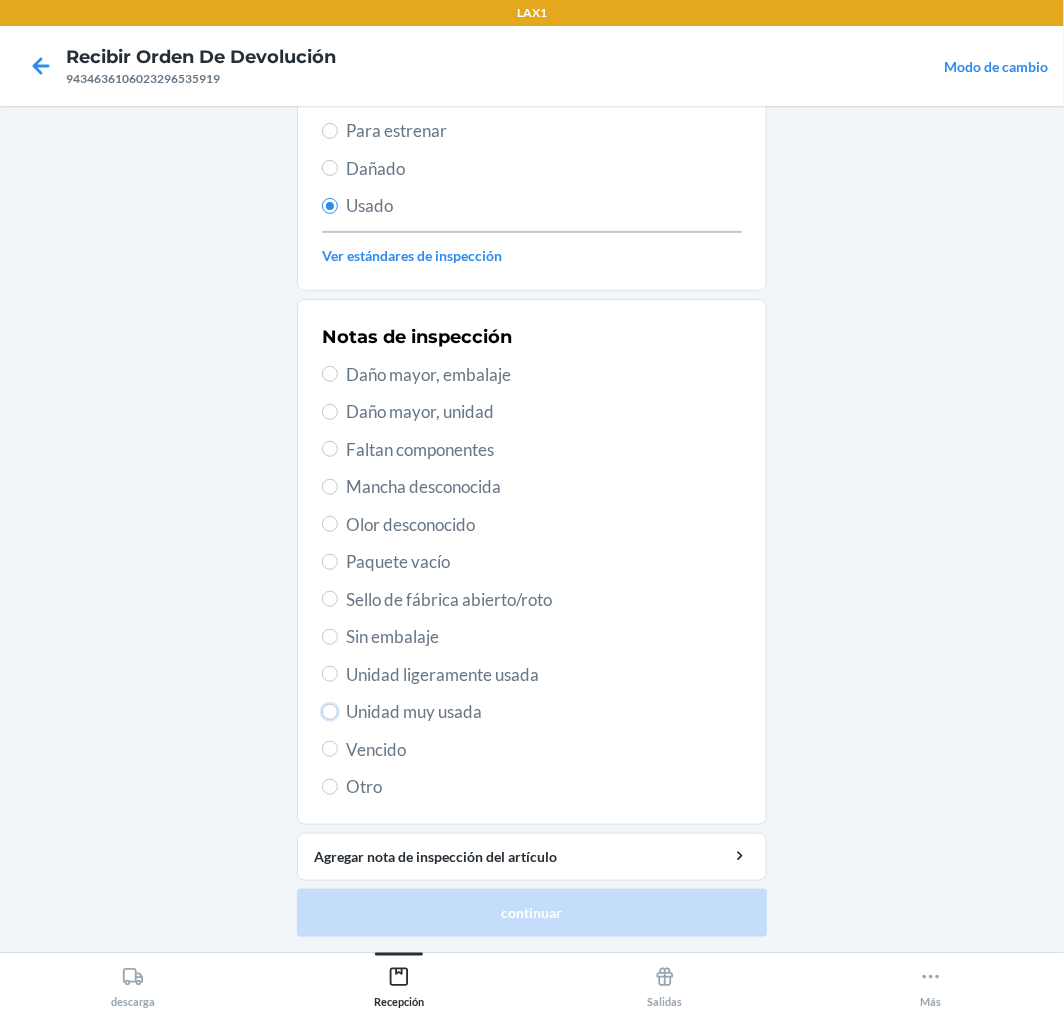 click on "Unidad muy usada" at bounding box center (330, 712) 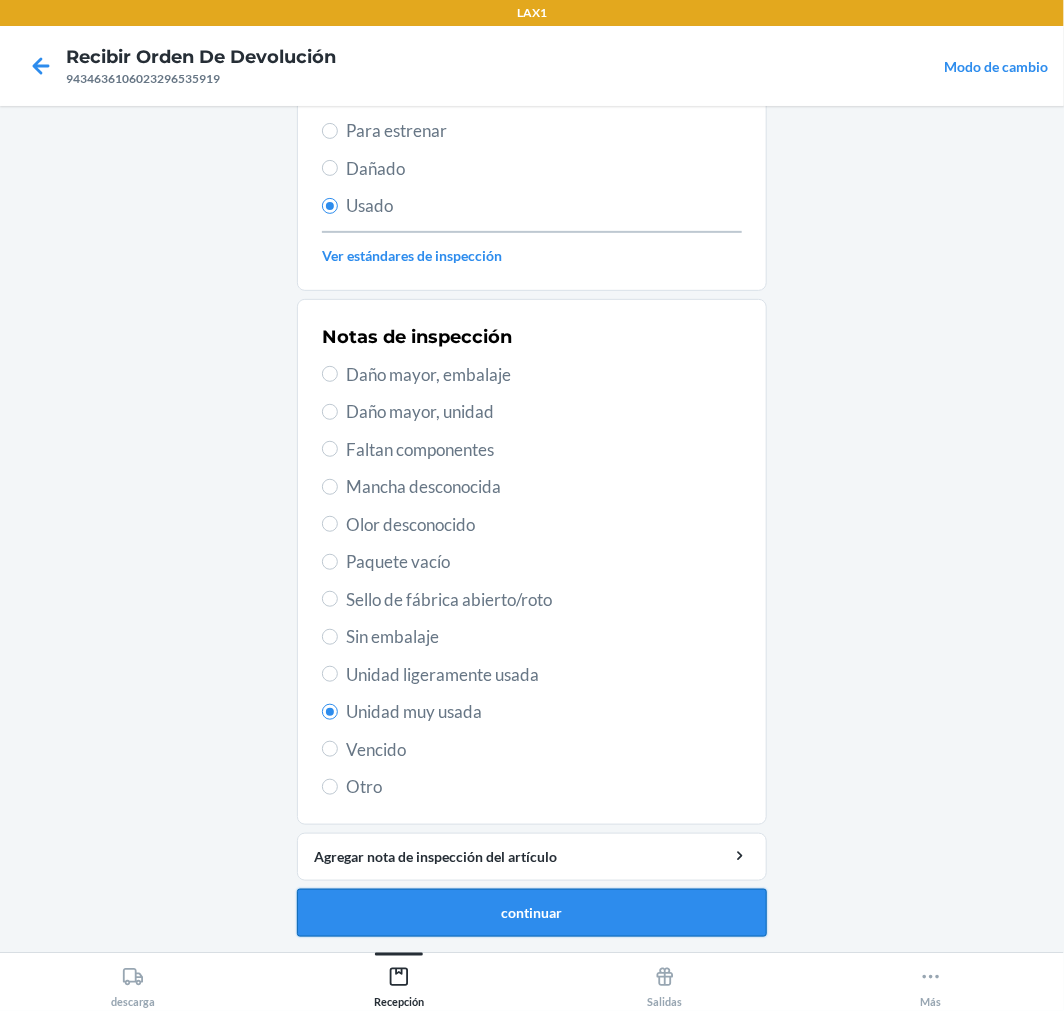 click on "continuar" at bounding box center [532, 913] 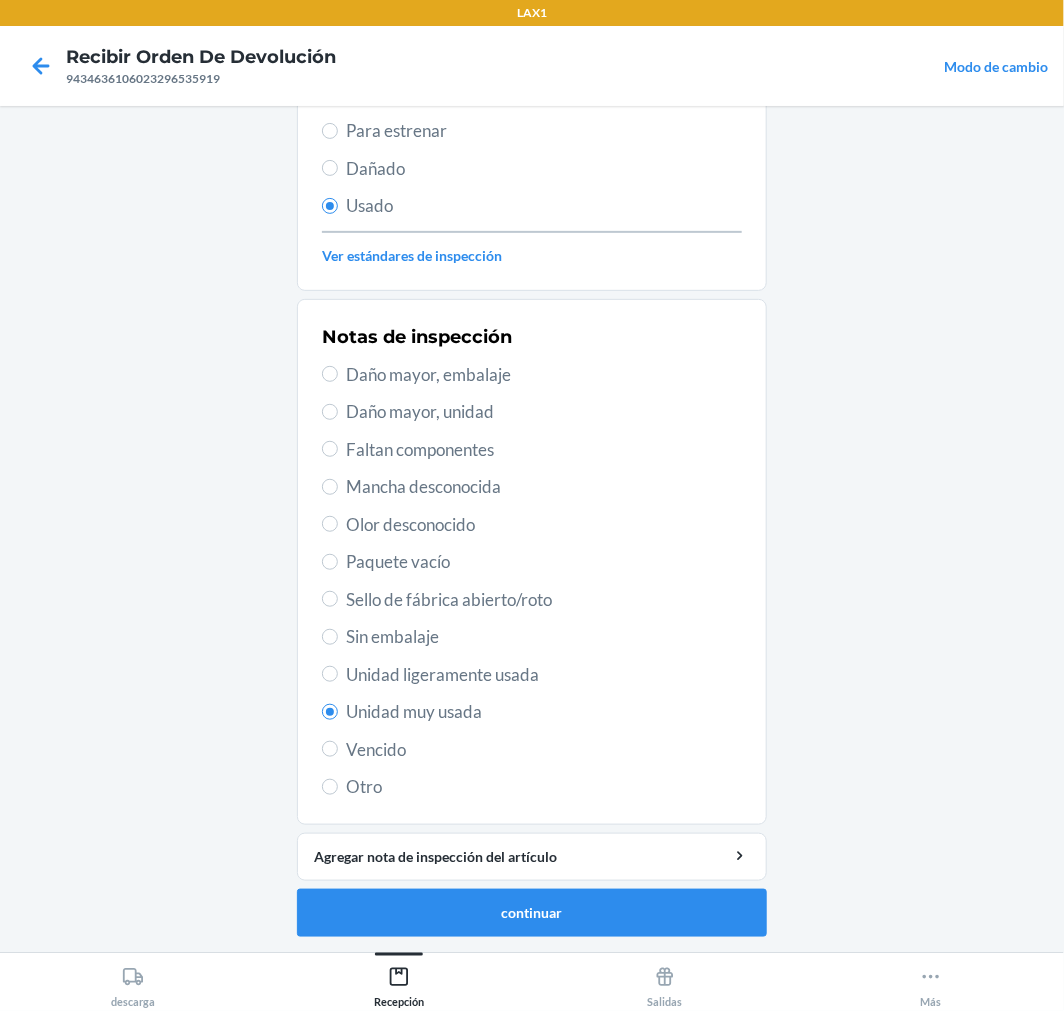 scroll, scrollTop: 0, scrollLeft: 0, axis: both 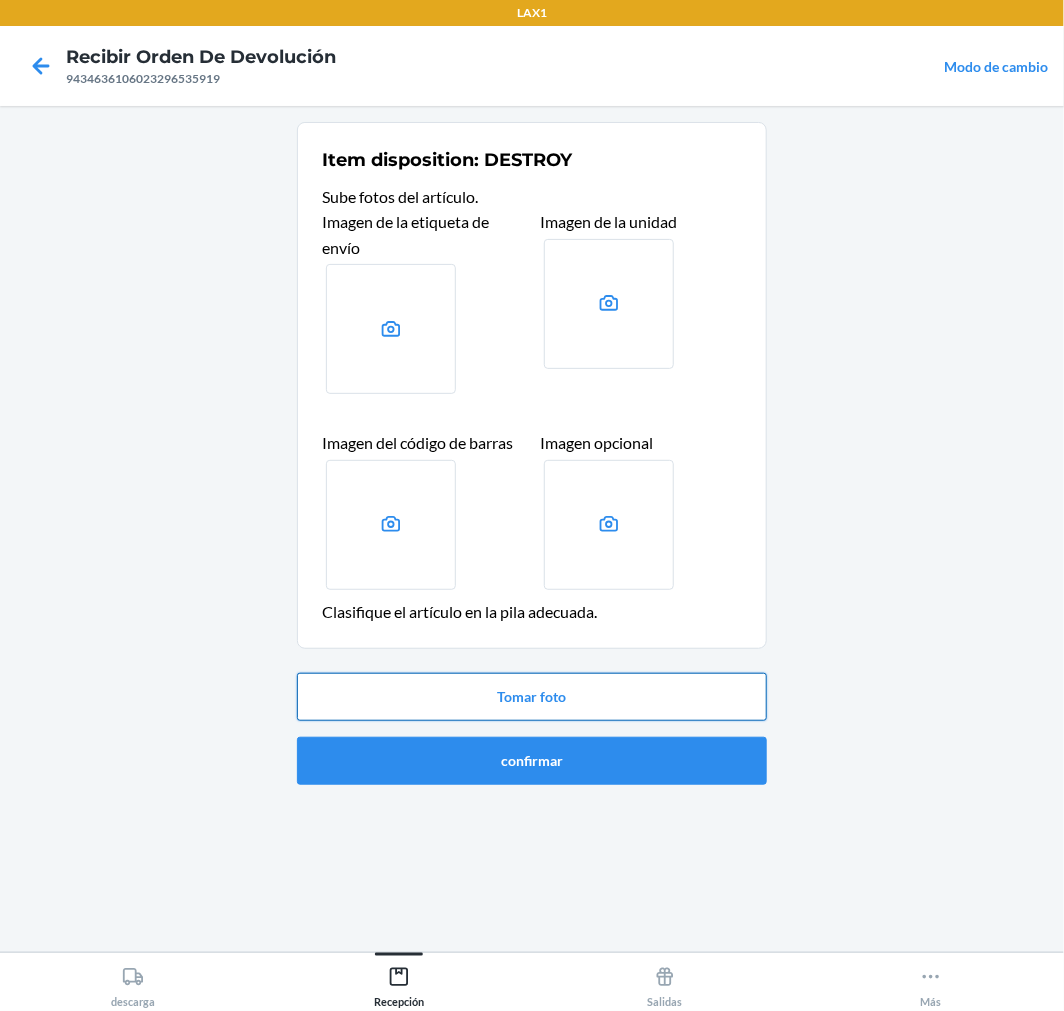 click on "Tomar foto" at bounding box center [532, 697] 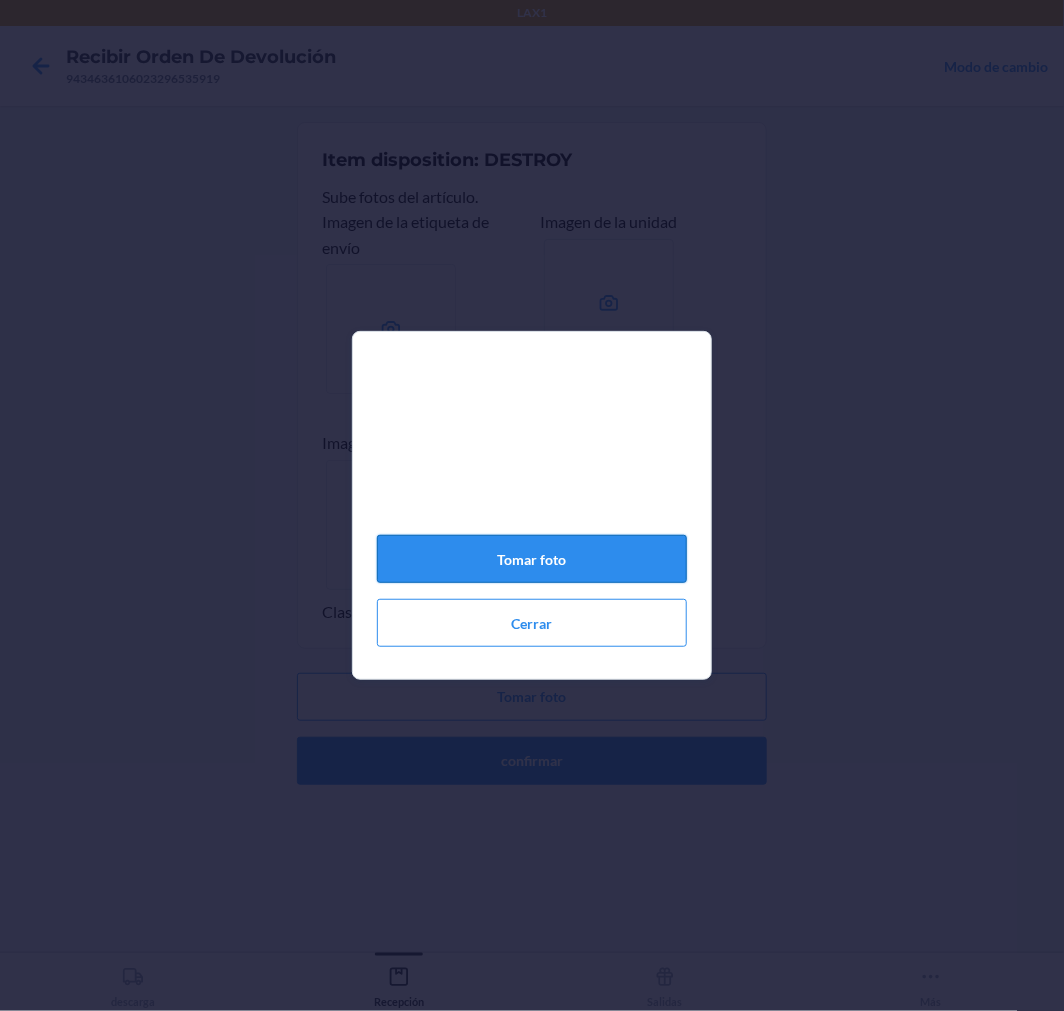 click on "Tomar foto" 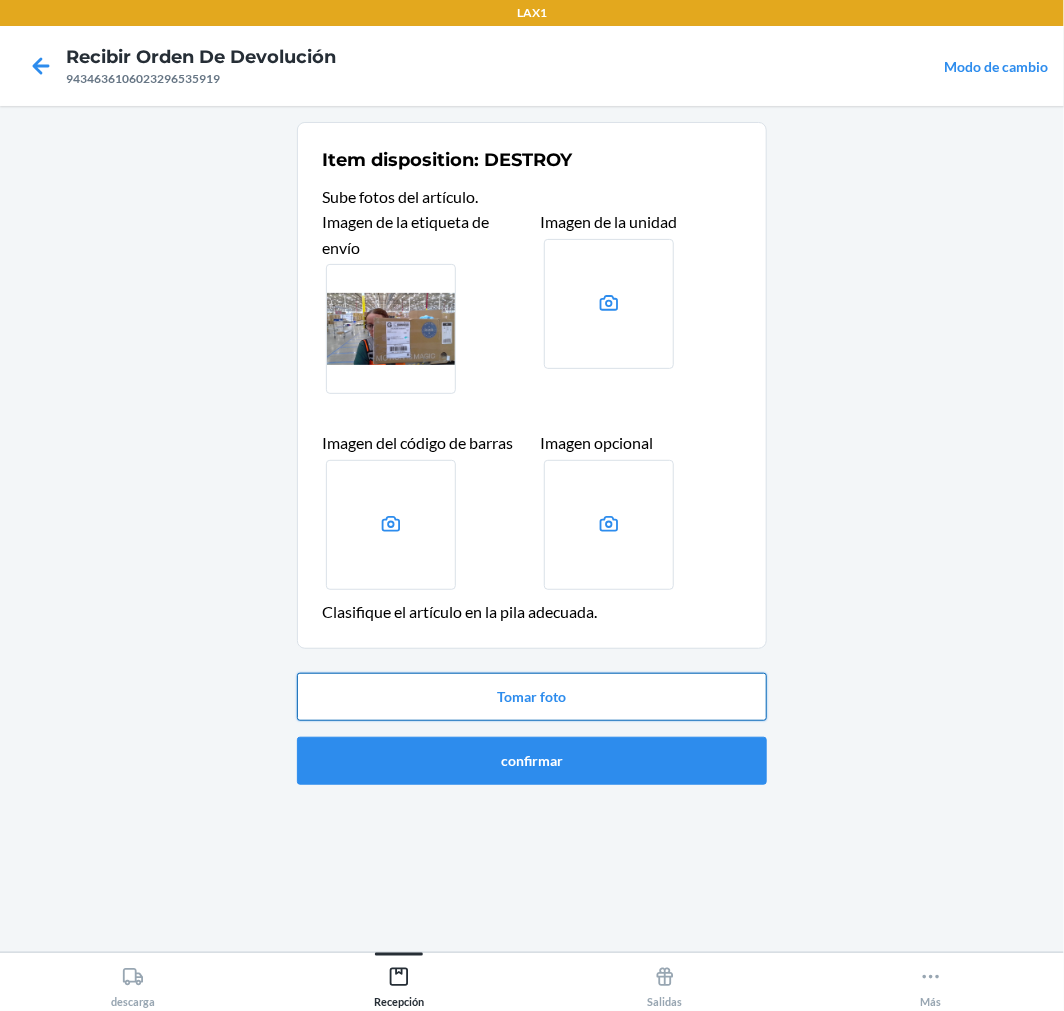 click on "Tomar foto" at bounding box center (532, 697) 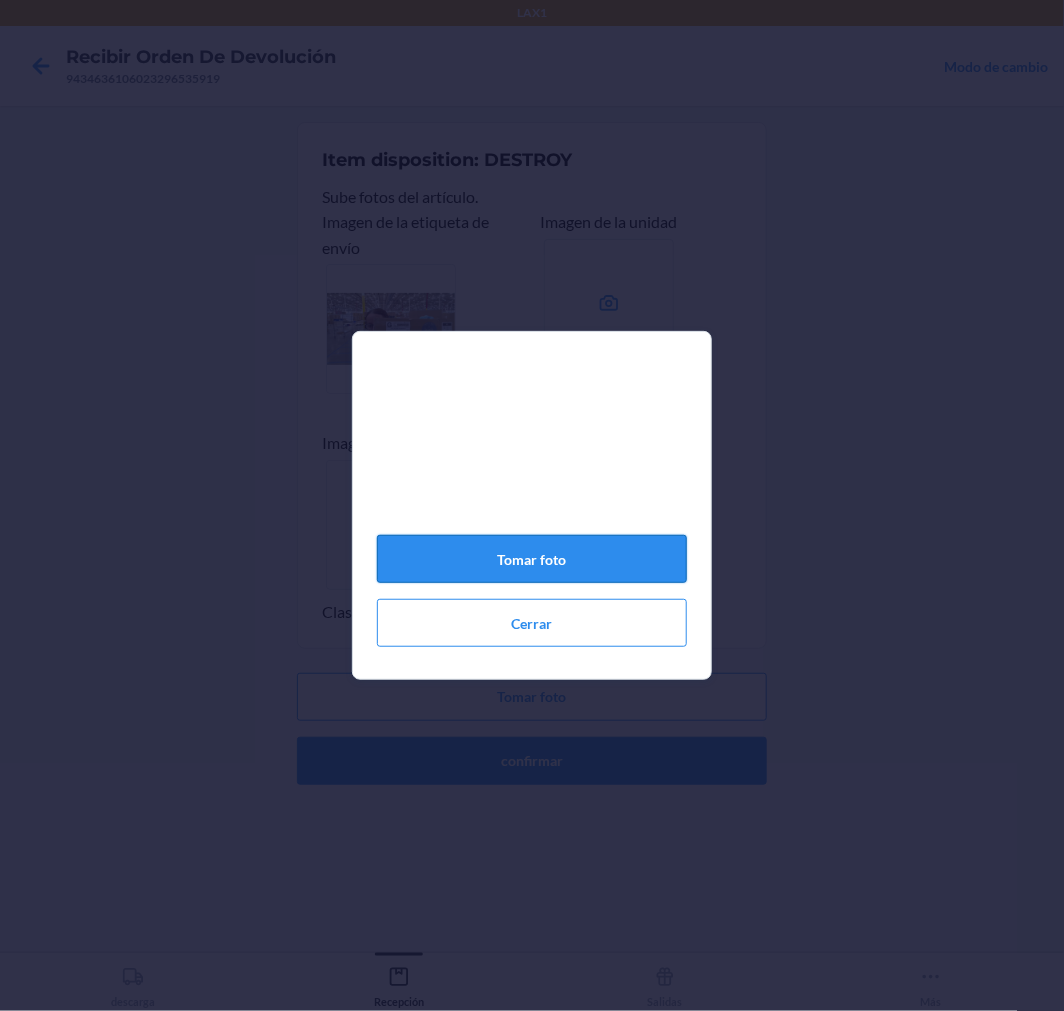 drag, startPoint x: 640, startPoint y: 570, endPoint x: 651, endPoint y: 566, distance: 11.7046995 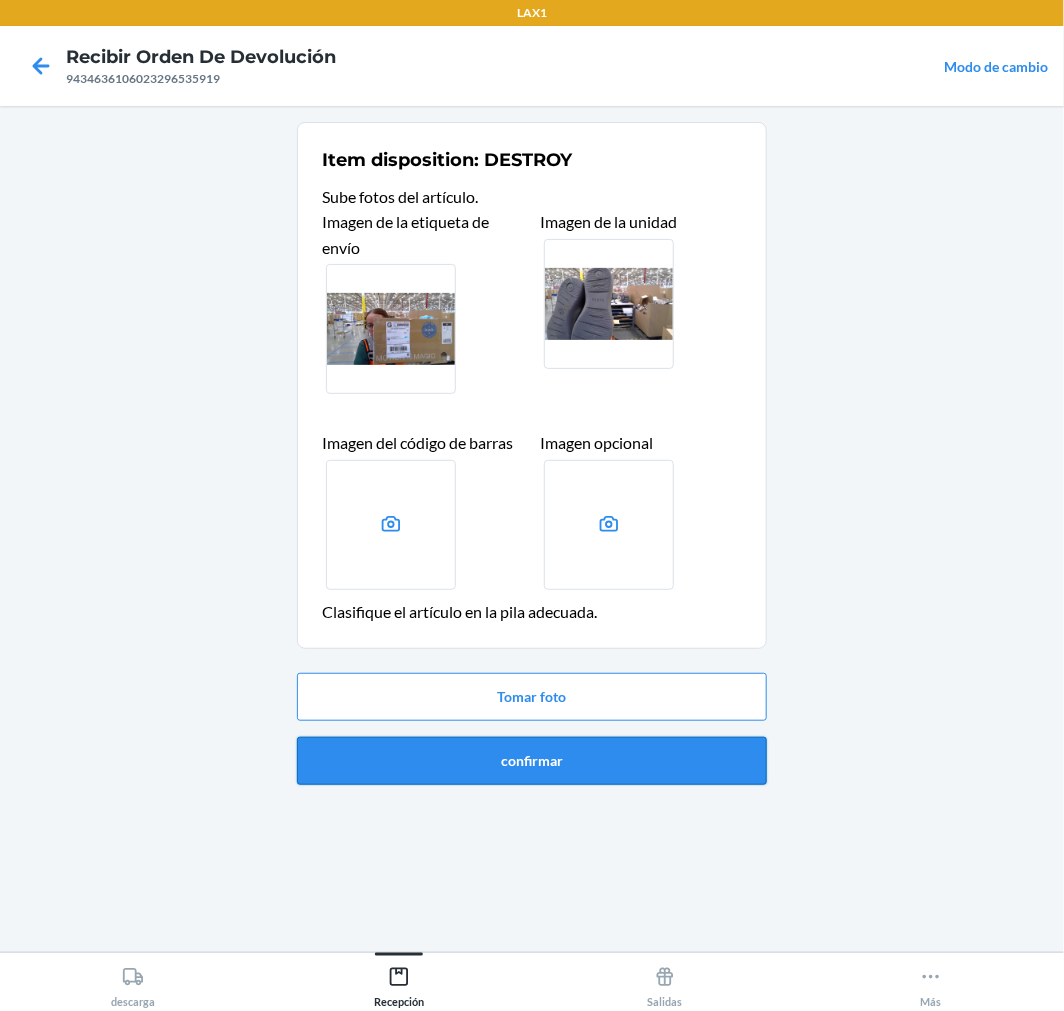 click on "confirmar" at bounding box center [532, 761] 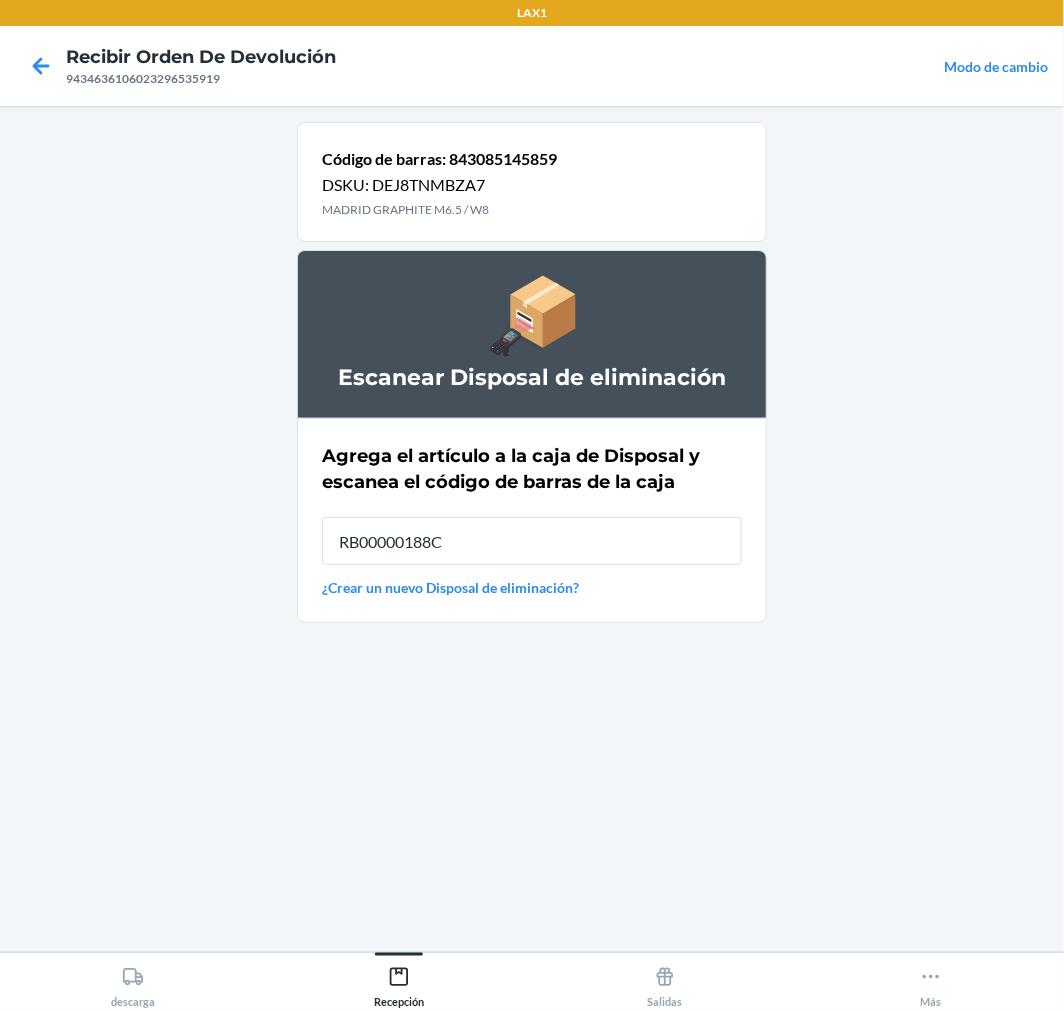 type on "RB00000188C" 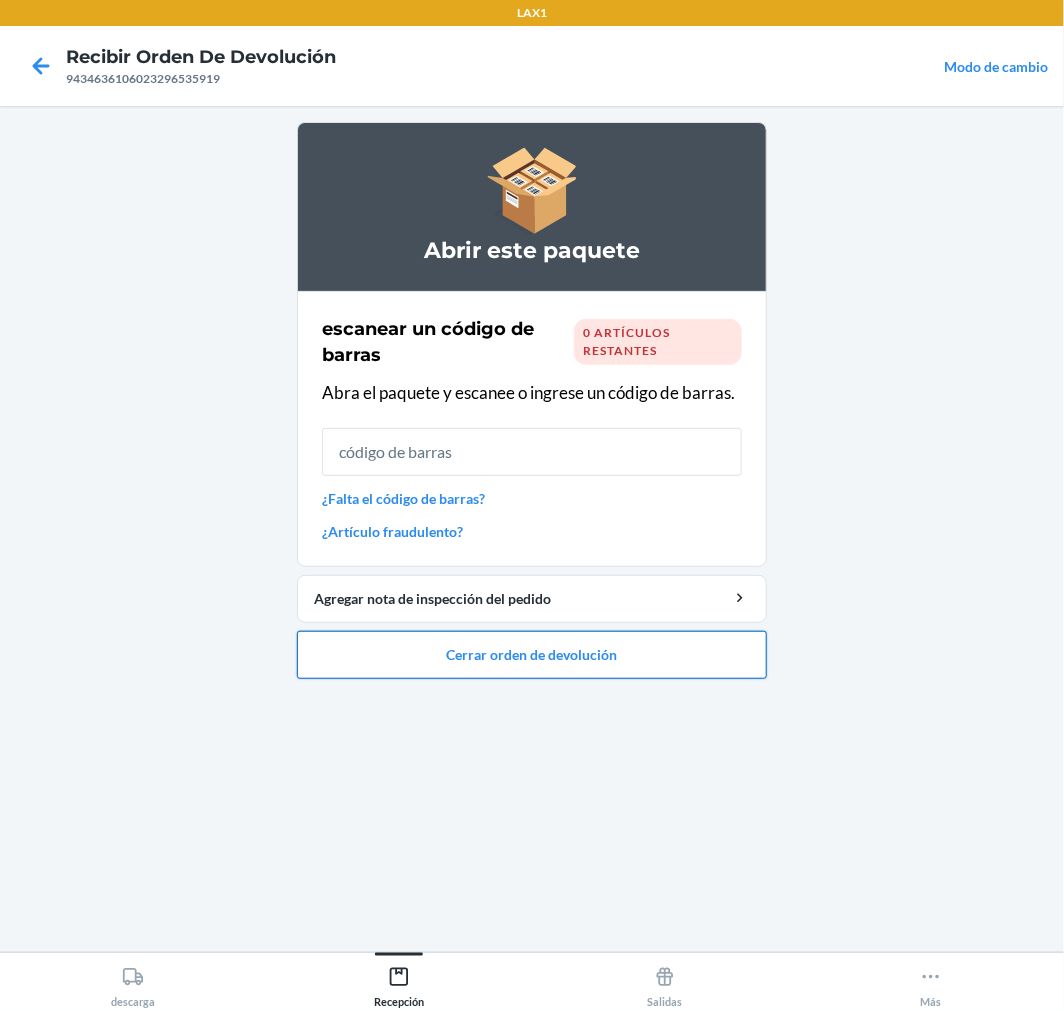 click on "Cerrar orden de devolución" at bounding box center (532, 655) 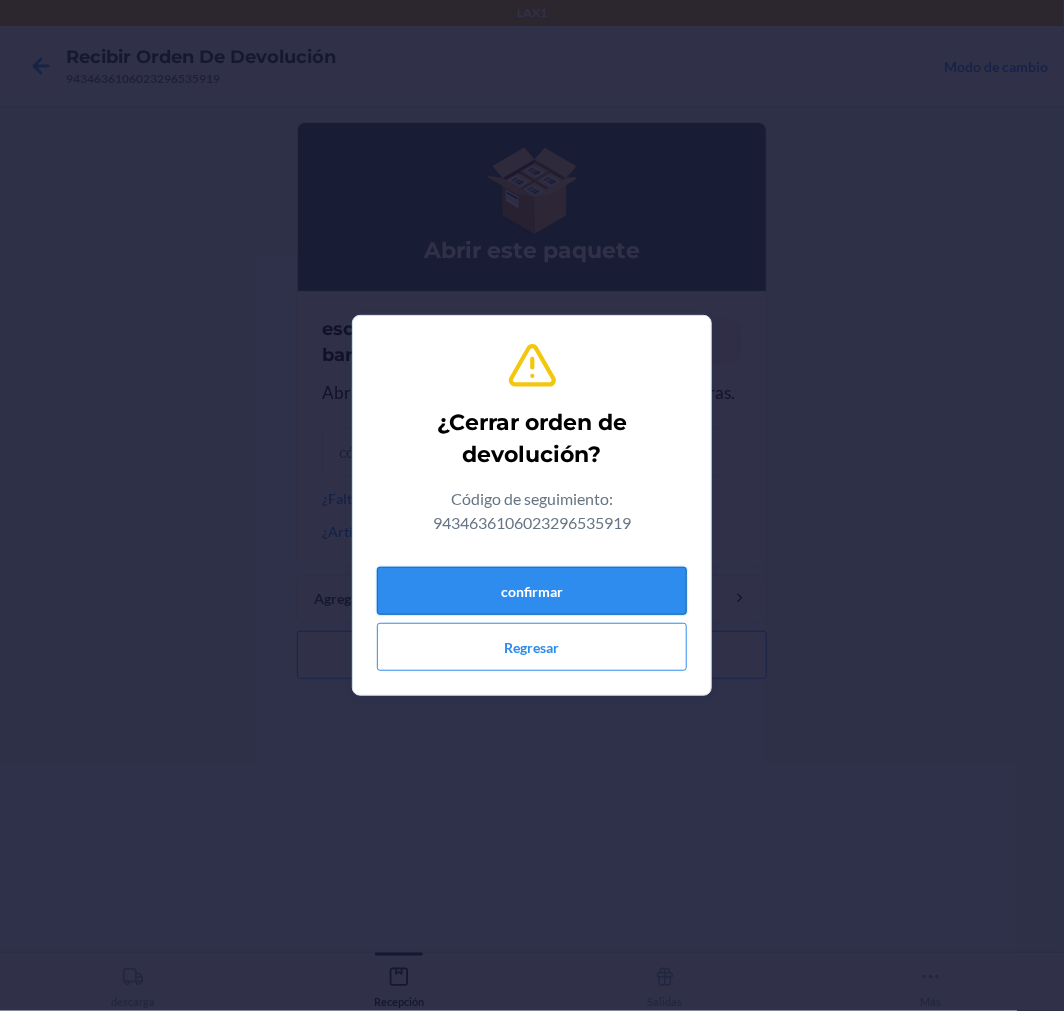 click on "confirmar" at bounding box center (532, 591) 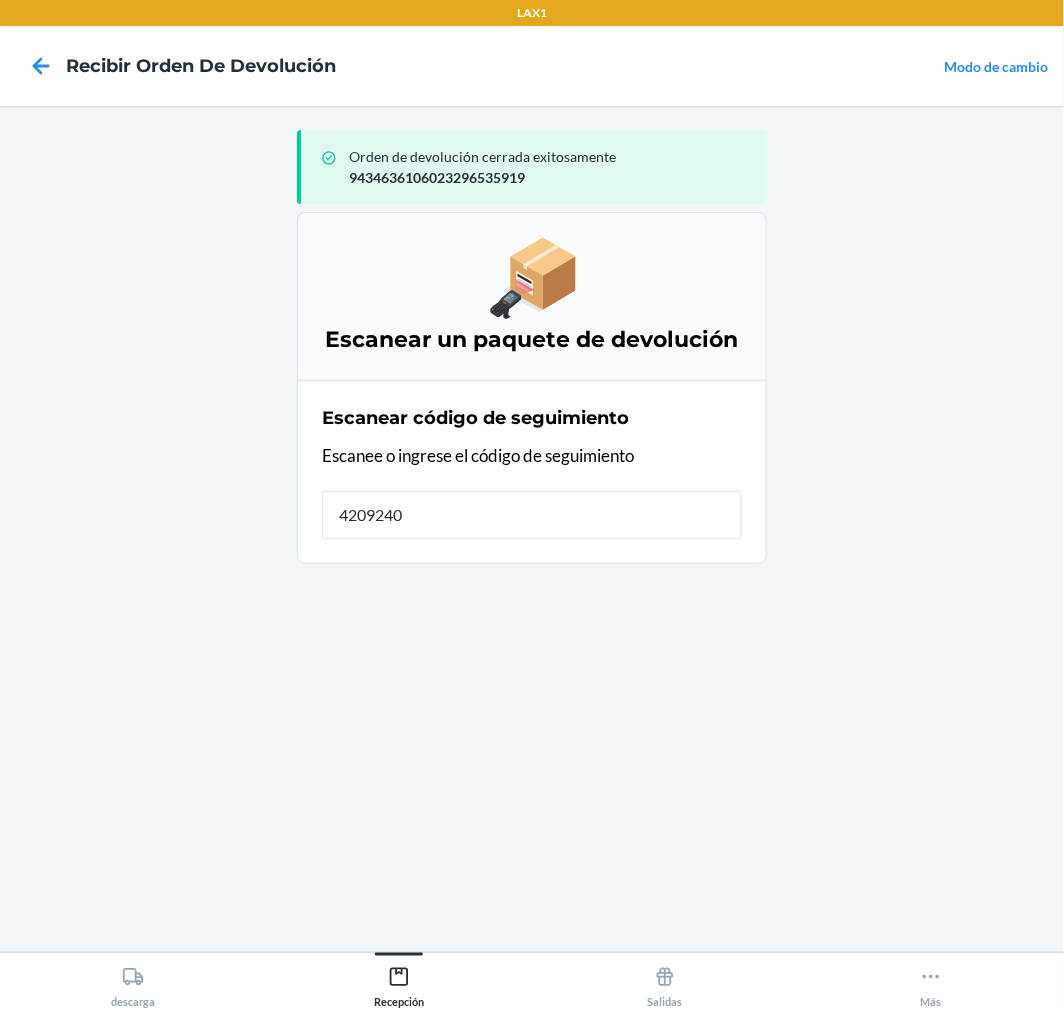 type on "42092408" 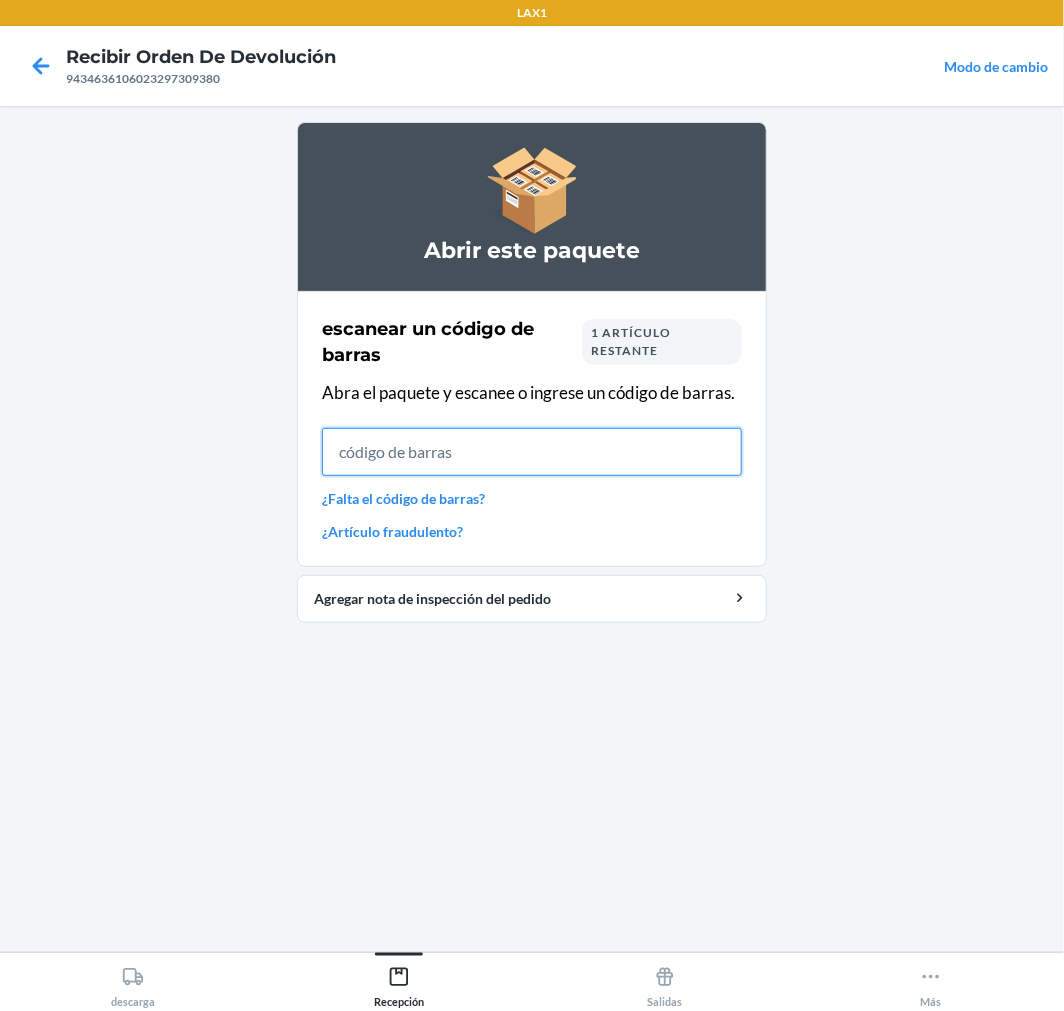 click at bounding box center [532, 452] 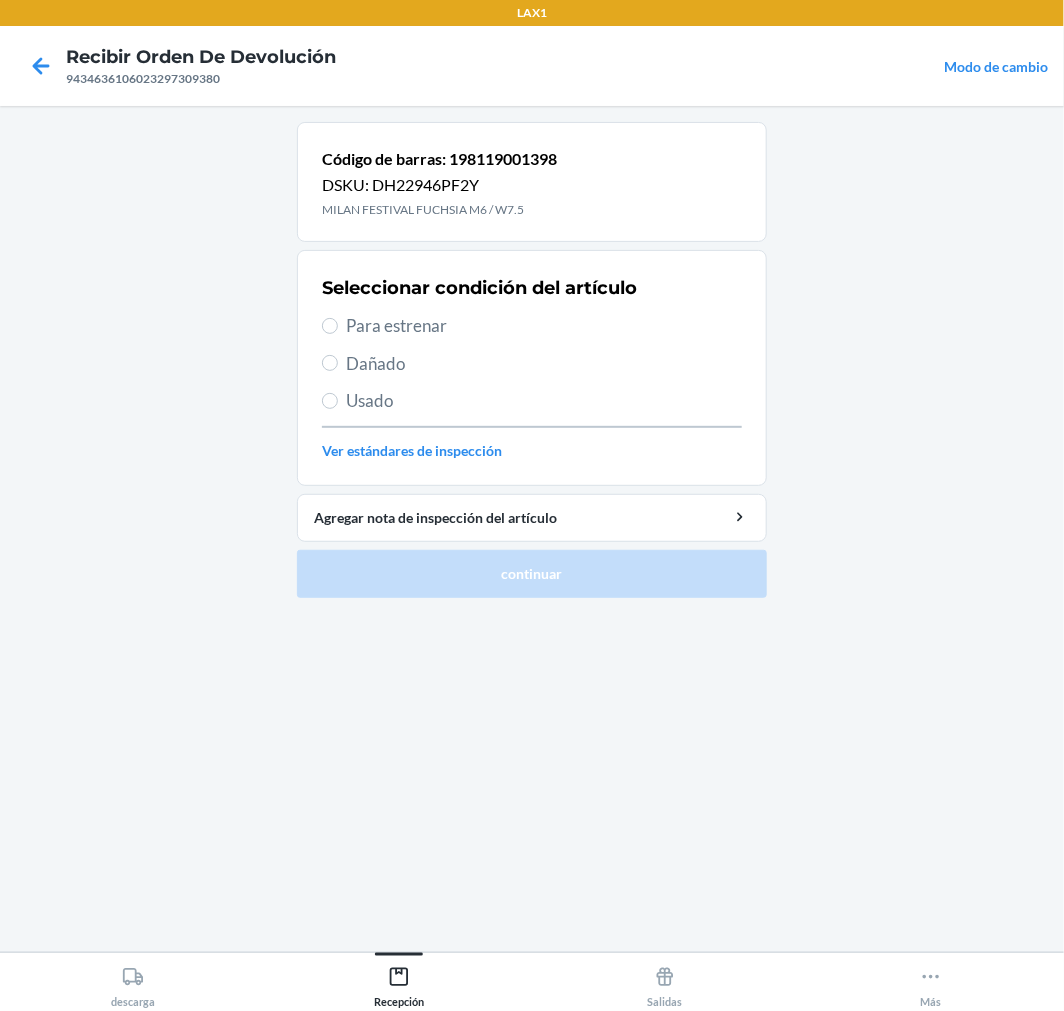click on "Para estrenar" at bounding box center [544, 326] 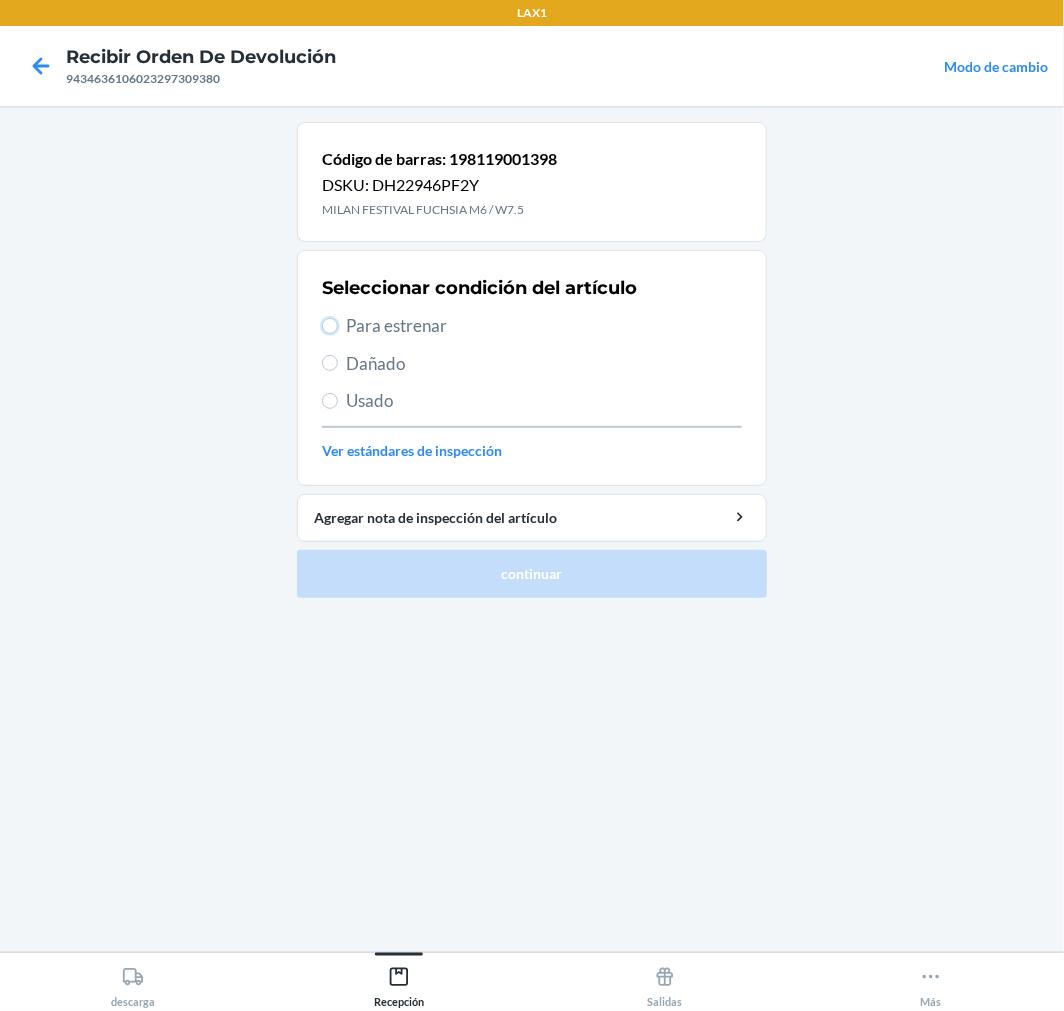 click on "Para estrenar" at bounding box center [330, 326] 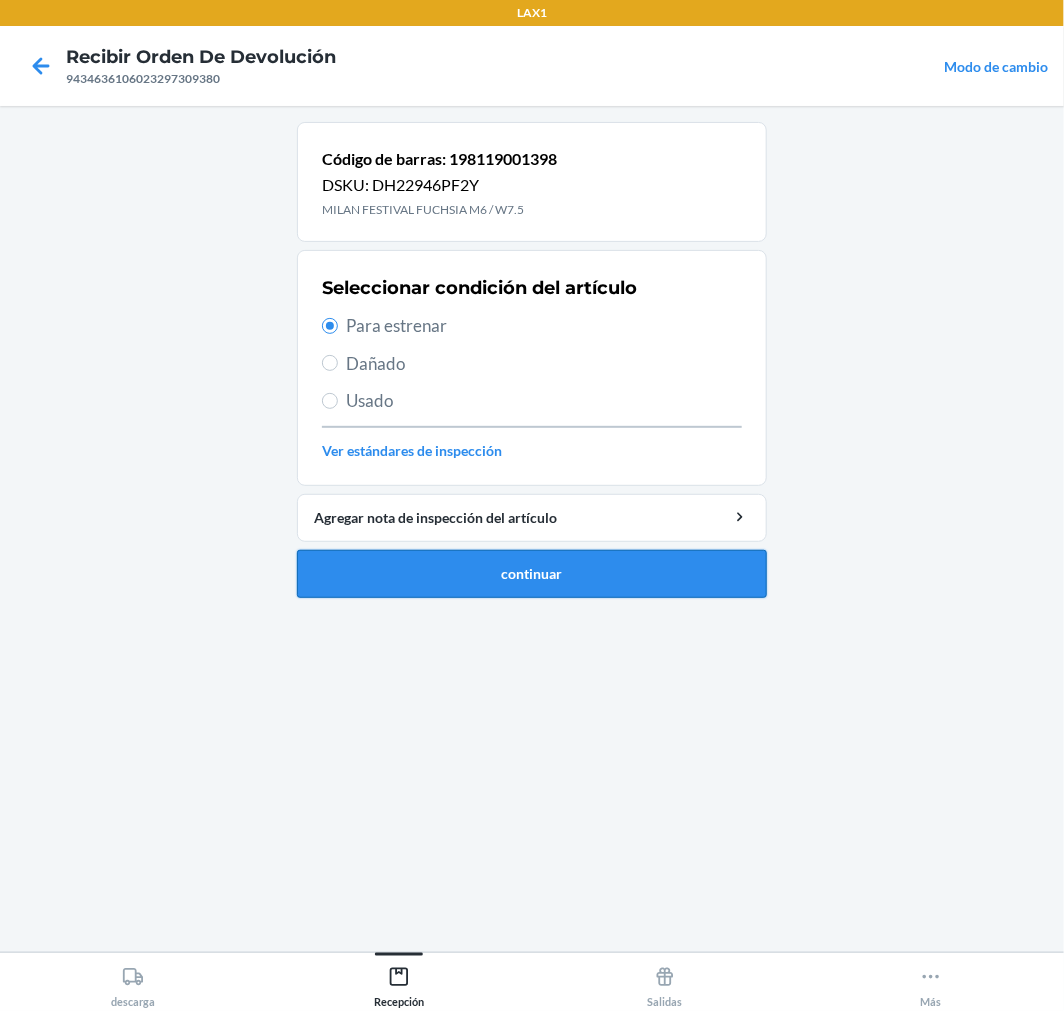 click on "continuar" at bounding box center (532, 574) 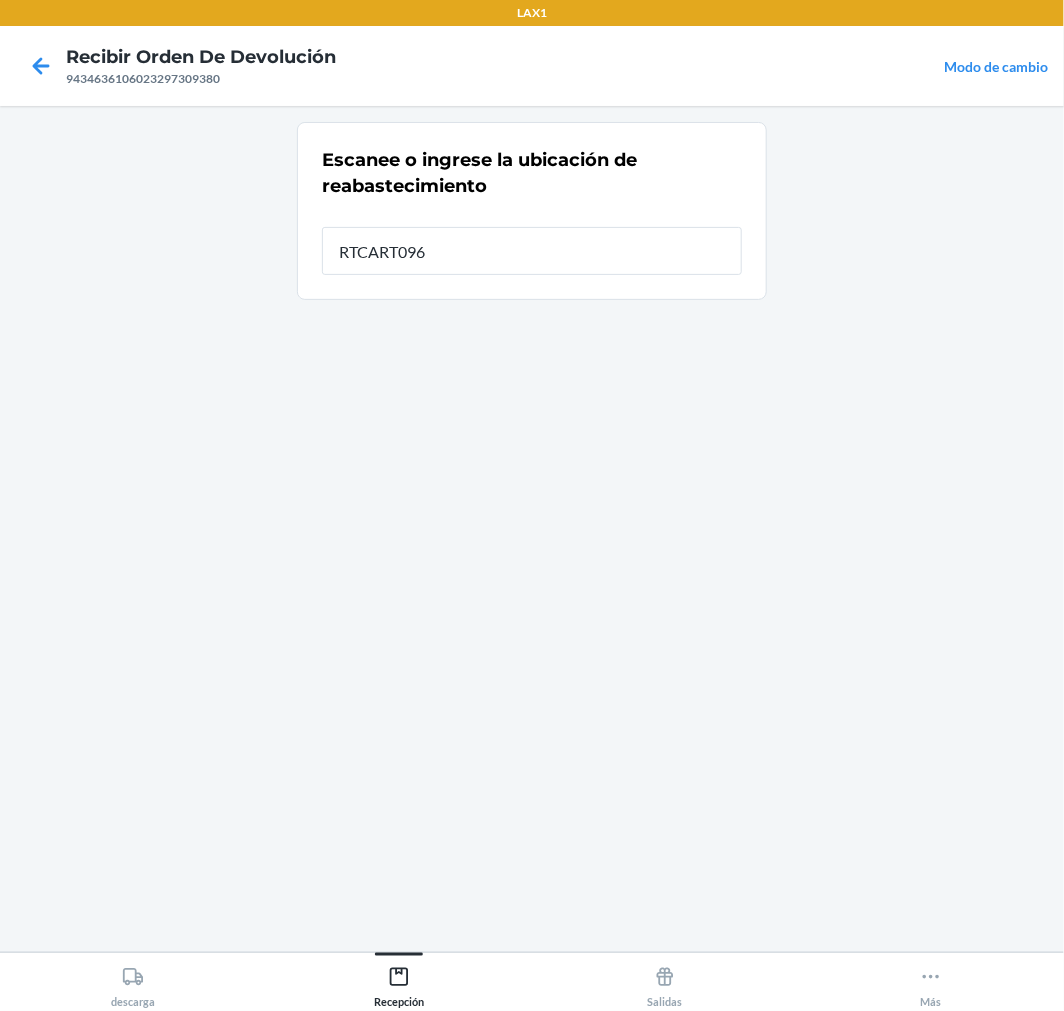 type on "RTCART096" 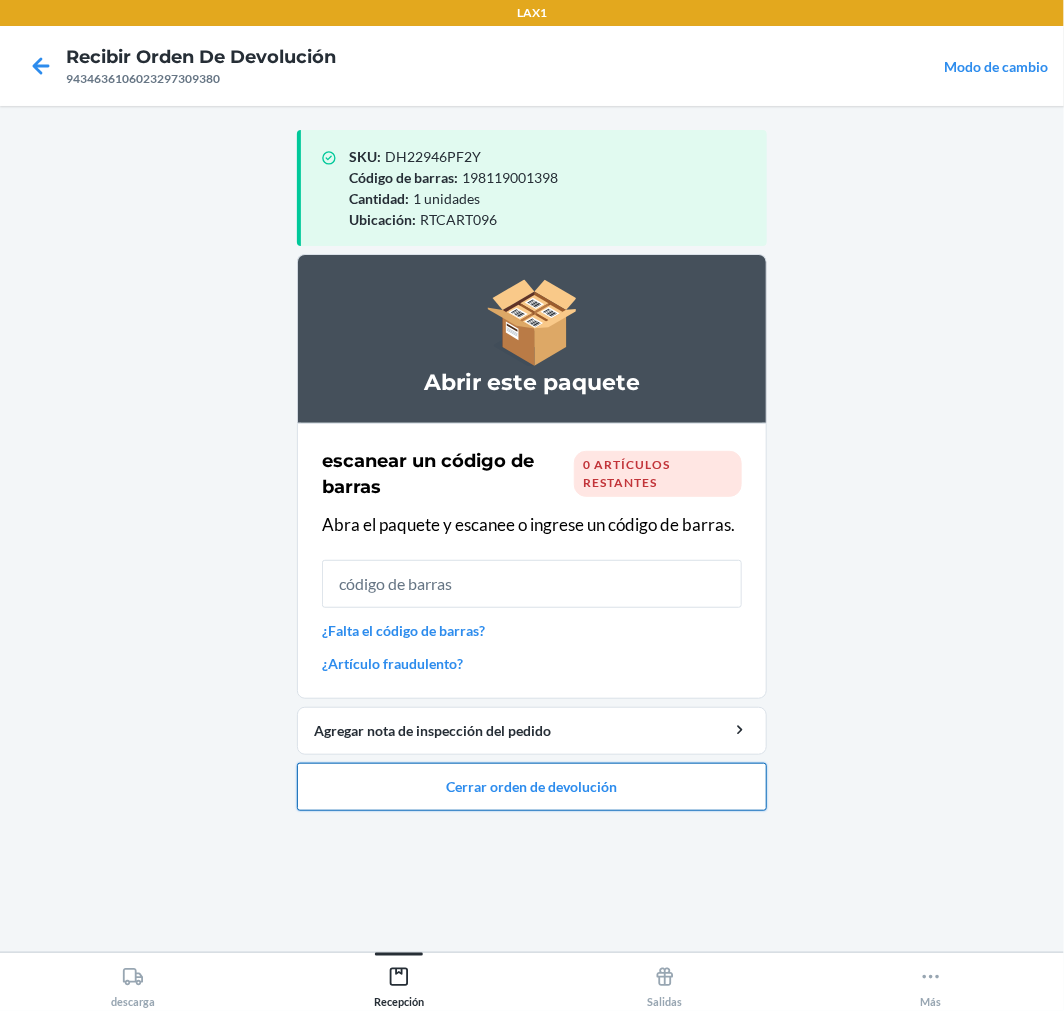 click on "Cerrar orden de devolución" at bounding box center [532, 787] 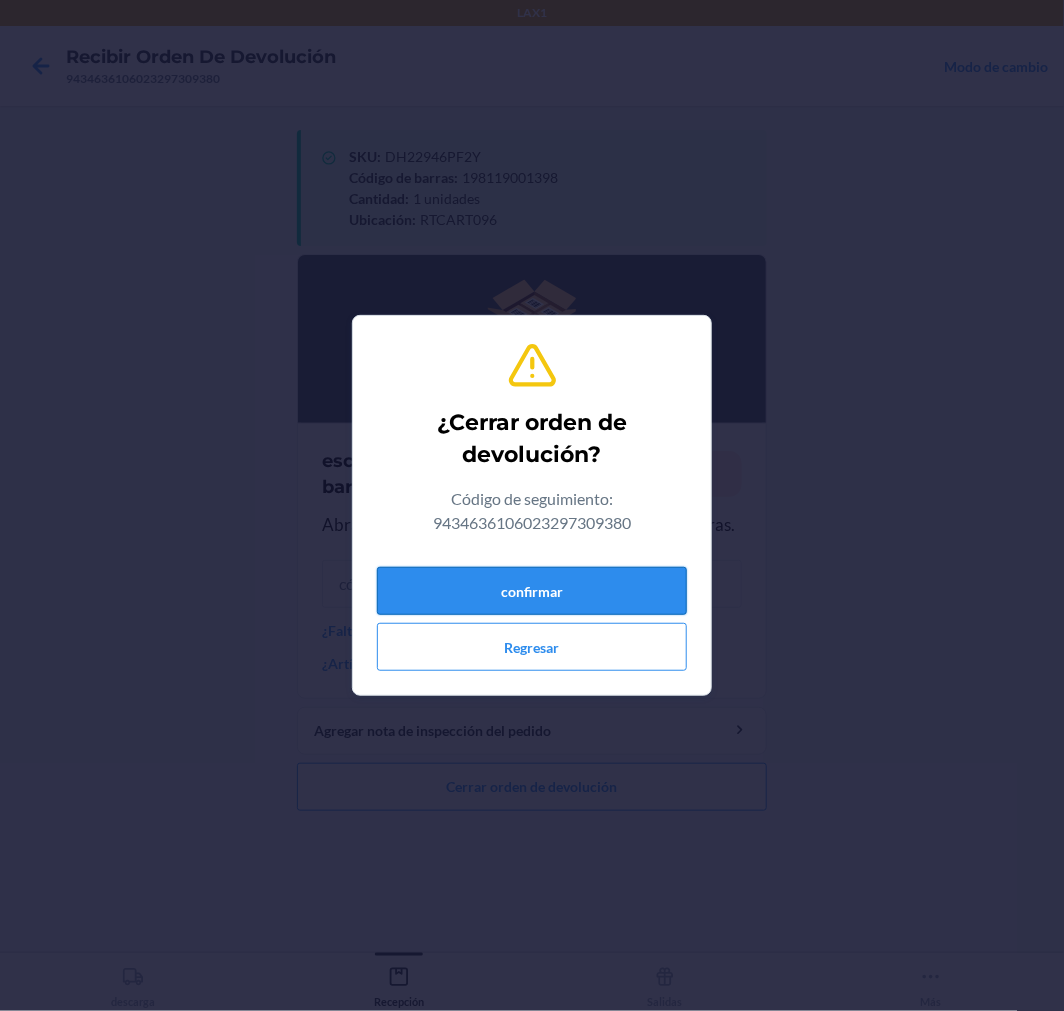click on "confirmar" at bounding box center (532, 591) 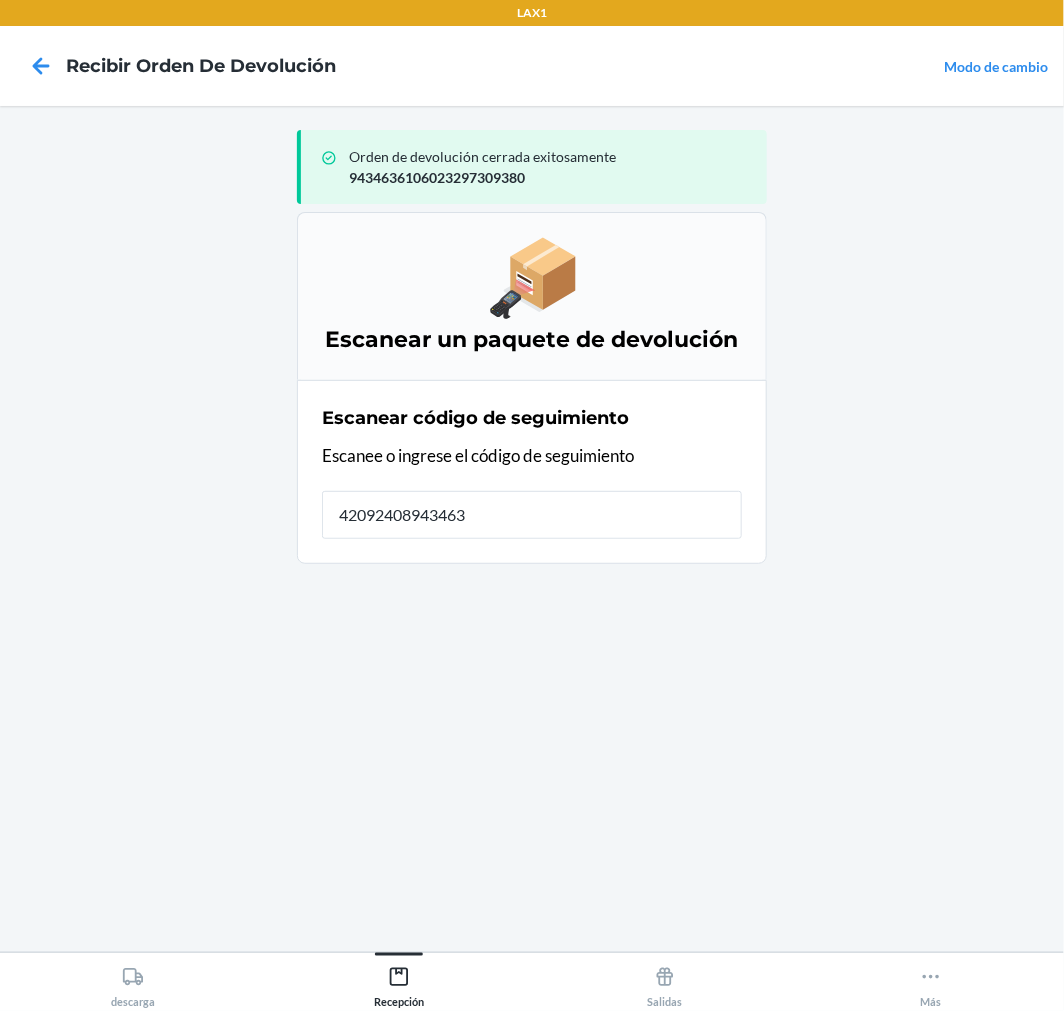 type on "420924089434636" 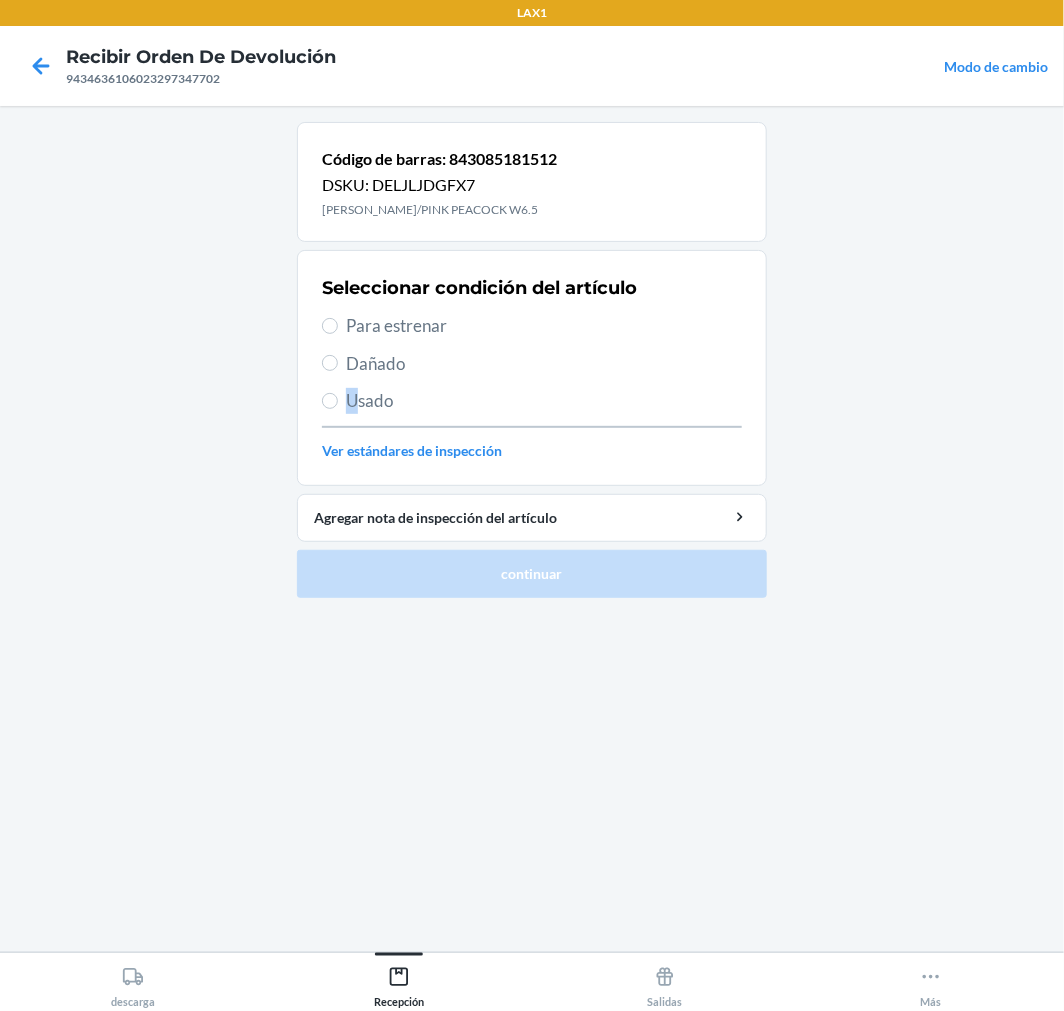 click on "Usado" at bounding box center (544, 401) 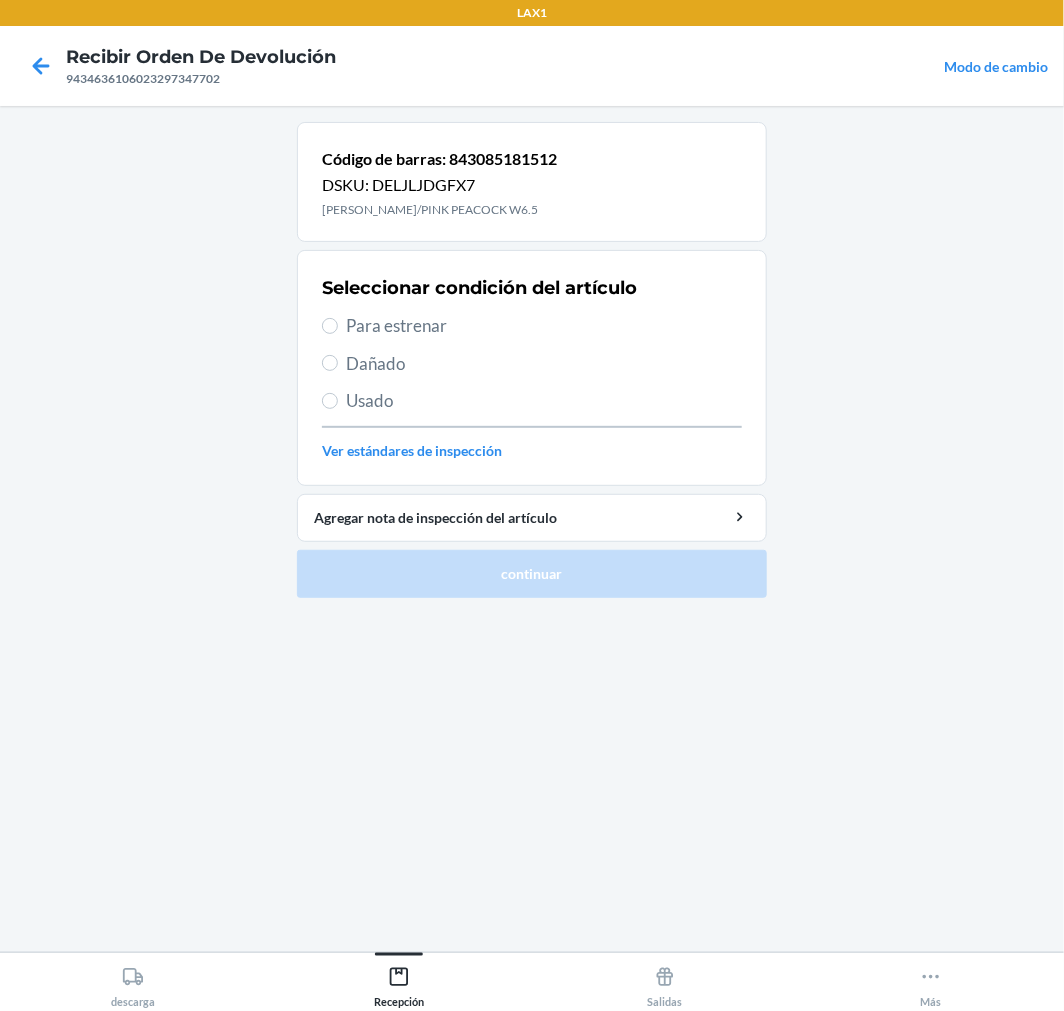 click on "Usado" at bounding box center (544, 401) 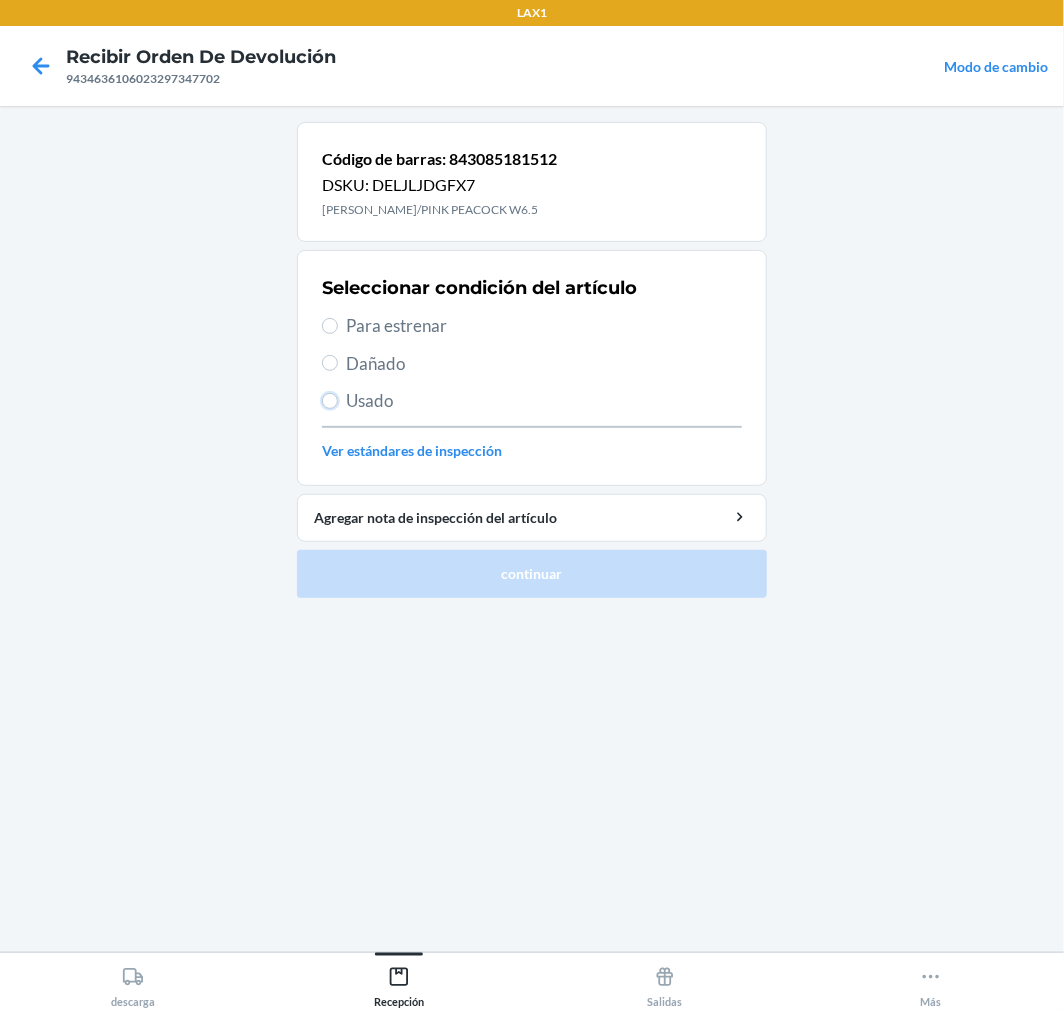 click on "Usado" at bounding box center (330, 401) 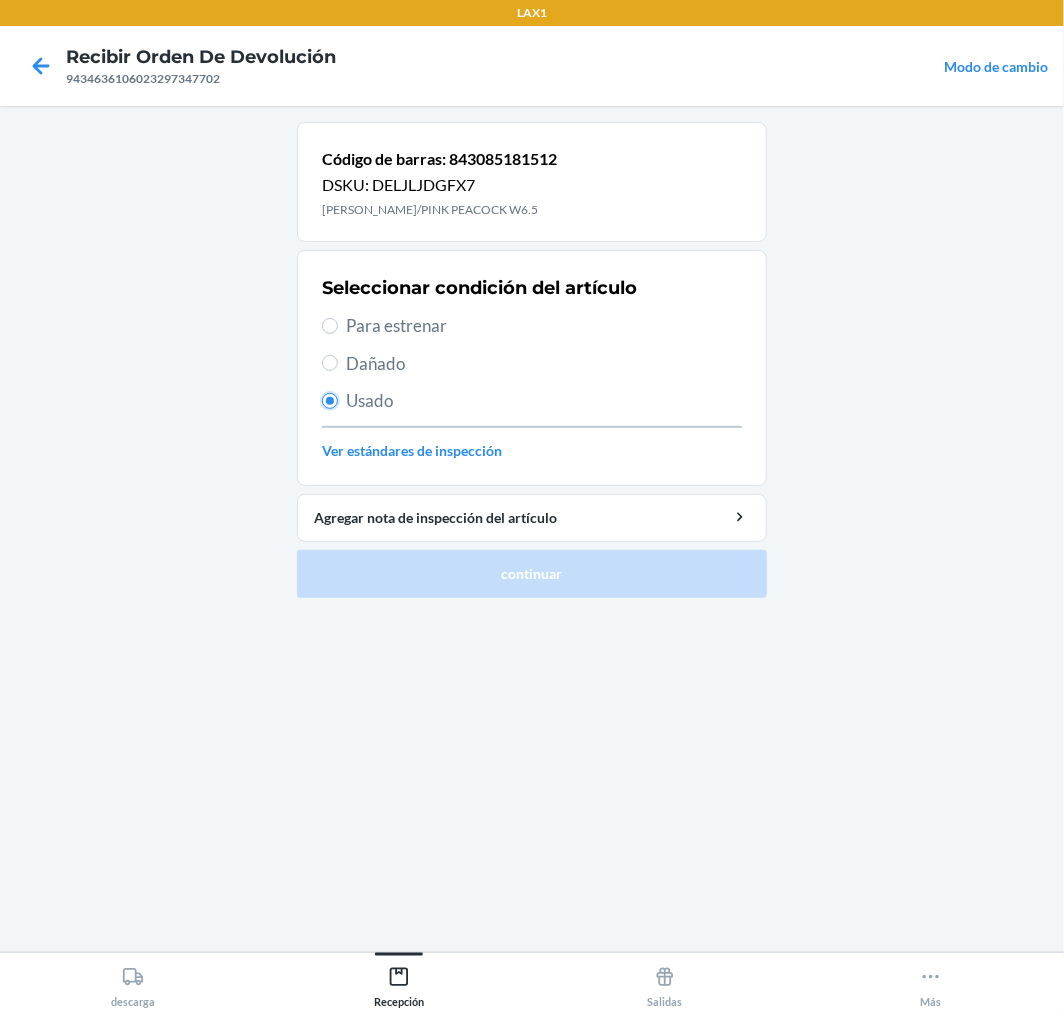 radio on "true" 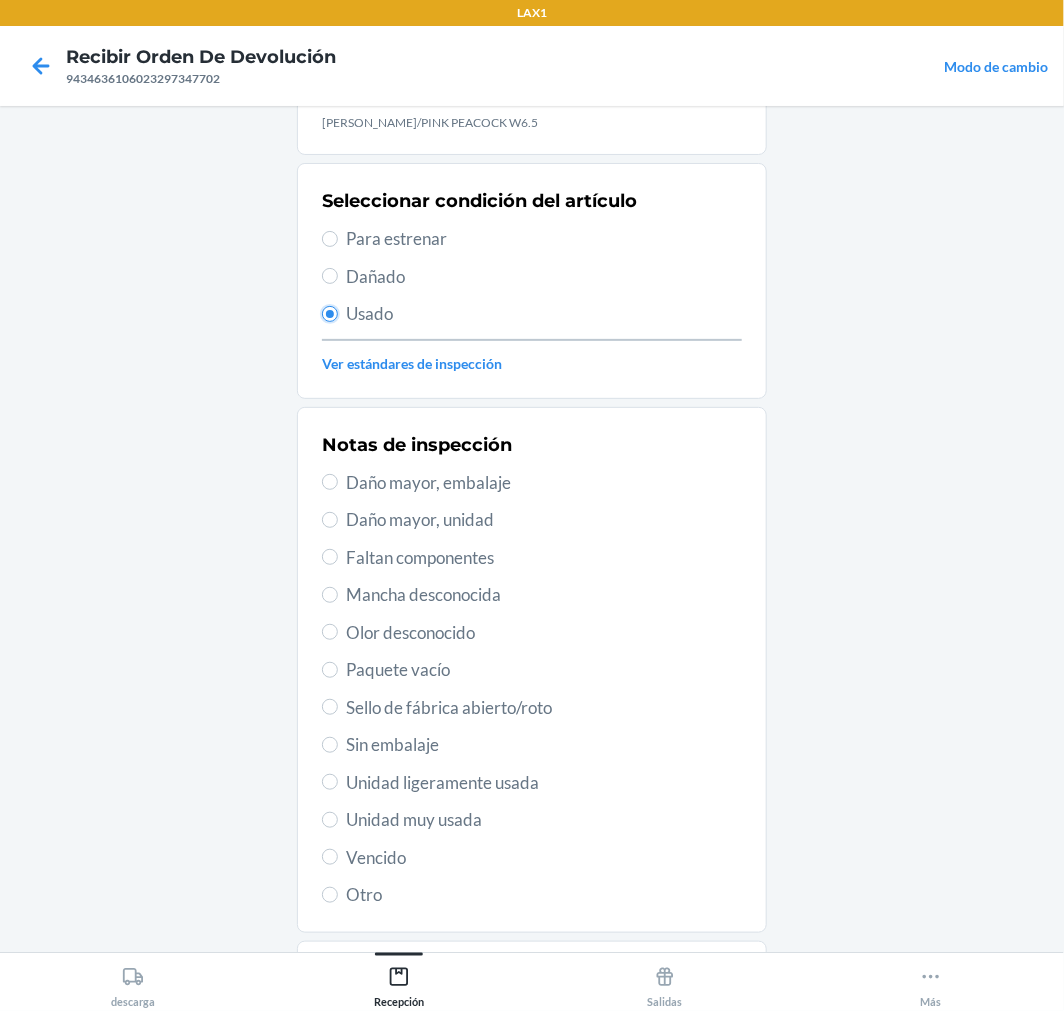 scroll, scrollTop: 195, scrollLeft: 0, axis: vertical 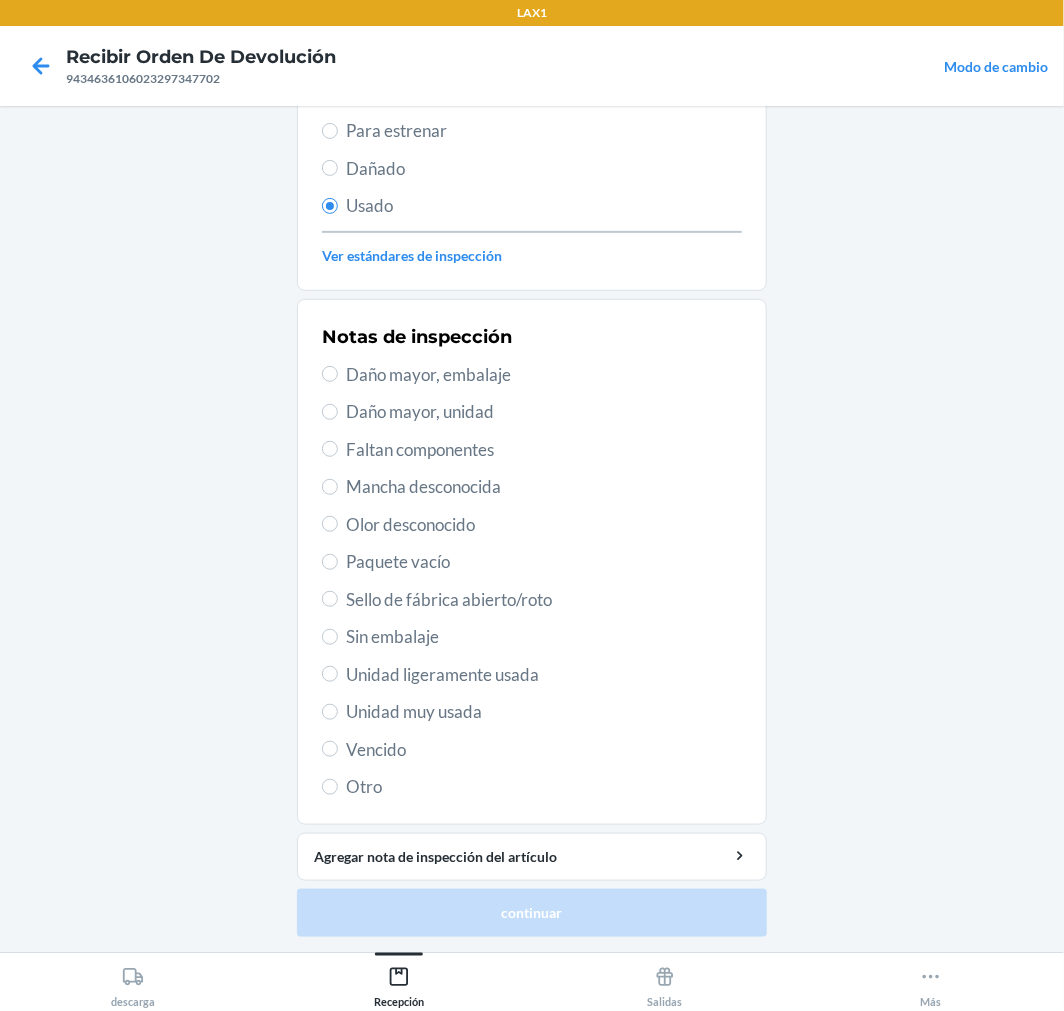 click on "Unidad muy usada" at bounding box center (544, 712) 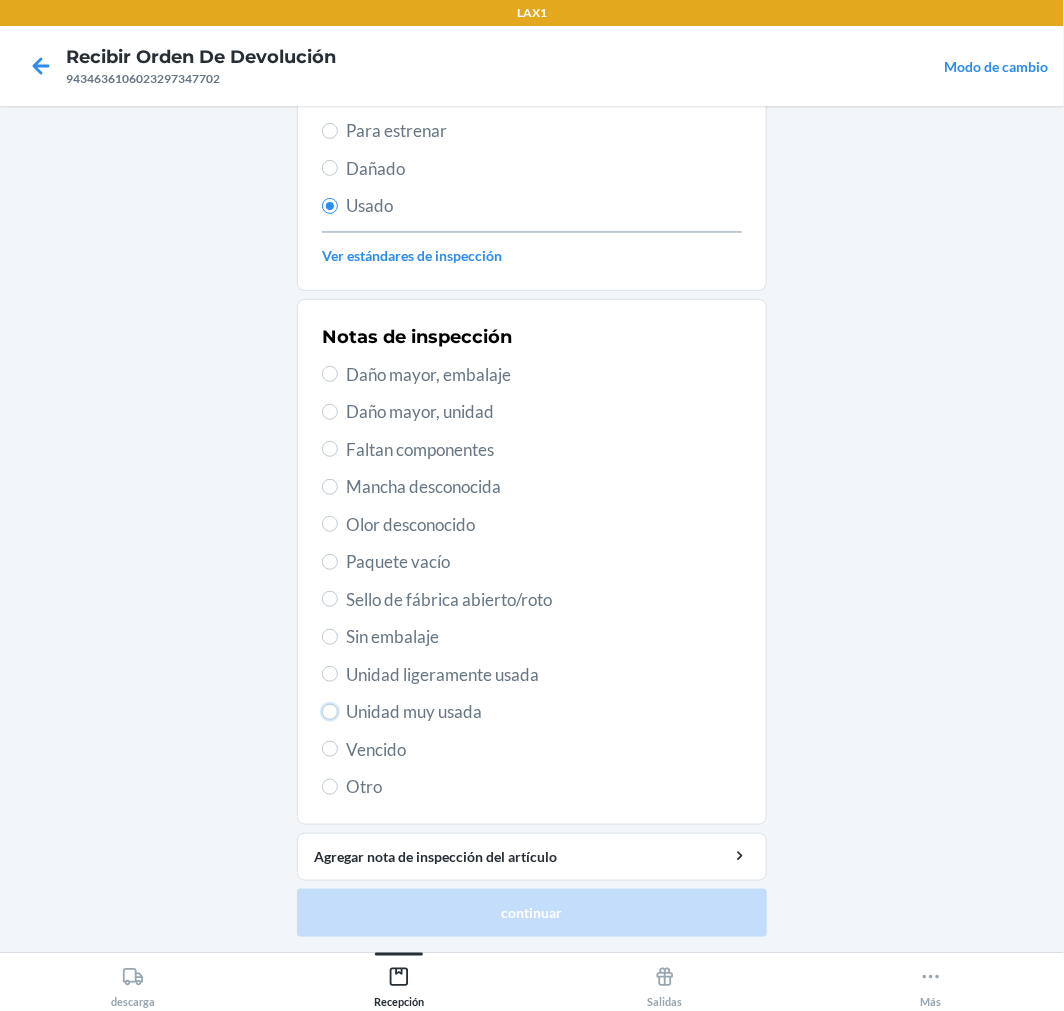 click on "Unidad muy usada" at bounding box center (330, 712) 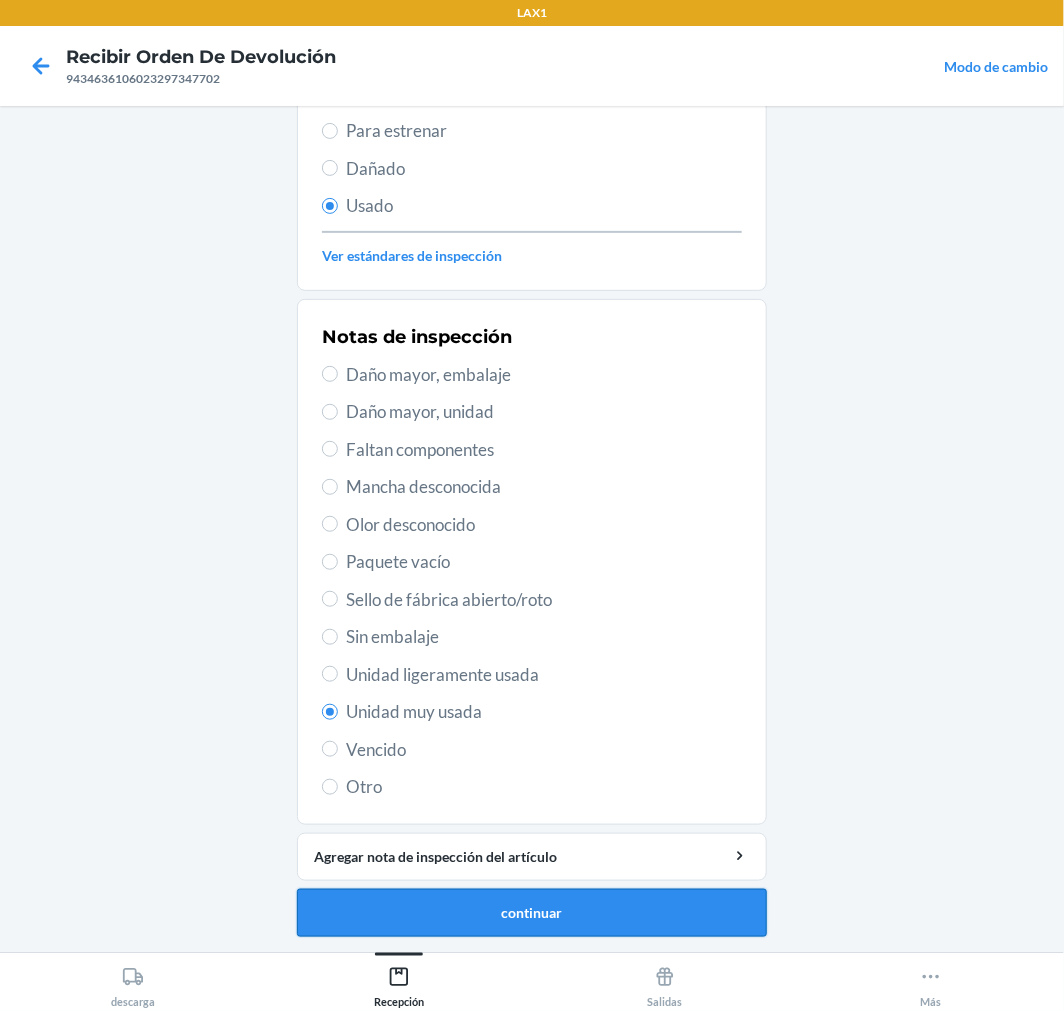 click on "continuar" at bounding box center [532, 913] 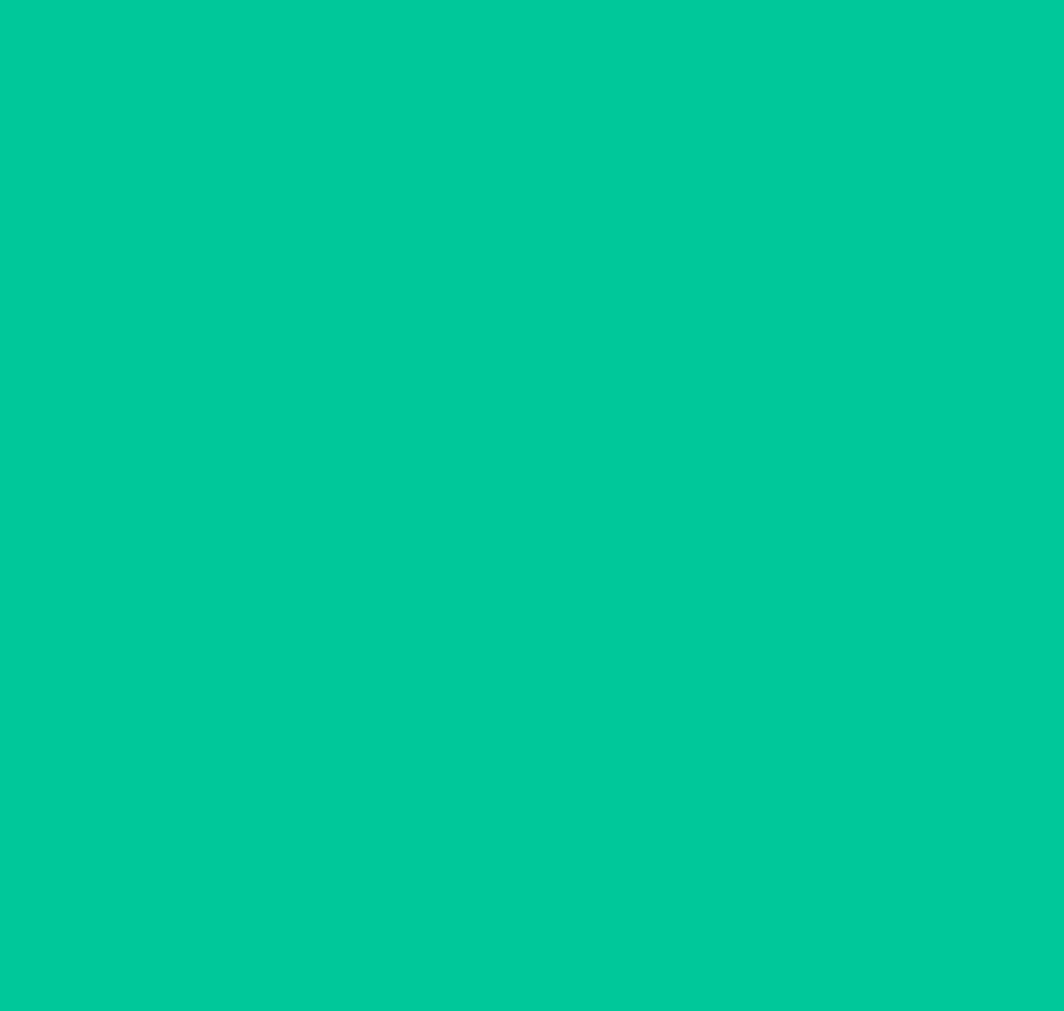 scroll, scrollTop: 0, scrollLeft: 0, axis: both 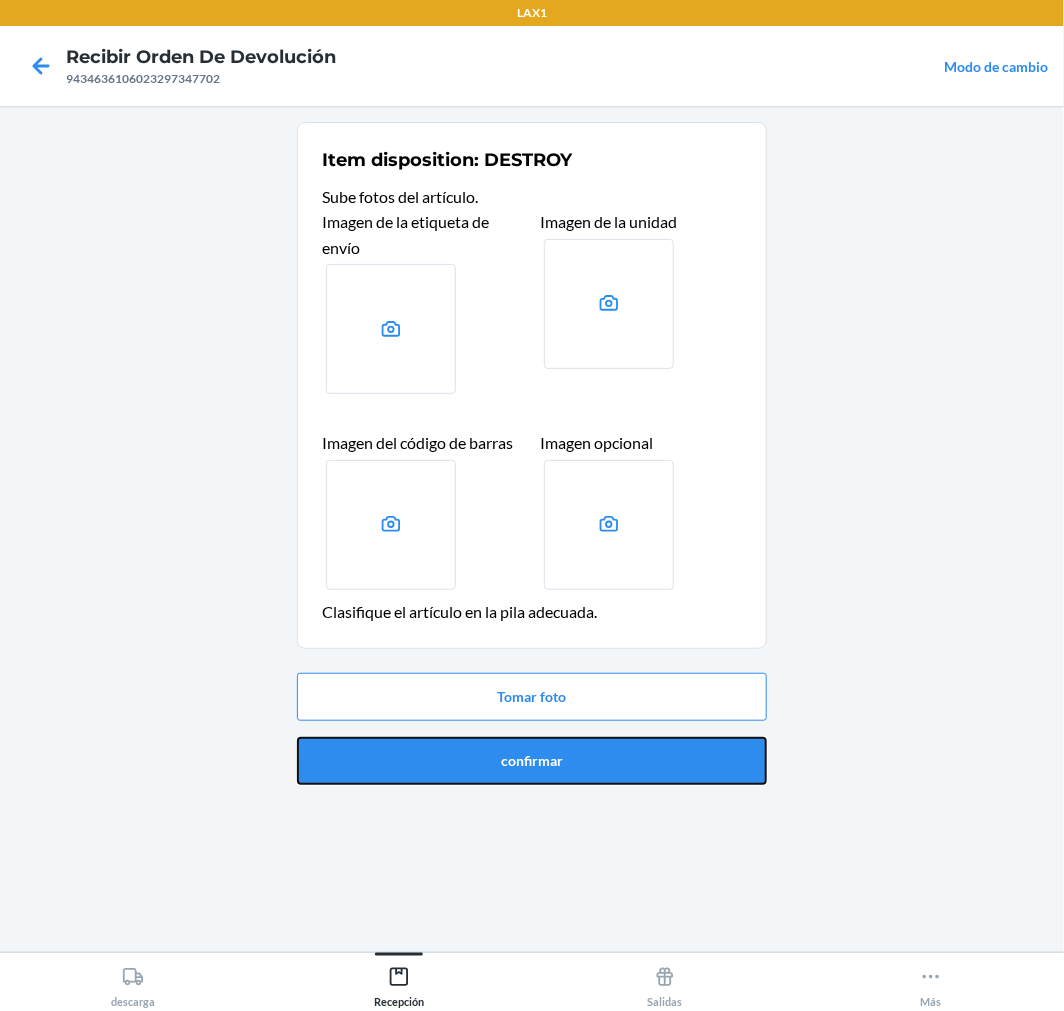 click on "confirmar" at bounding box center (532, 761) 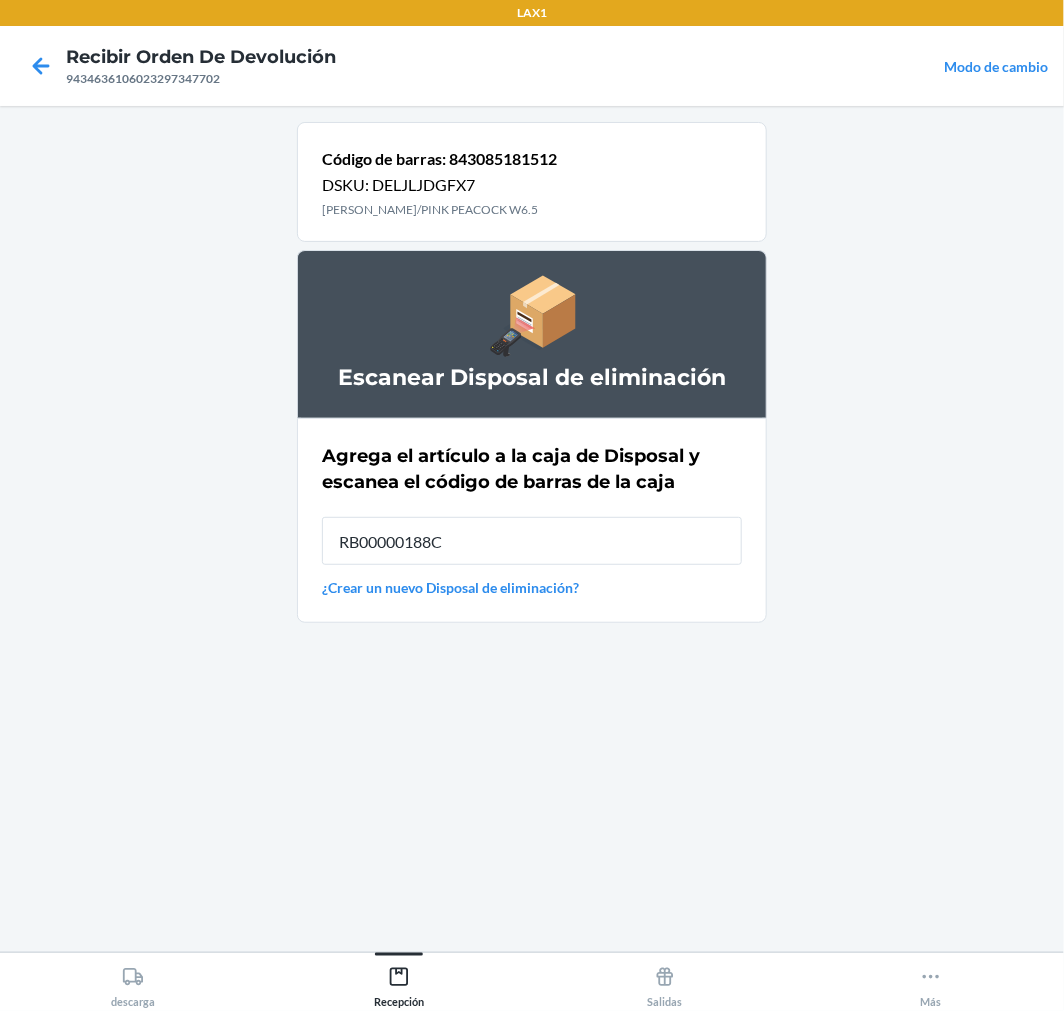 type on "RB00000188C" 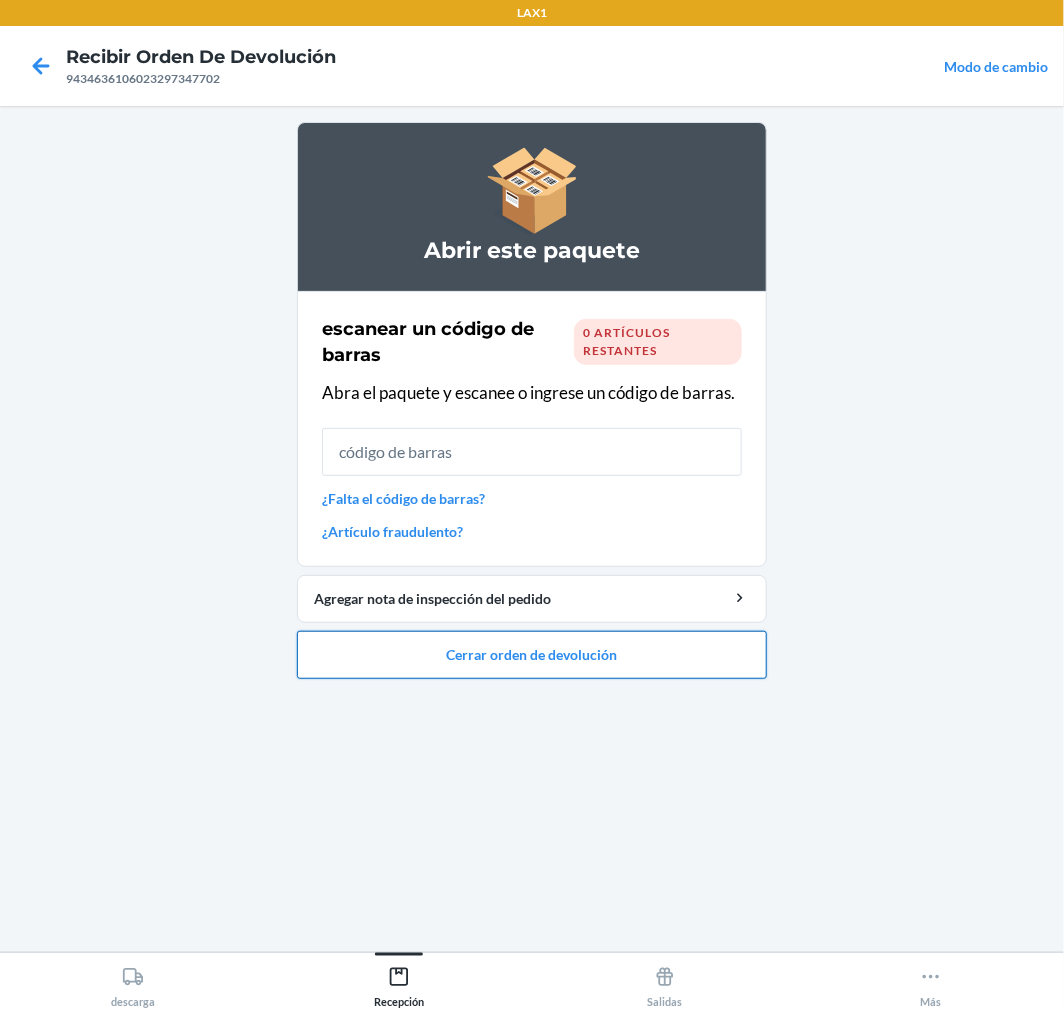 click on "Cerrar orden de devolución" at bounding box center [532, 655] 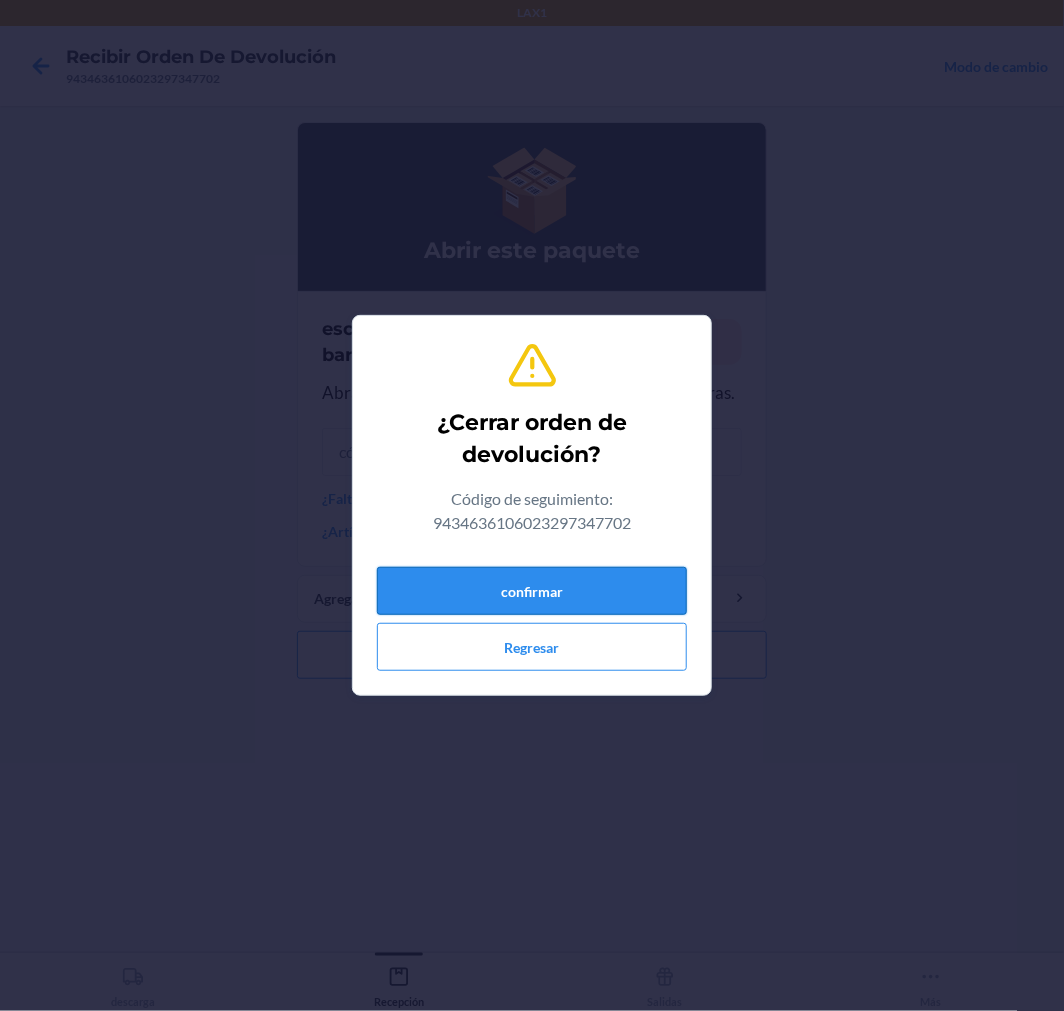 click on "confirmar" at bounding box center (532, 591) 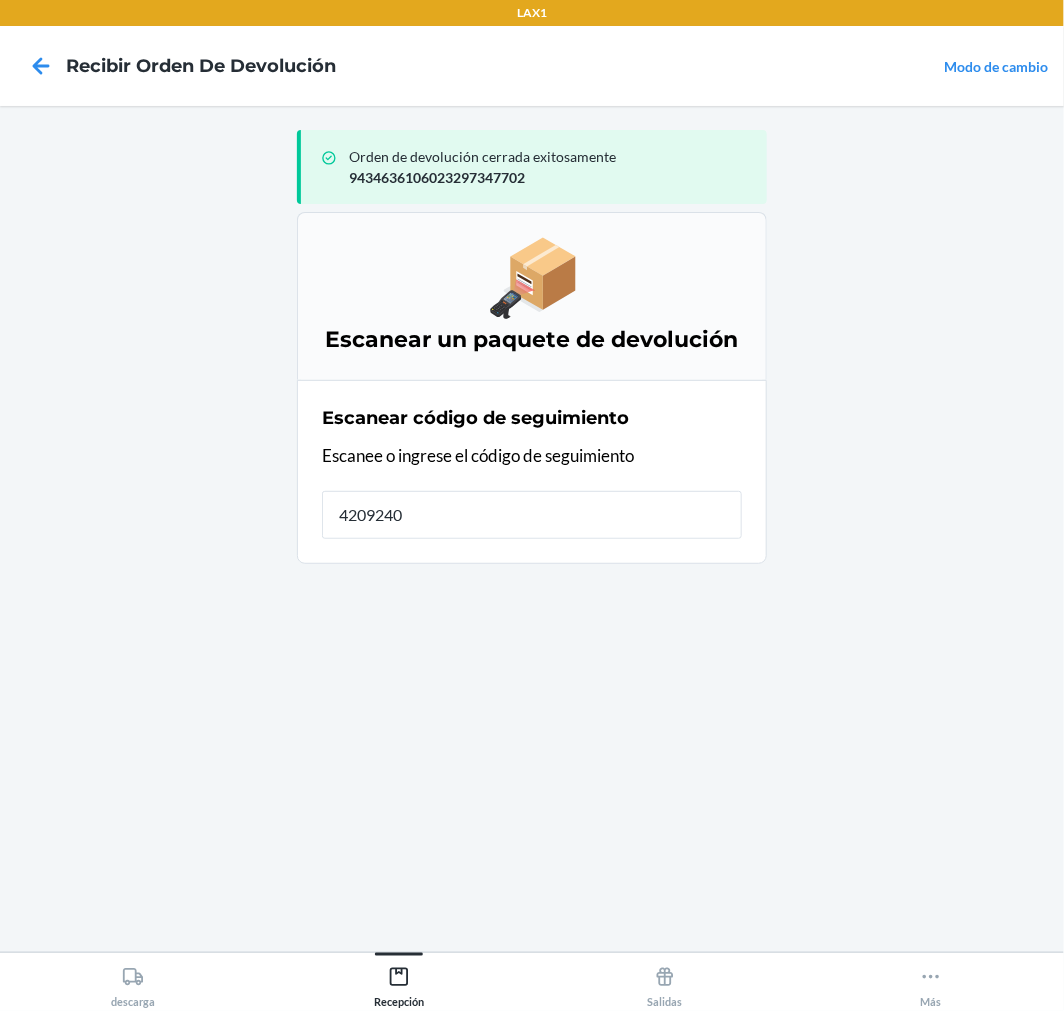 type on "42092408" 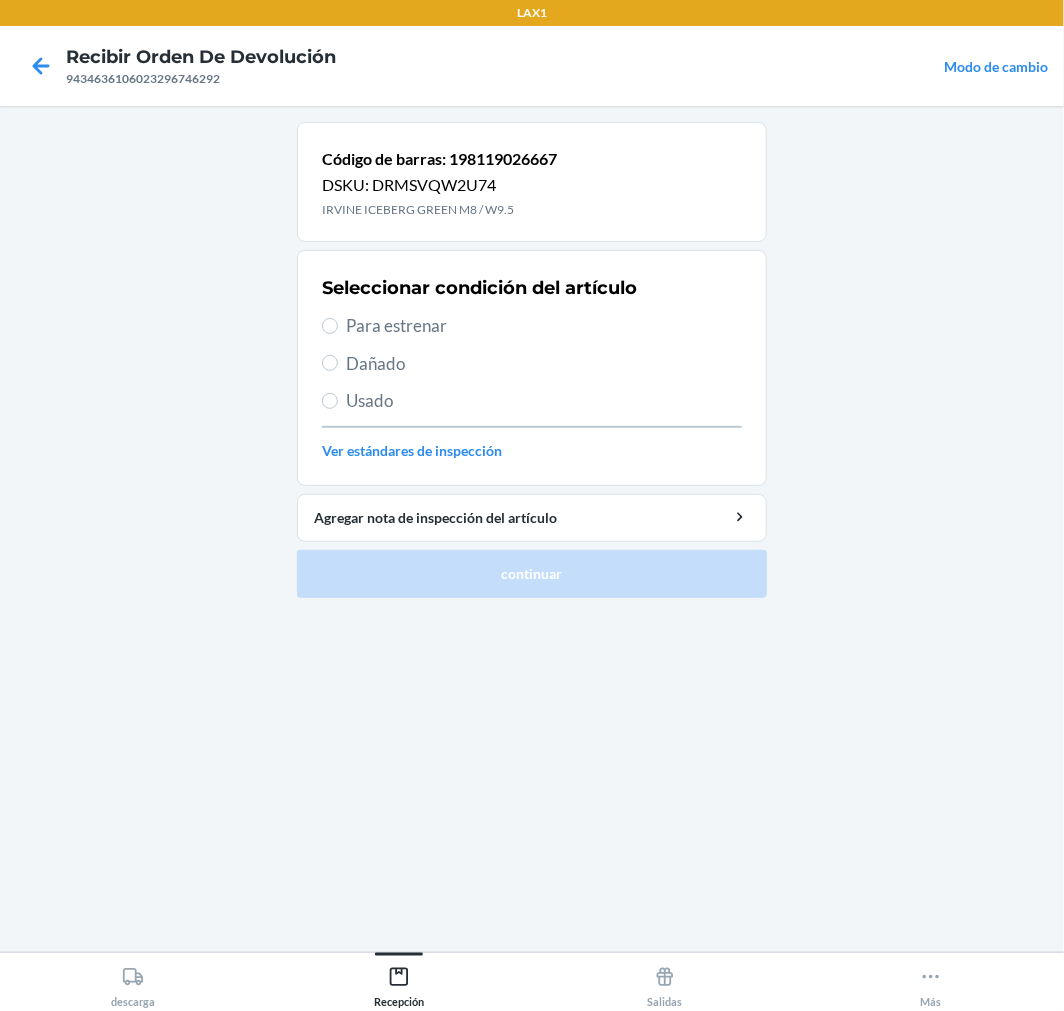 click on "Para estrenar" at bounding box center (544, 326) 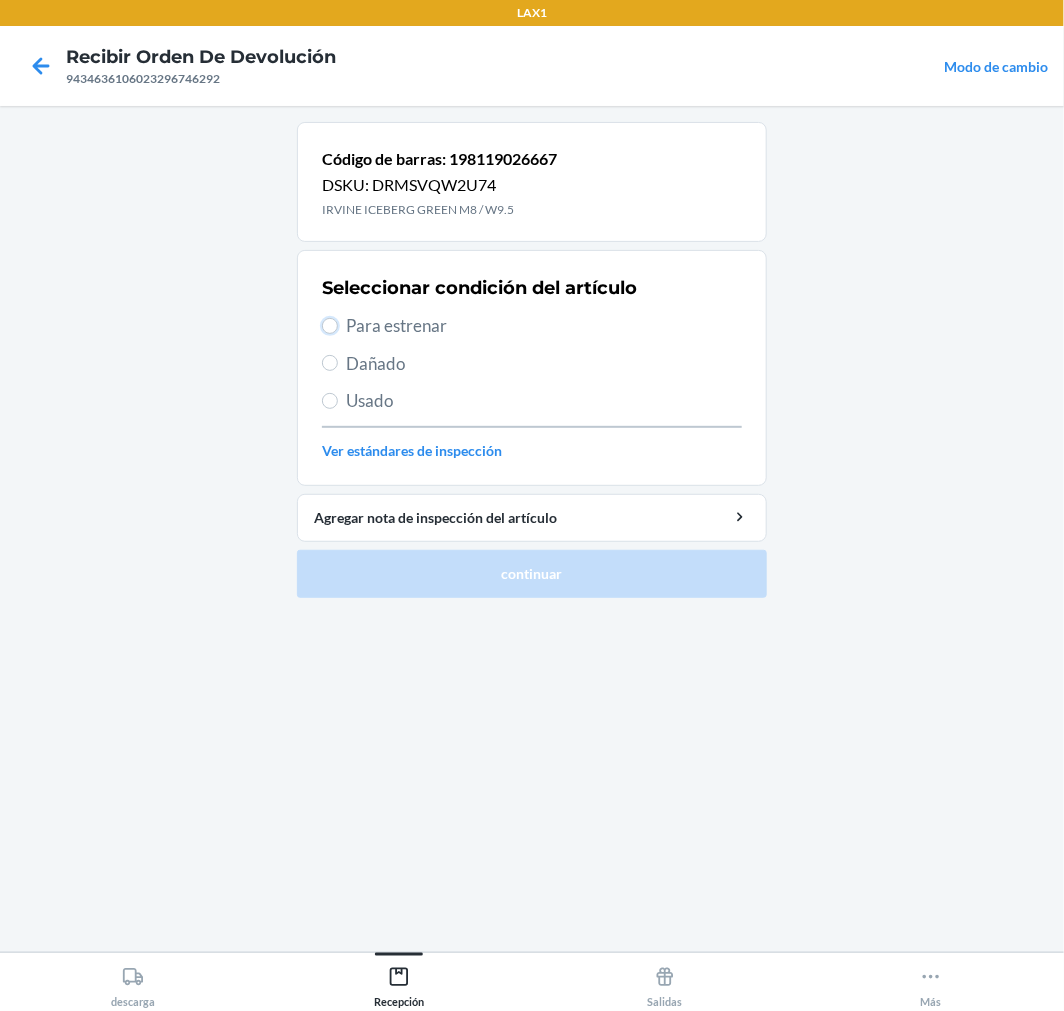 click on "Para estrenar" at bounding box center [330, 326] 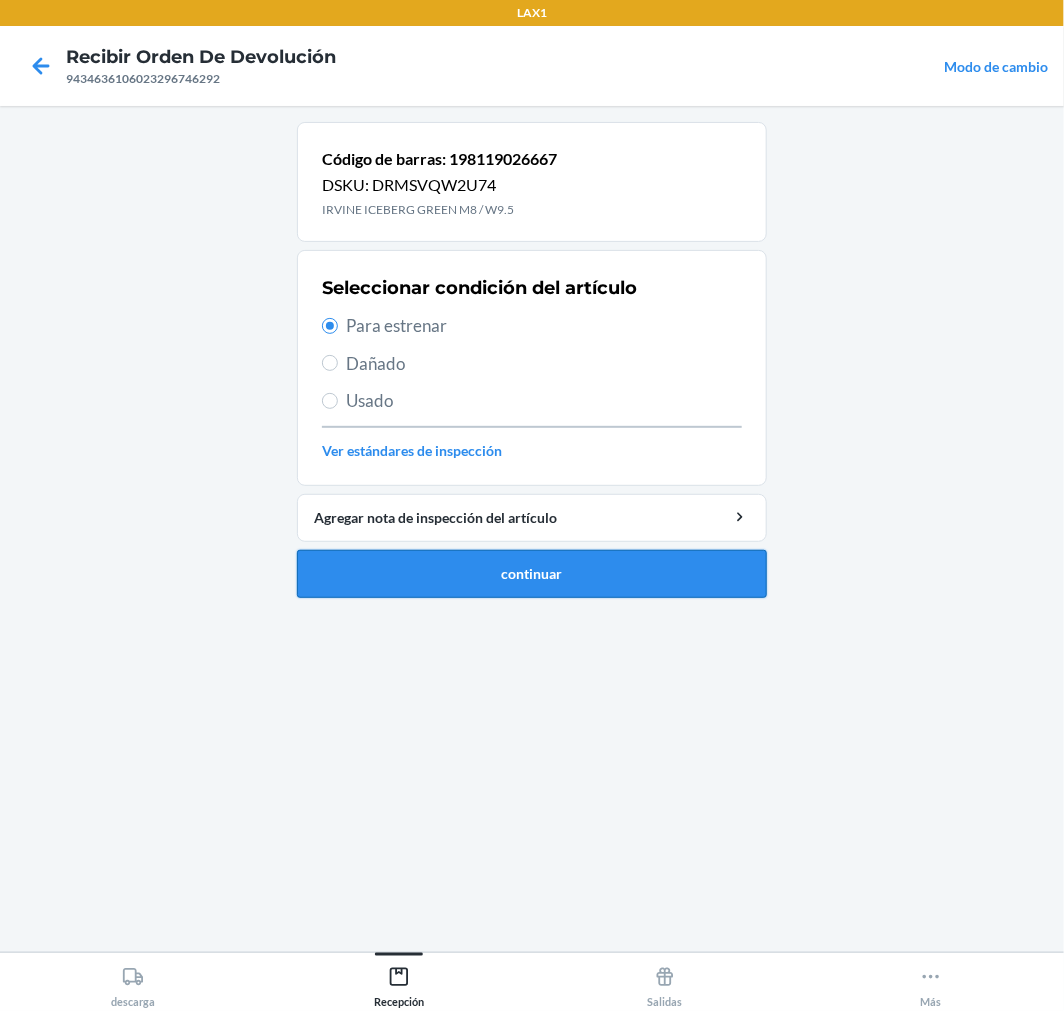 click on "continuar" at bounding box center [532, 574] 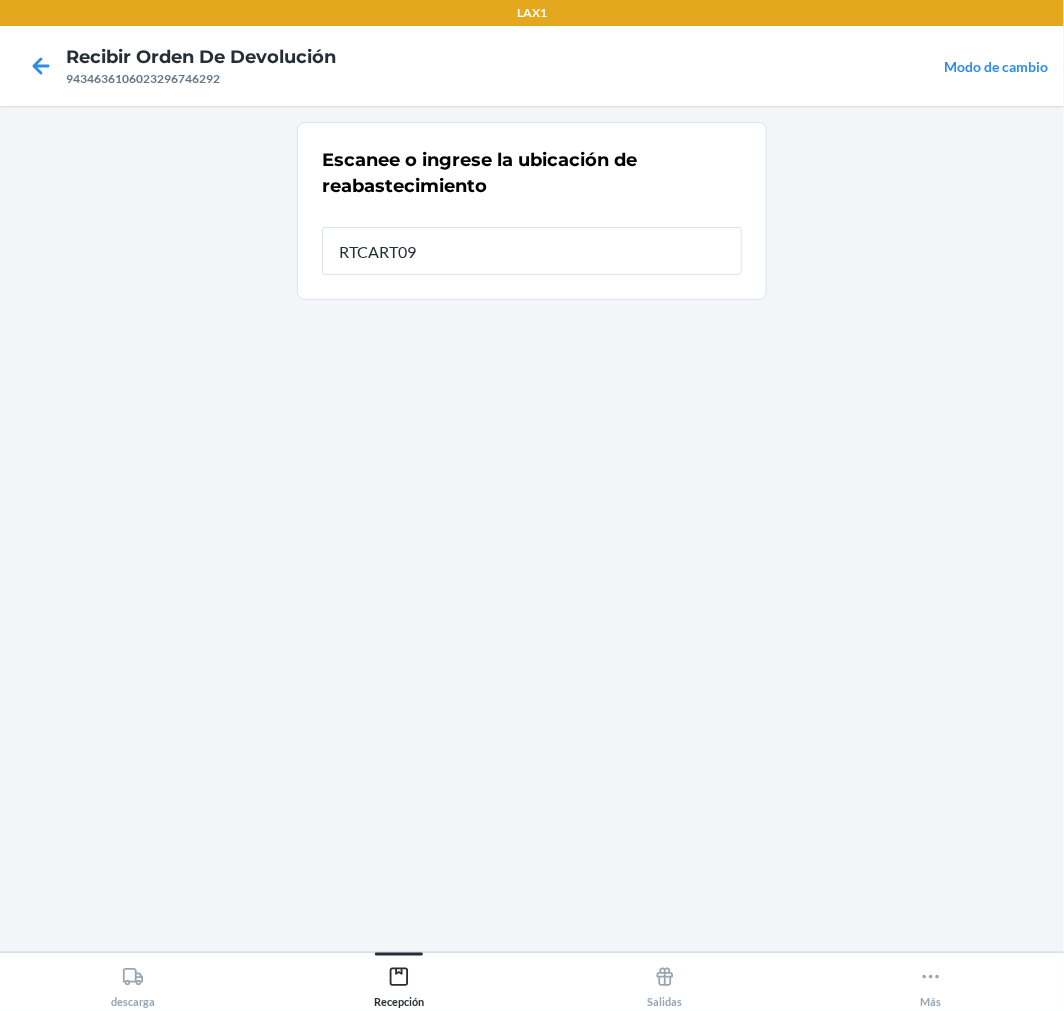 type on "RTCART096" 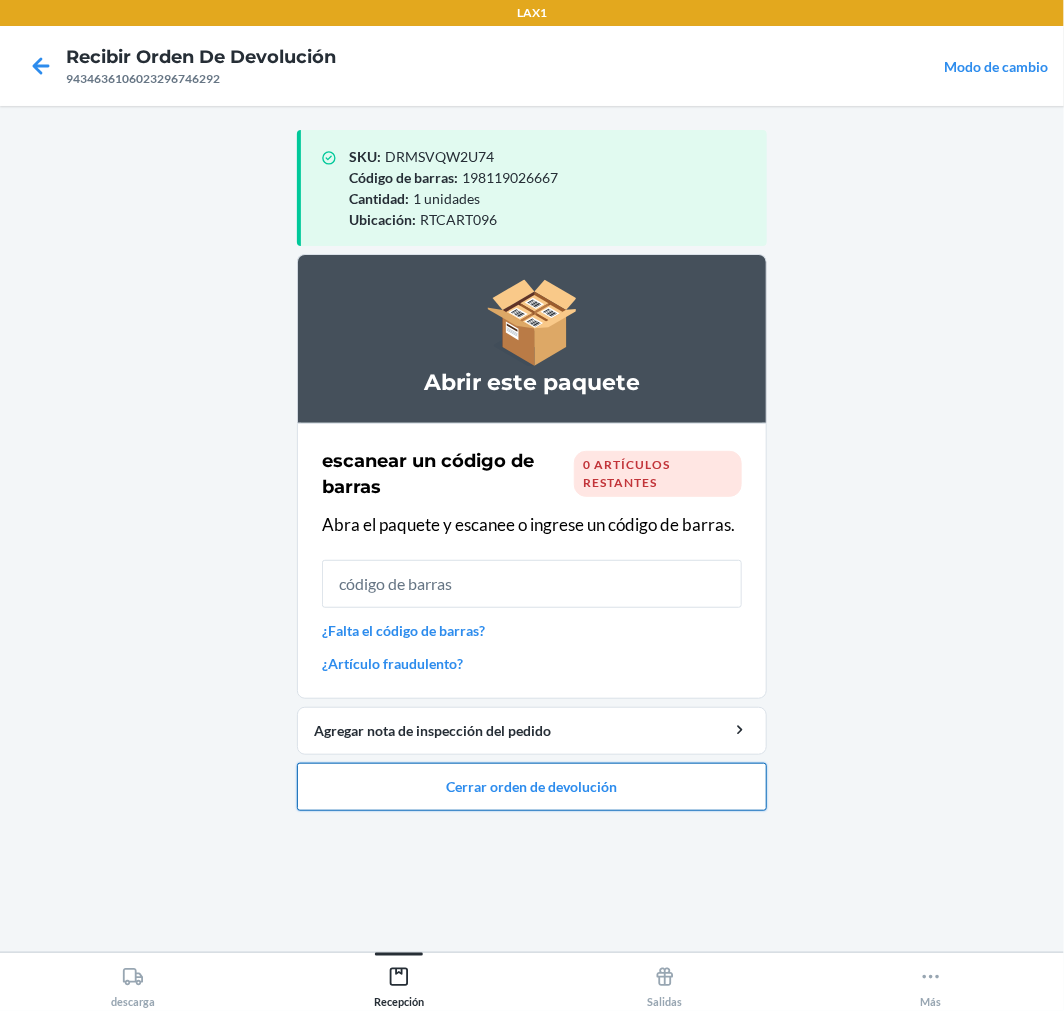 click on "Cerrar orden de devolución" at bounding box center (532, 787) 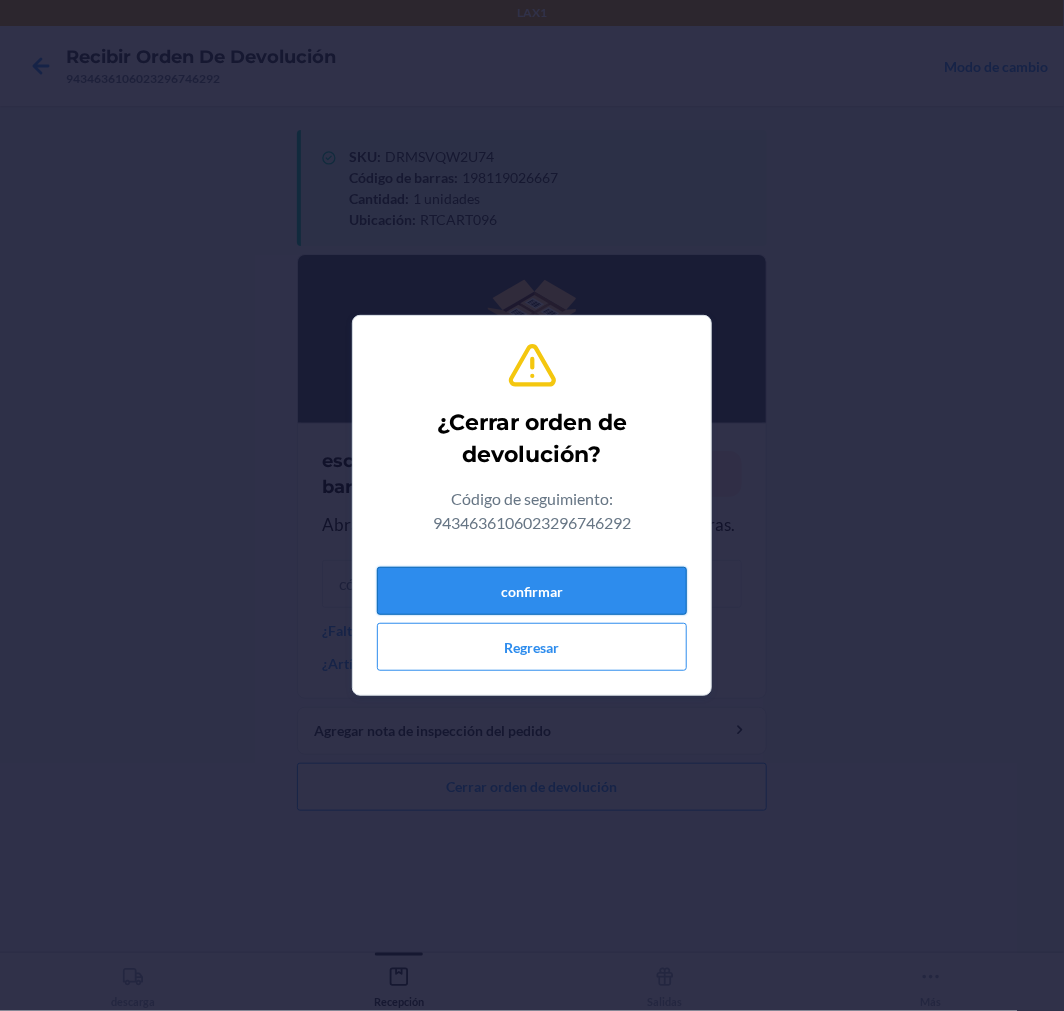 click on "confirmar" at bounding box center [532, 591] 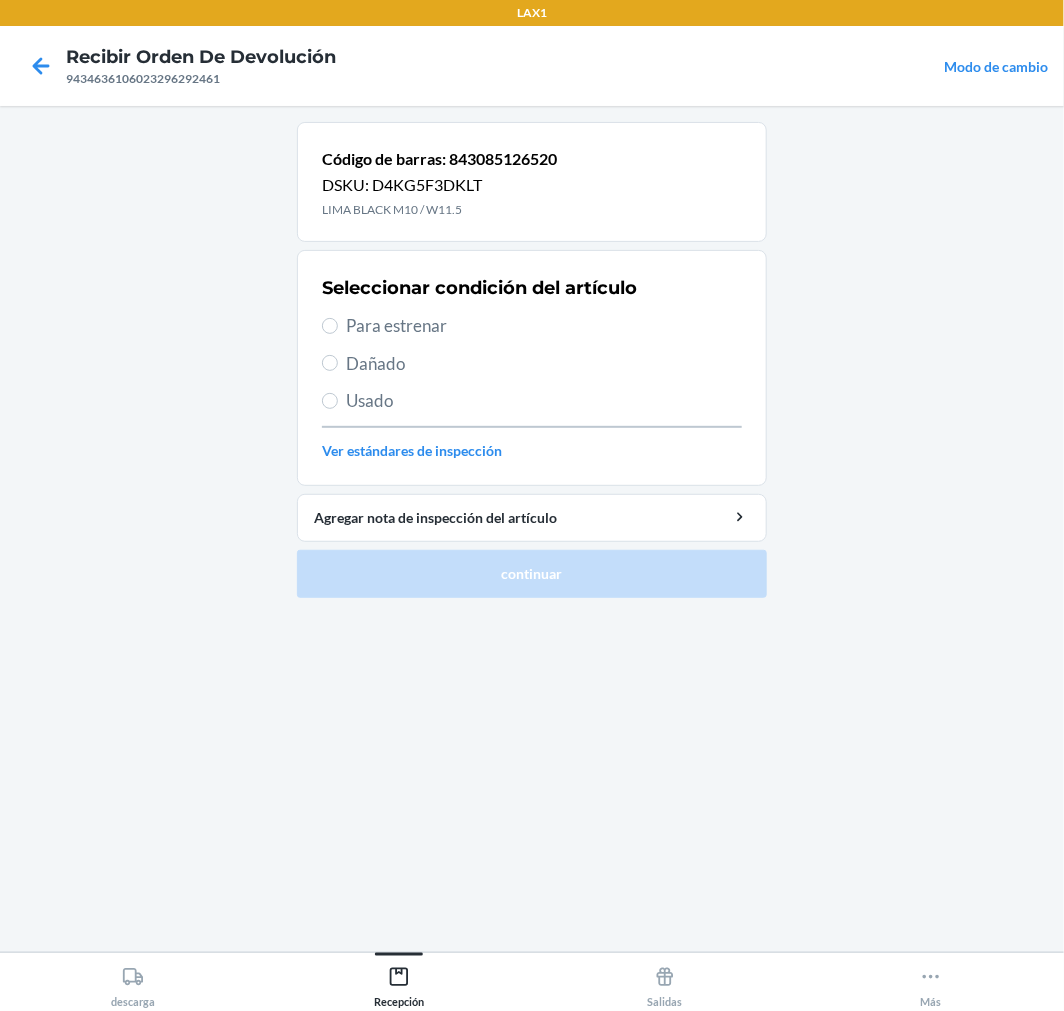 click on "Para estrenar" at bounding box center (544, 326) 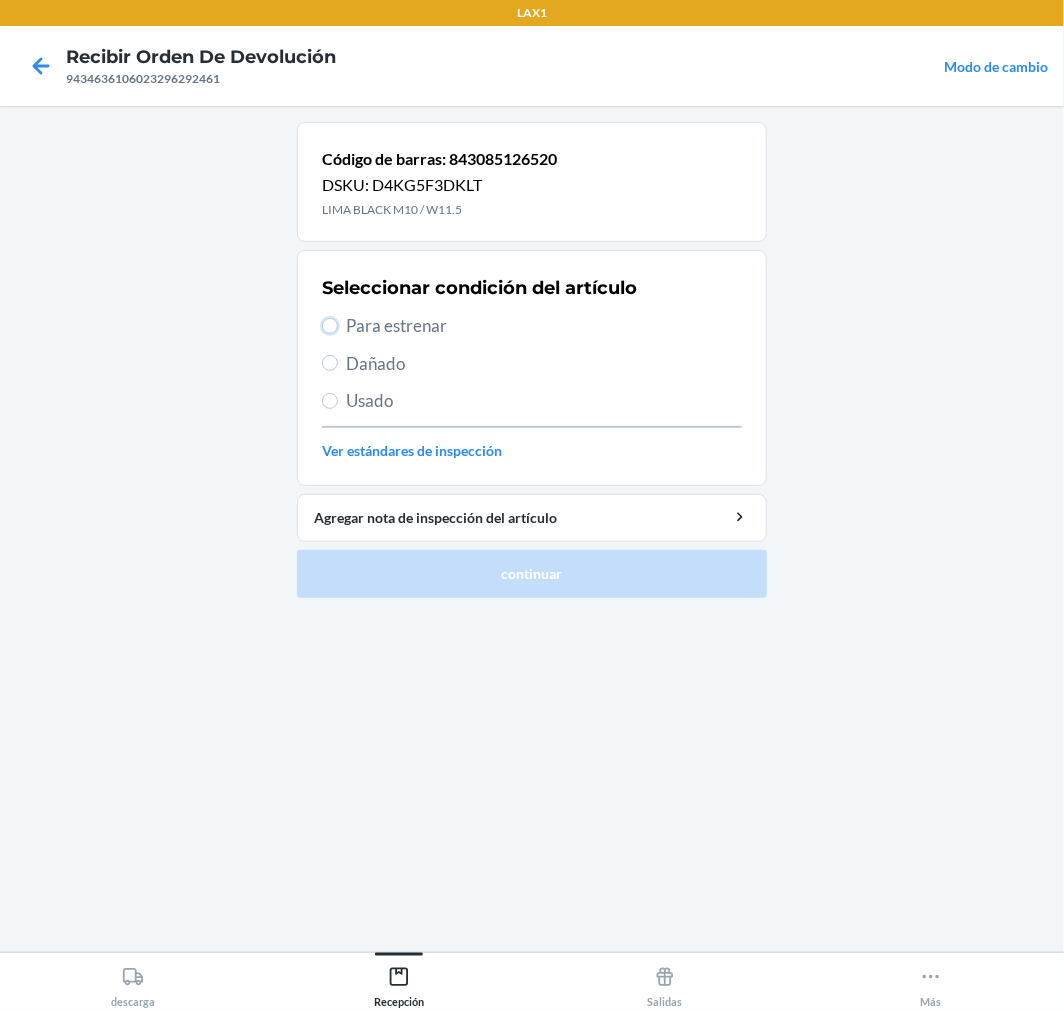 click on "Para estrenar" at bounding box center (330, 326) 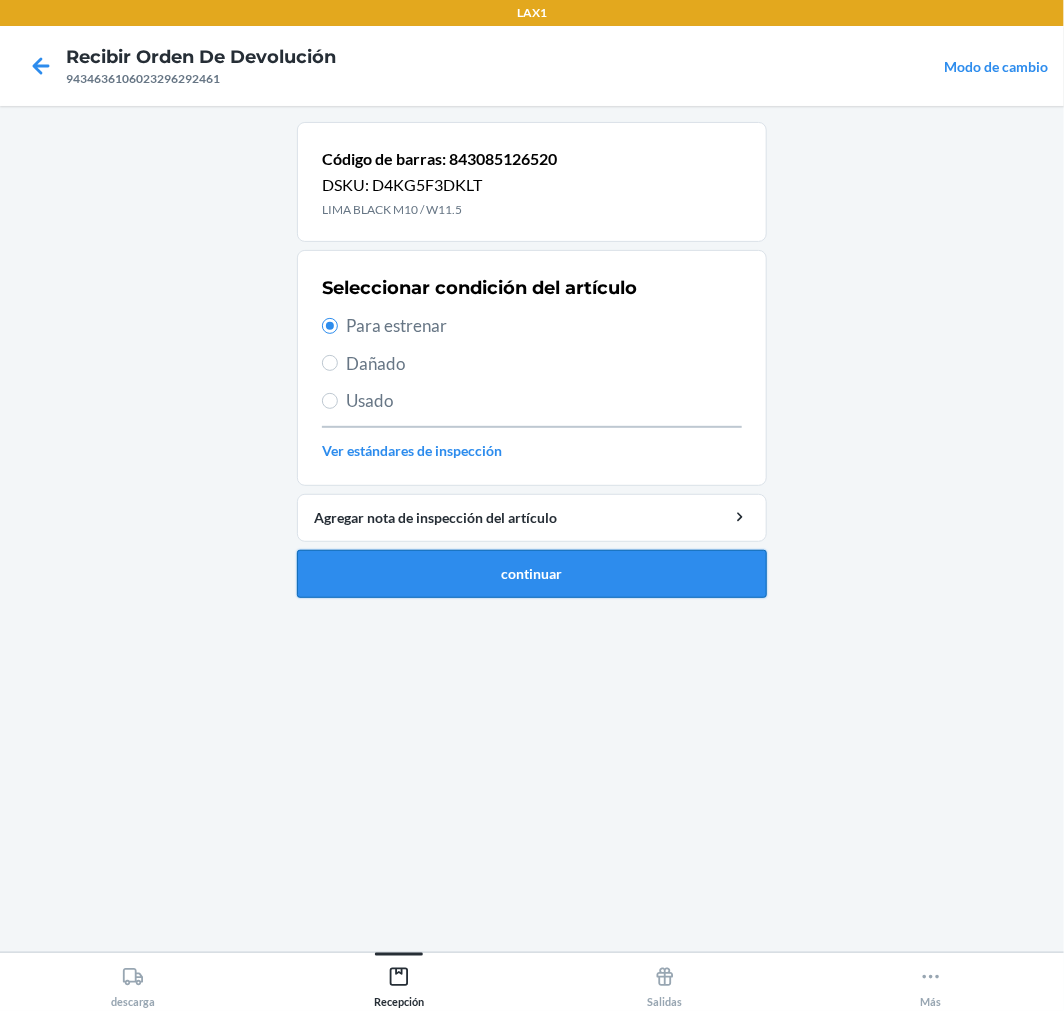 click on "continuar" at bounding box center (532, 574) 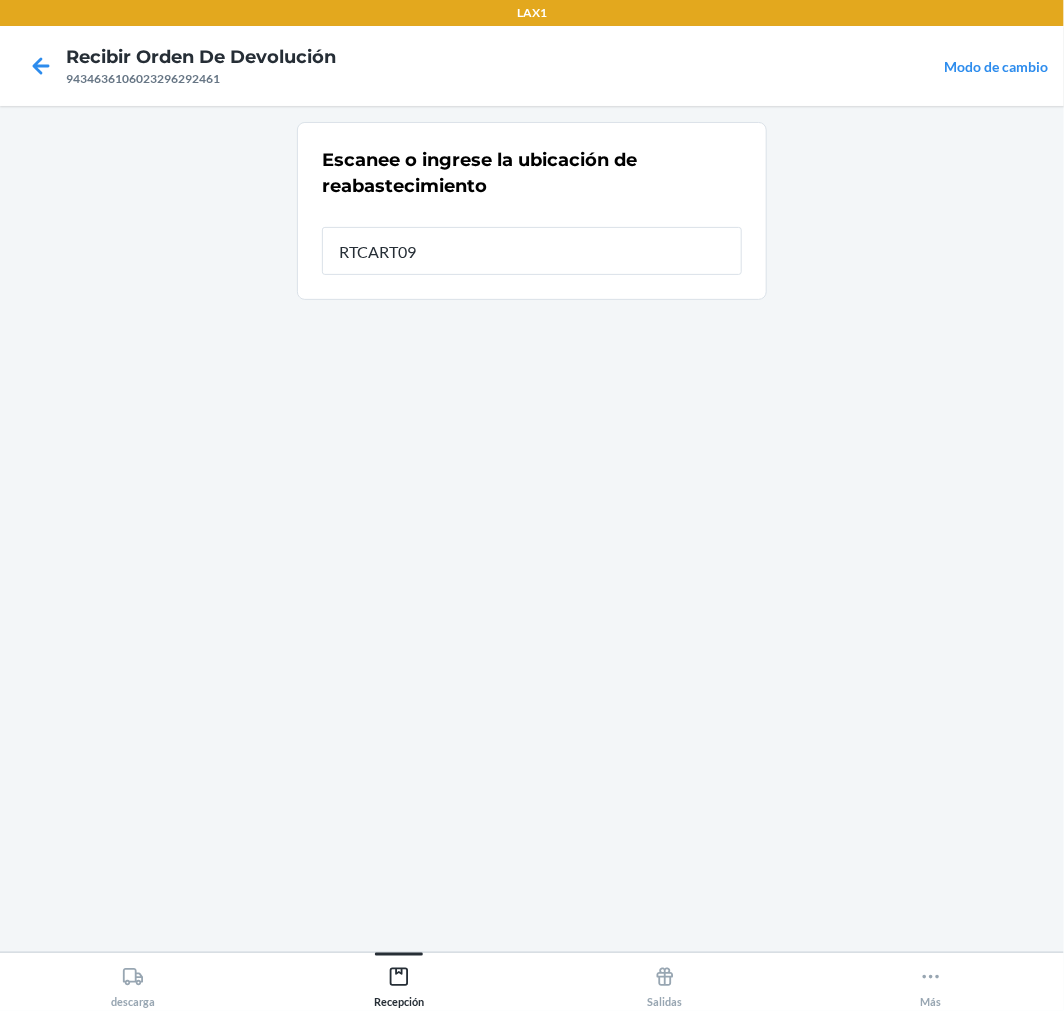 type on "RTCART096" 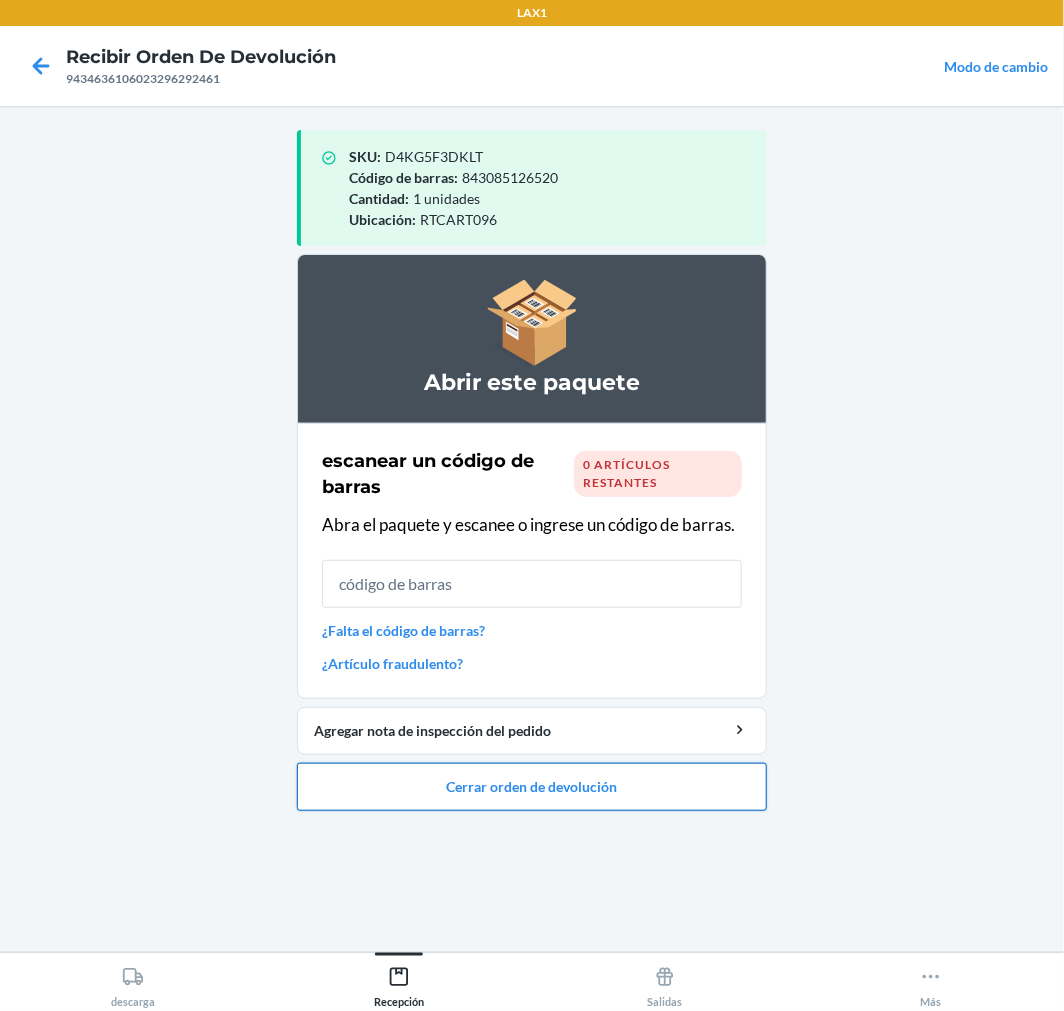 click on "Cerrar orden de devolución" at bounding box center [532, 787] 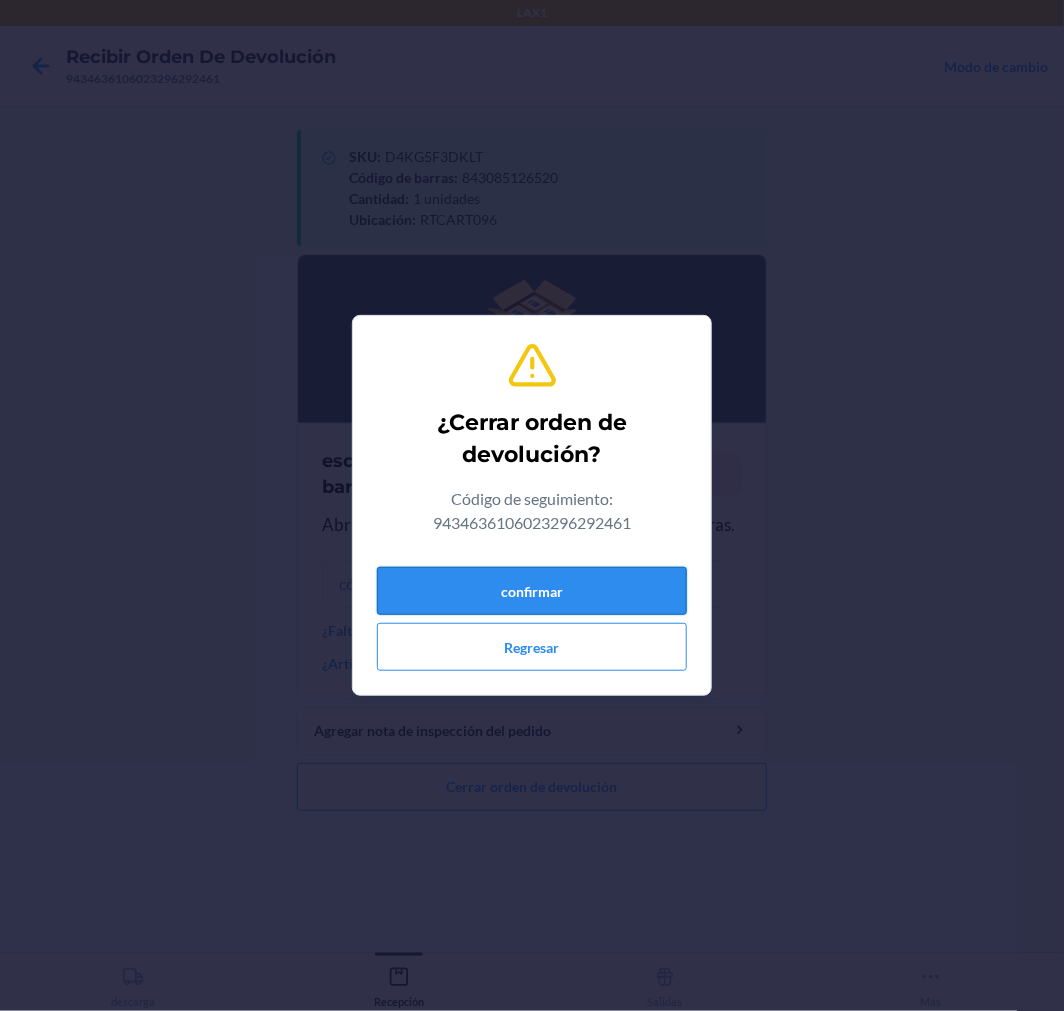 click on "confirmar" at bounding box center [532, 591] 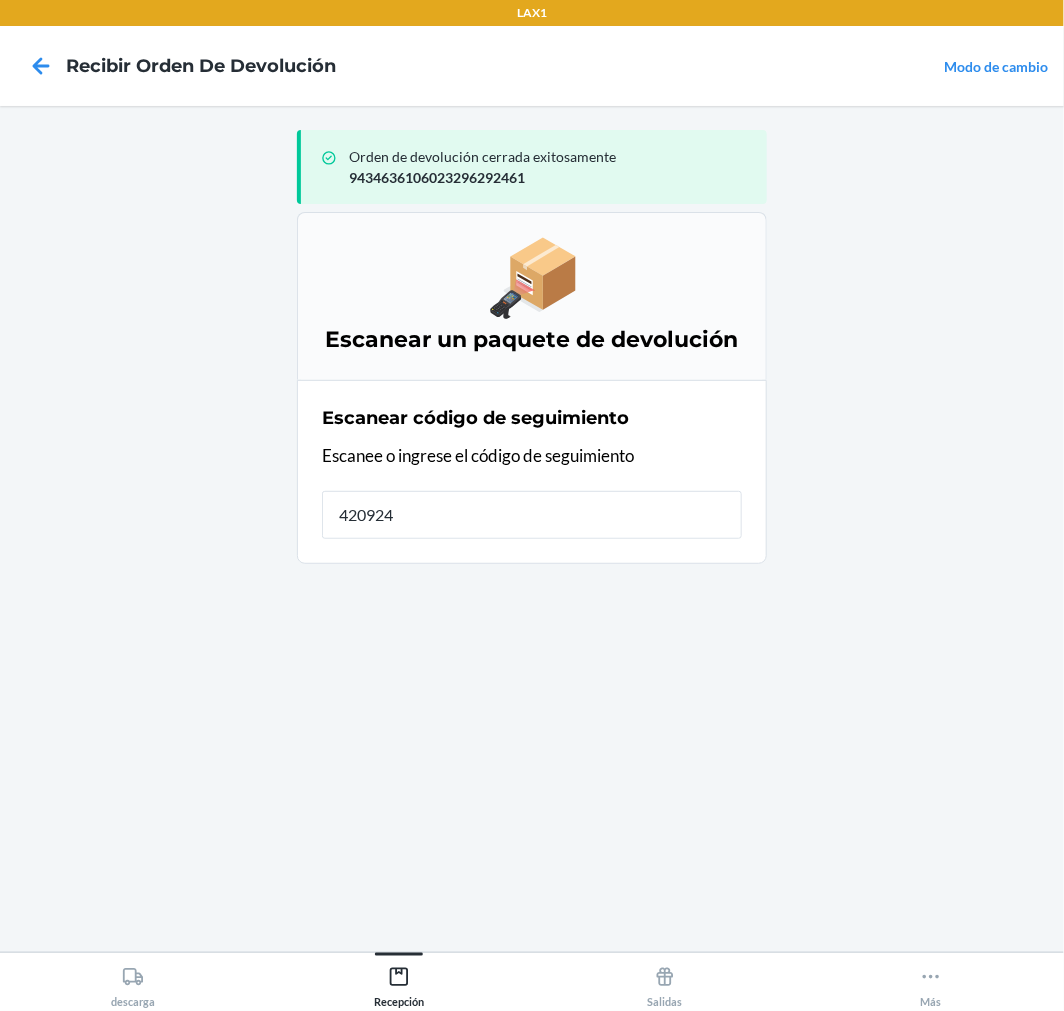 type on "42092408" 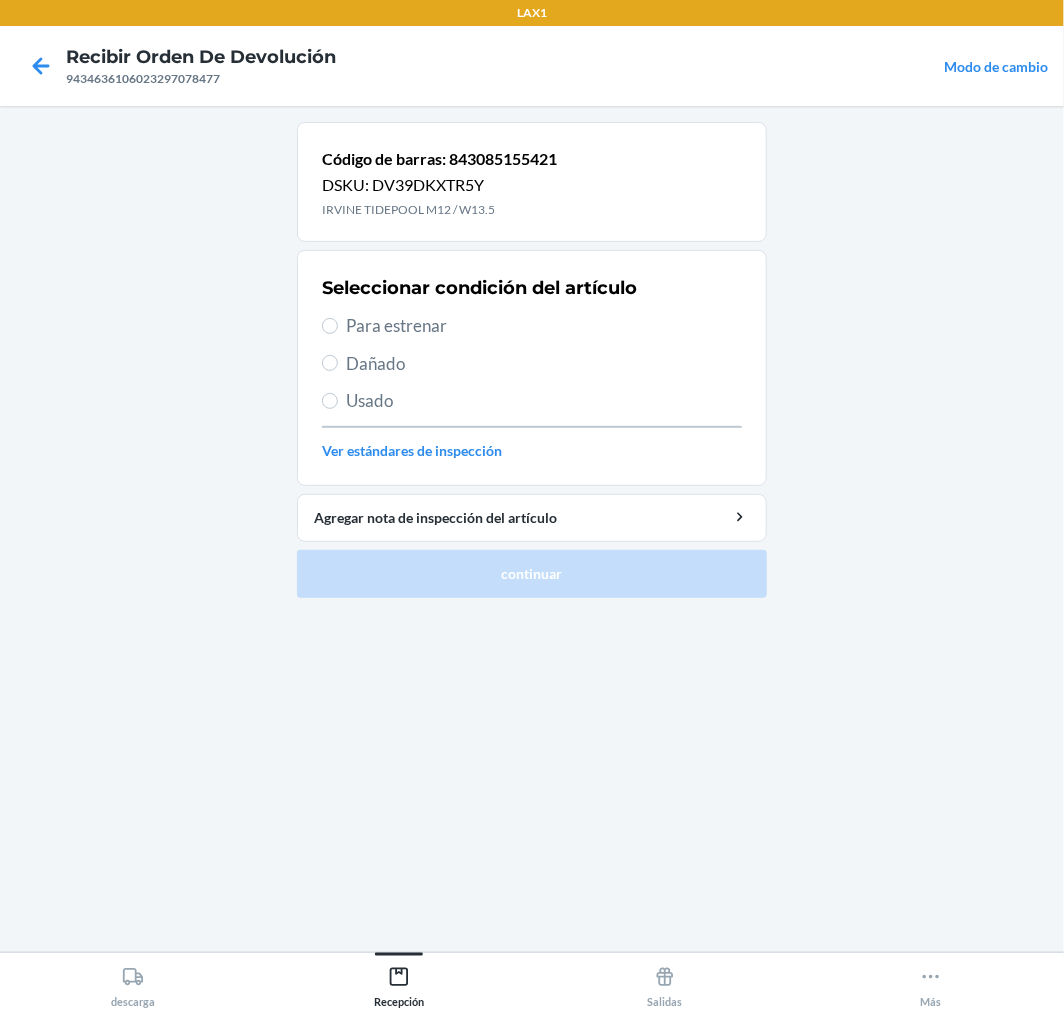 click on "Para estrenar" at bounding box center [544, 326] 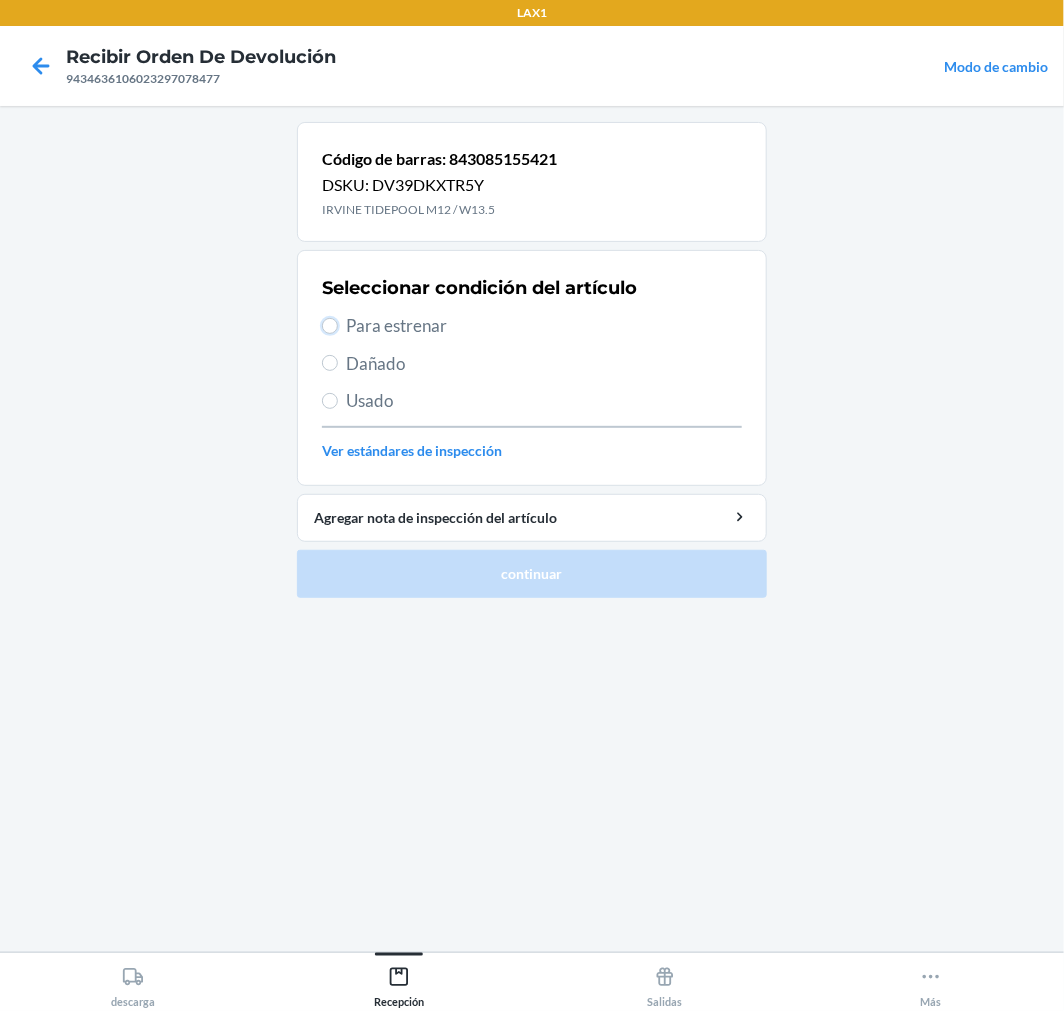 click on "Para estrenar" at bounding box center (330, 326) 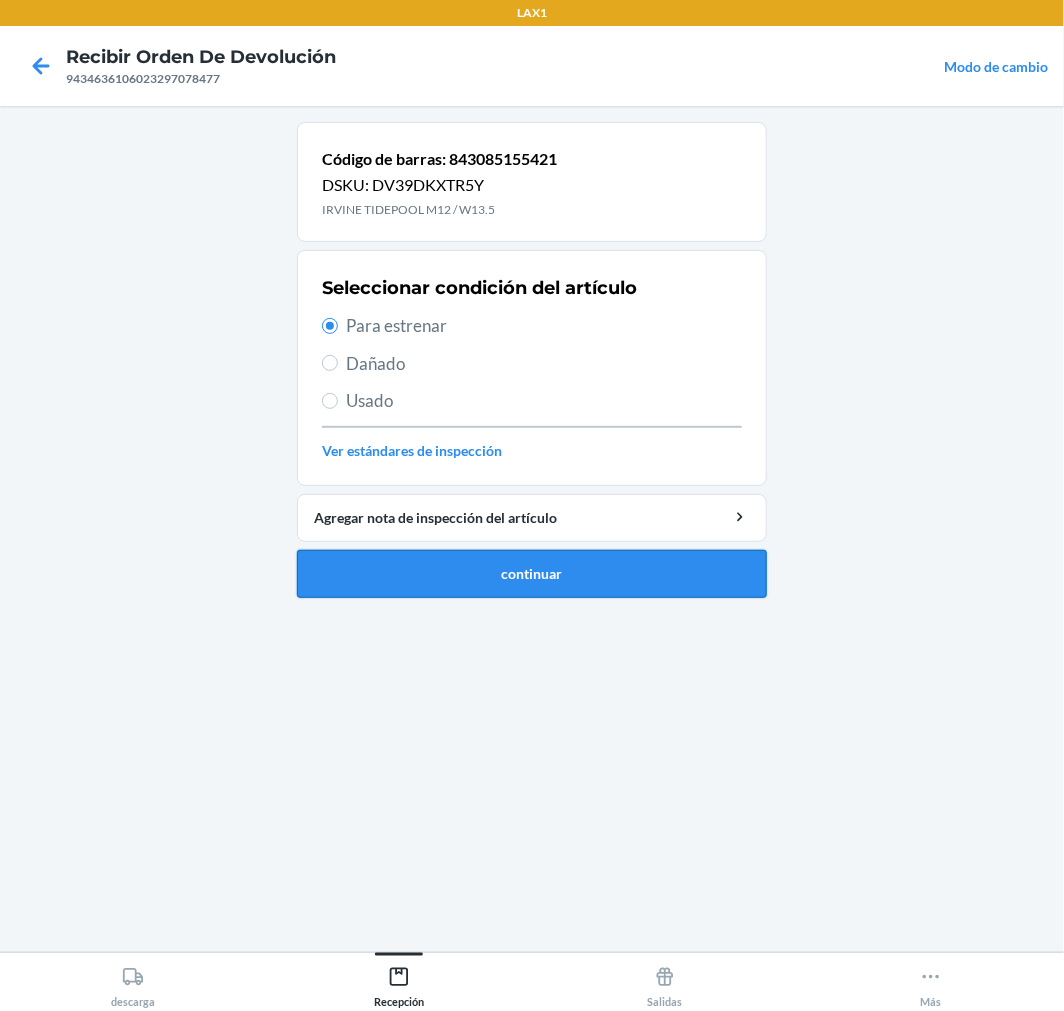click on "continuar" at bounding box center (532, 574) 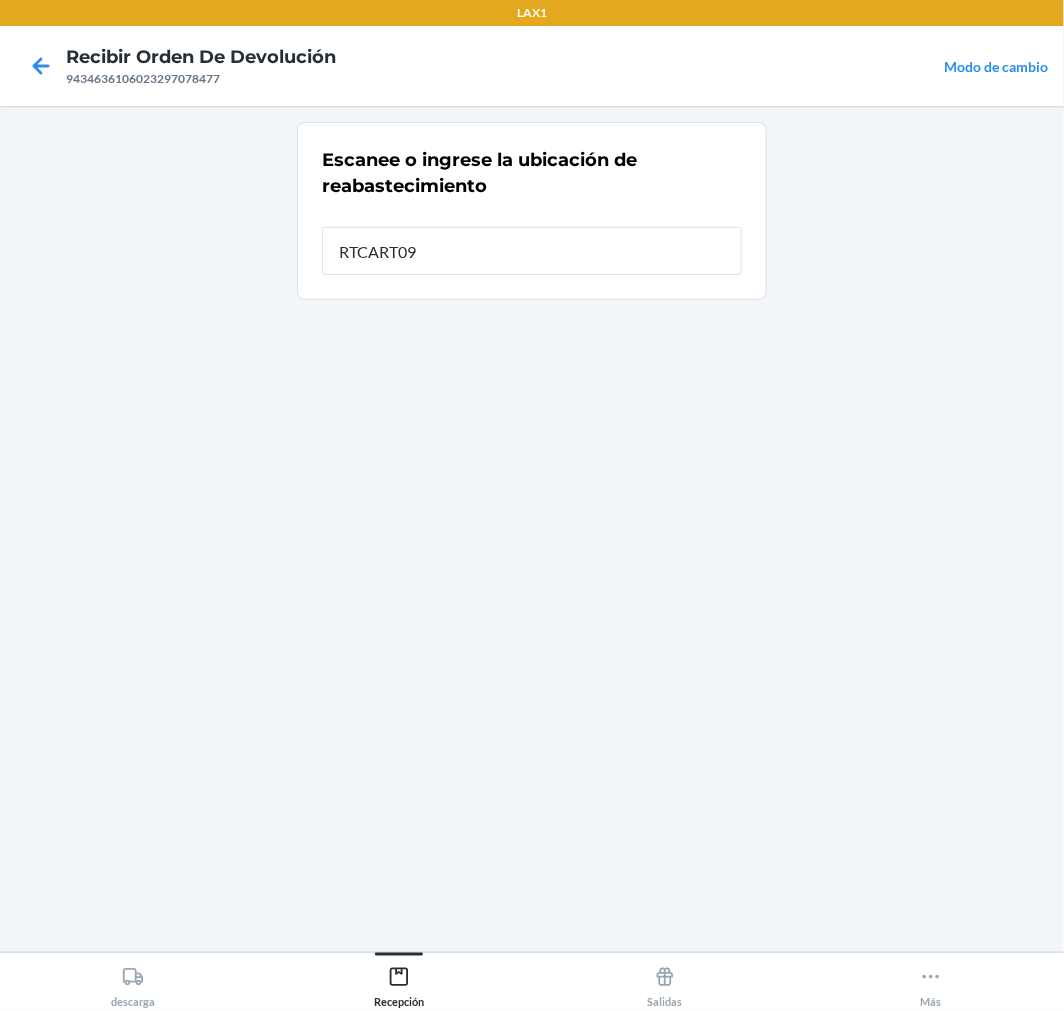 type on "RTCART096" 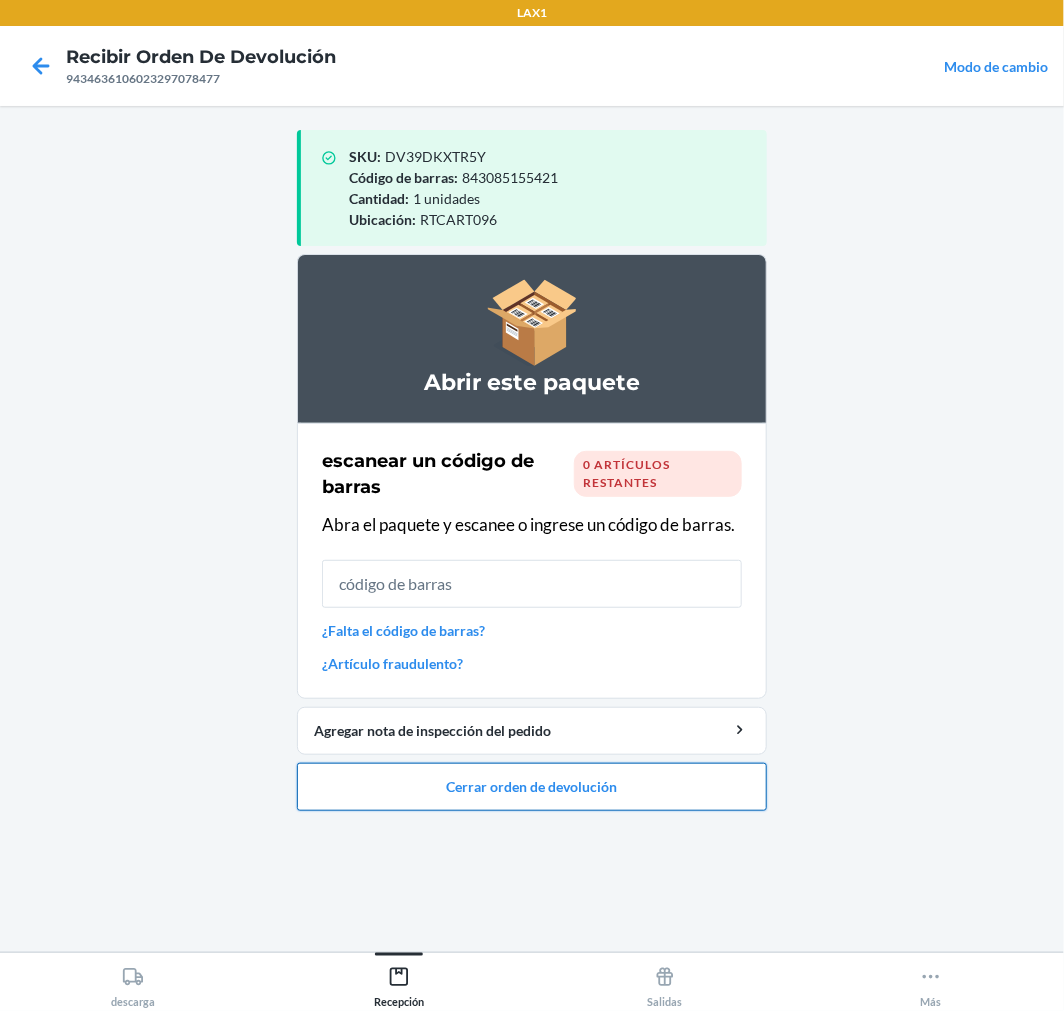 click on "Cerrar orden de devolución" at bounding box center (532, 787) 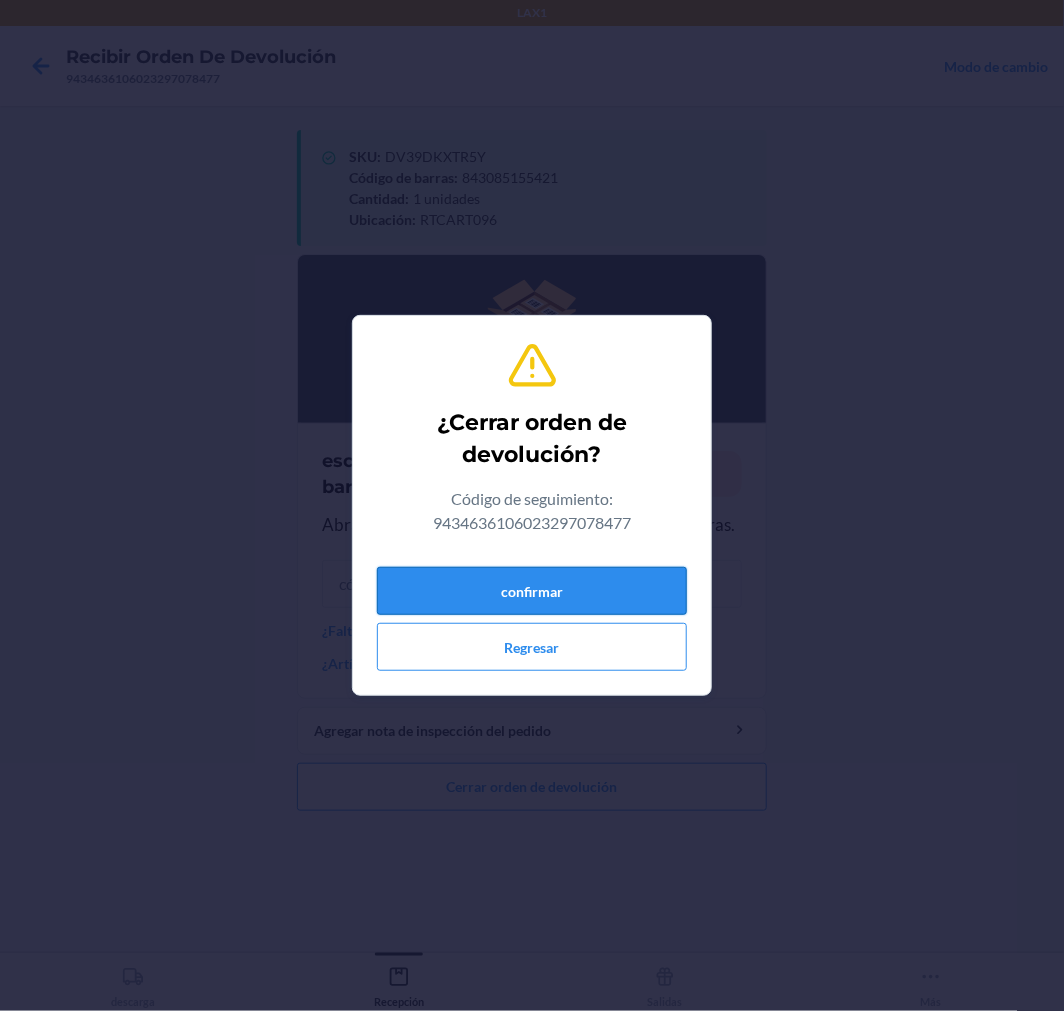 click on "confirmar" at bounding box center (532, 591) 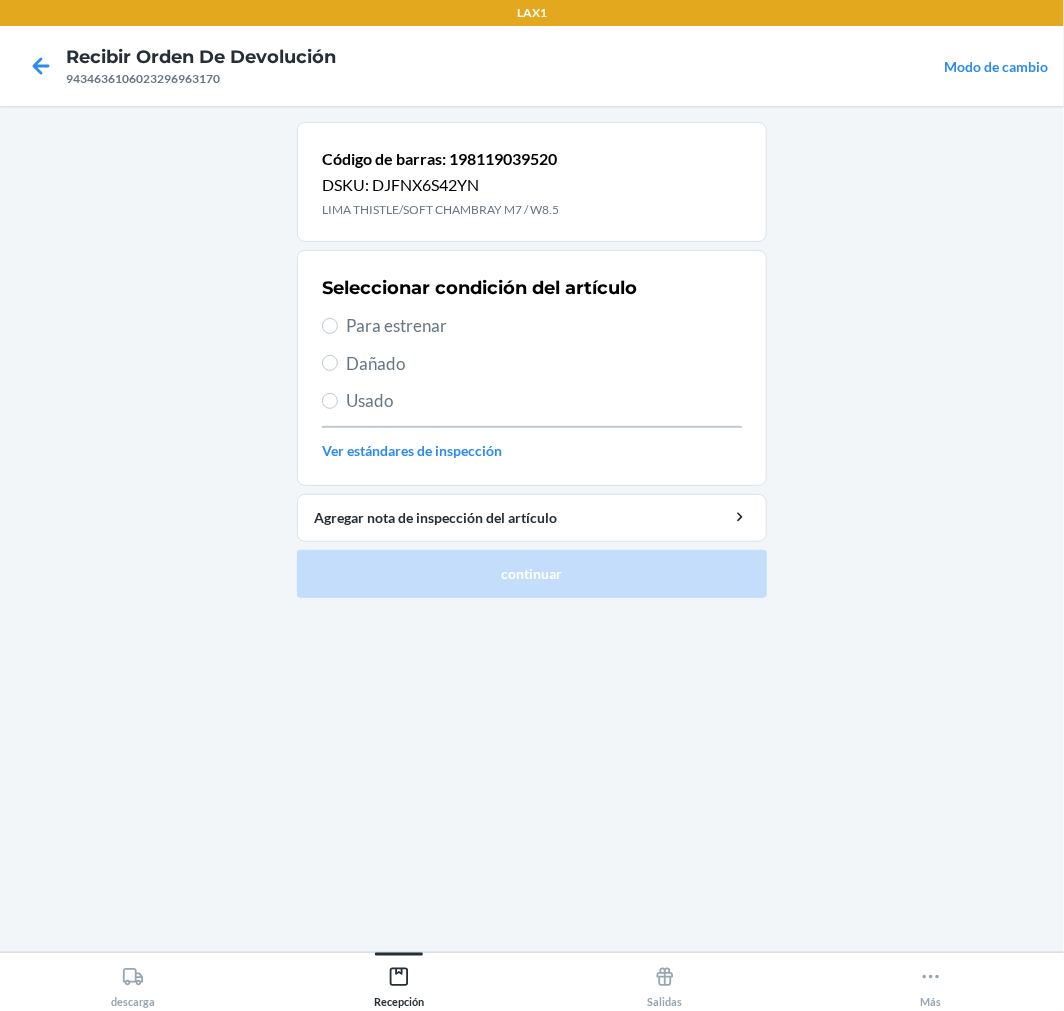 click on "Para estrenar" at bounding box center (544, 326) 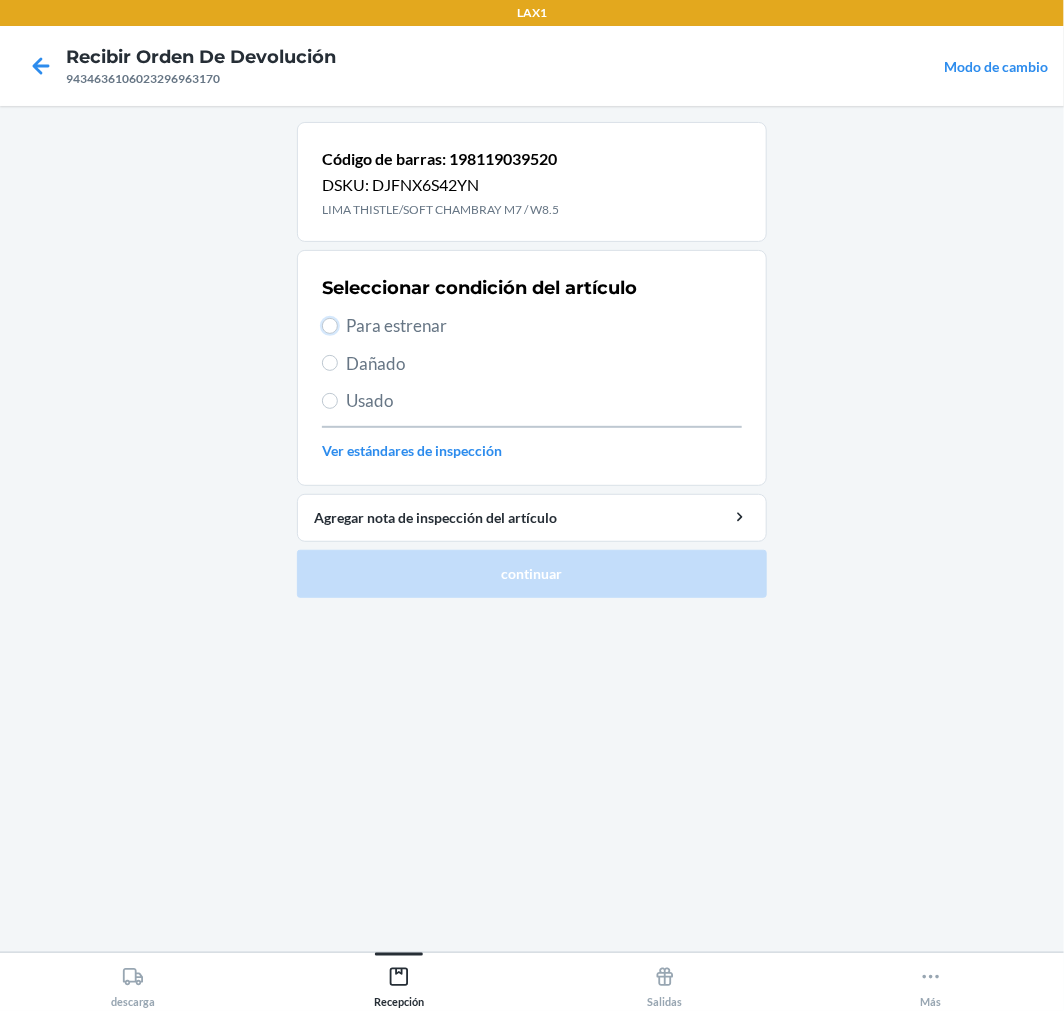 click on "Para estrenar" at bounding box center (330, 326) 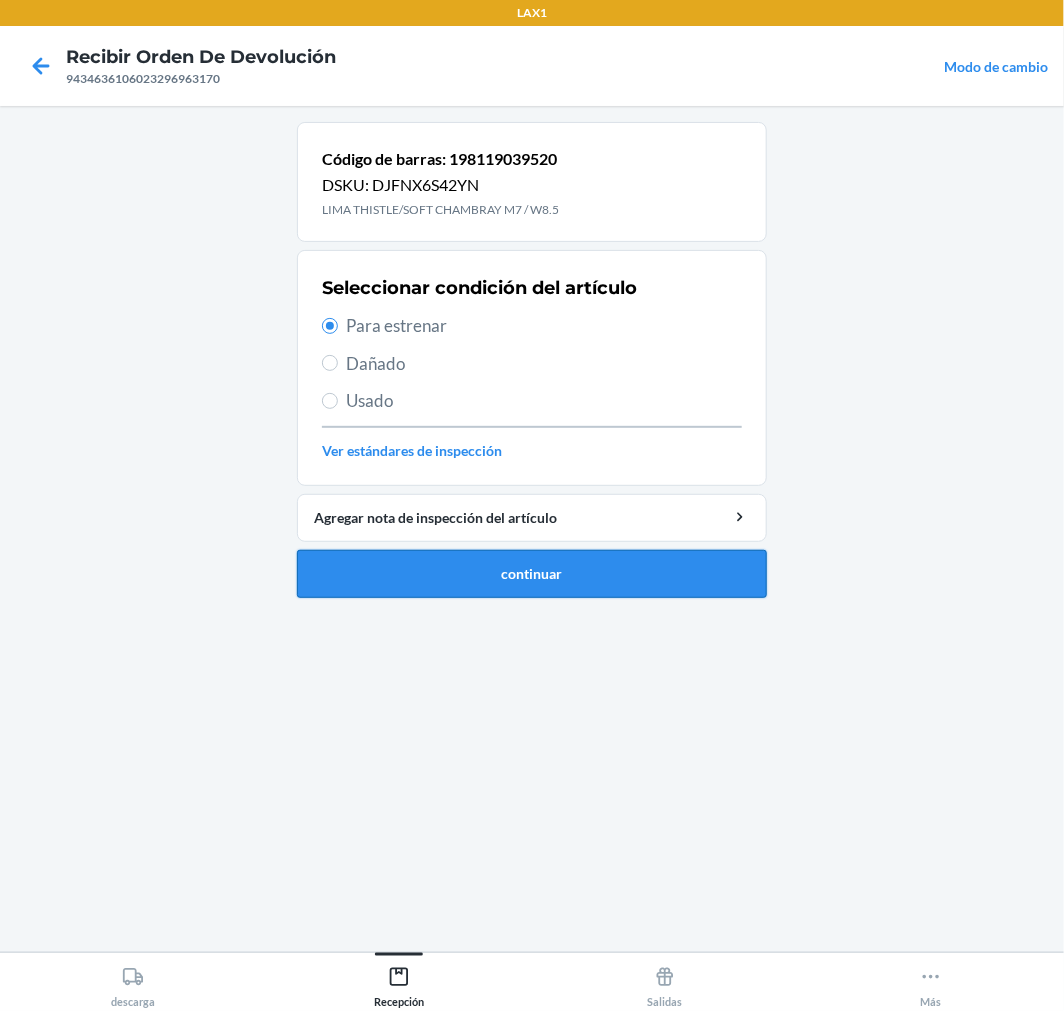 click on "continuar" at bounding box center [532, 574] 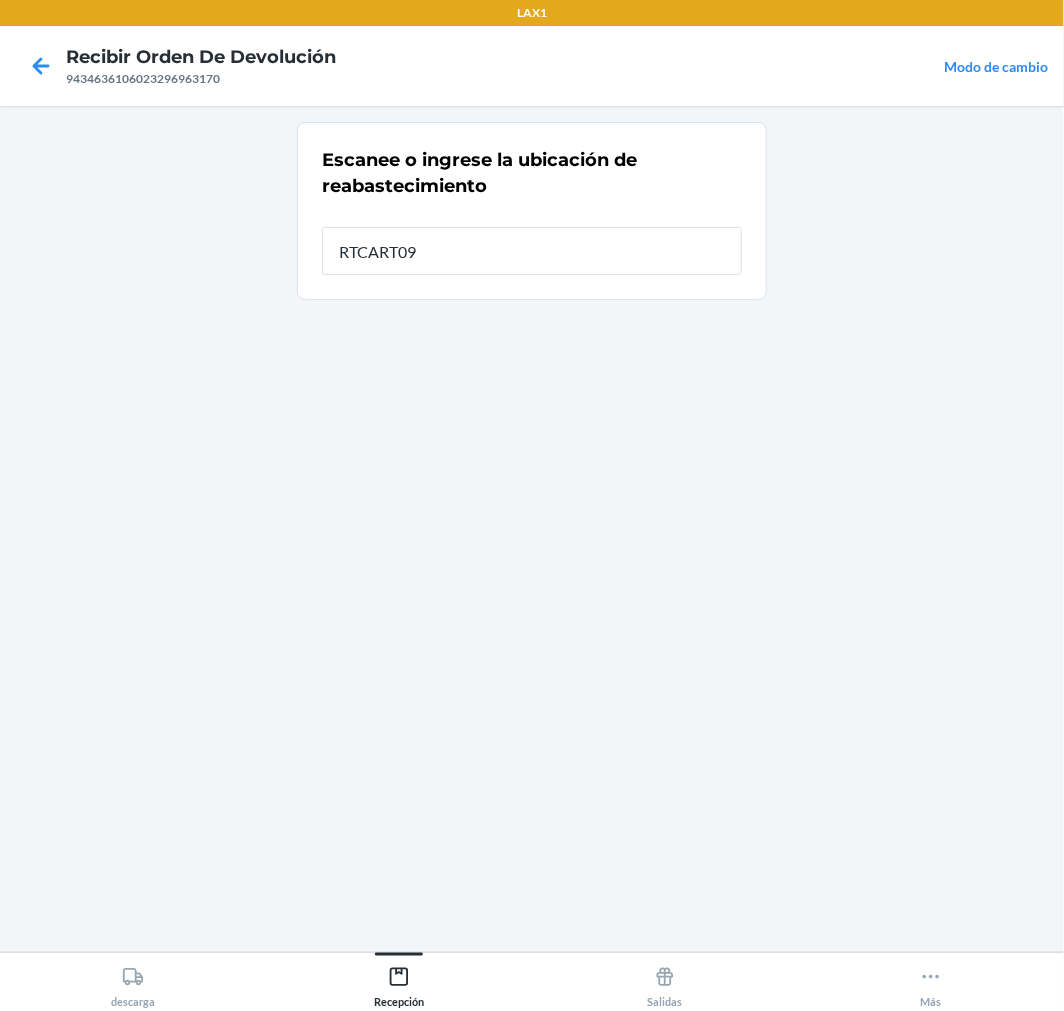type on "RTCART096" 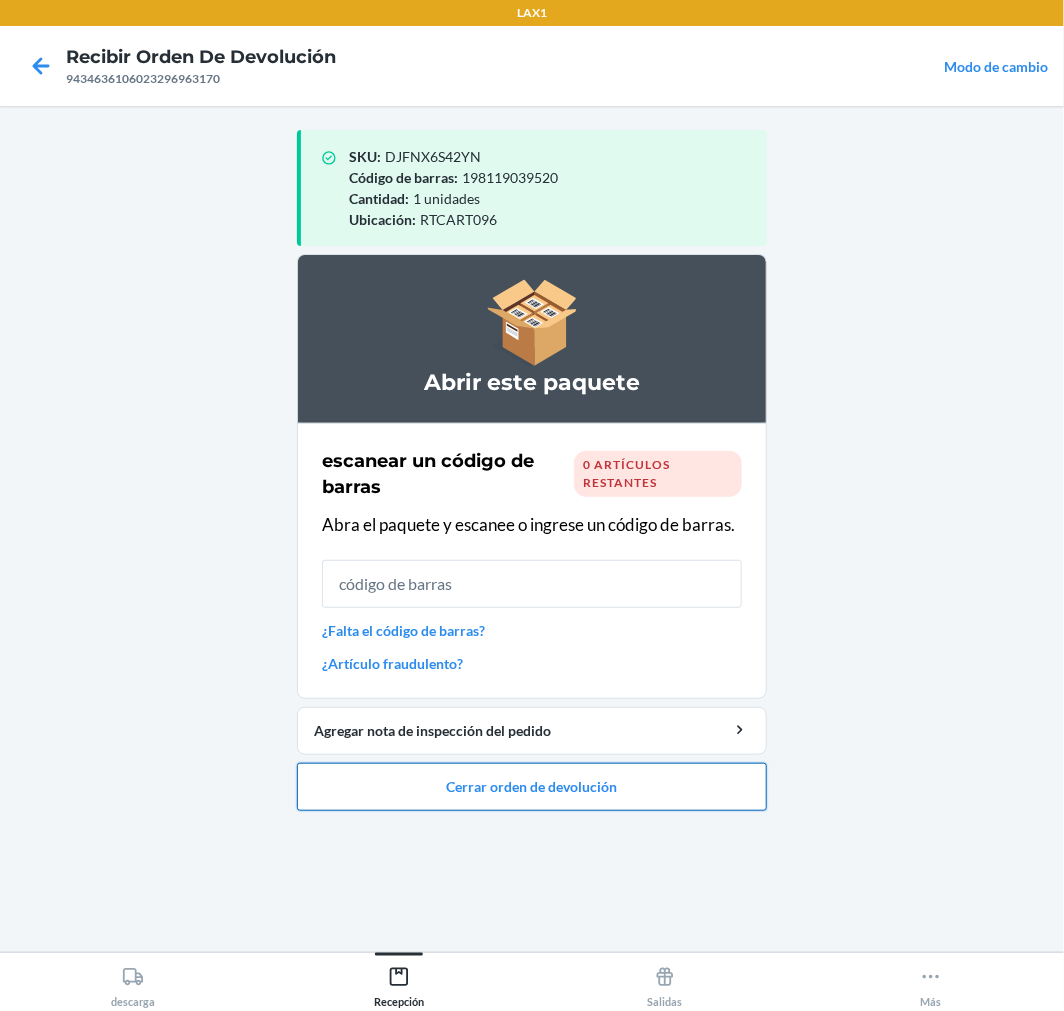 drag, startPoint x: 548, startPoint y: 790, endPoint x: 583, endPoint y: 780, distance: 36.40055 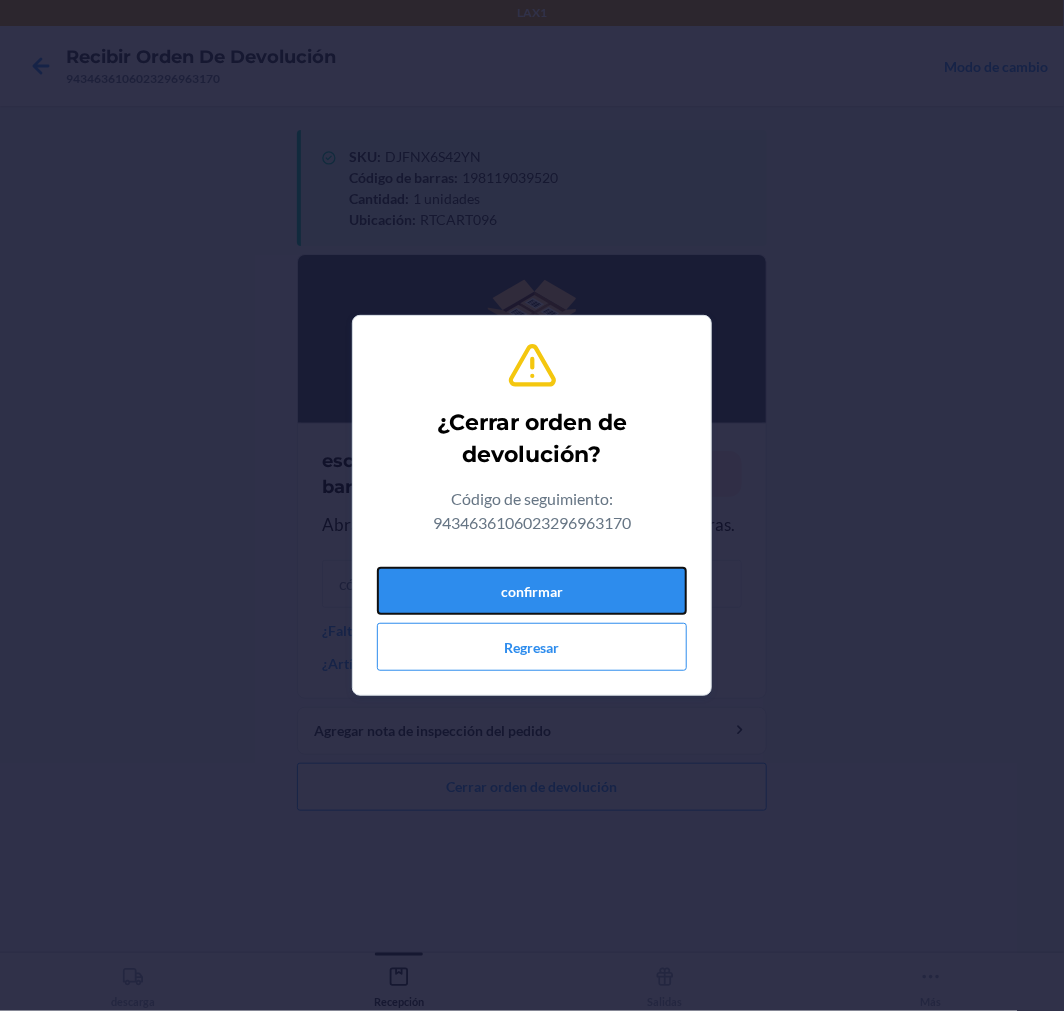 drag, startPoint x: 663, startPoint y: 572, endPoint x: 682, endPoint y: 551, distance: 28.319605 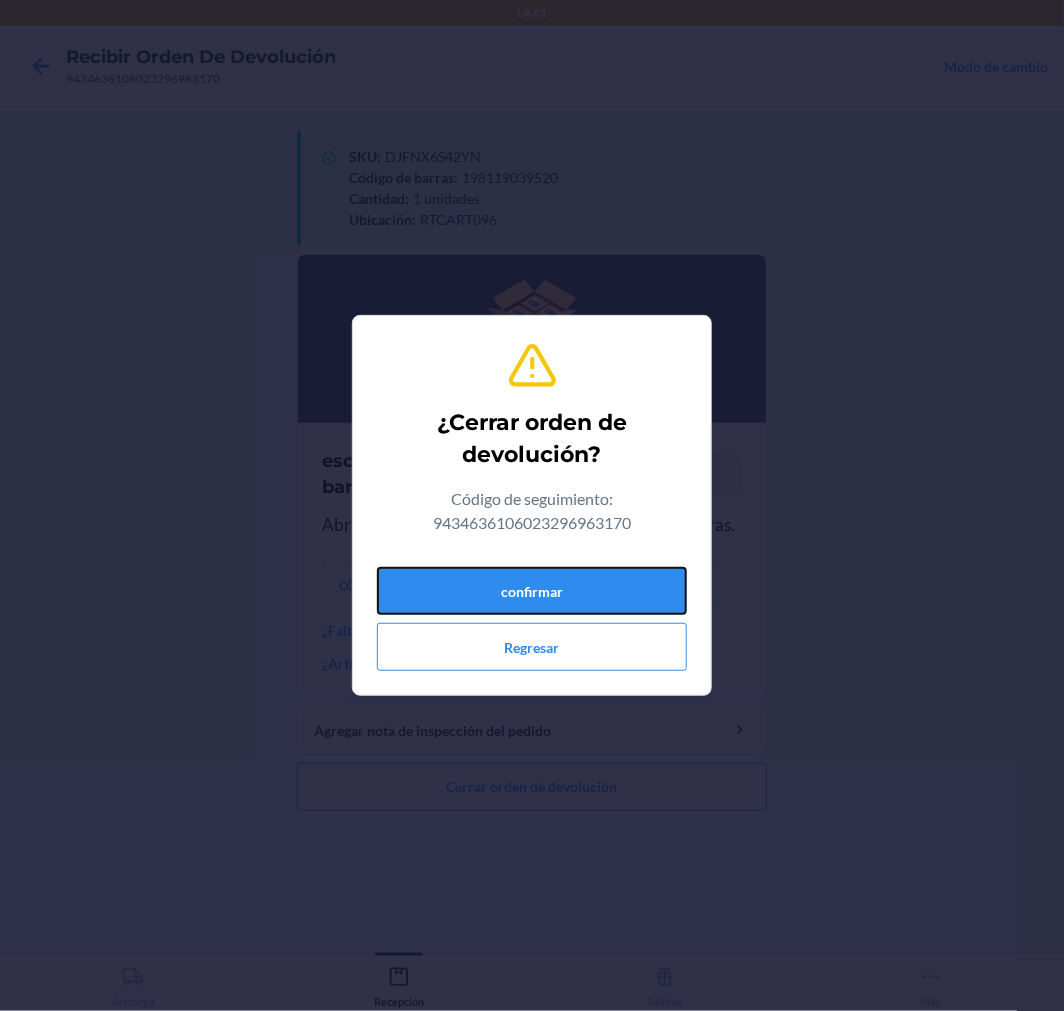 click on "confirmar" at bounding box center (532, 591) 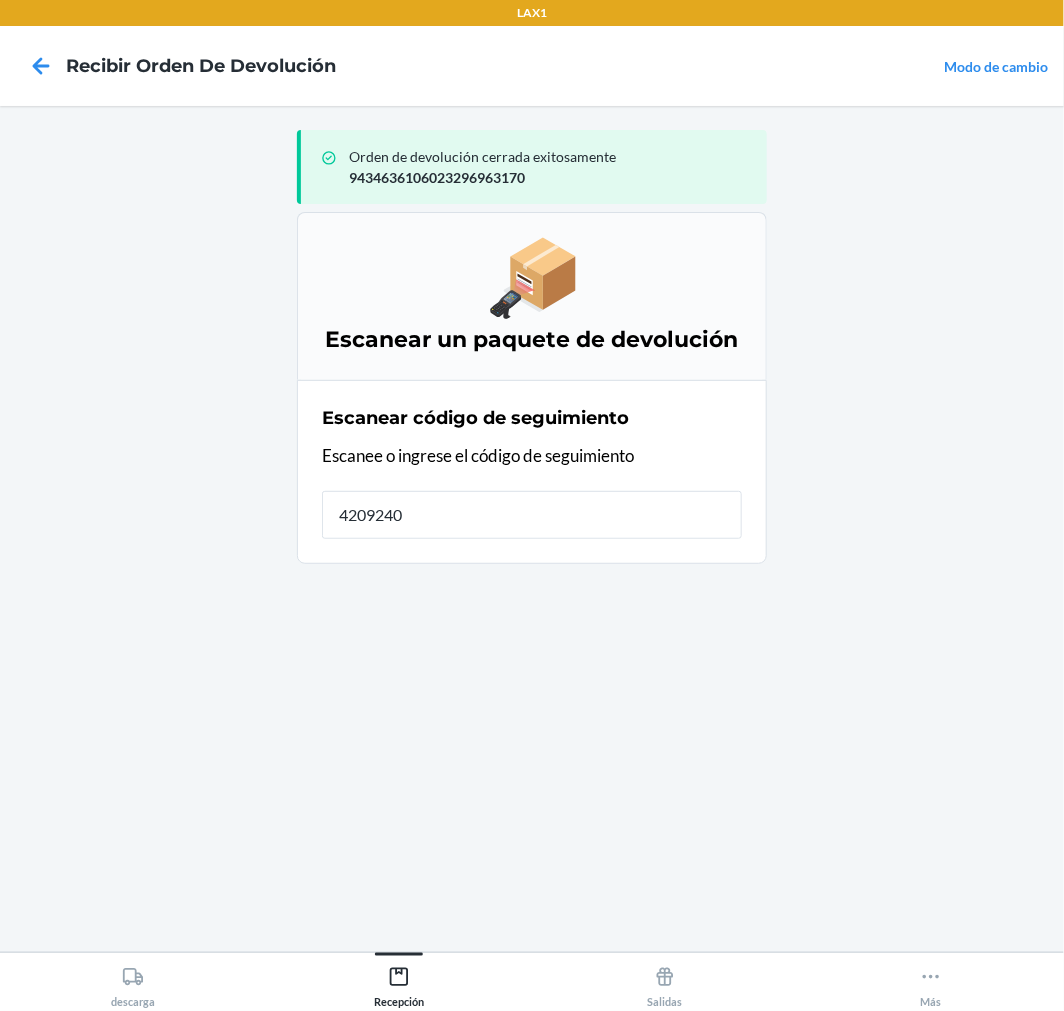 type on "42092408" 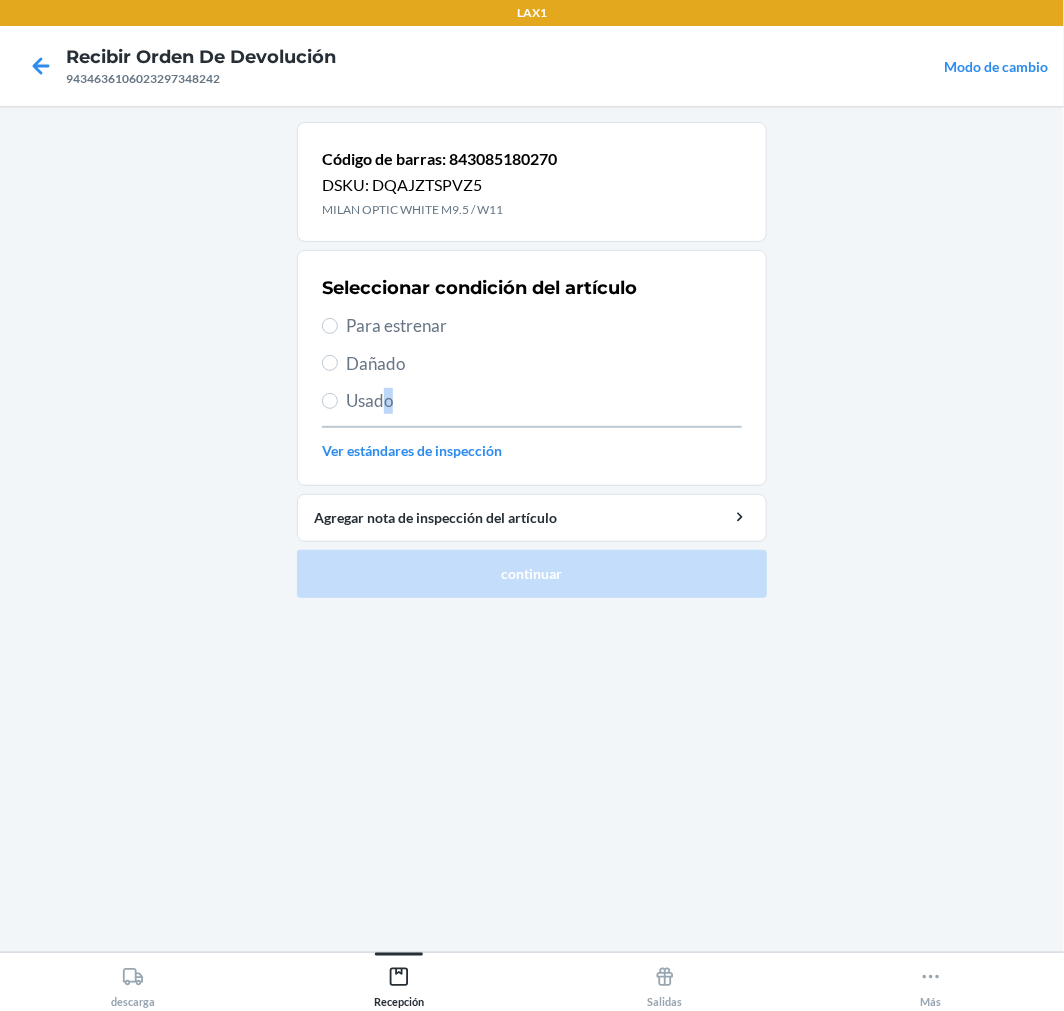 click on "Usado" at bounding box center (544, 401) 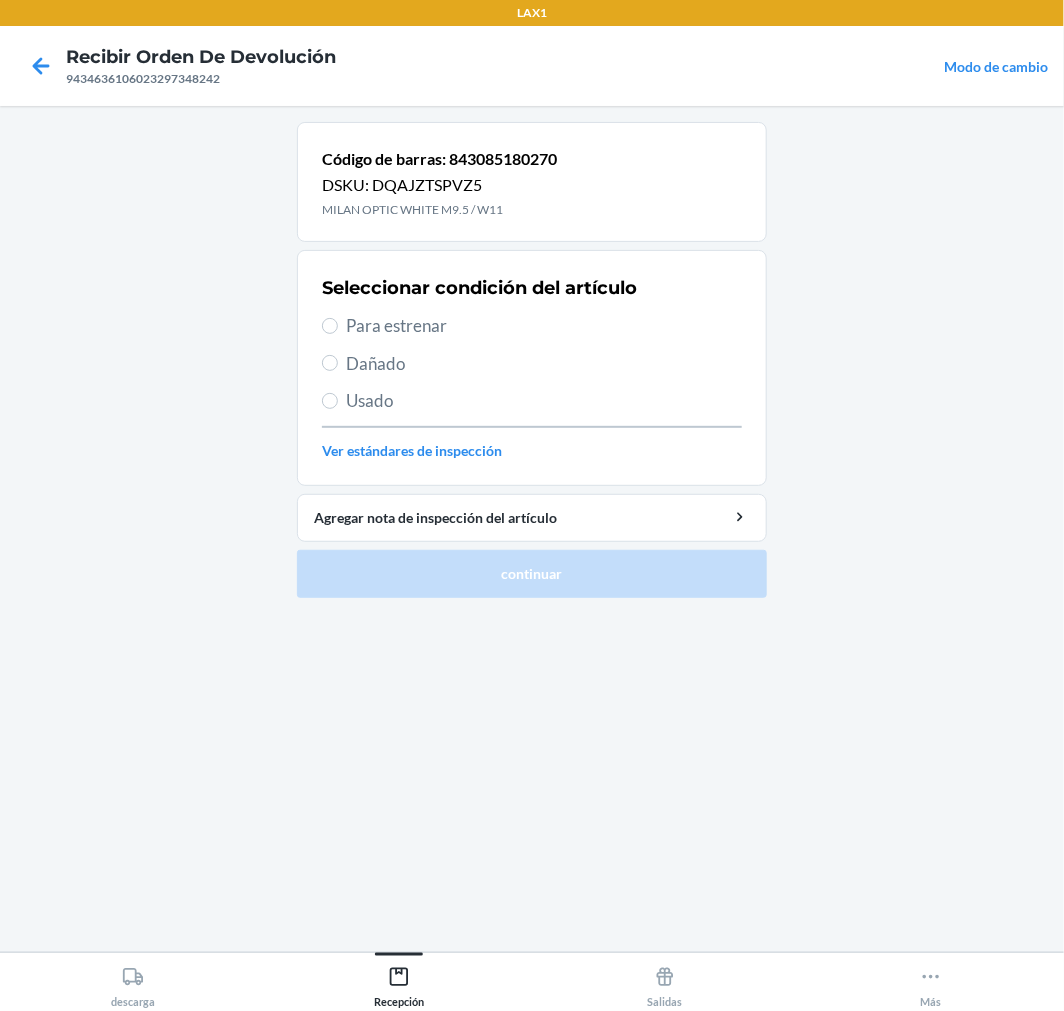 click on "Usado" at bounding box center (544, 401) 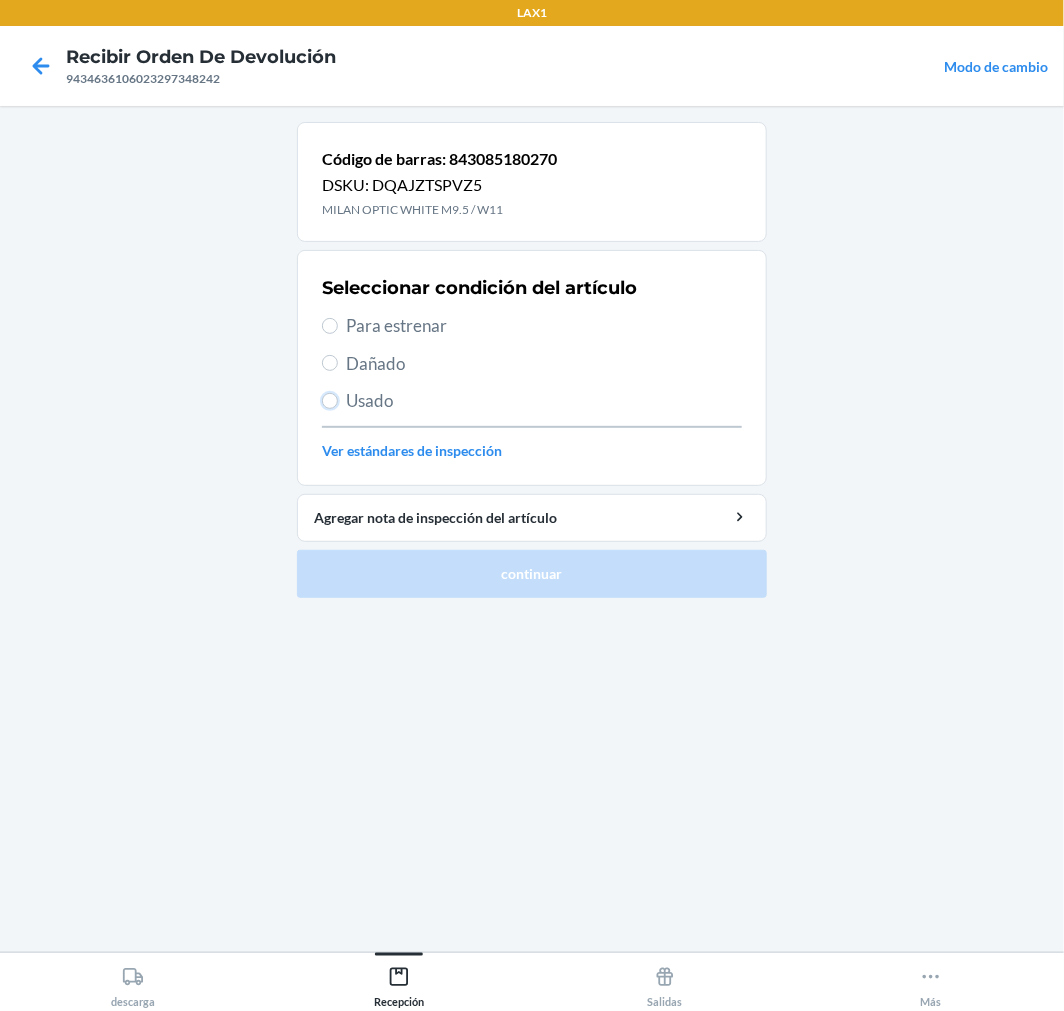 click on "Usado" at bounding box center (330, 401) 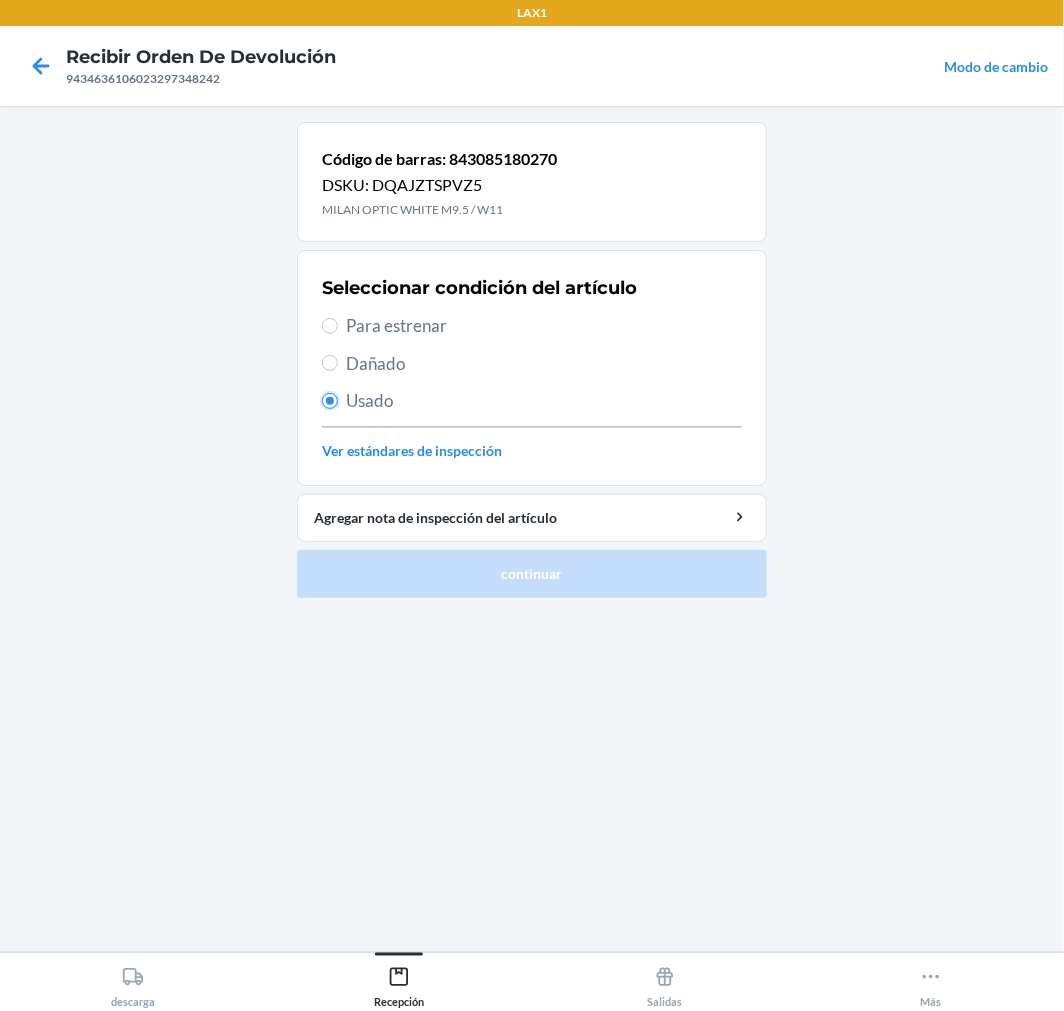 radio on "true" 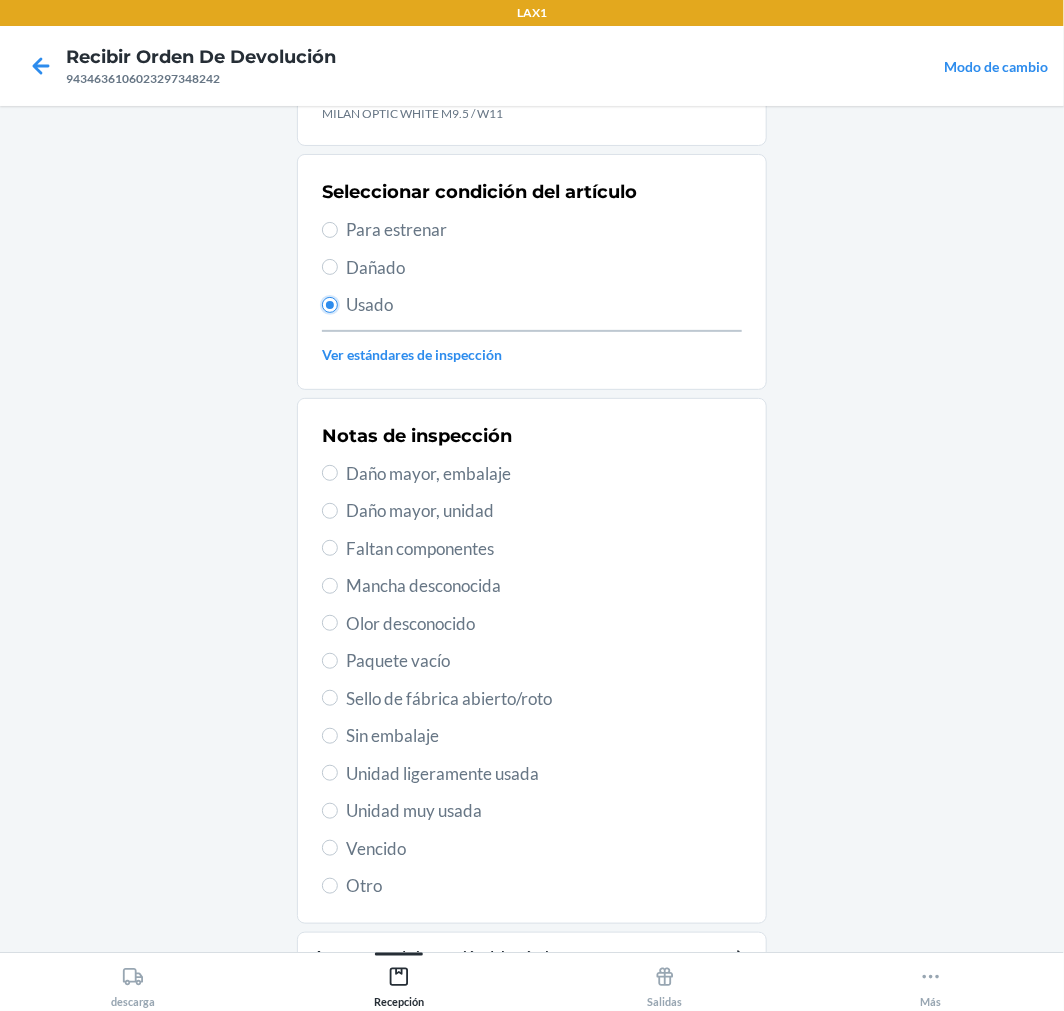 scroll, scrollTop: 195, scrollLeft: 0, axis: vertical 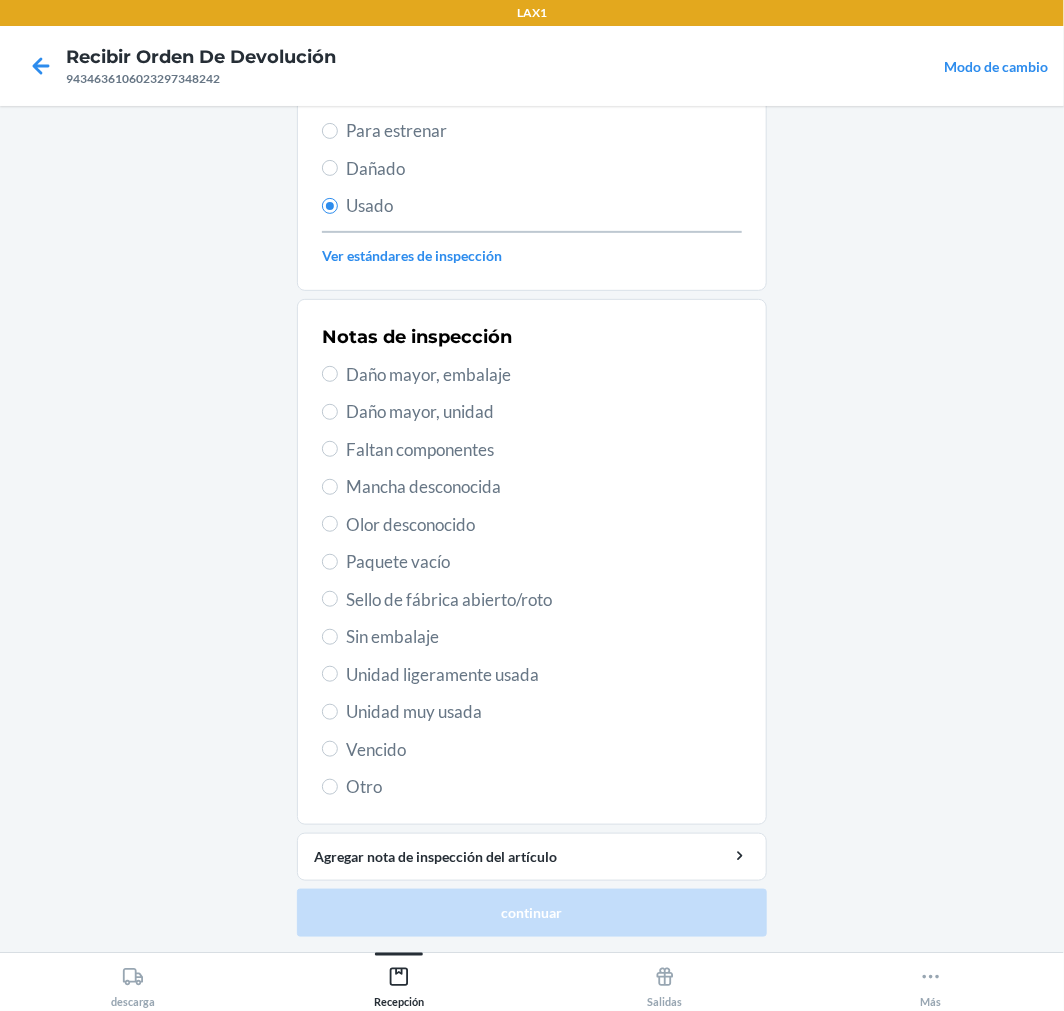 click on "Unidad muy usada" at bounding box center [544, 712] 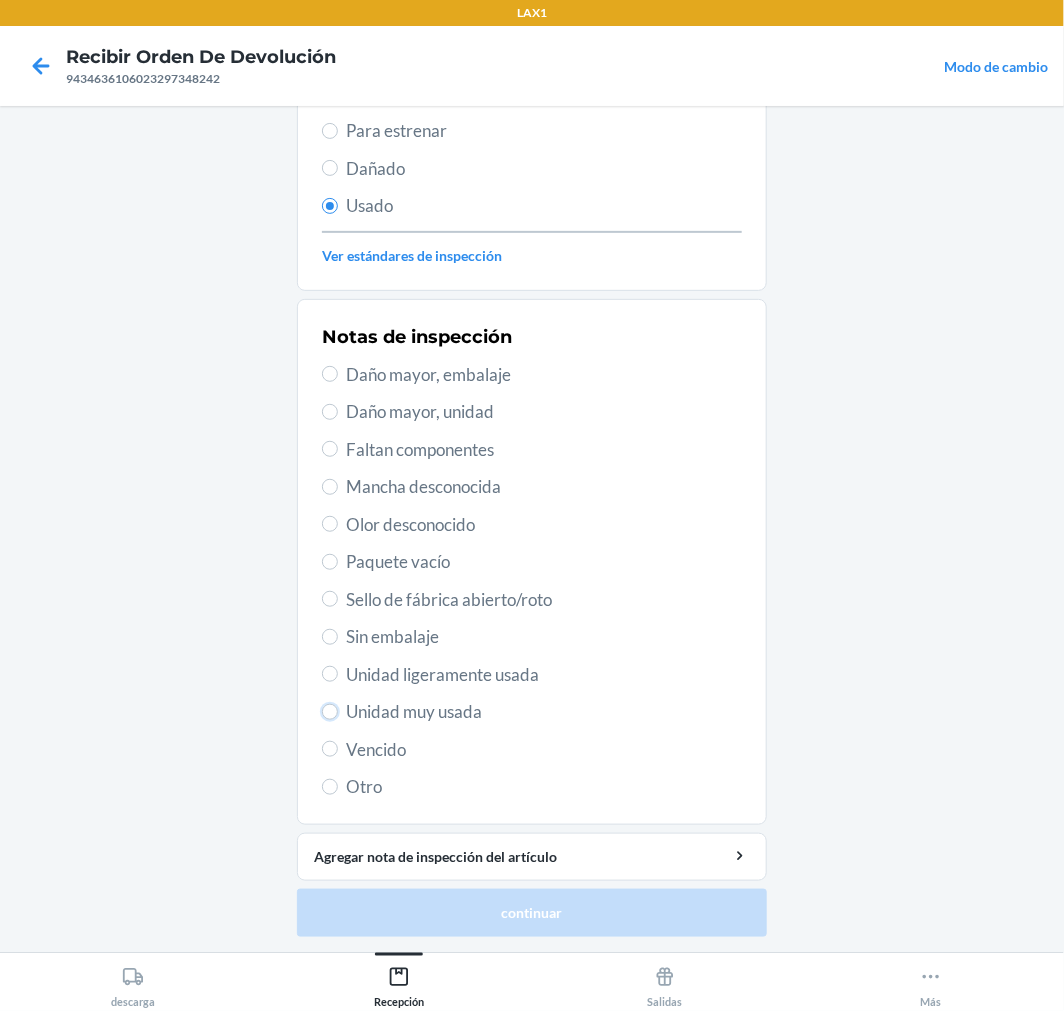 click on "Unidad muy usada" at bounding box center (330, 712) 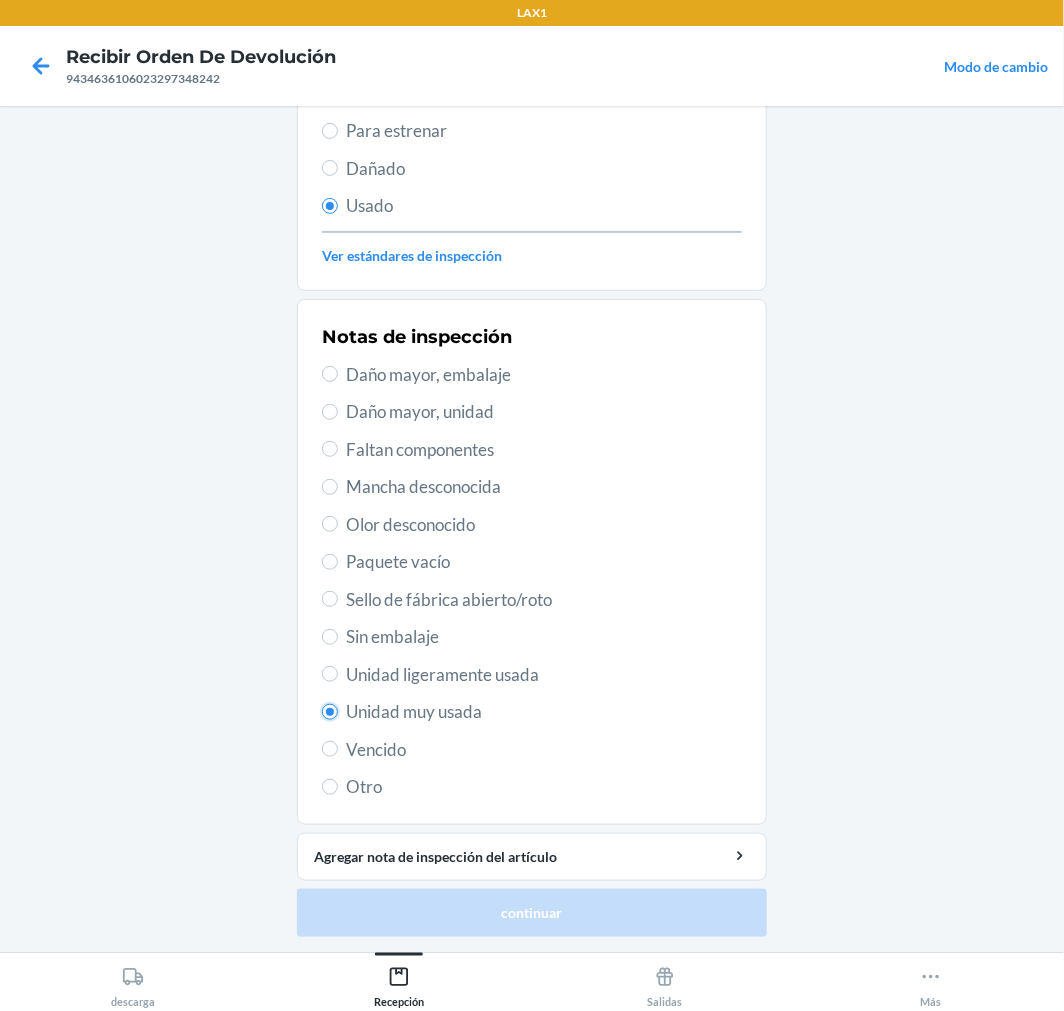 radio on "true" 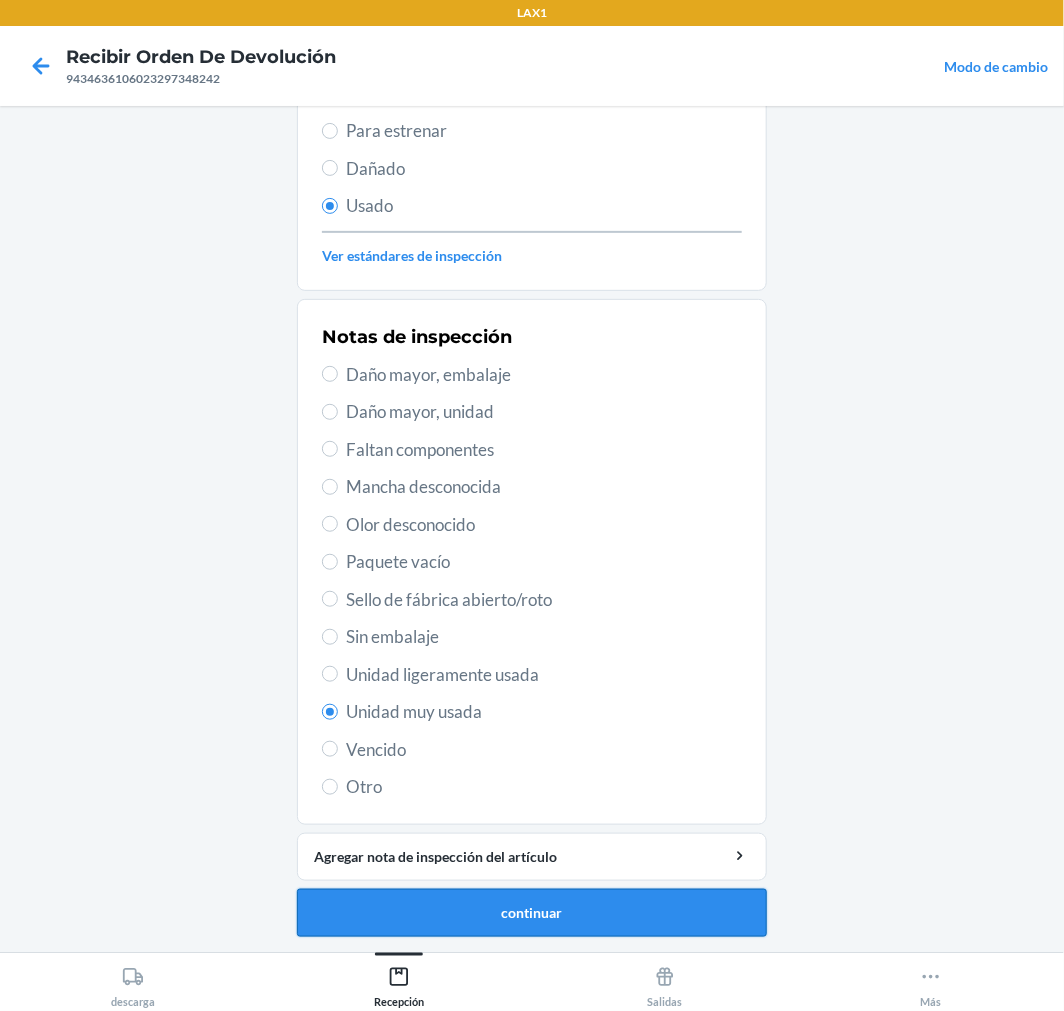 click on "continuar" at bounding box center [532, 913] 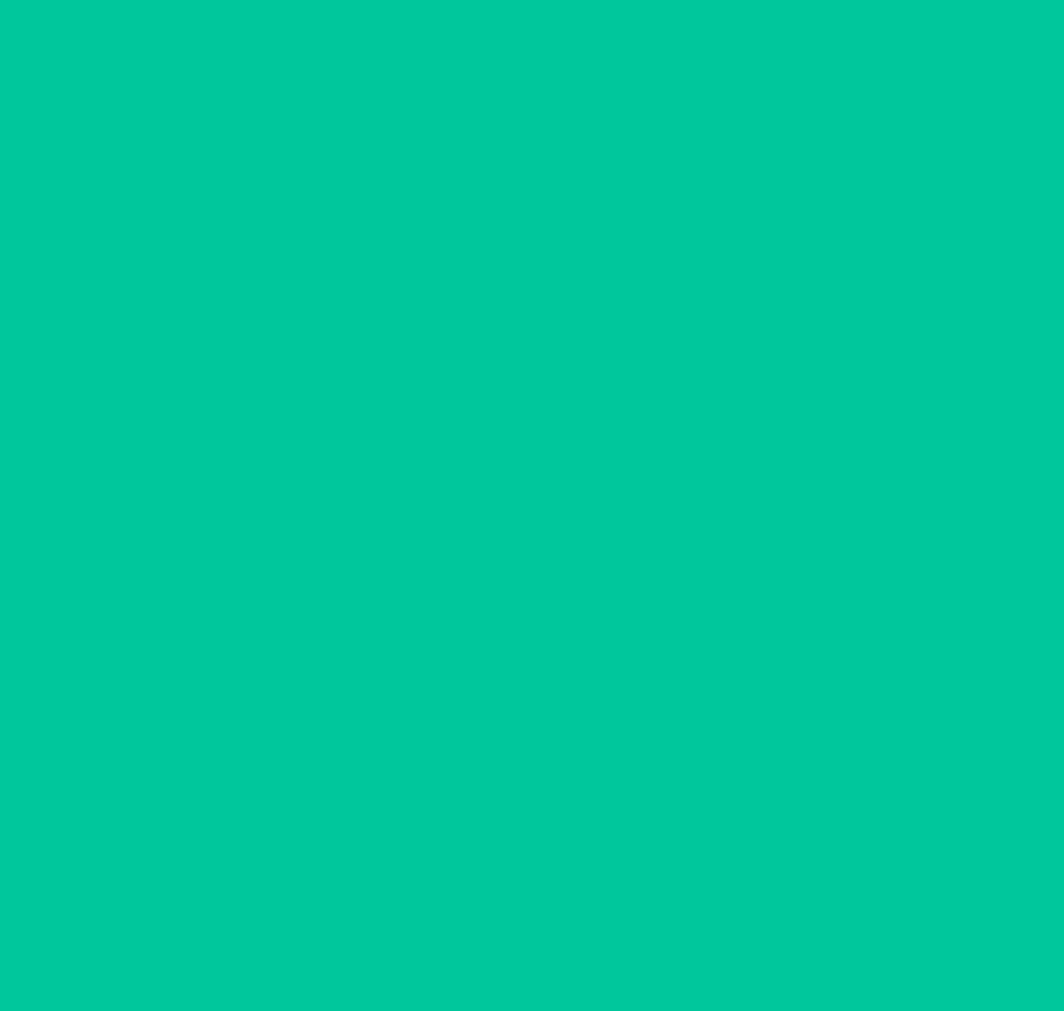 scroll, scrollTop: 0, scrollLeft: 0, axis: both 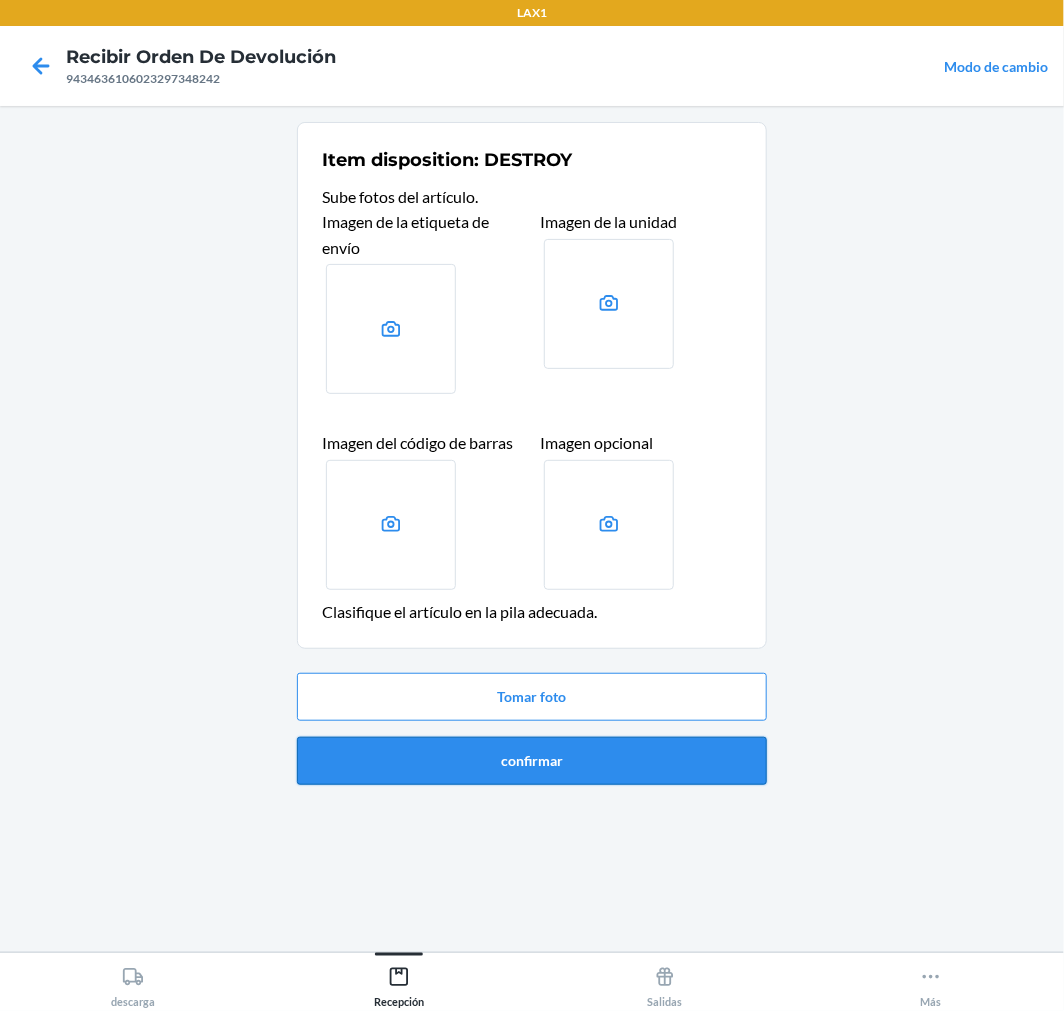 click on "confirmar" at bounding box center (532, 761) 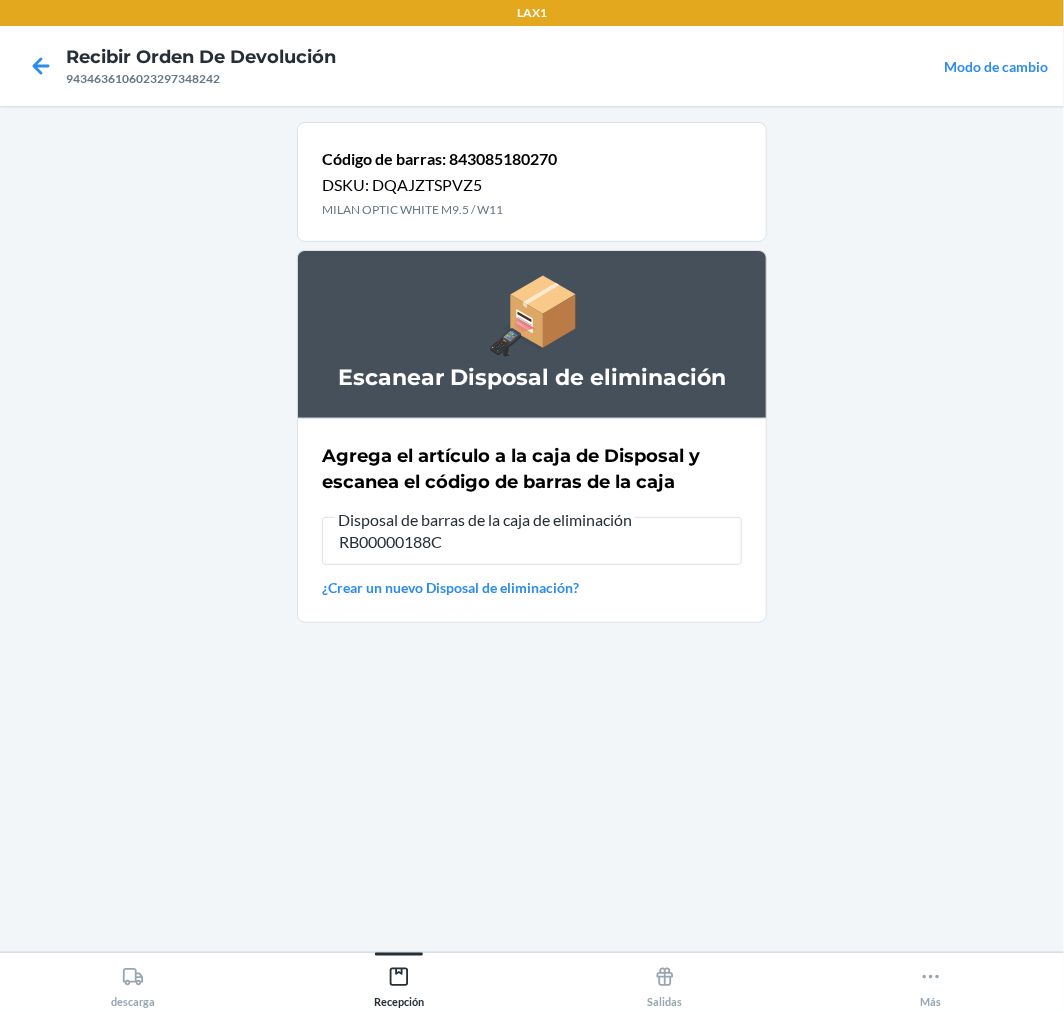 type on "RB00000188C" 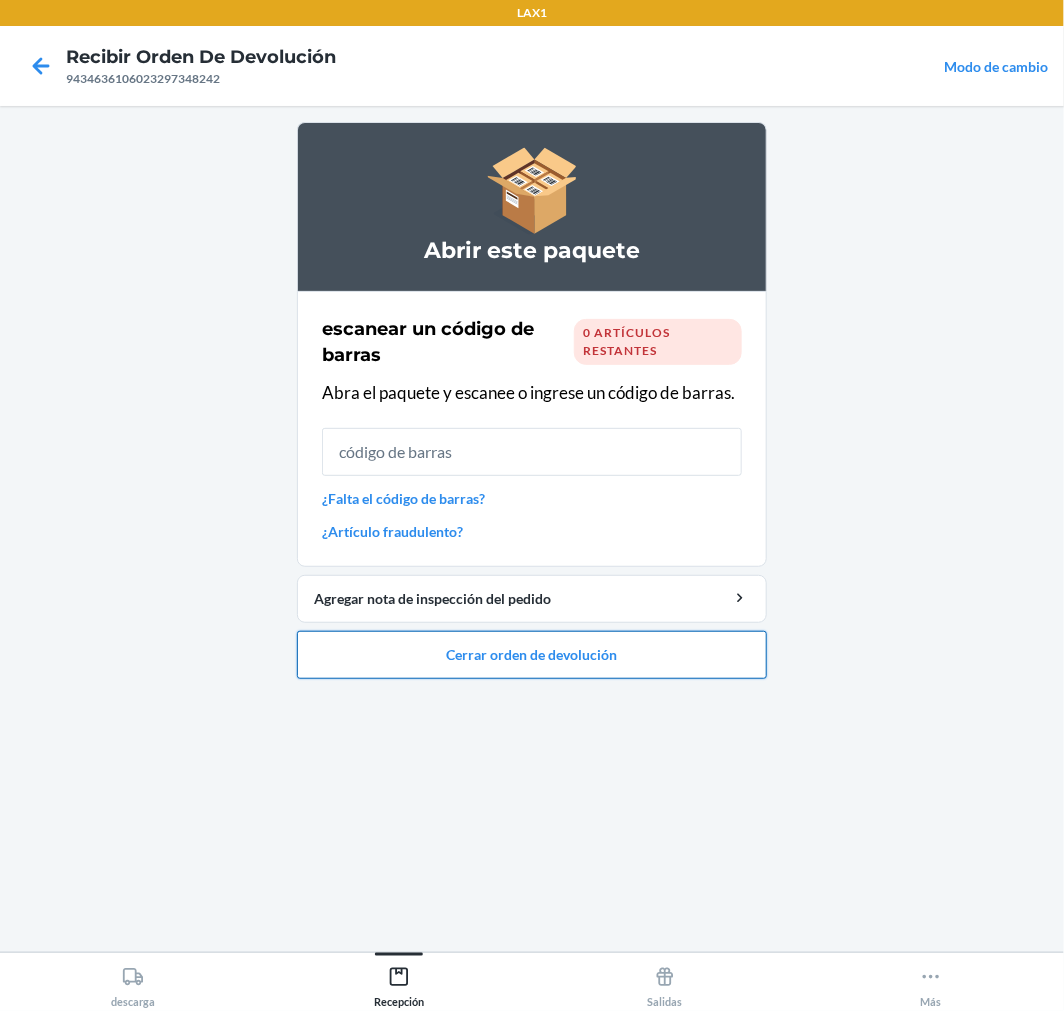 click on "Cerrar orden de devolución" at bounding box center [532, 655] 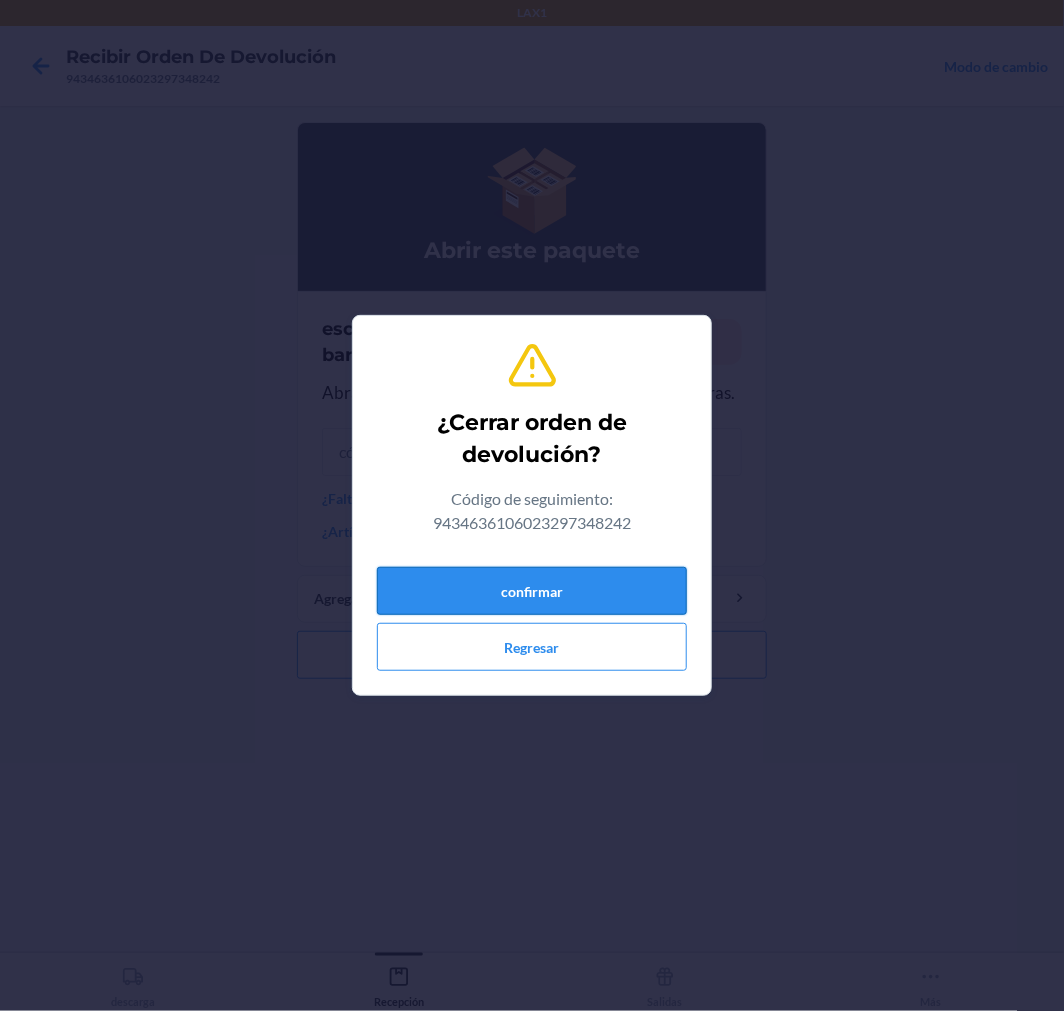 click on "confirmar" at bounding box center (532, 591) 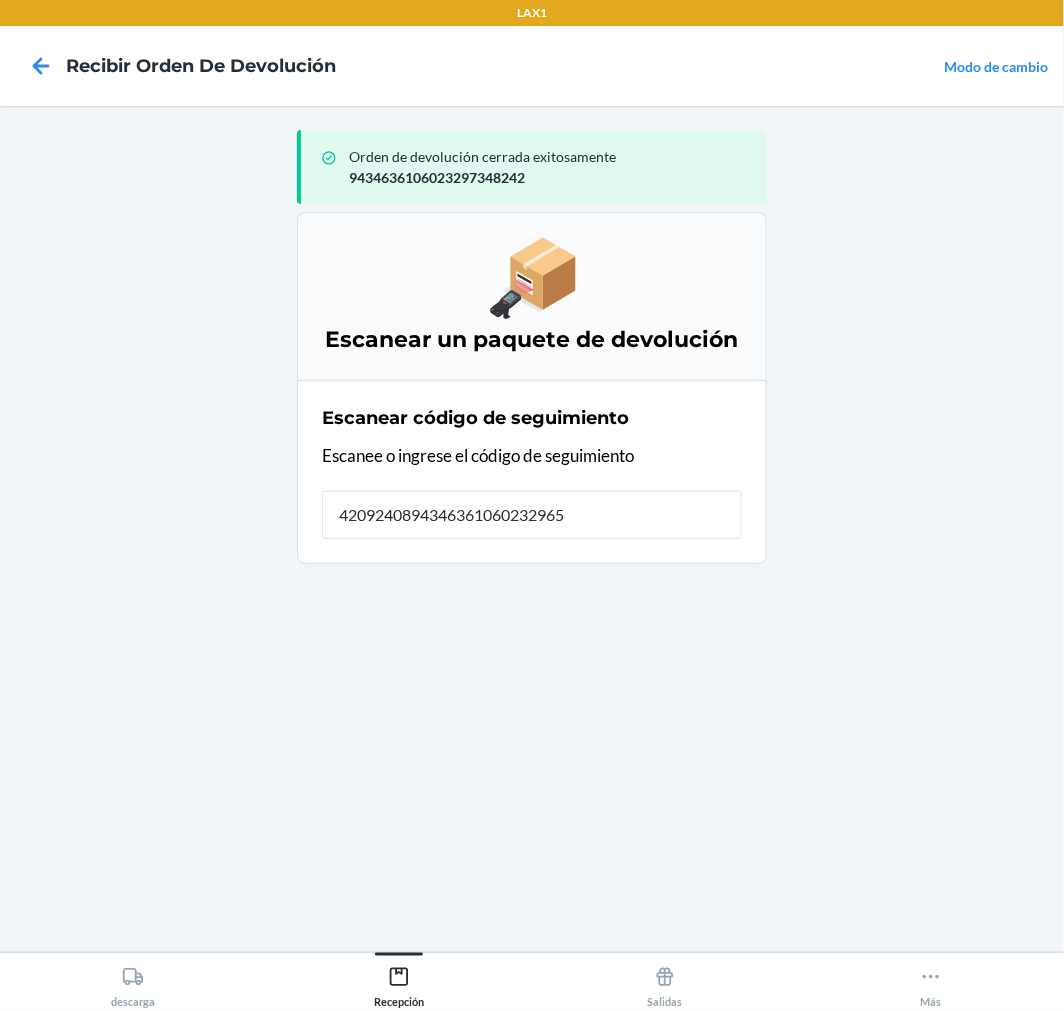 type on "42092408943463610602329653" 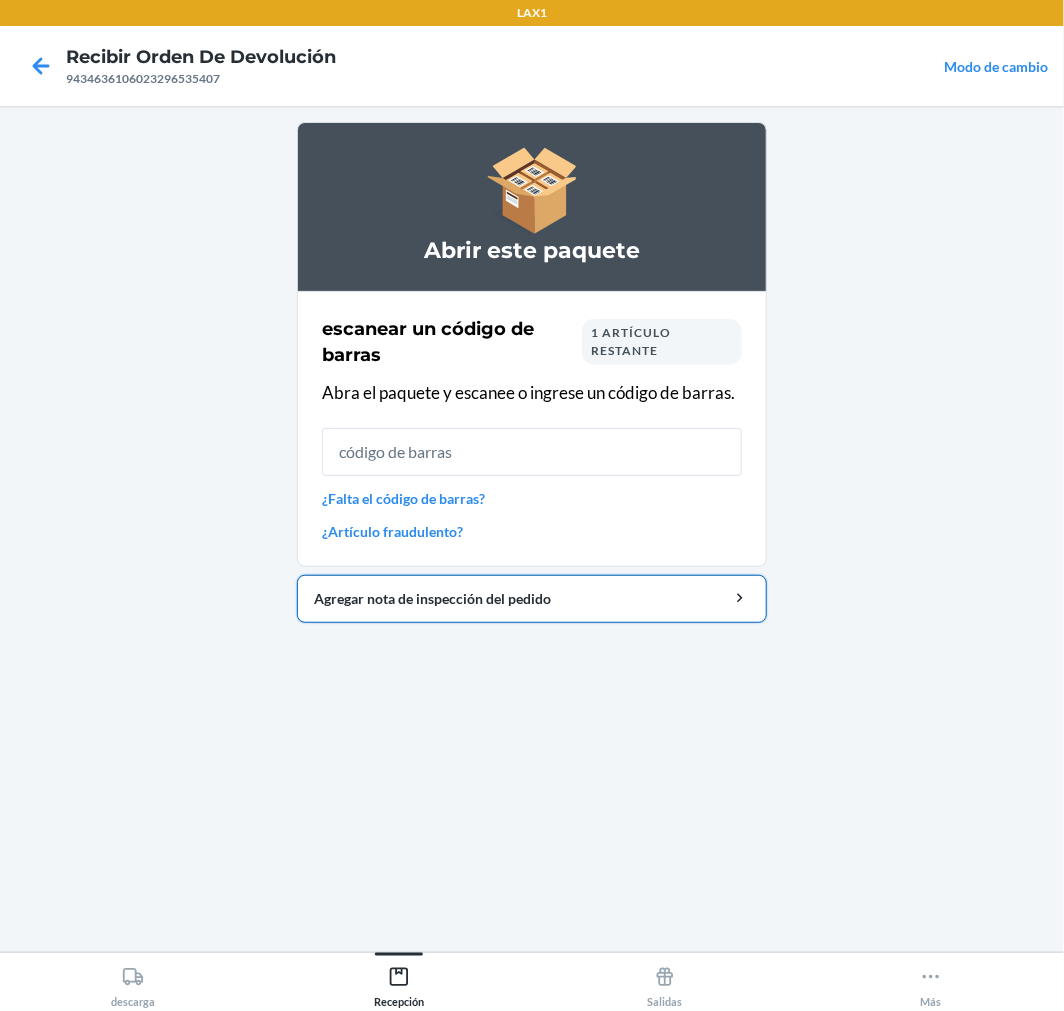 click on "Agregar nota de inspección del pedido" at bounding box center (532, 598) 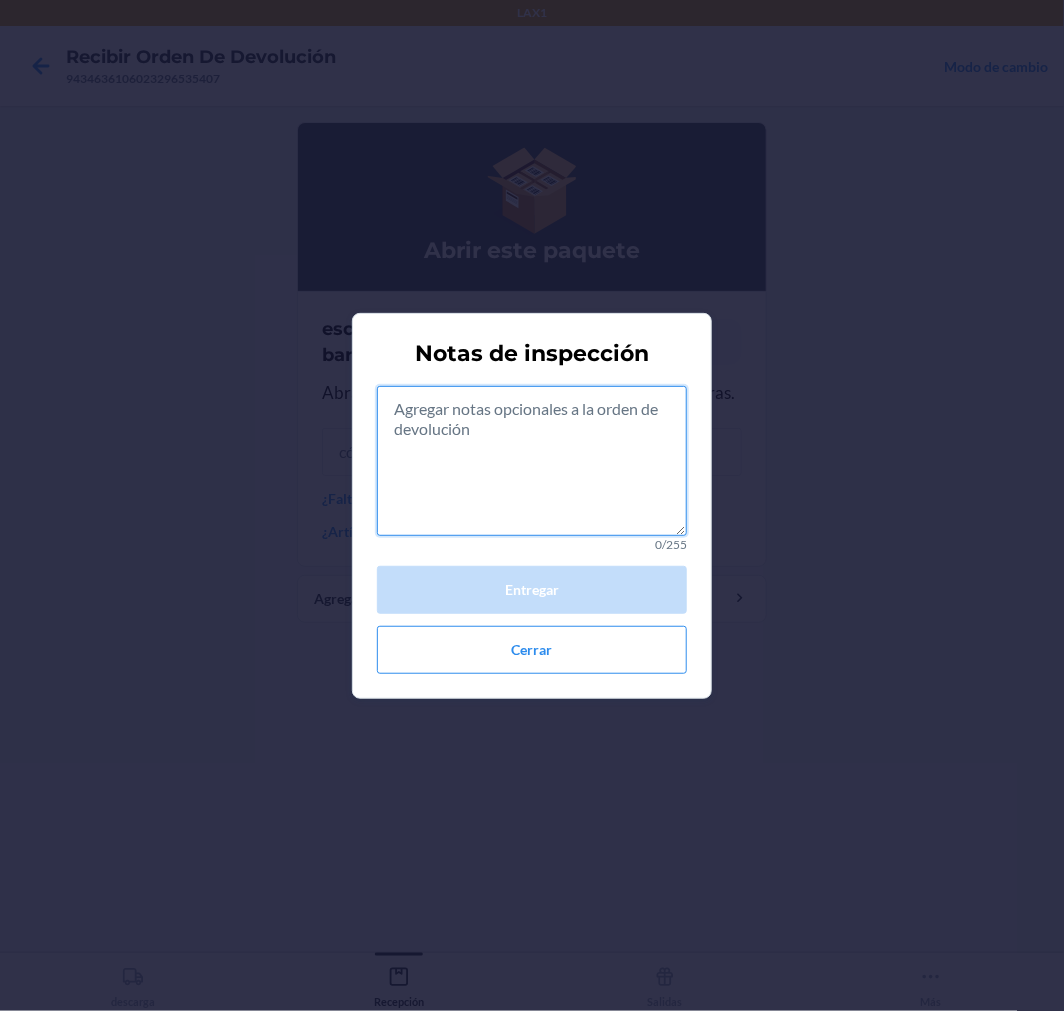 click at bounding box center (532, 461) 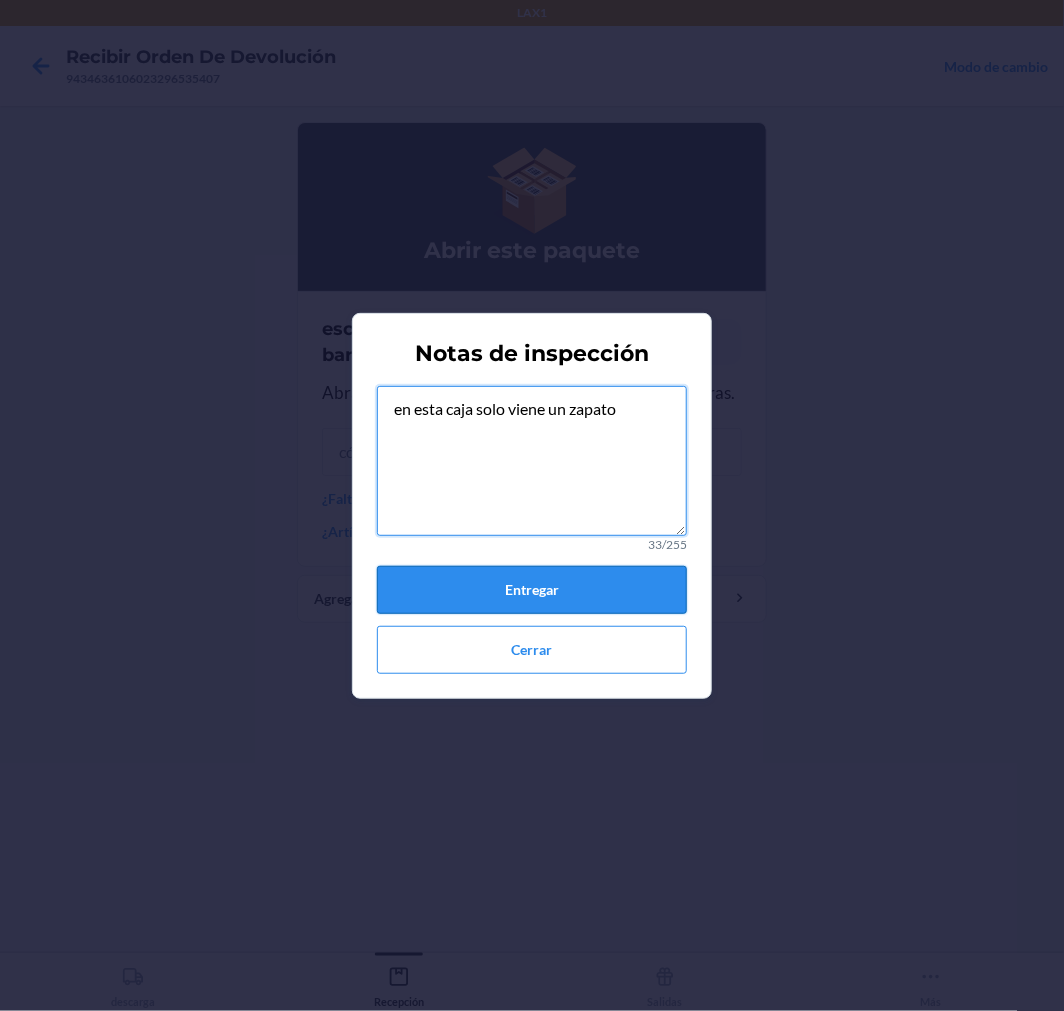 type on "en esta caja solo viene un zapato" 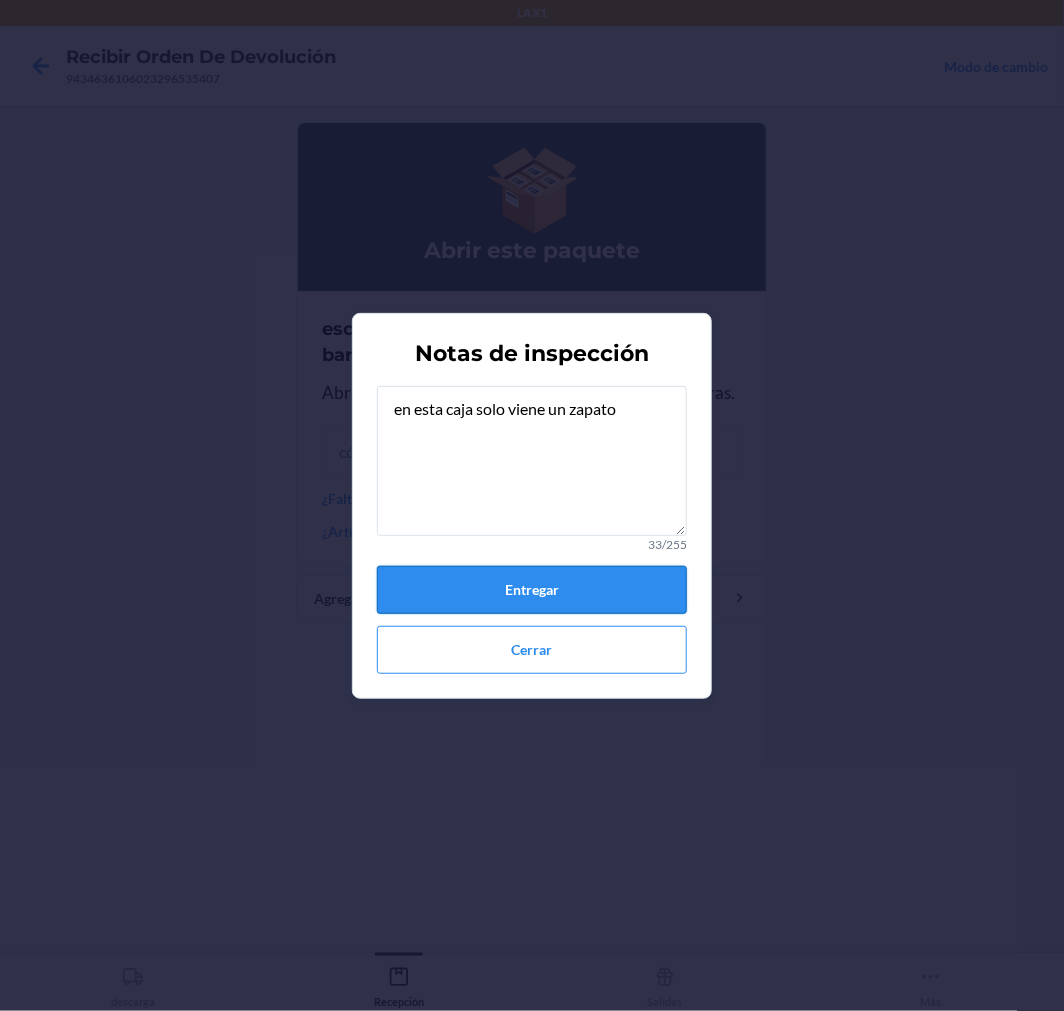 click on "Entregar" at bounding box center (532, 590) 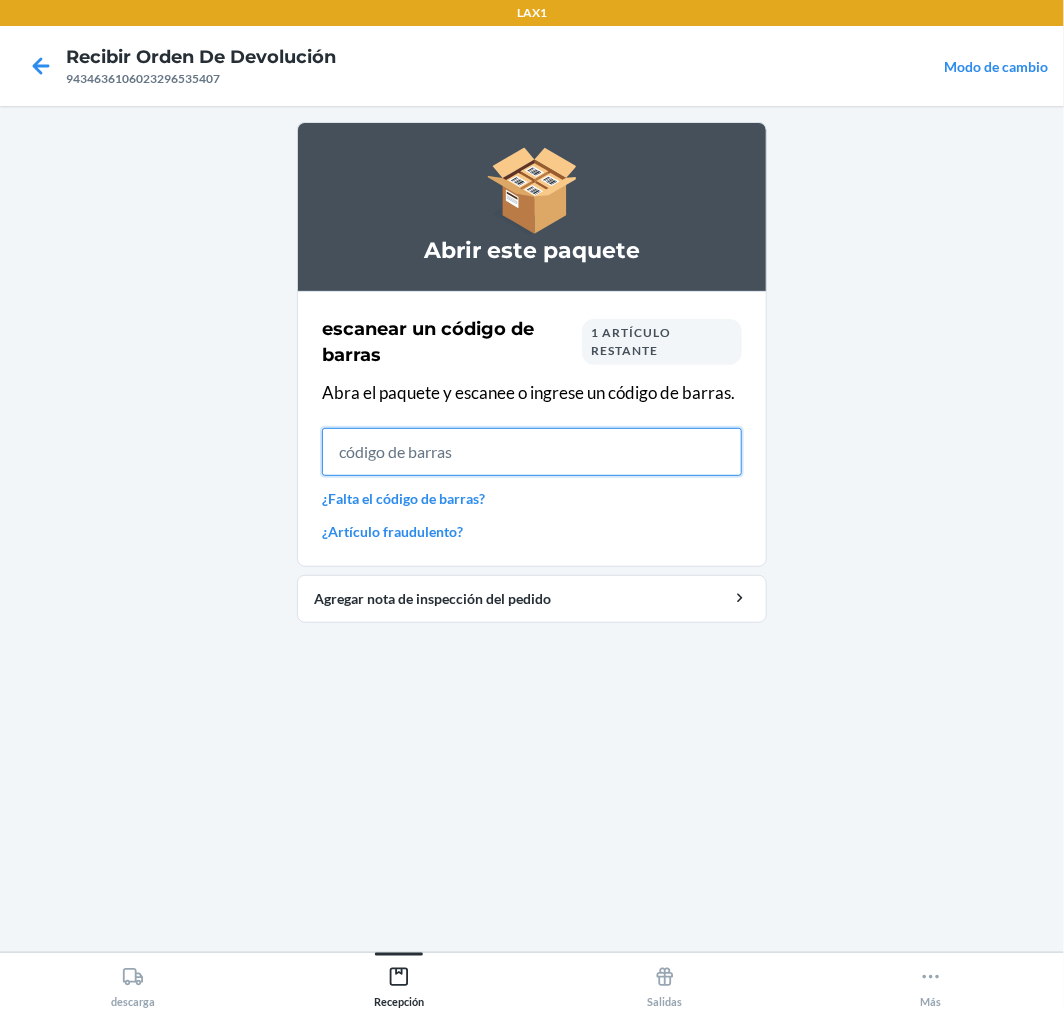 click at bounding box center [532, 452] 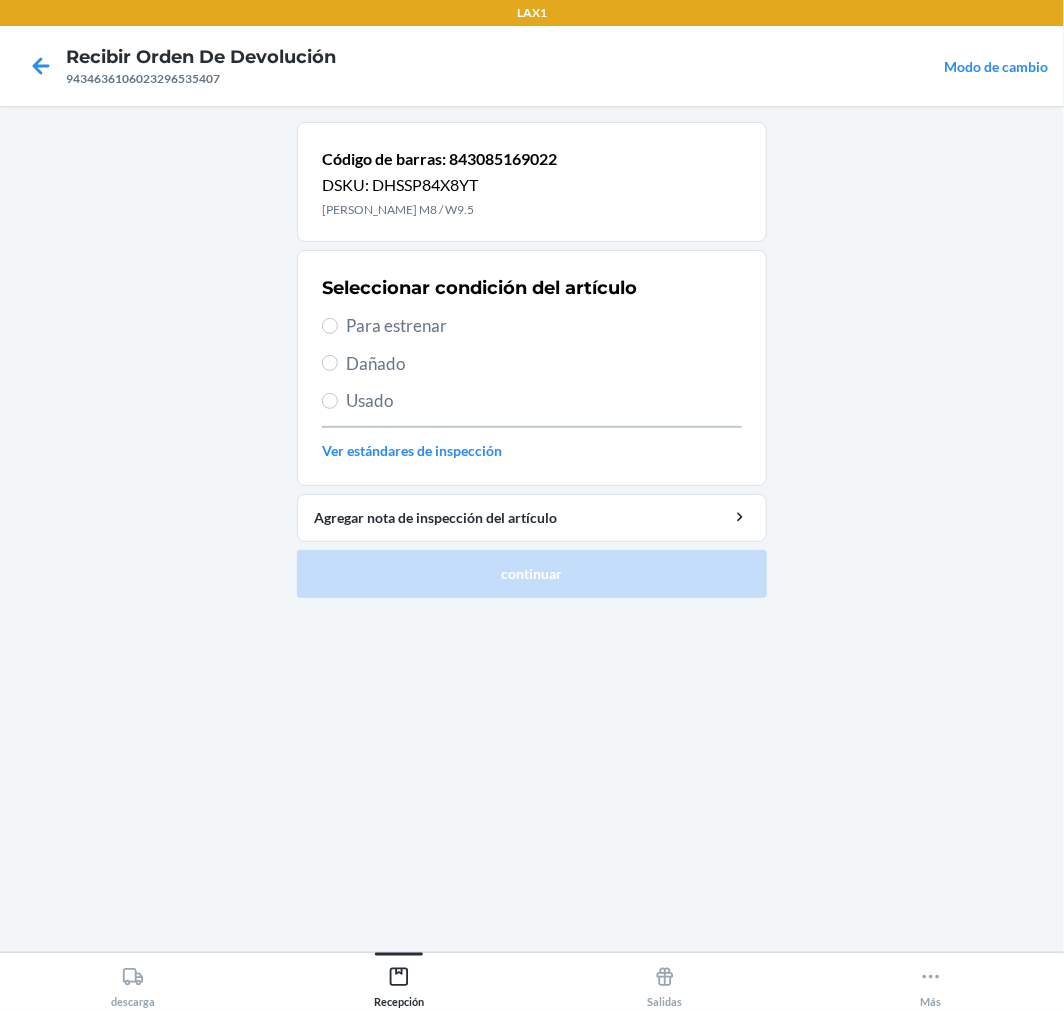 click on "Usado" at bounding box center (544, 401) 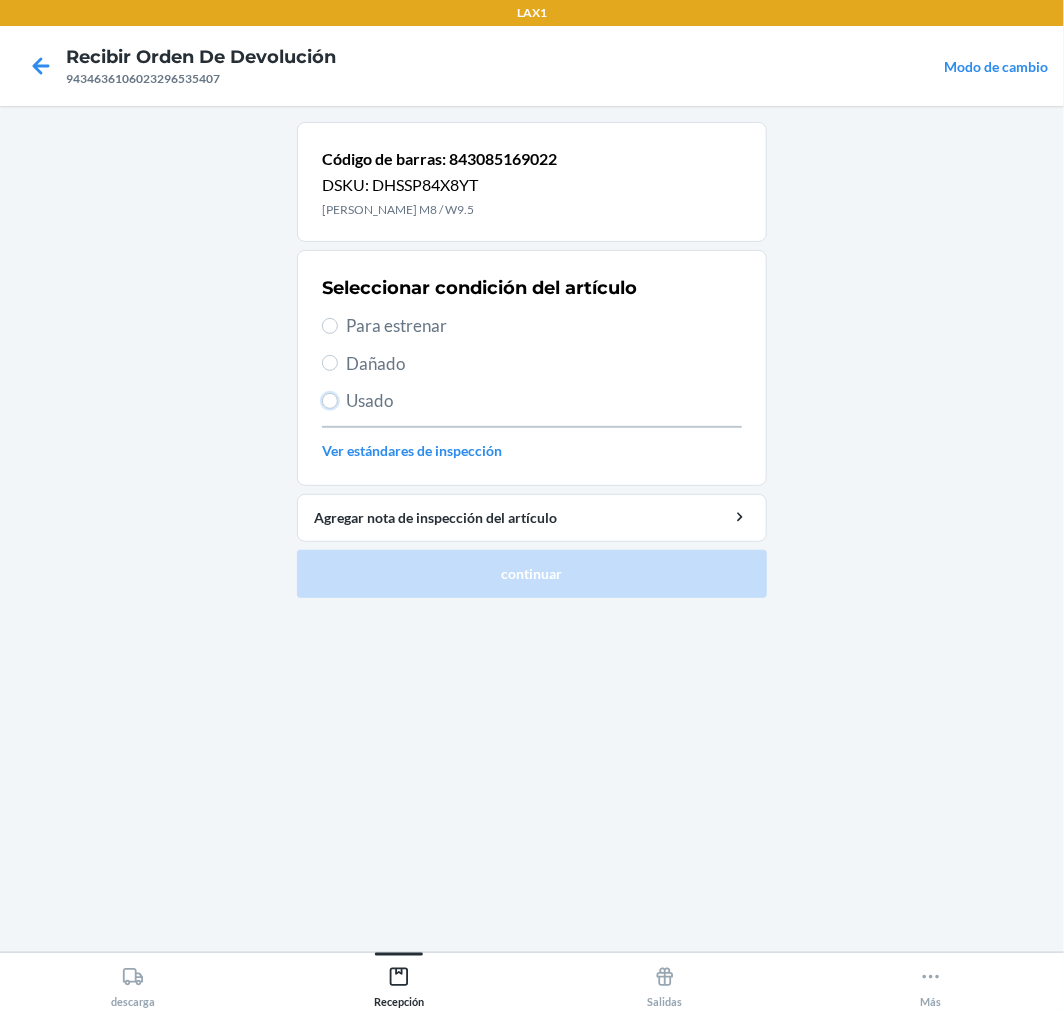 click on "Usado" at bounding box center (330, 401) 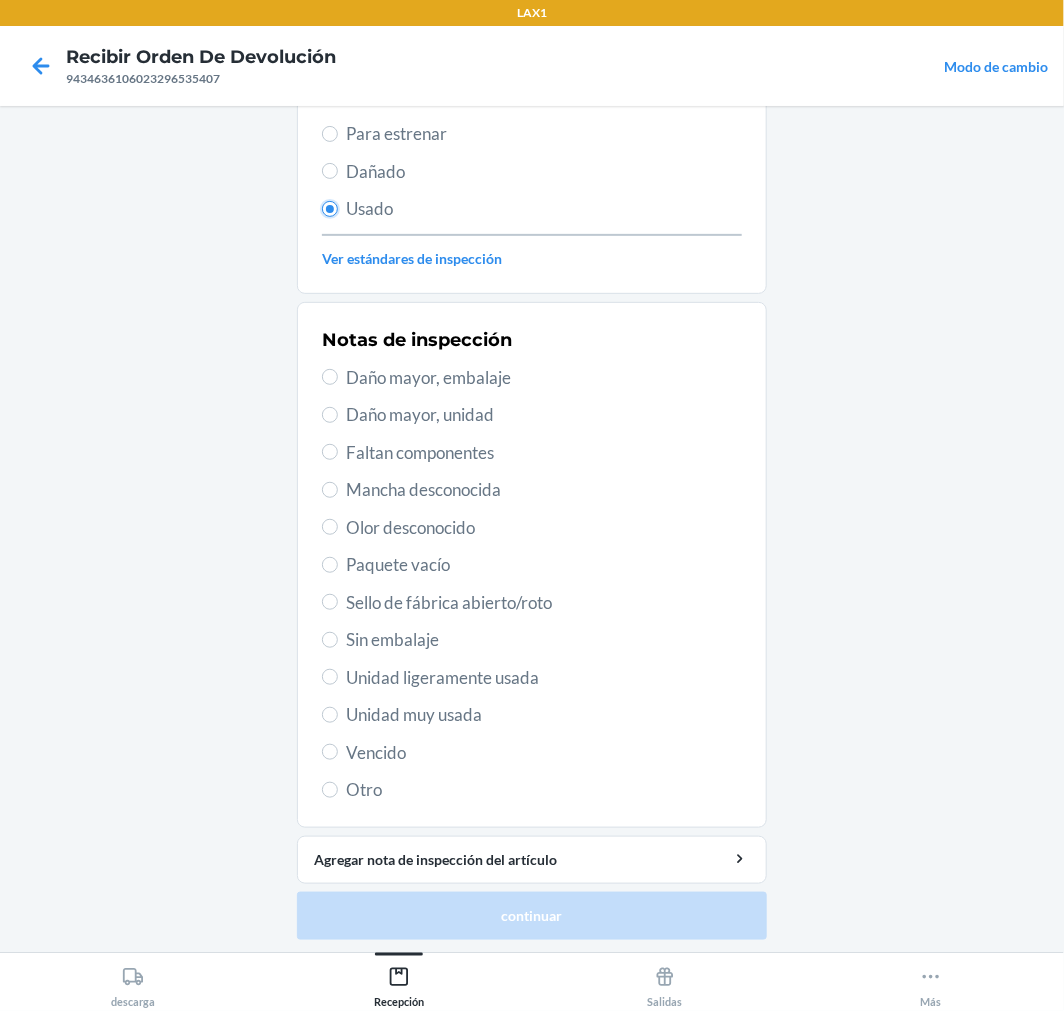 scroll, scrollTop: 195, scrollLeft: 0, axis: vertical 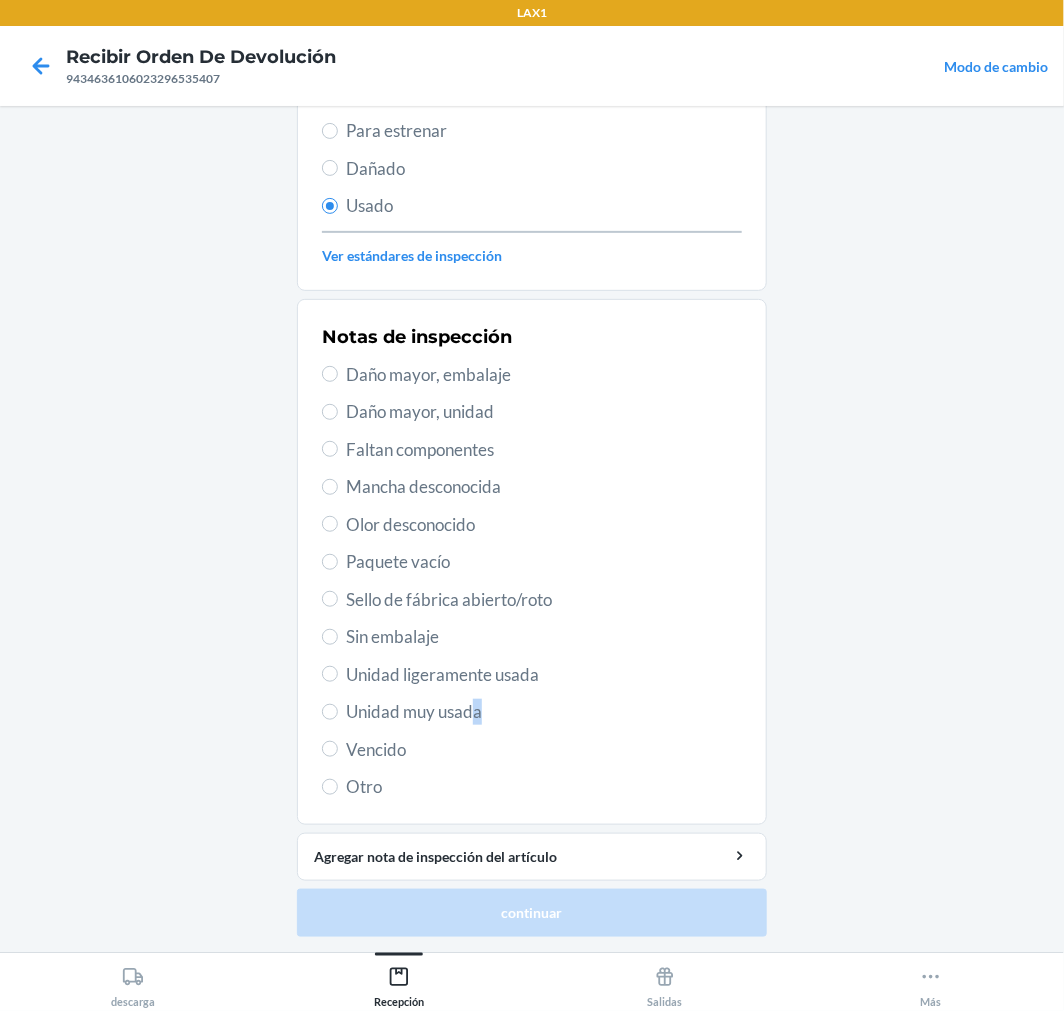 click on "Unidad muy usada" at bounding box center [544, 712] 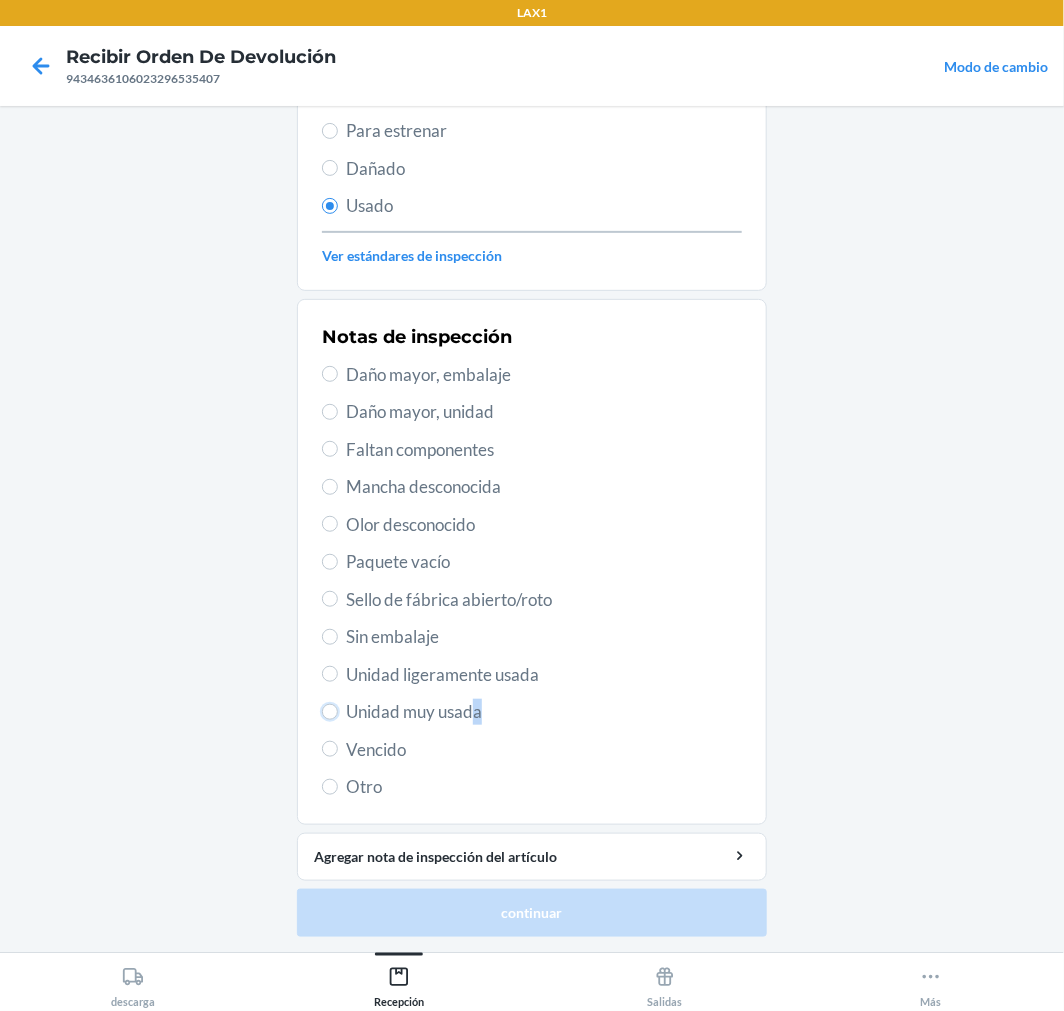 click on "Unidad muy usada" at bounding box center [330, 712] 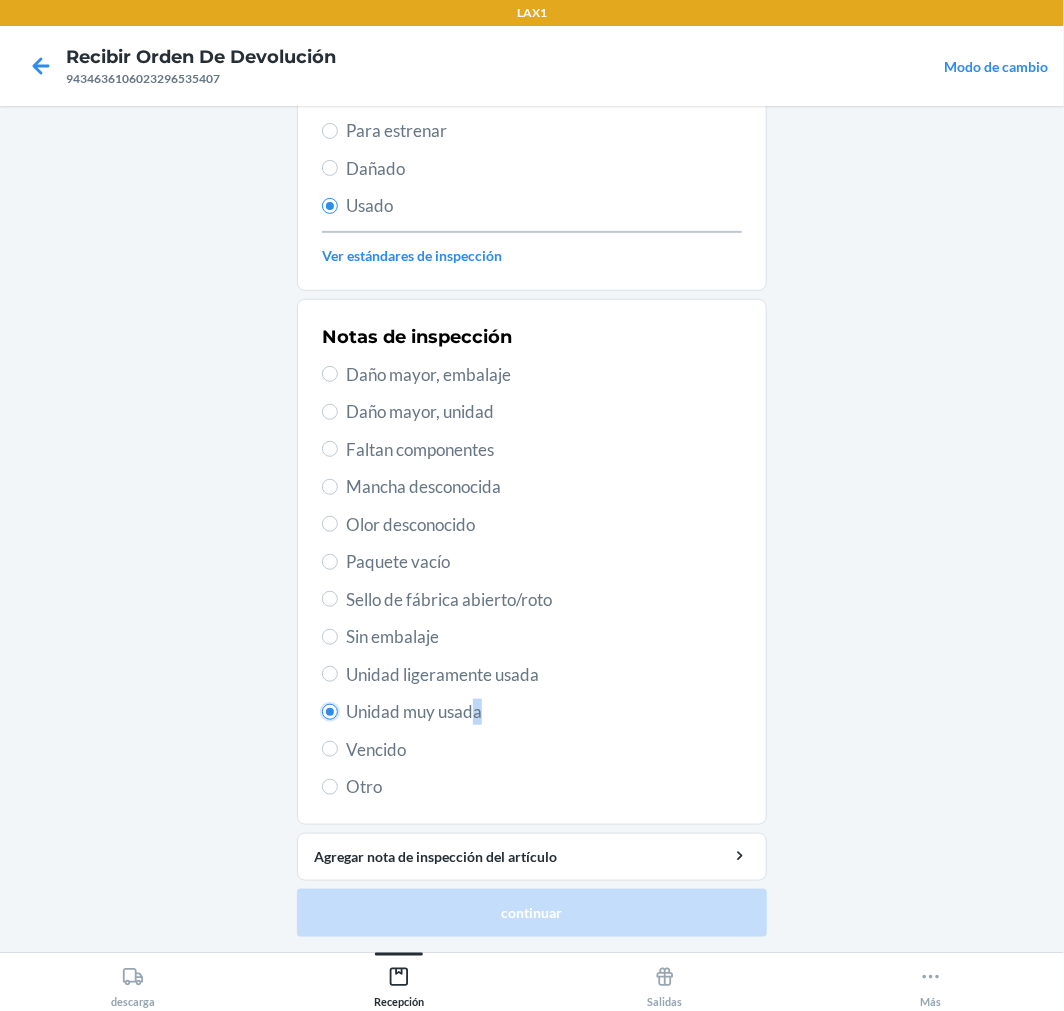 radio on "true" 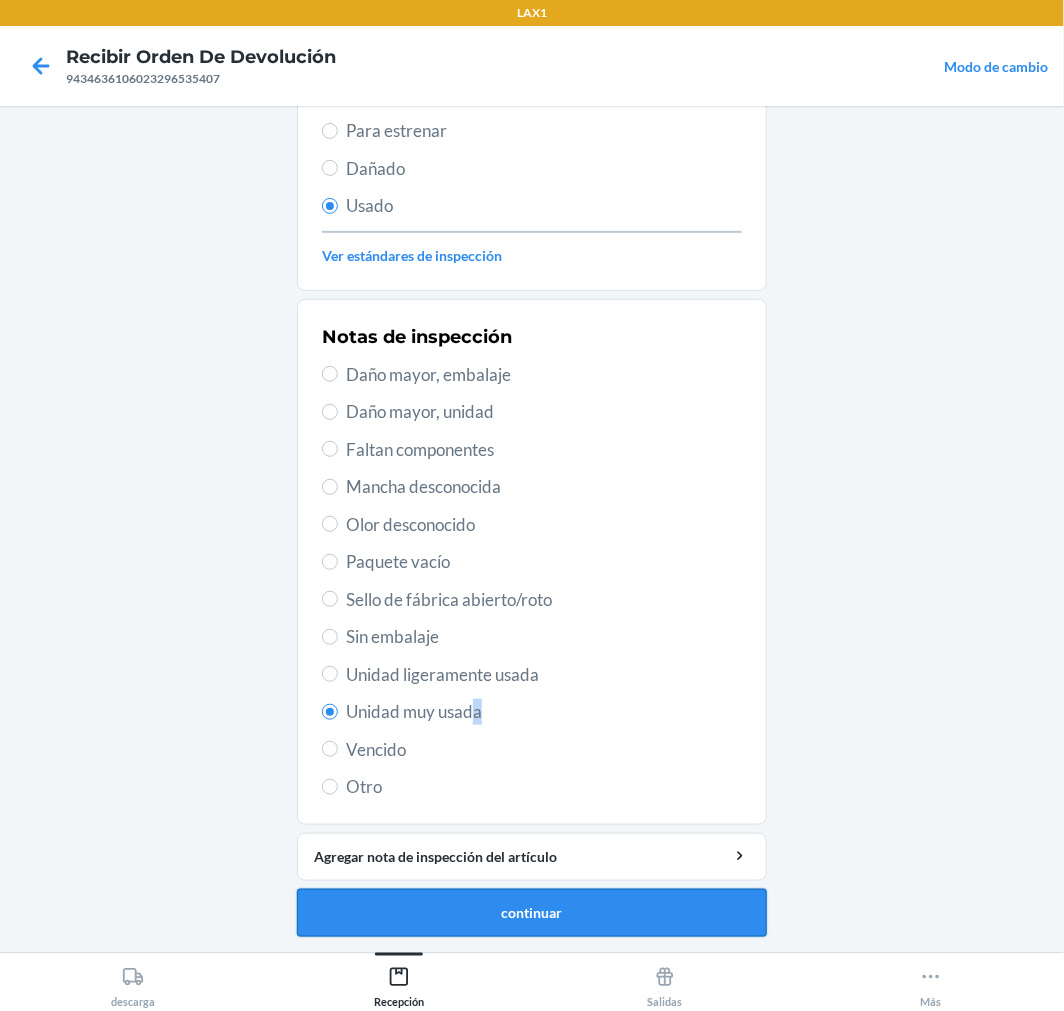 click on "continuar" at bounding box center (532, 913) 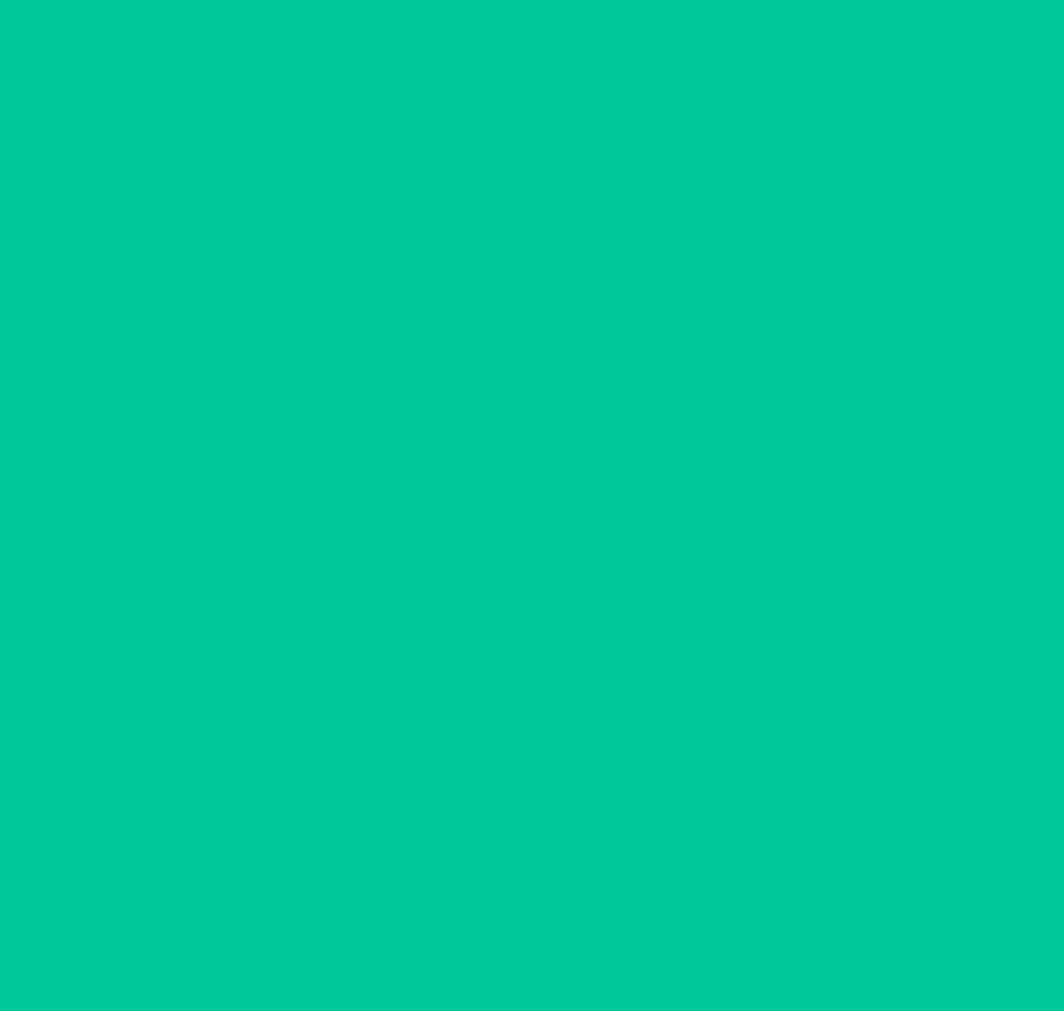 scroll, scrollTop: 0, scrollLeft: 0, axis: both 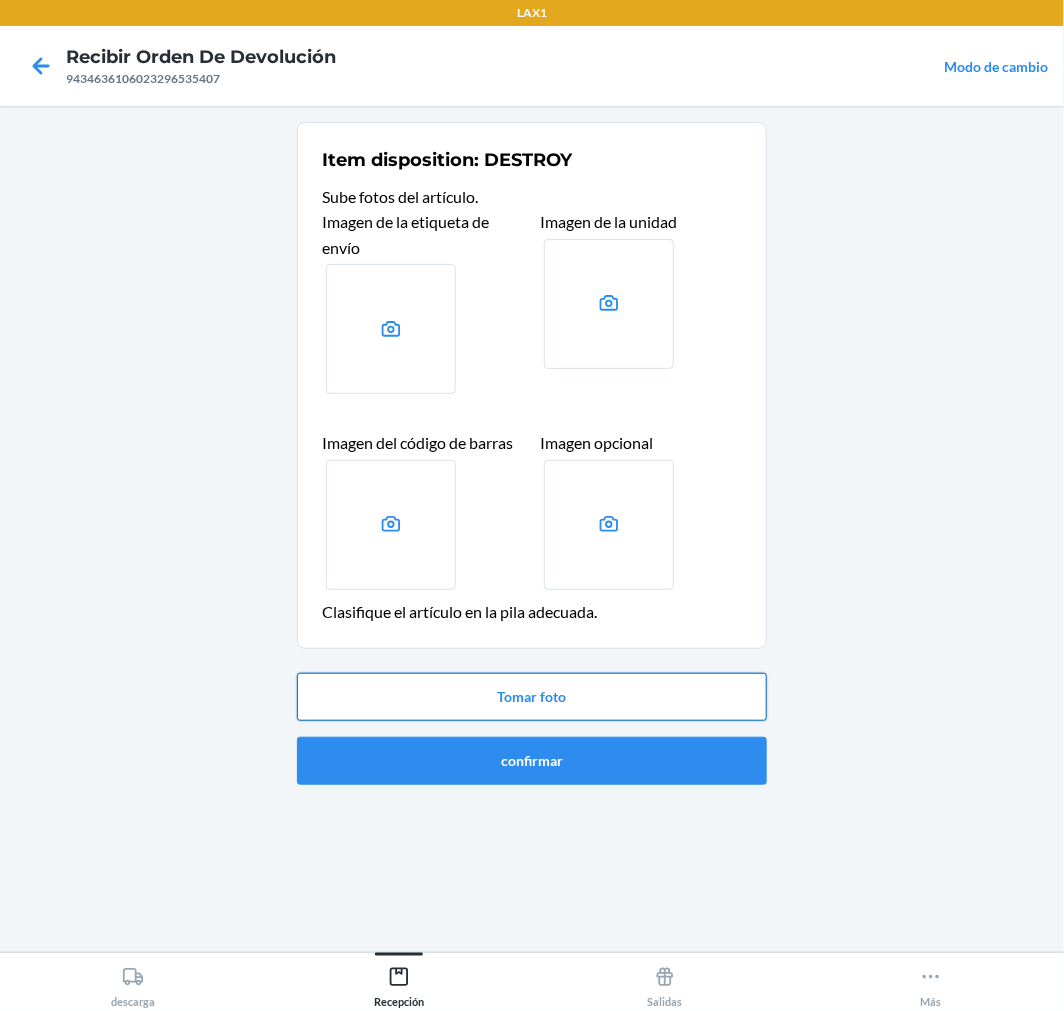 click on "Tomar foto" at bounding box center (532, 697) 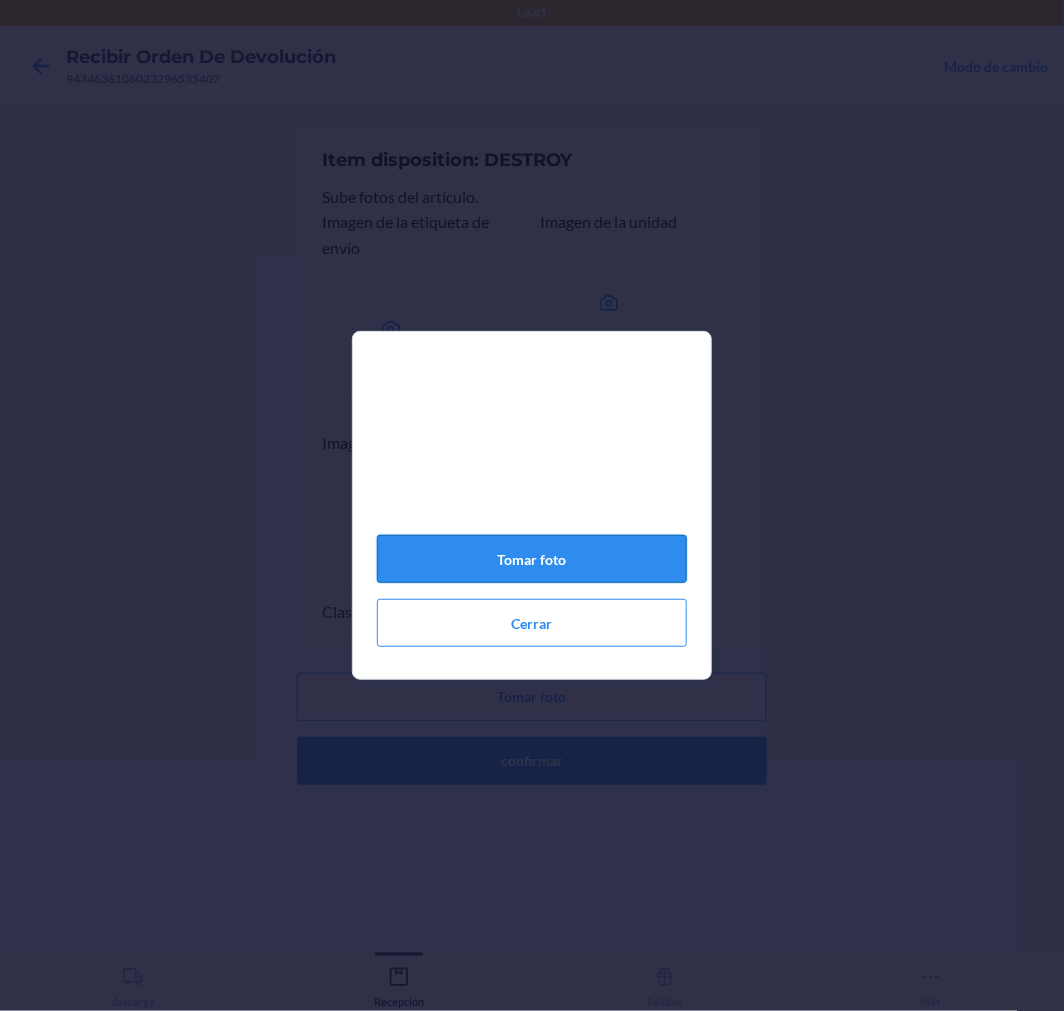 click on "Tomar foto" 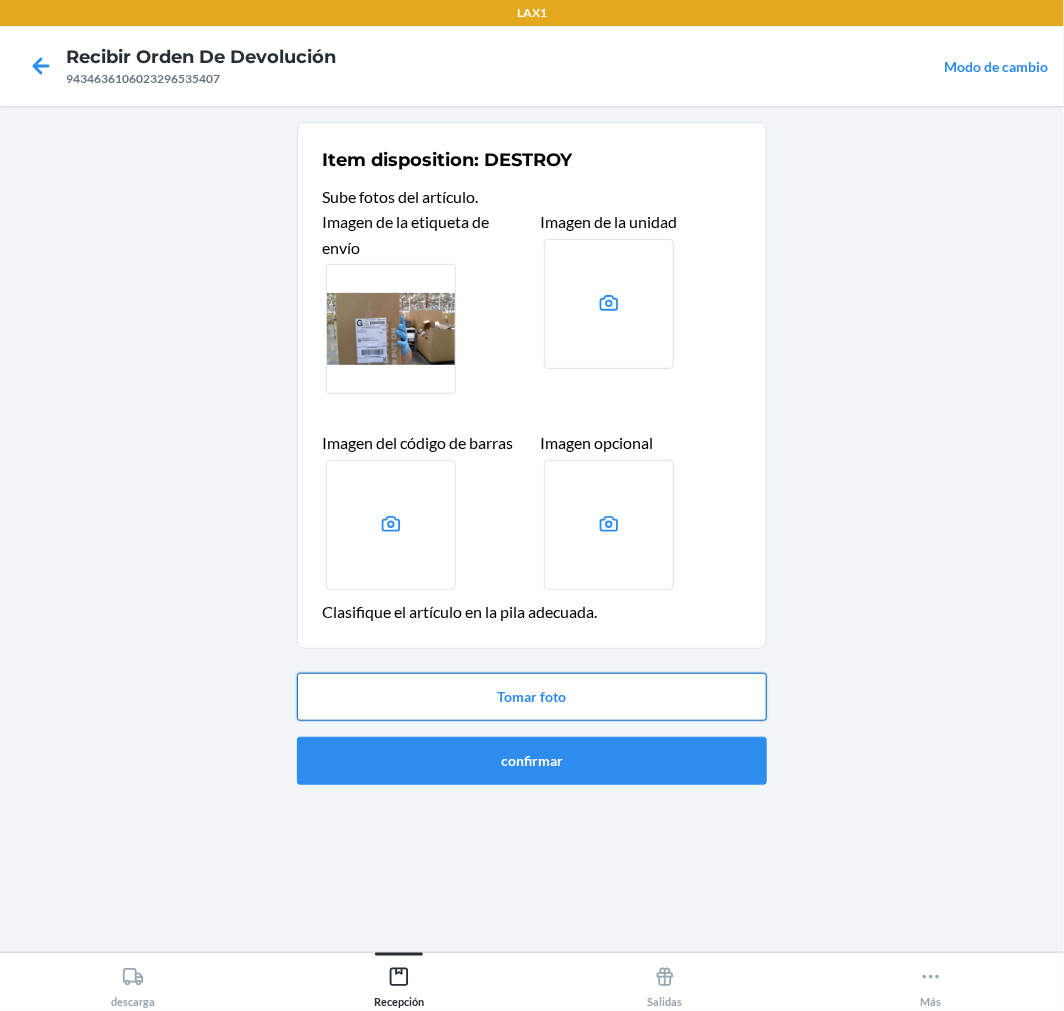 click on "Tomar foto" at bounding box center (532, 697) 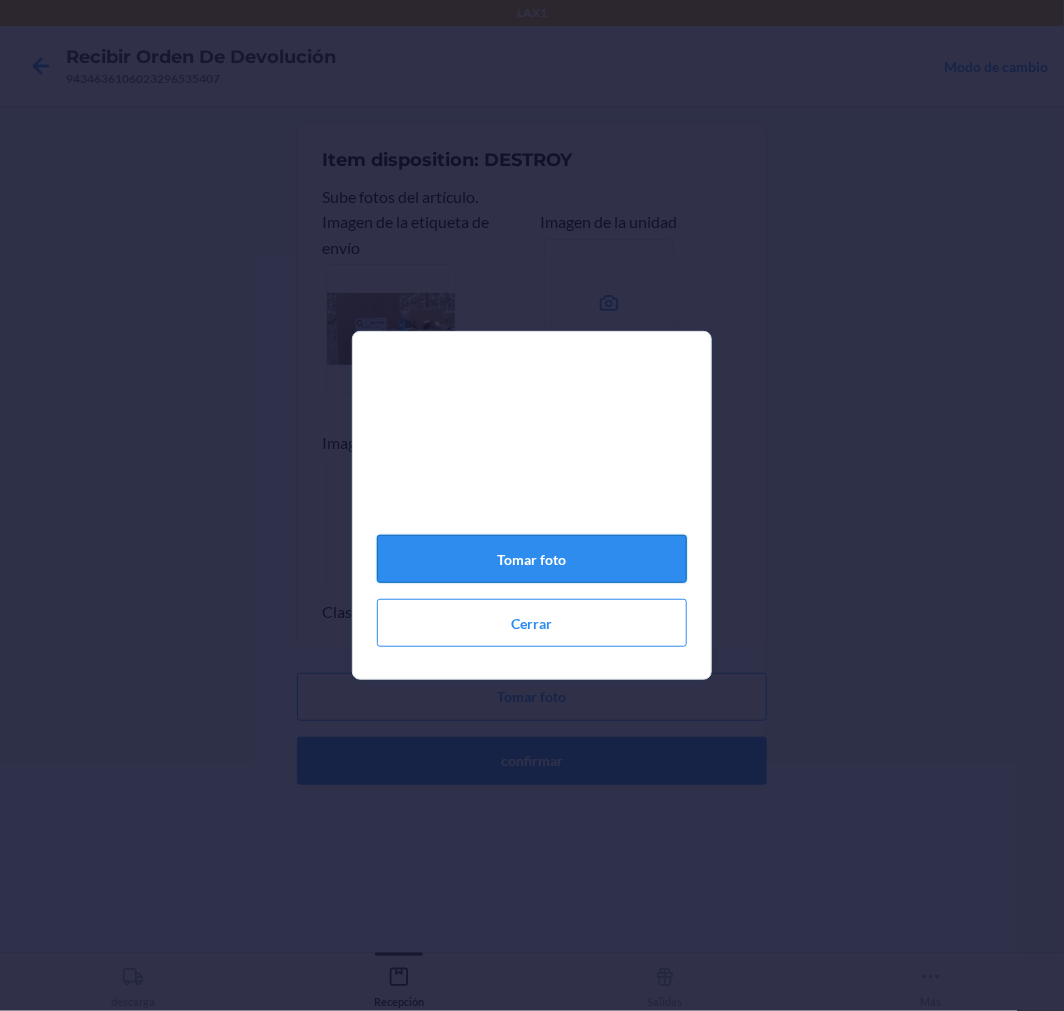 click on "Tomar foto" 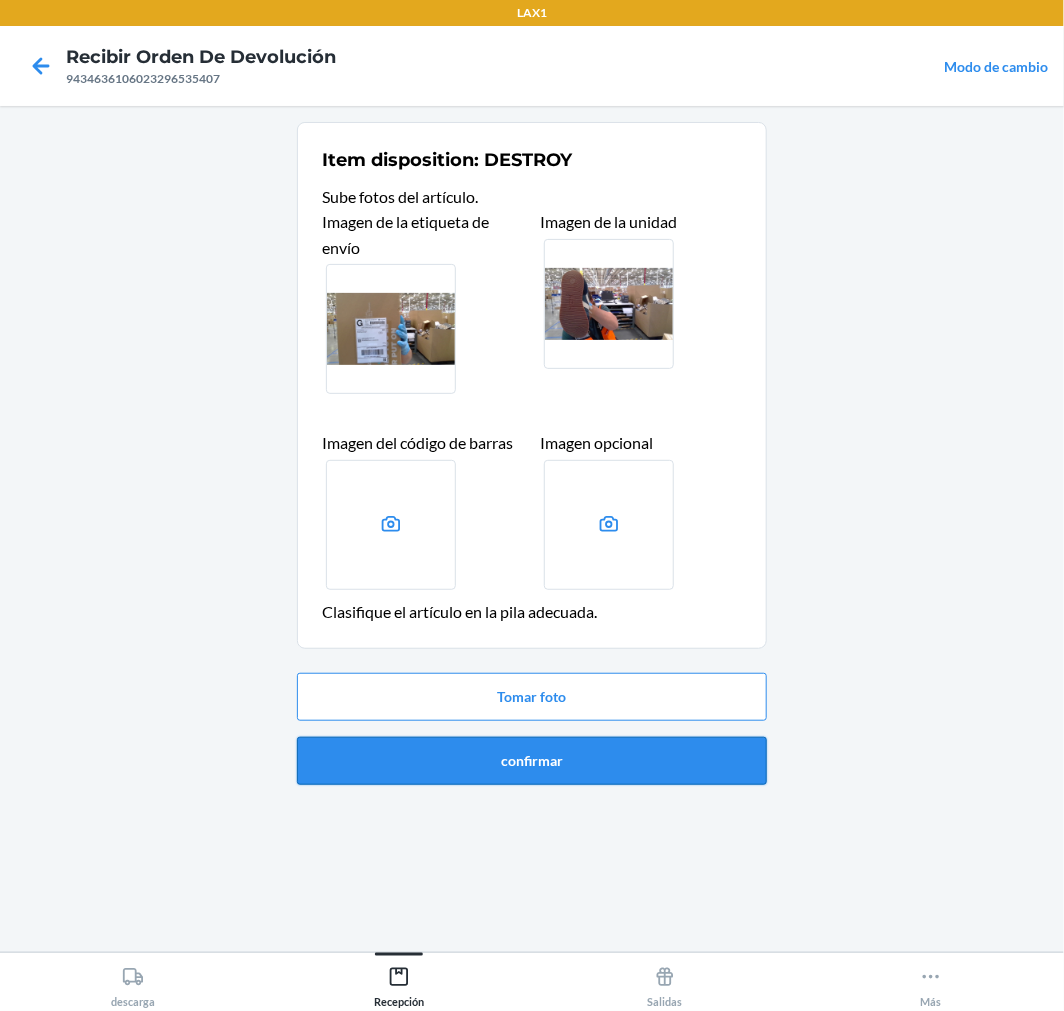 click on "confirmar" at bounding box center (532, 761) 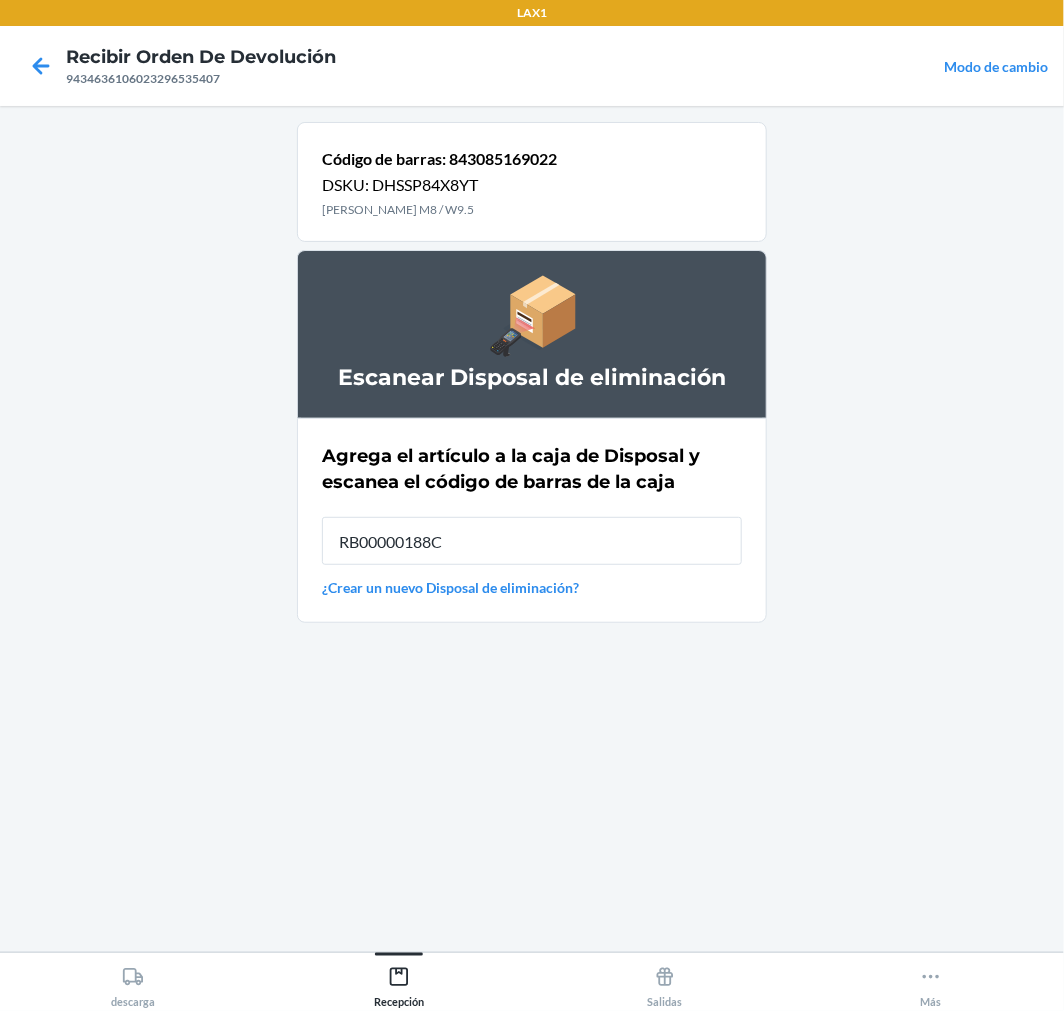 type on "RB00000188C" 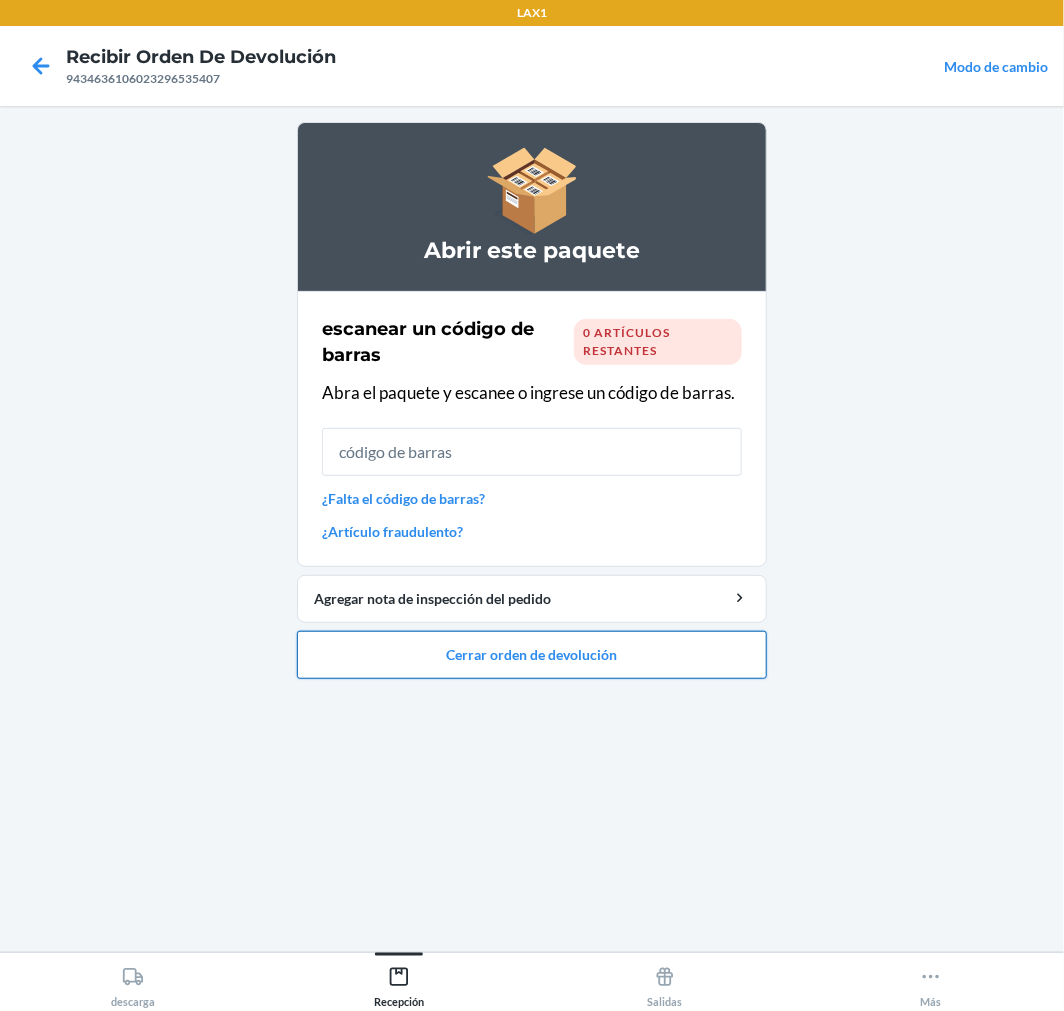 click on "Cerrar orden de devolución" at bounding box center [532, 655] 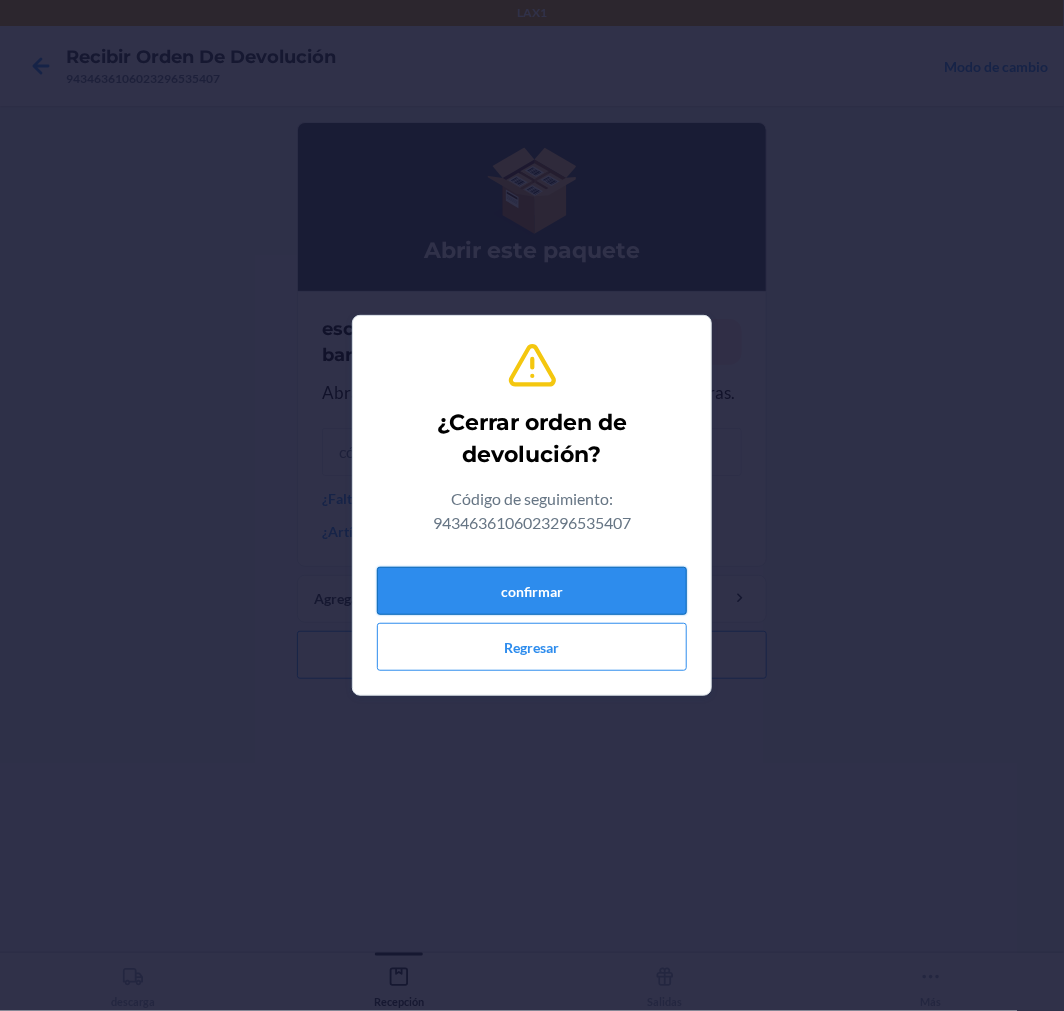 click on "confirmar" at bounding box center [532, 591] 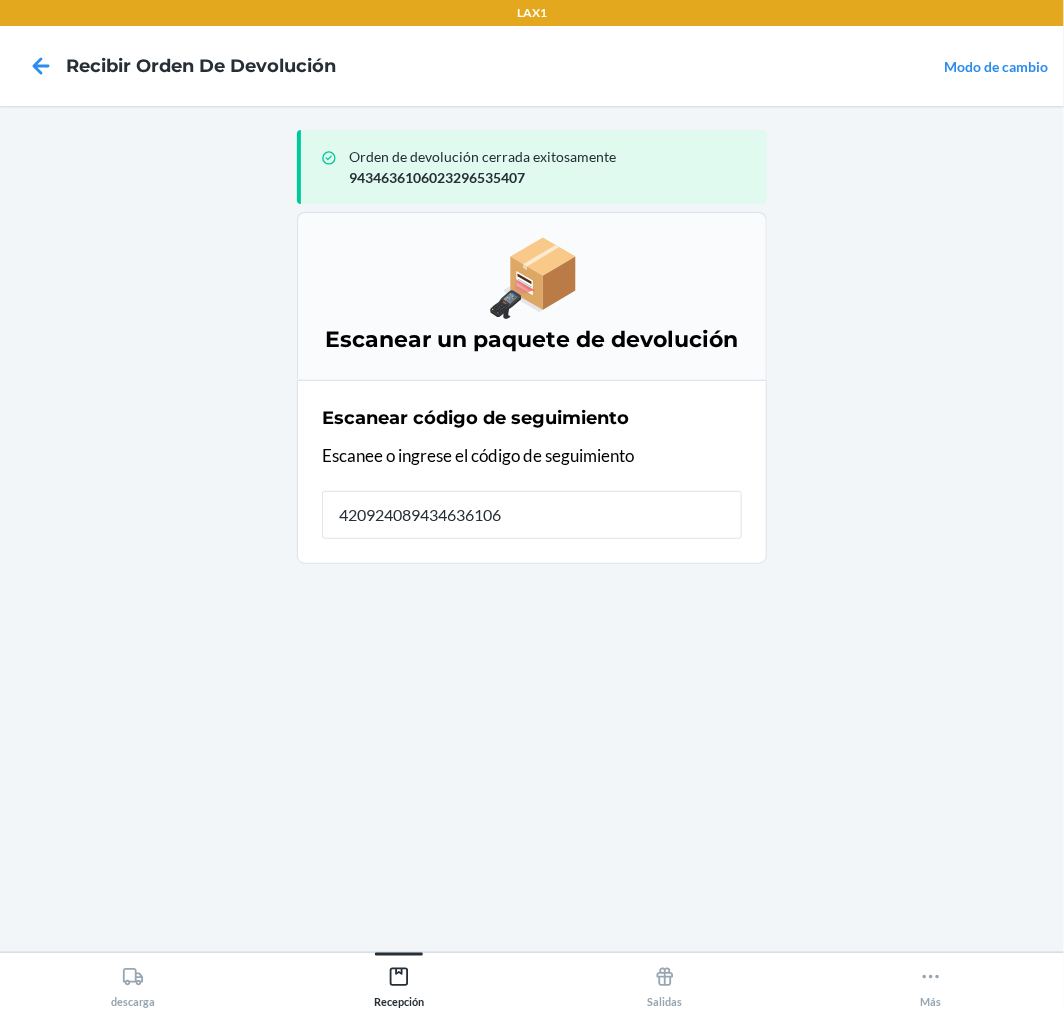 type on "4209240894346361060" 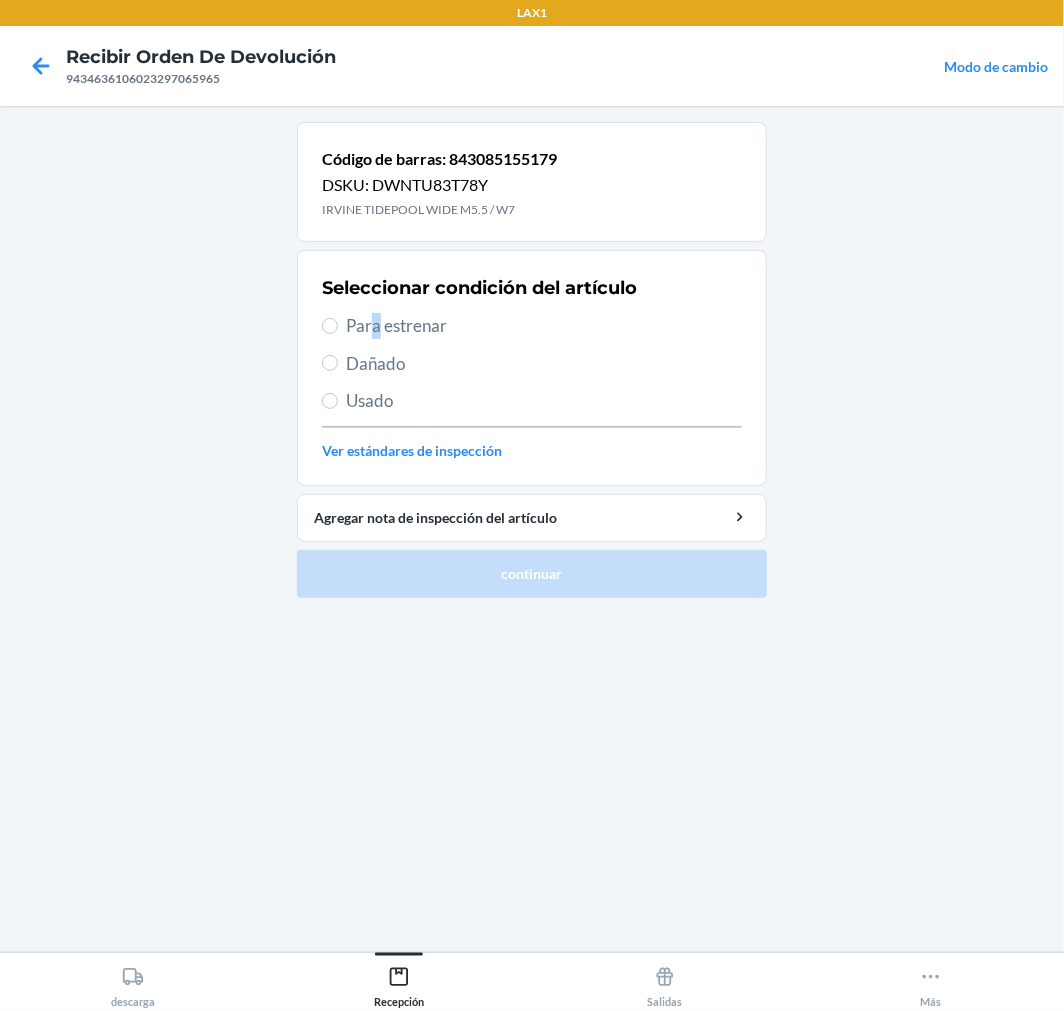 drag, startPoint x: 375, startPoint y: 318, endPoint x: 422, endPoint y: 432, distance: 123.308556 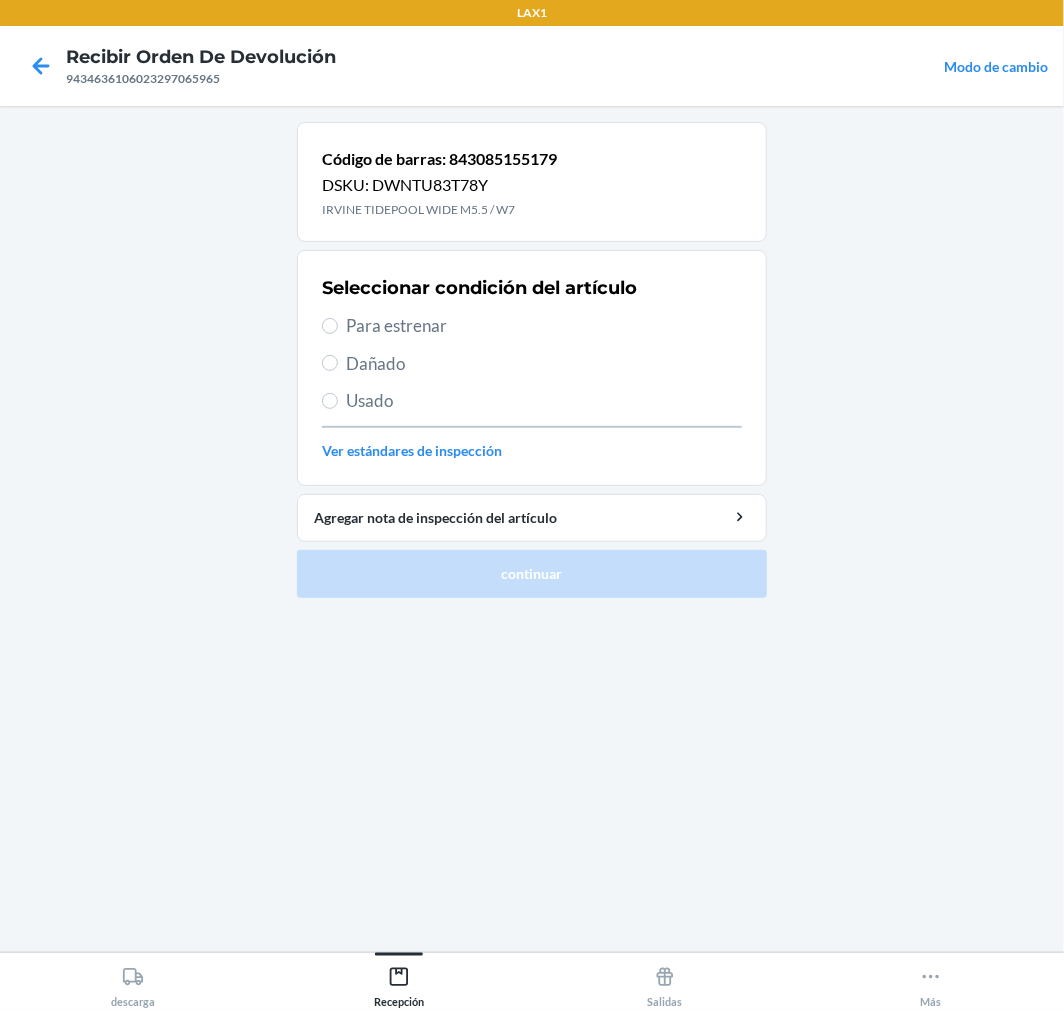 click on "Para estrenar" at bounding box center [544, 326] 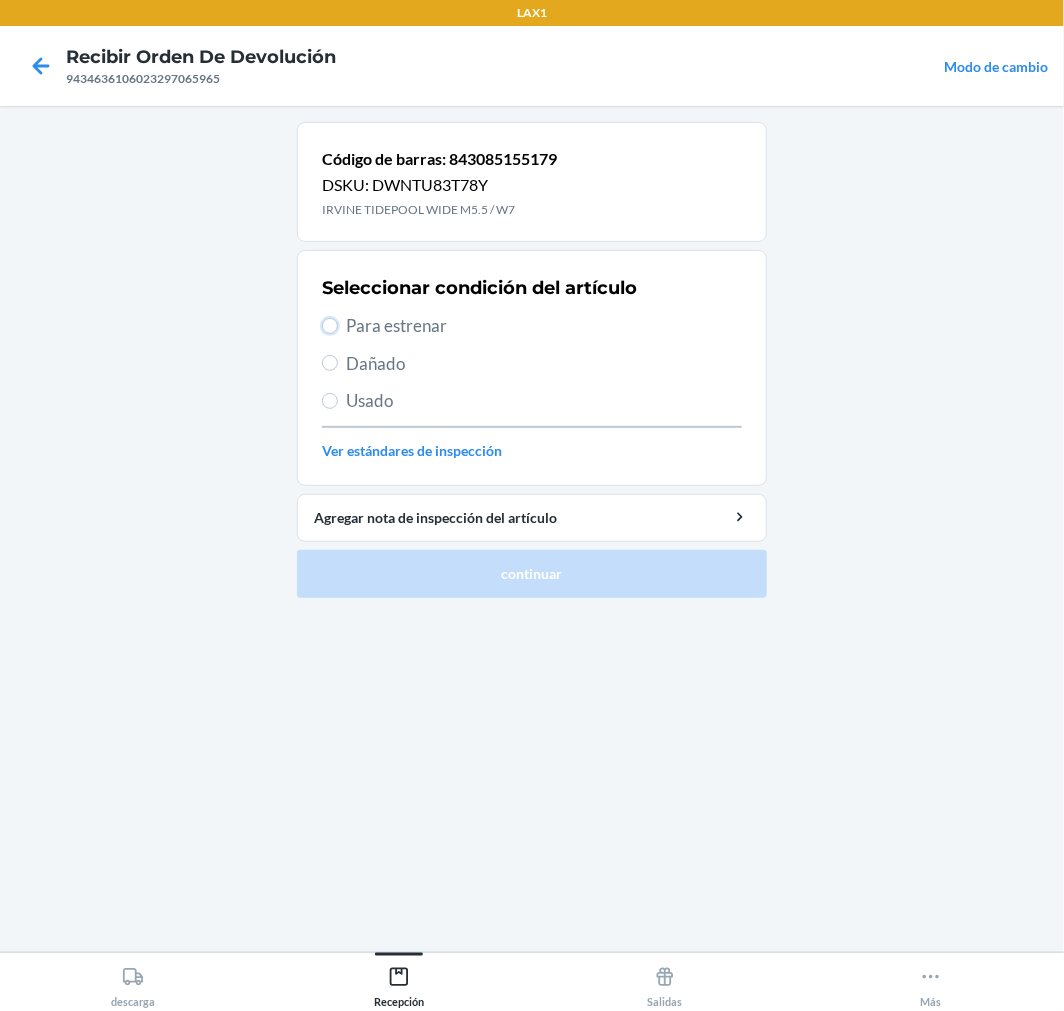 click on "Para estrenar" at bounding box center (330, 326) 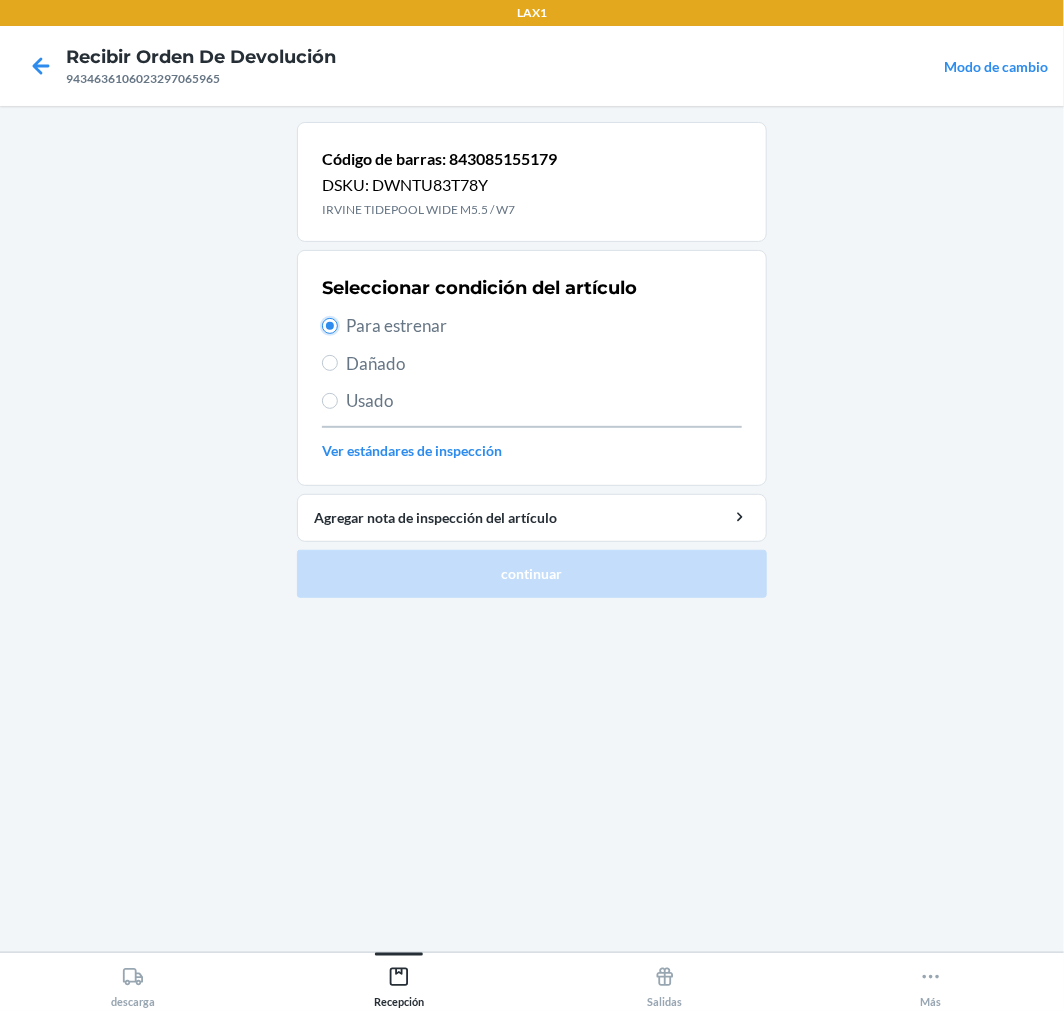 radio on "true" 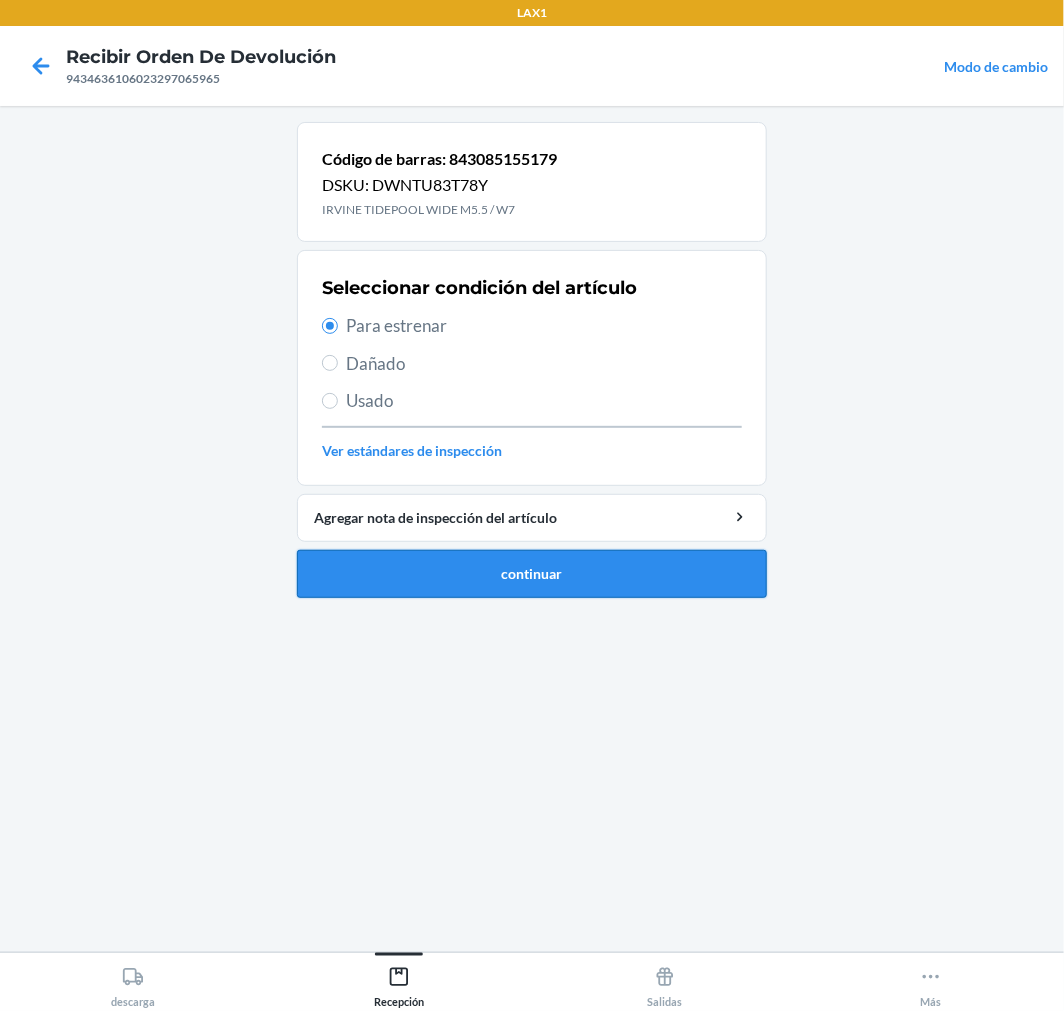 click on "continuar" at bounding box center [532, 574] 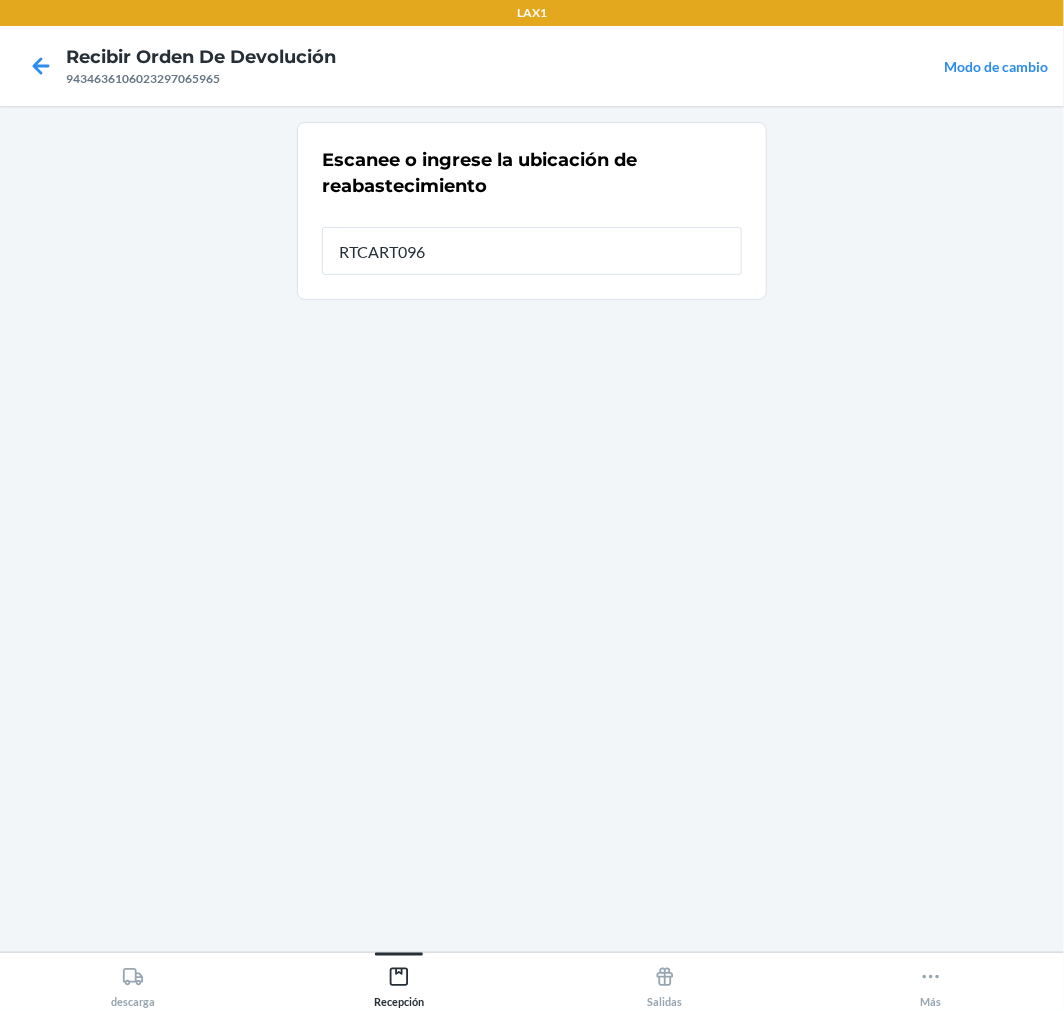 type on "RTCART096" 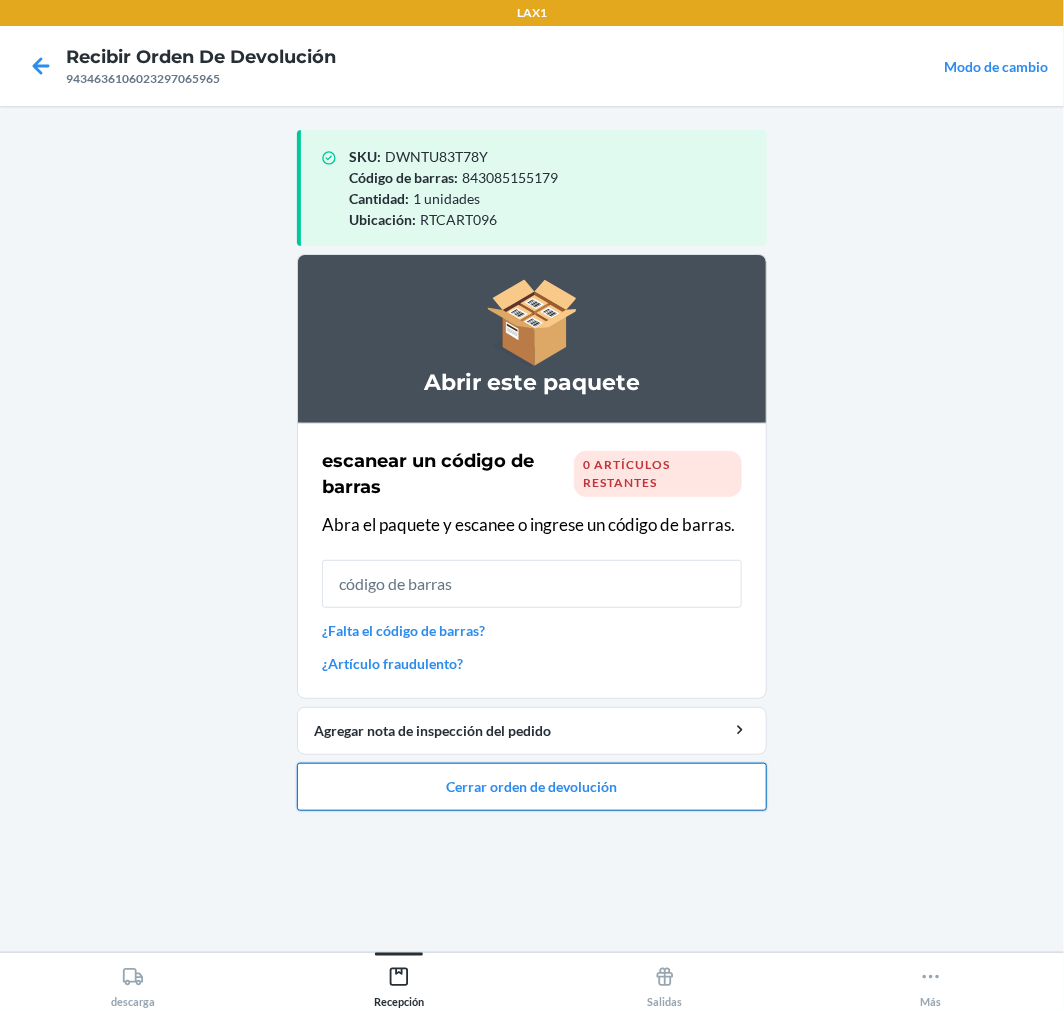 click on "Cerrar orden de devolución" at bounding box center (532, 787) 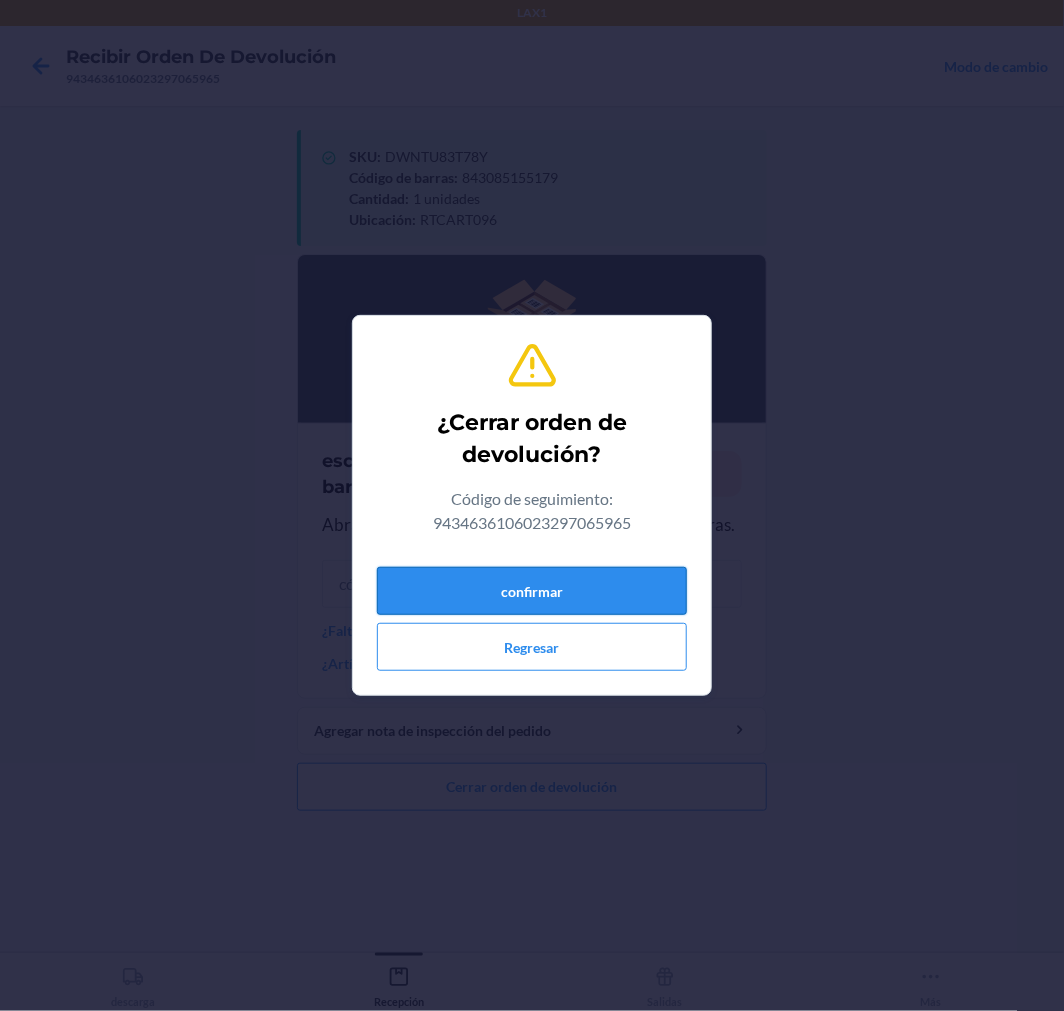 click on "confirmar" at bounding box center (532, 591) 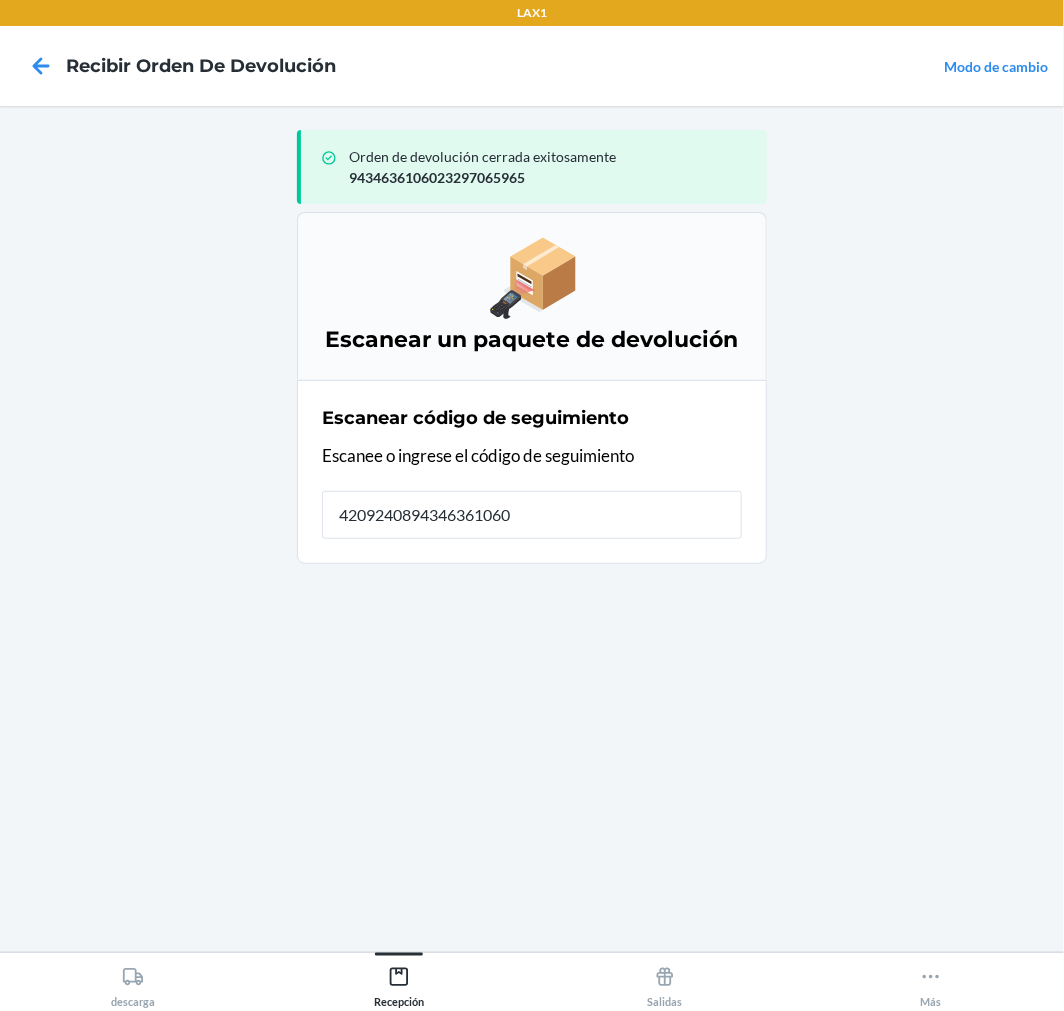 type on "42092408943463610602" 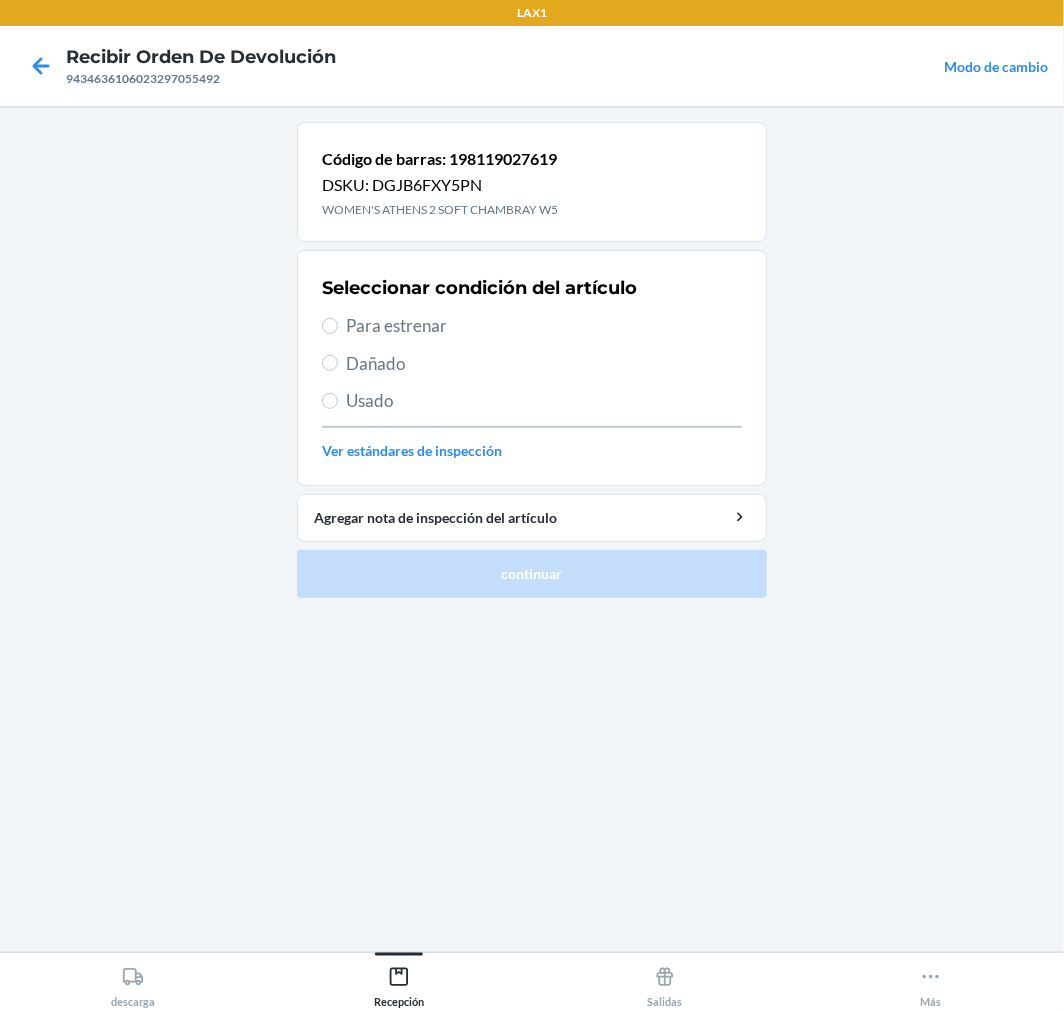 click on "Para estrenar" at bounding box center (544, 326) 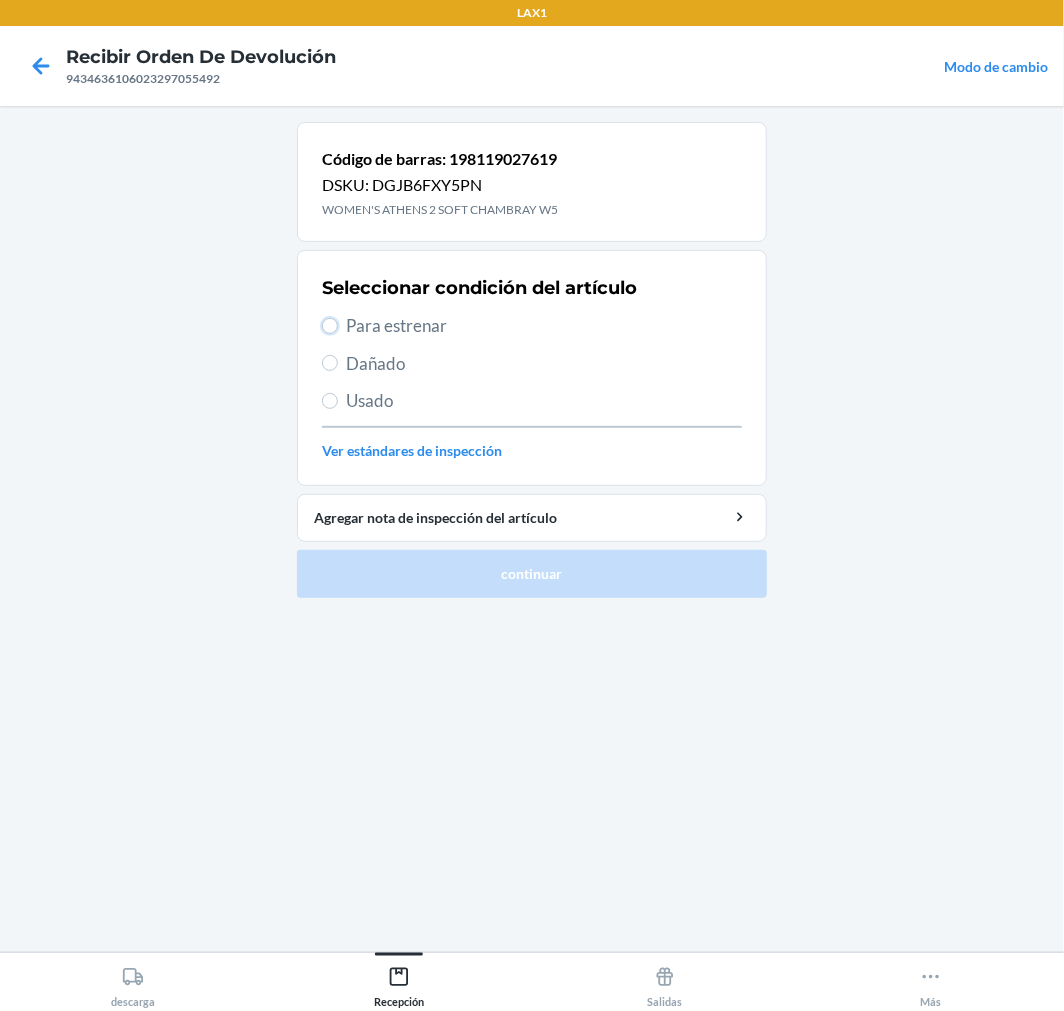click on "Para estrenar" at bounding box center (330, 326) 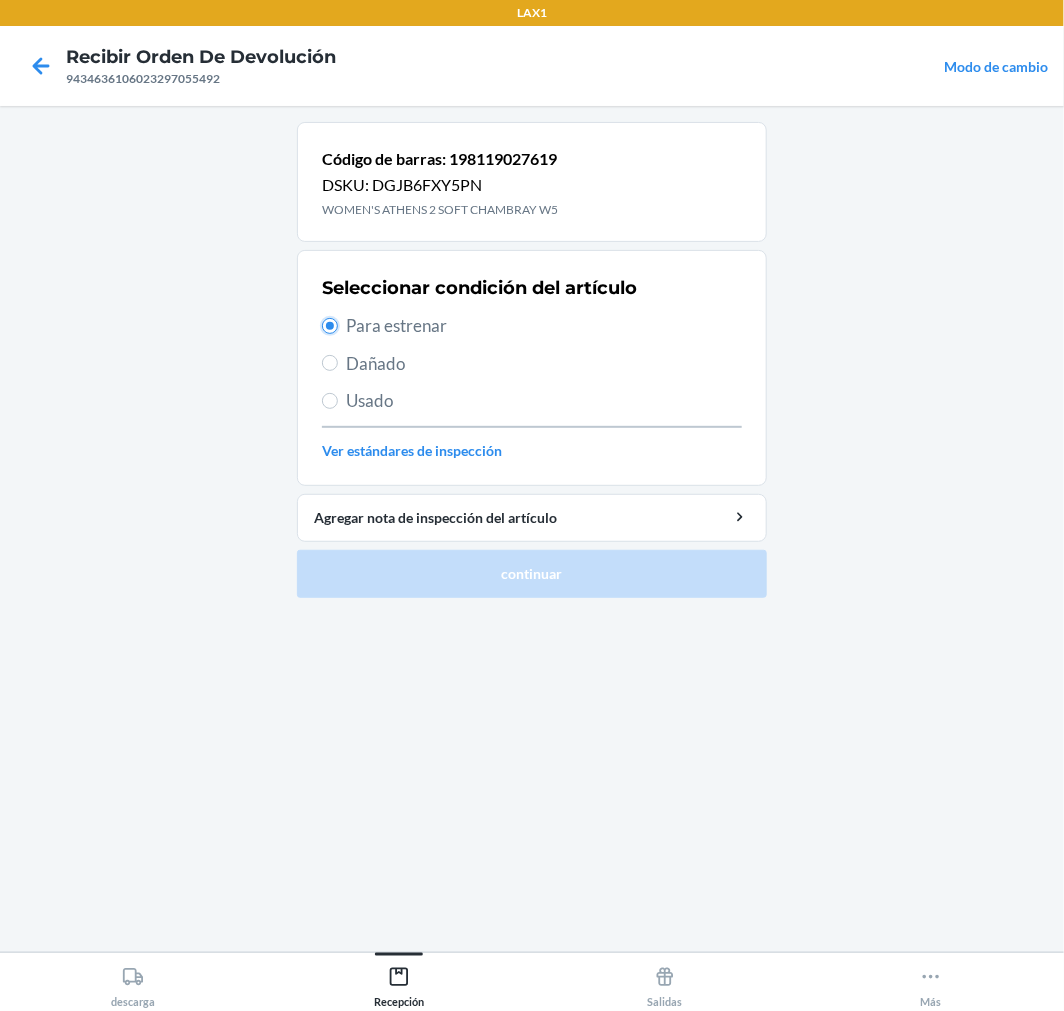 radio on "true" 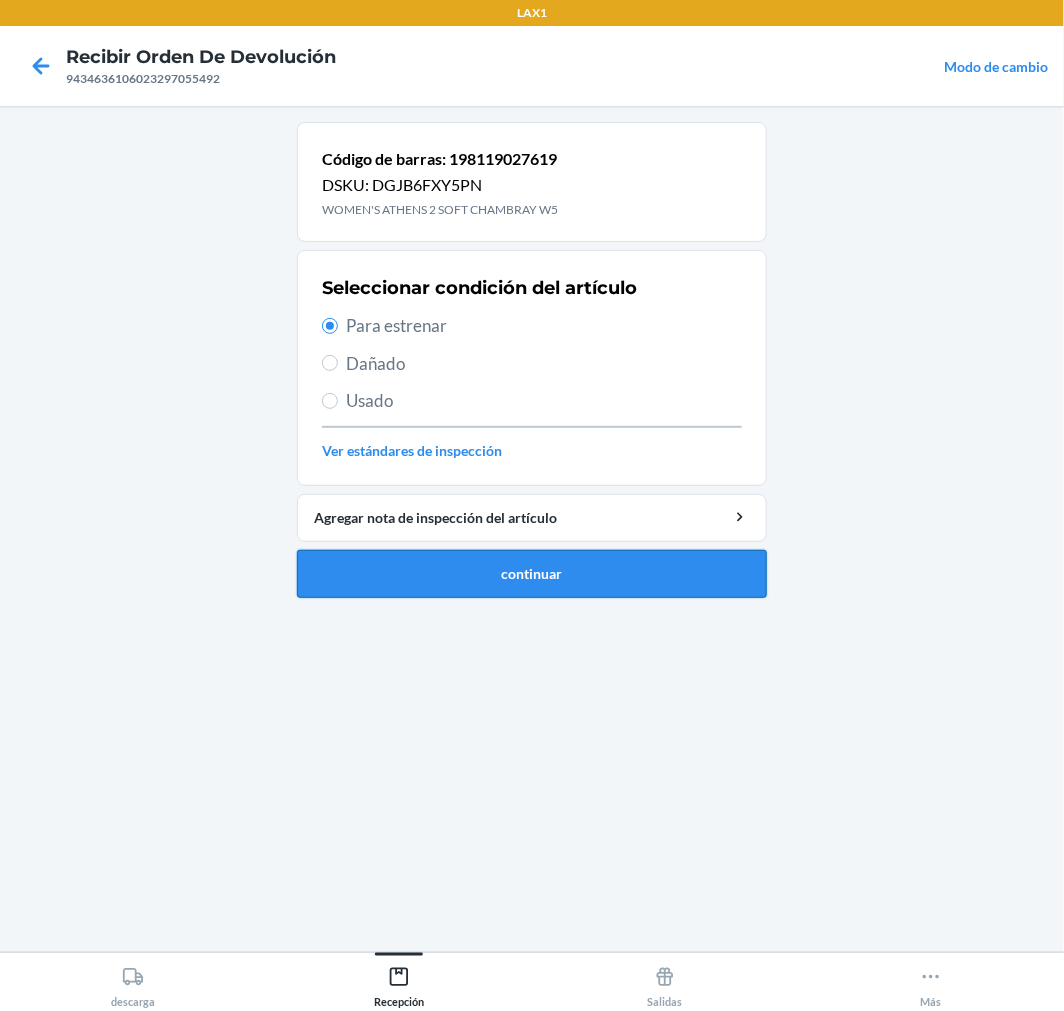 click on "continuar" at bounding box center [532, 574] 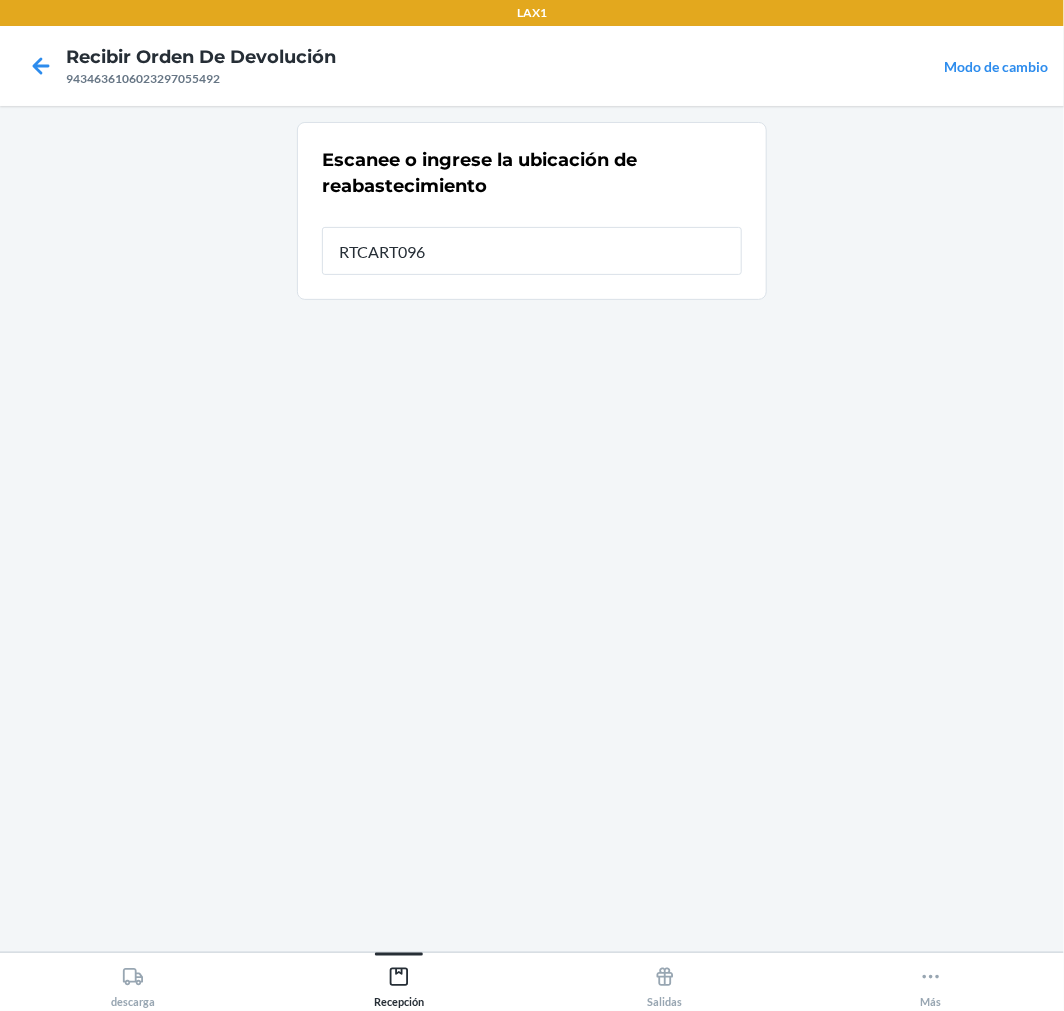 type on "RTCART096" 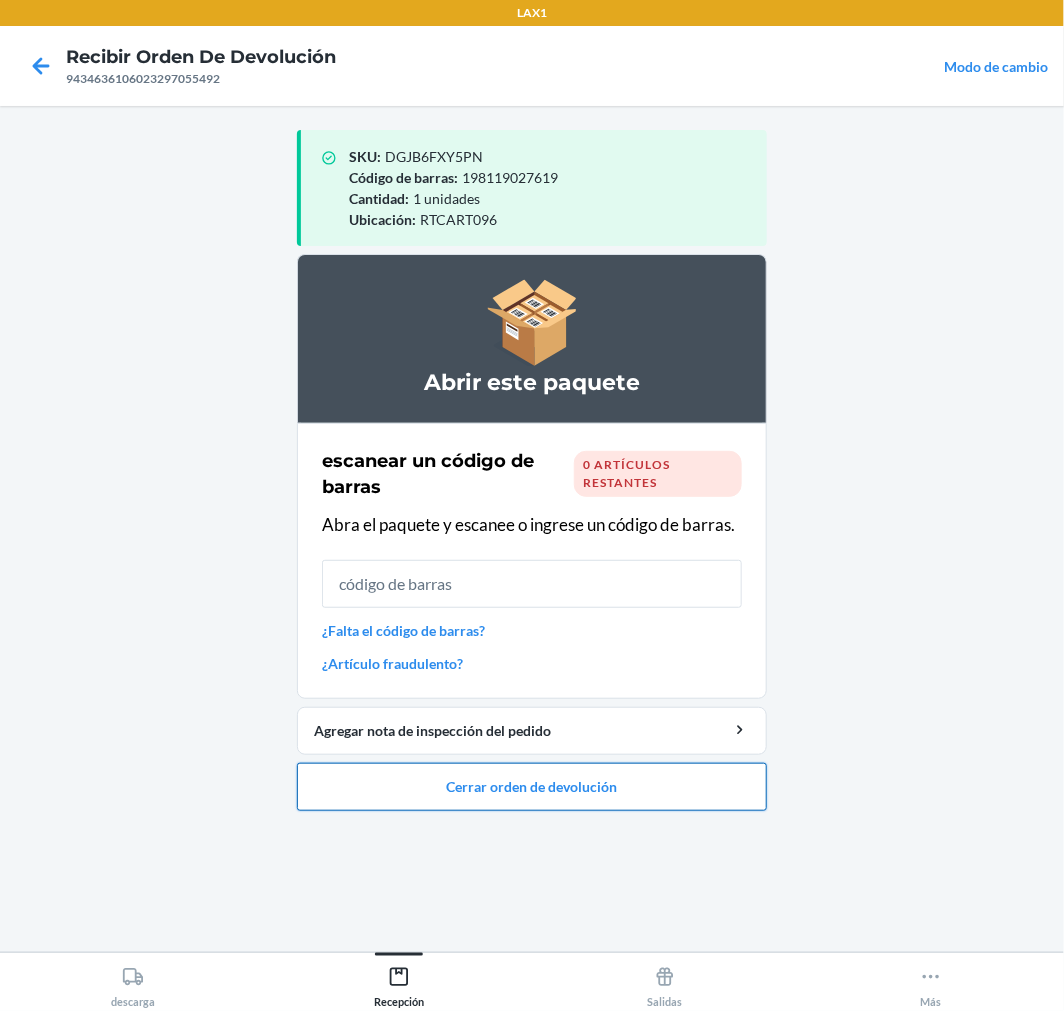 click on "Cerrar orden de devolución" at bounding box center (532, 787) 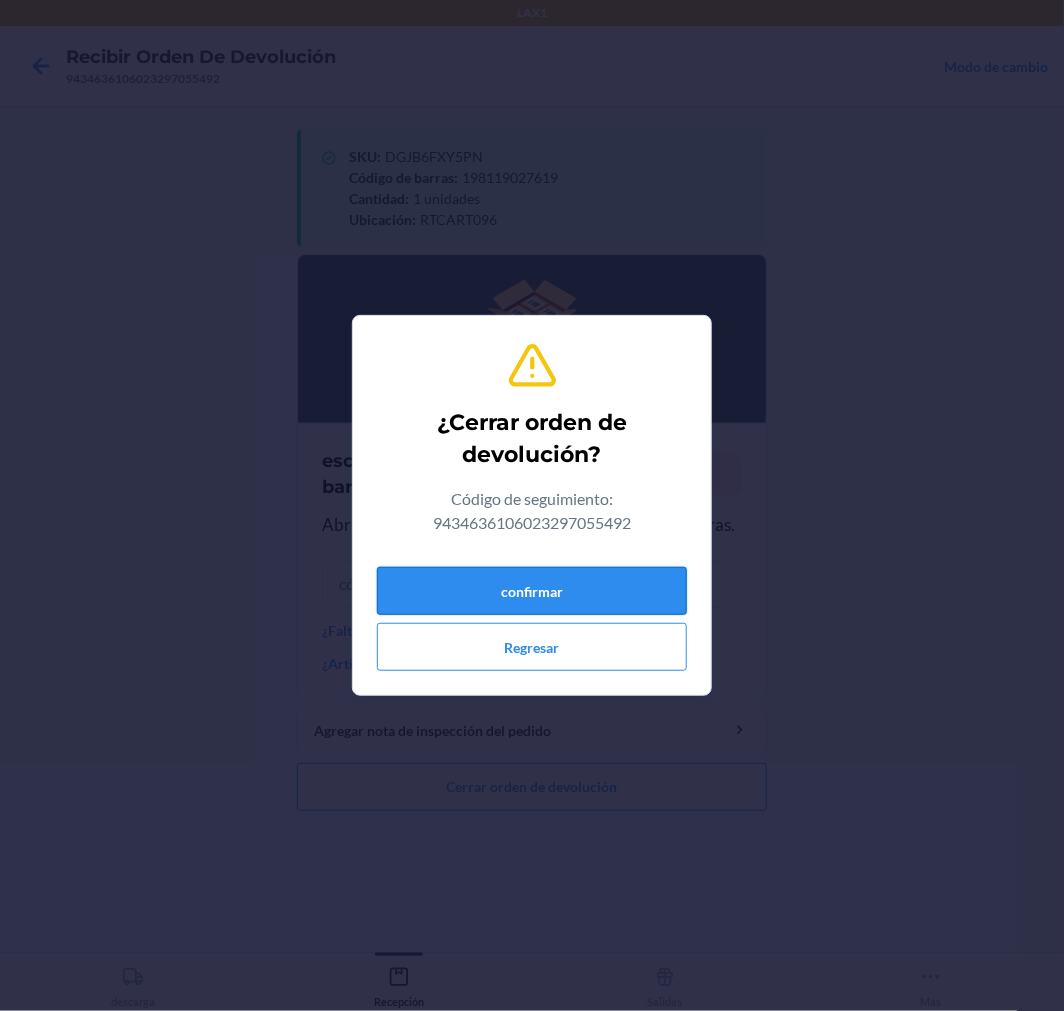 click on "confirmar" at bounding box center [532, 591] 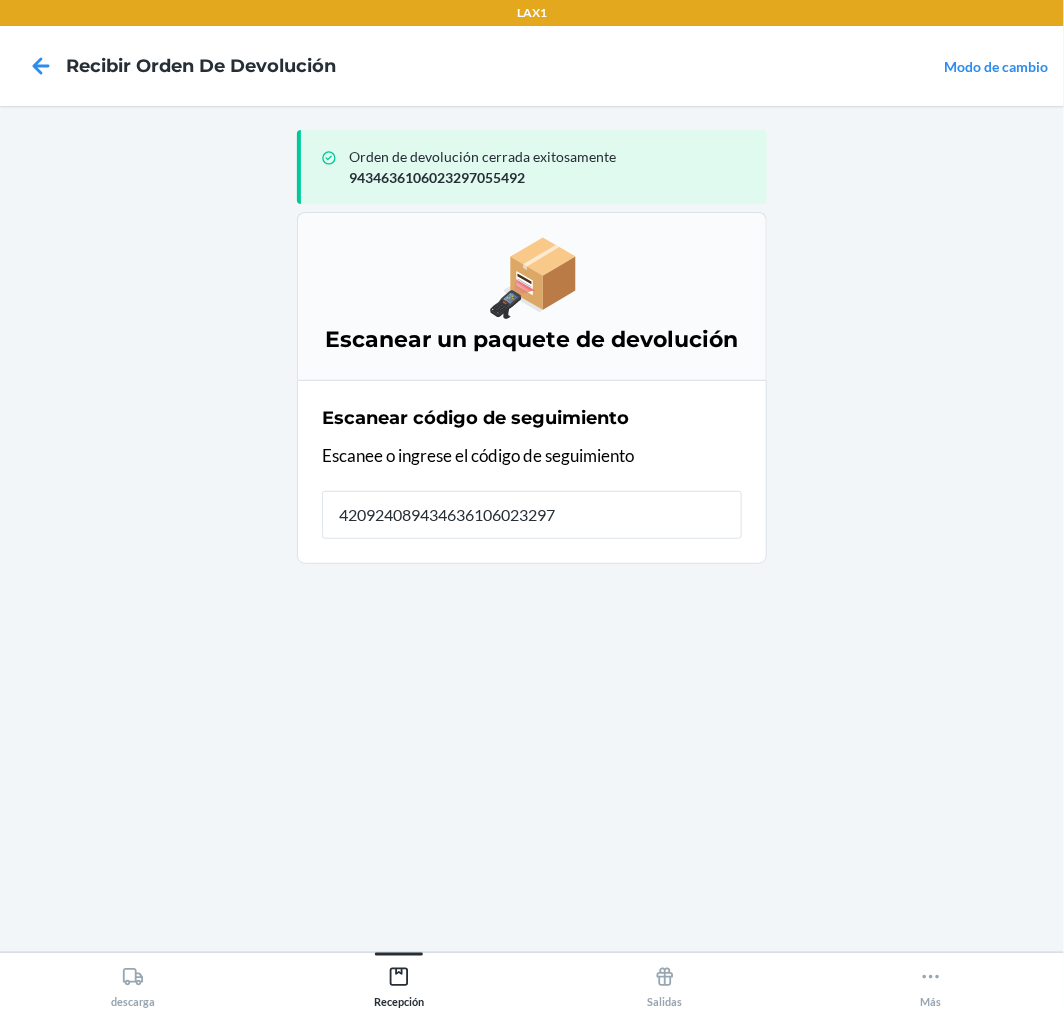 type on "4209240894346361060232973" 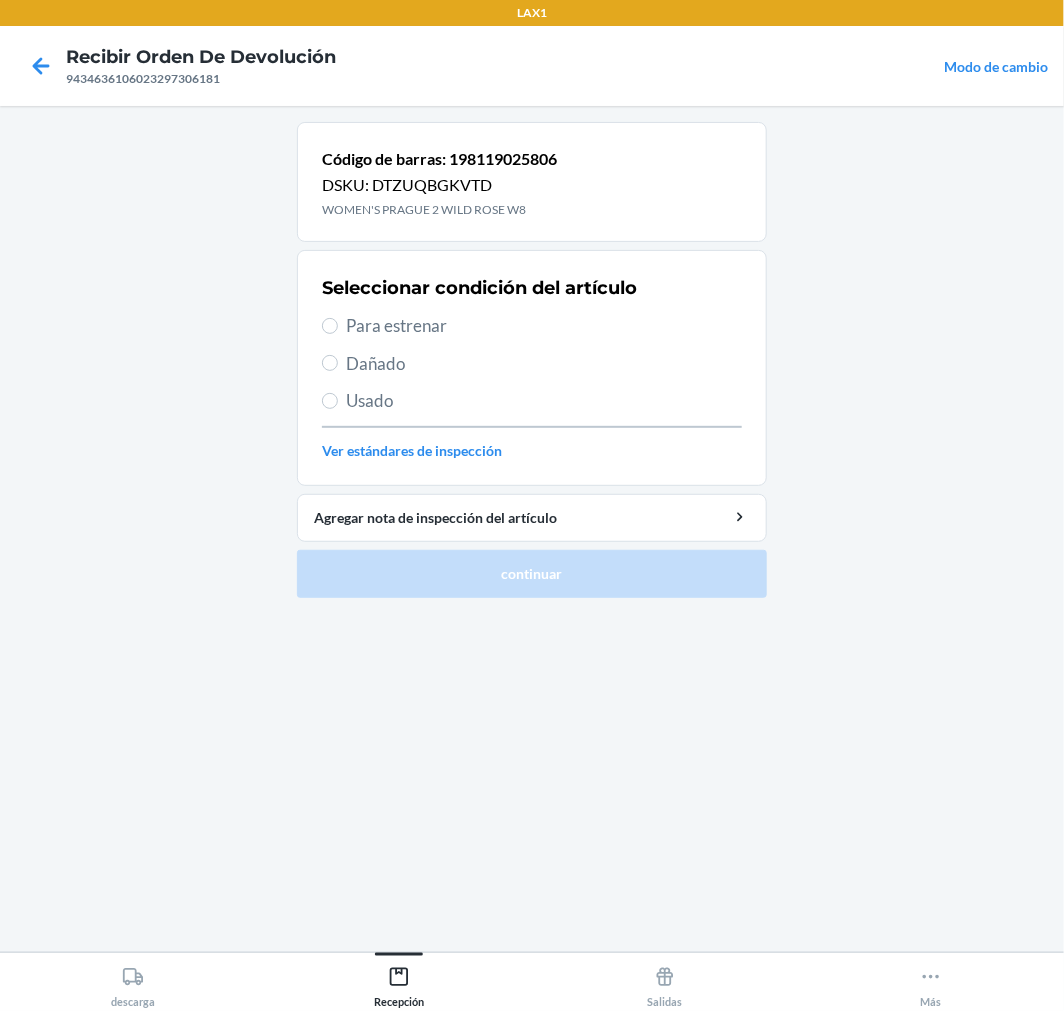 click on "Para estrenar" at bounding box center (544, 326) 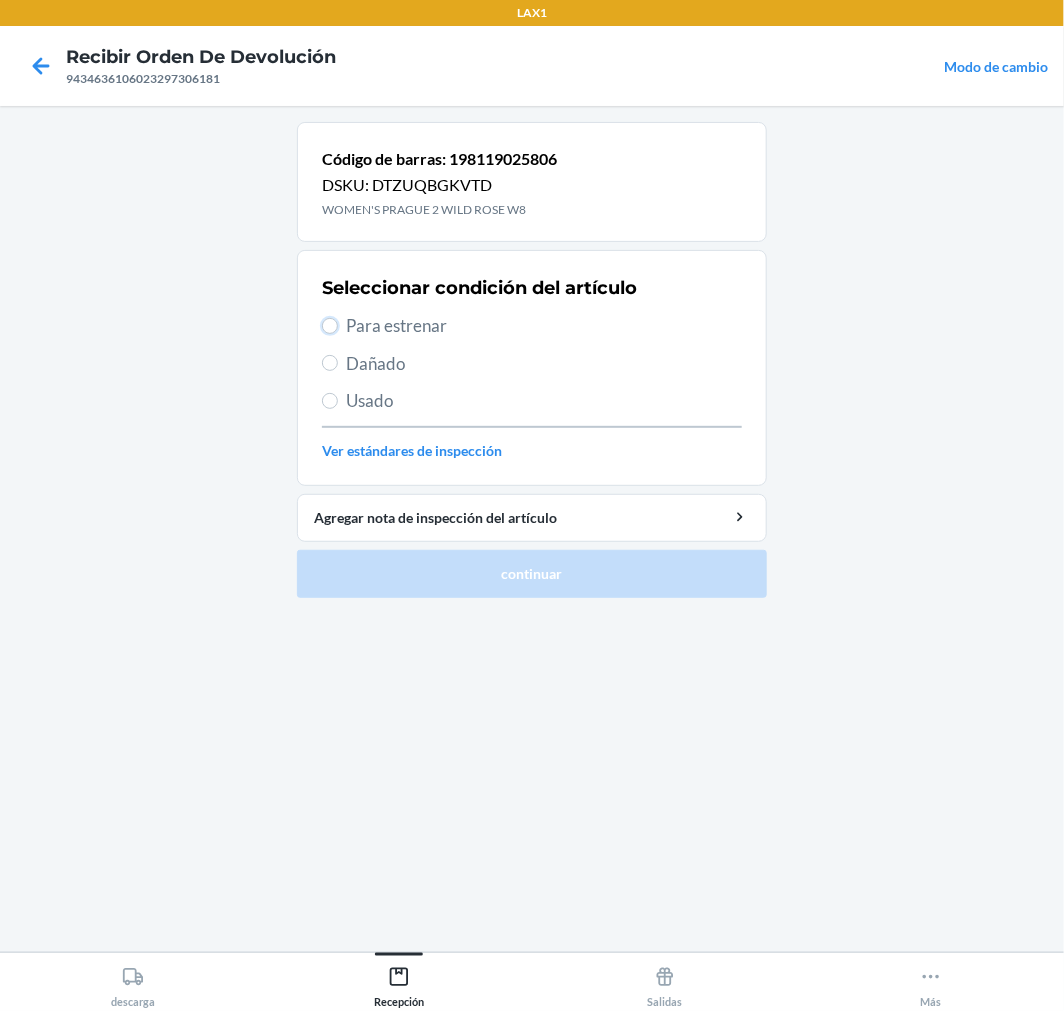 click on "Para estrenar" at bounding box center (330, 326) 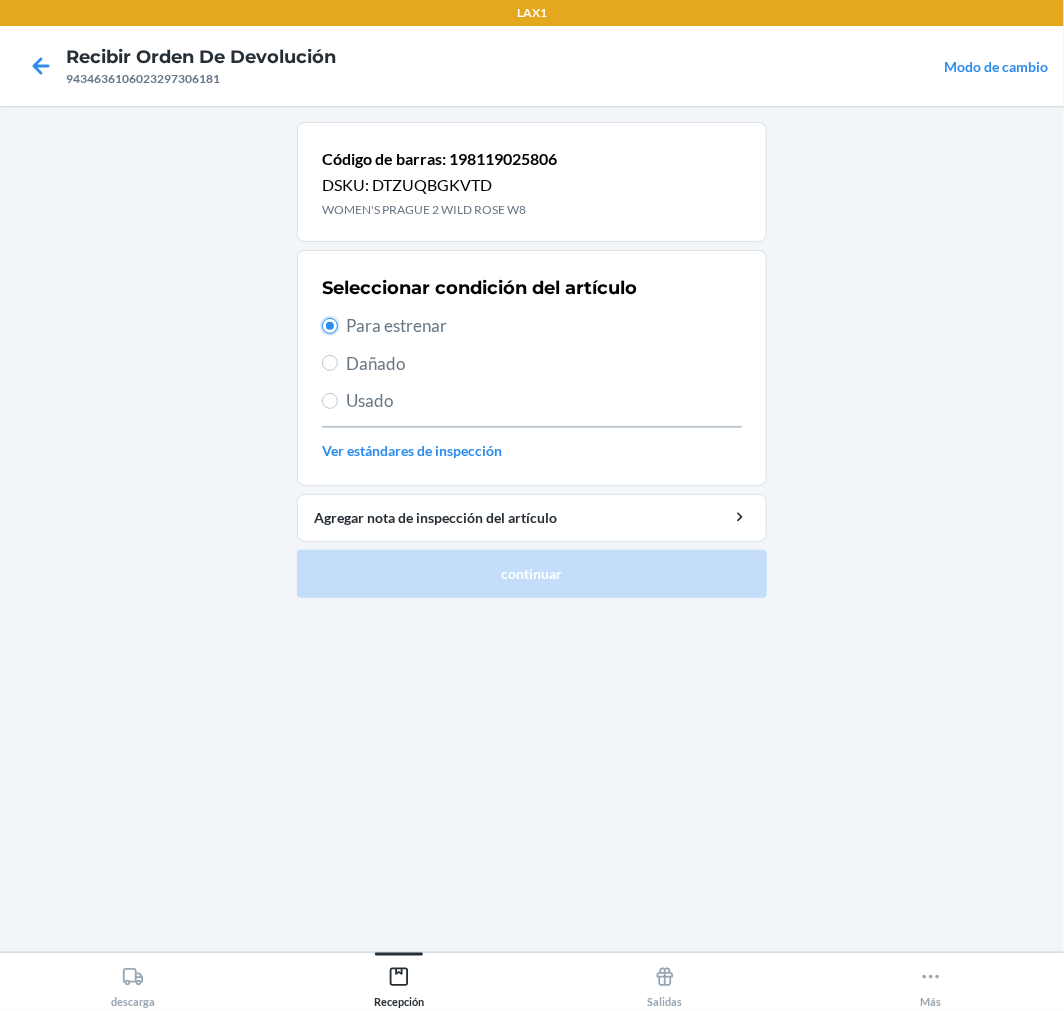 radio on "true" 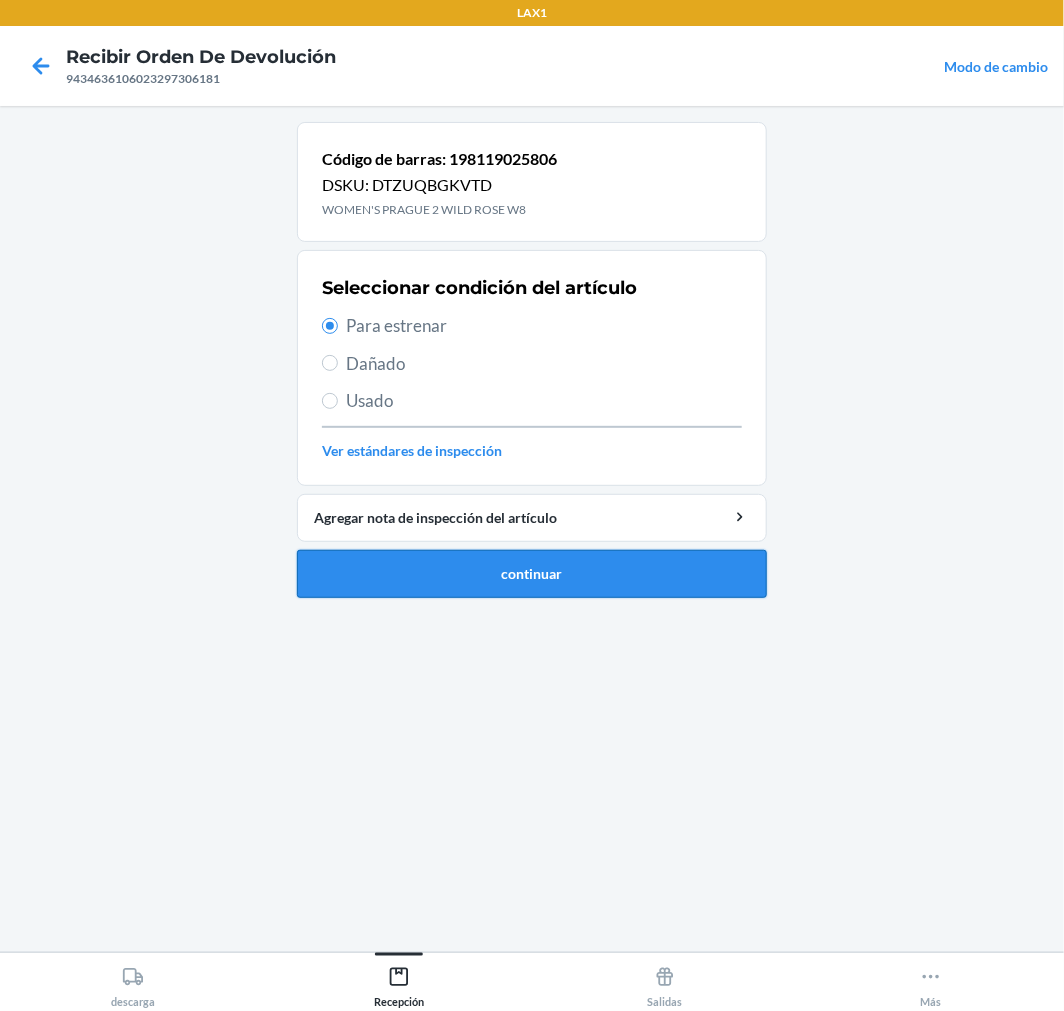 click on "continuar" at bounding box center (532, 574) 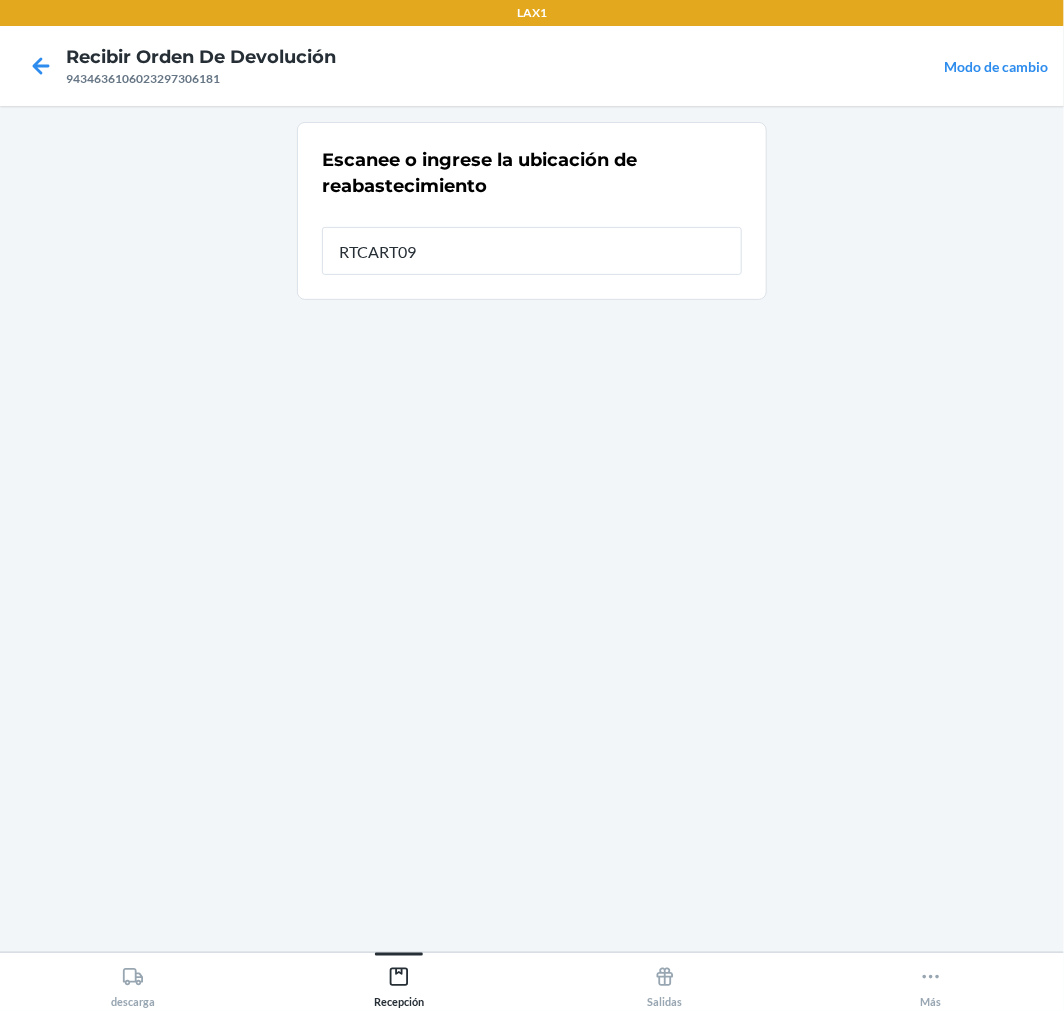 type on "RTCART096" 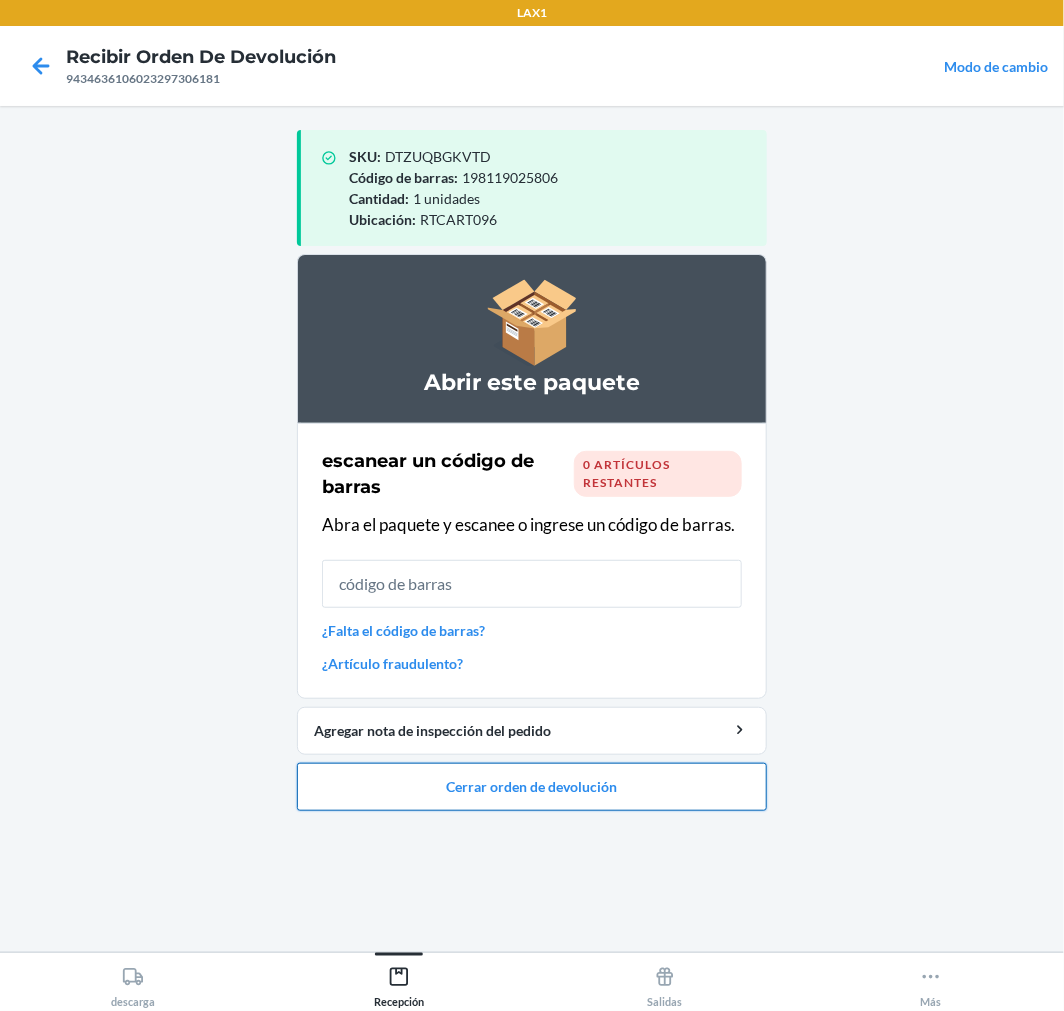 drag, startPoint x: 555, startPoint y: 792, endPoint x: 564, endPoint y: 783, distance: 12.727922 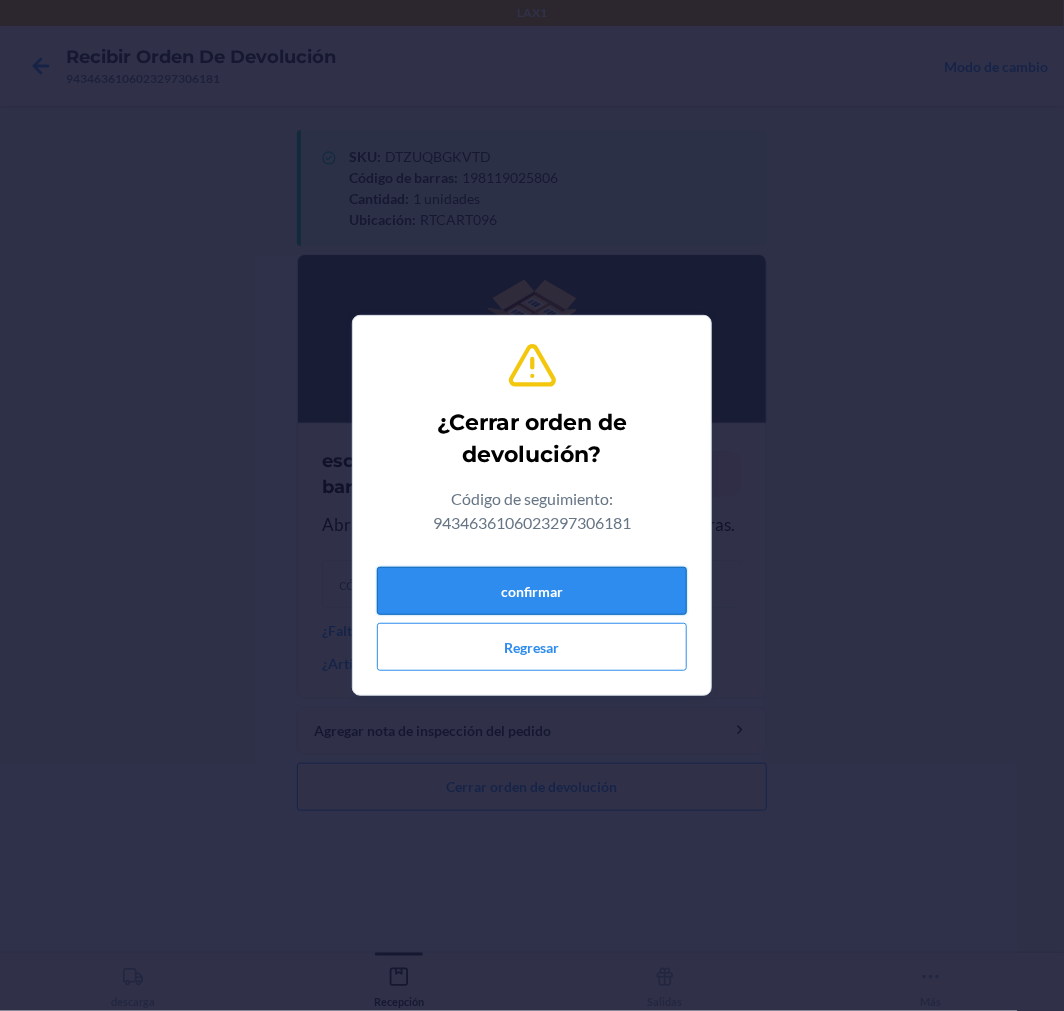click on "confirmar" at bounding box center (532, 591) 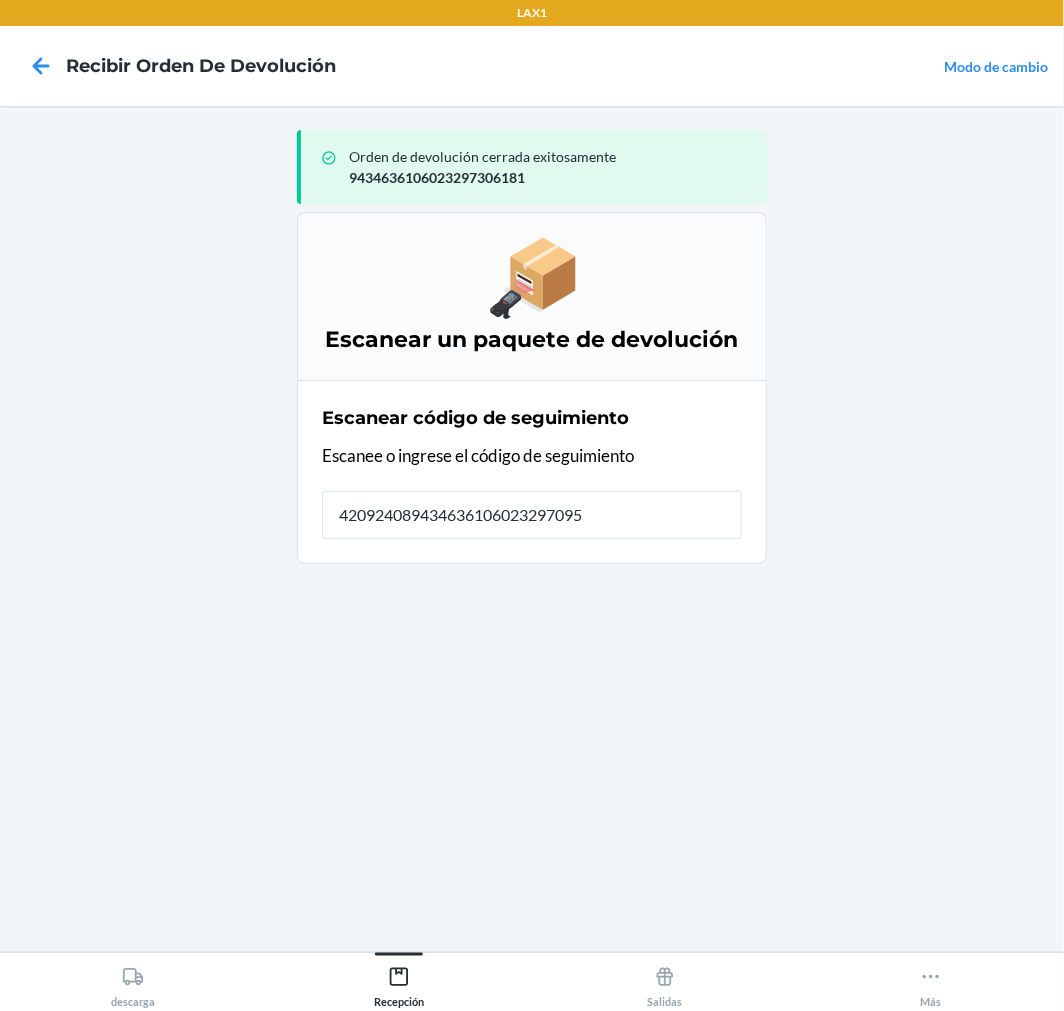 type on "4209240894346361060232970954" 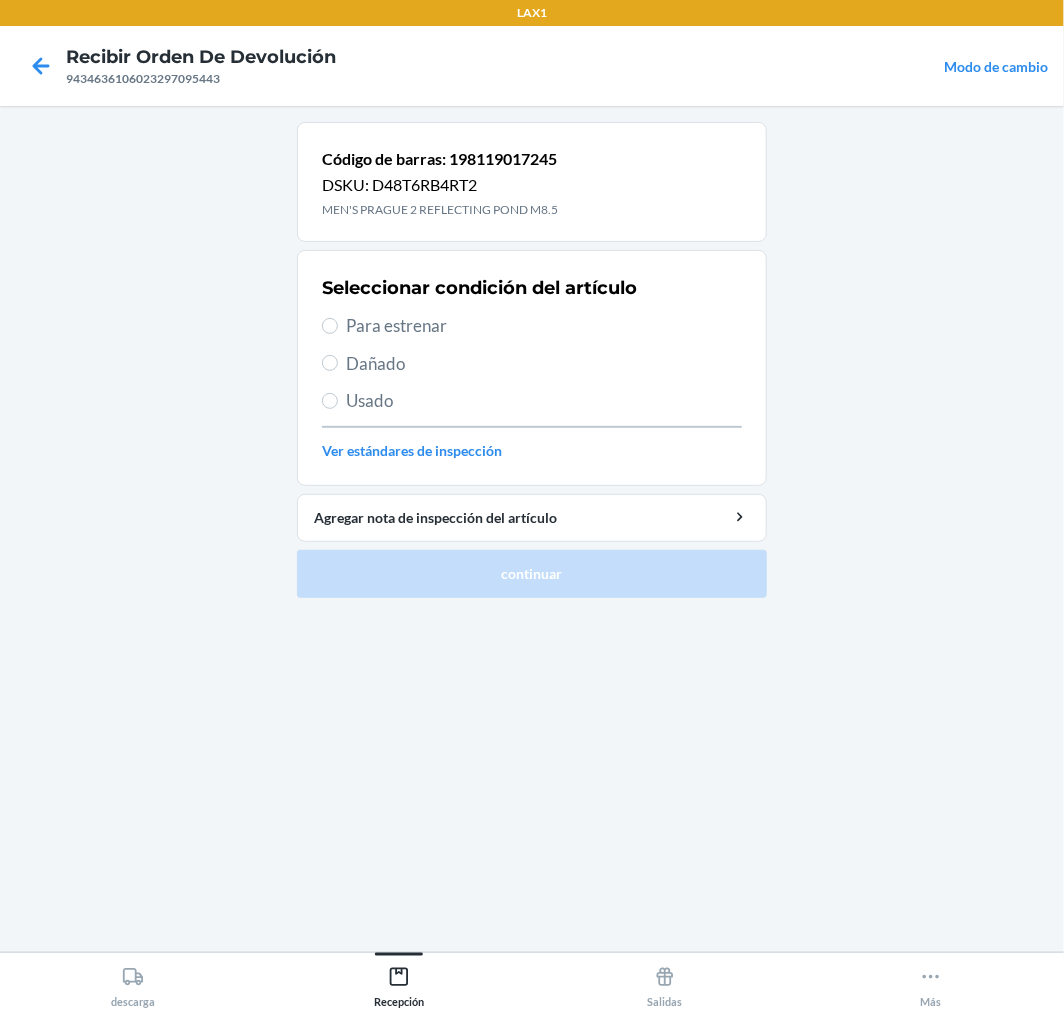 click on "Para estrenar" at bounding box center (544, 326) 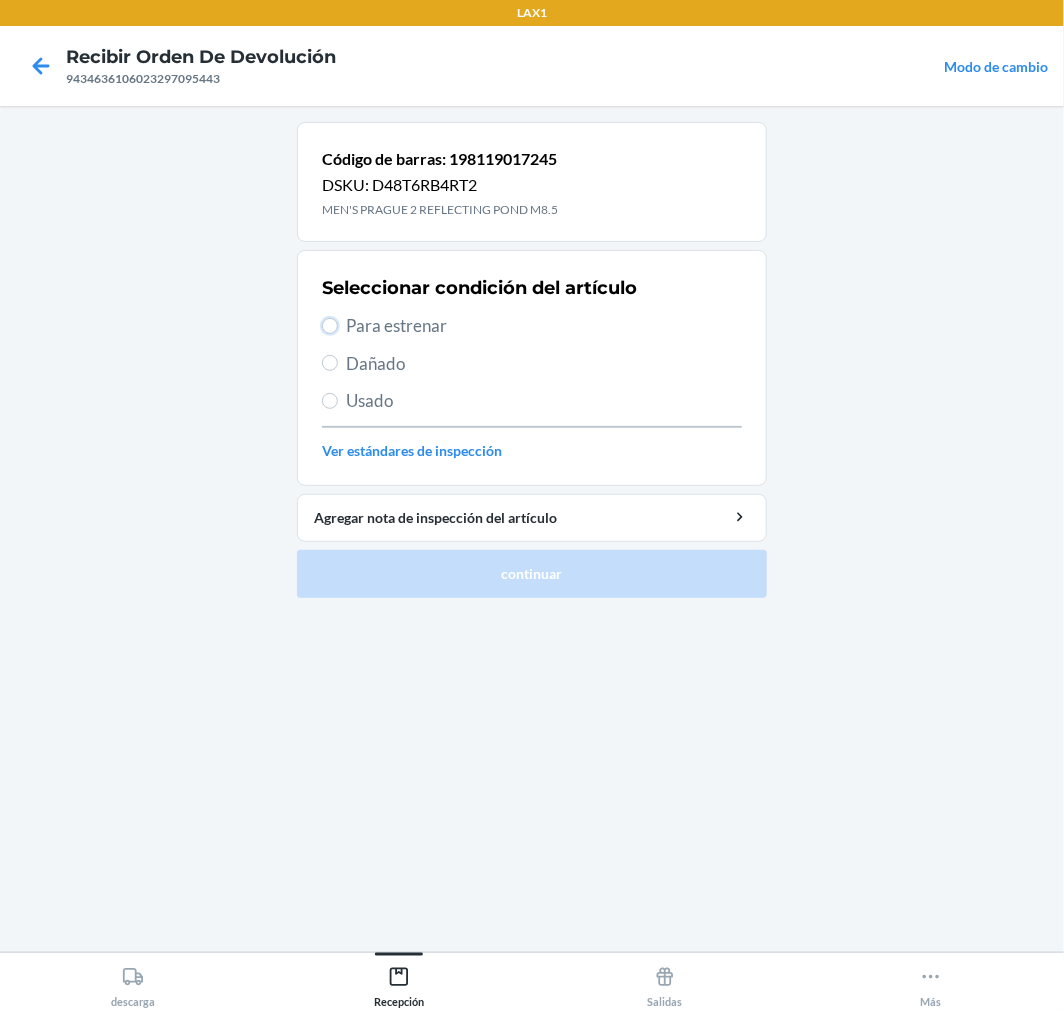 click on "Para estrenar" at bounding box center [330, 326] 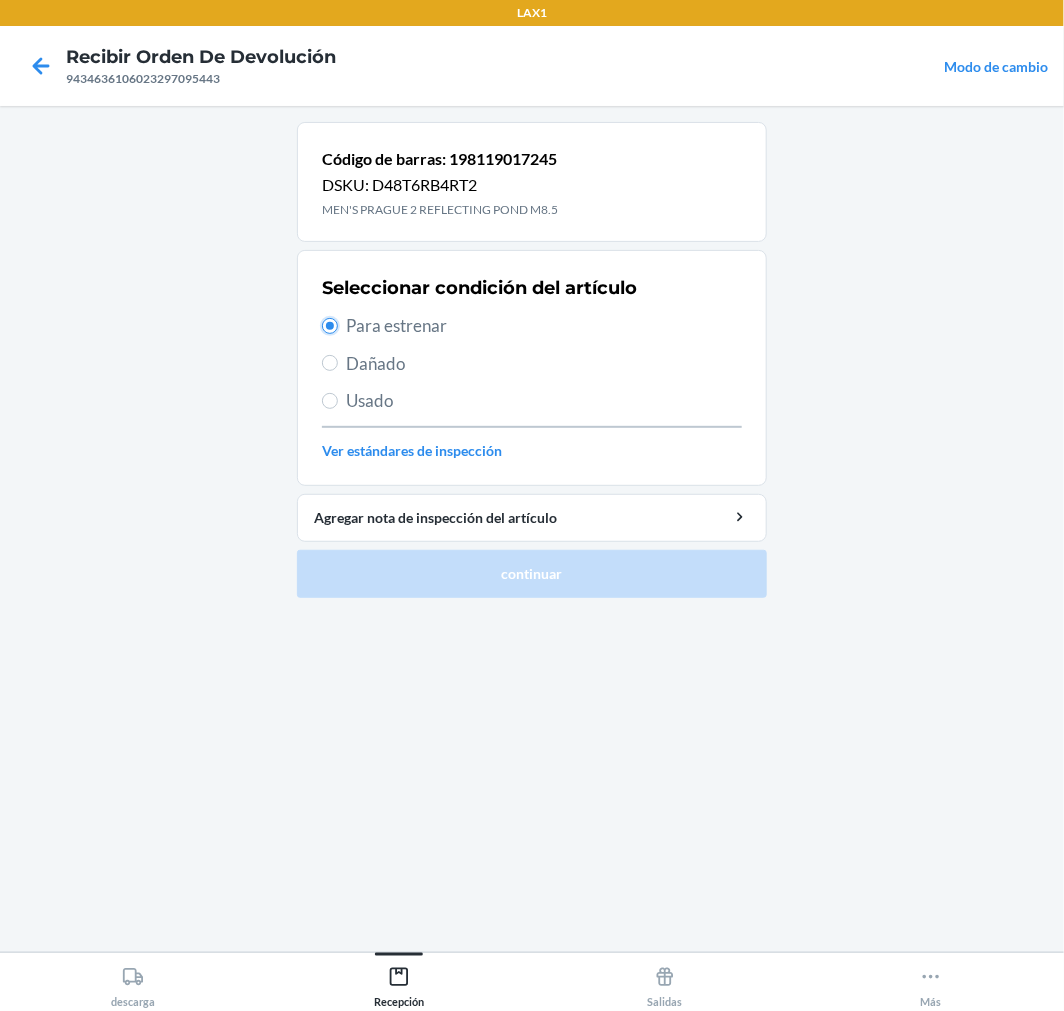 radio on "true" 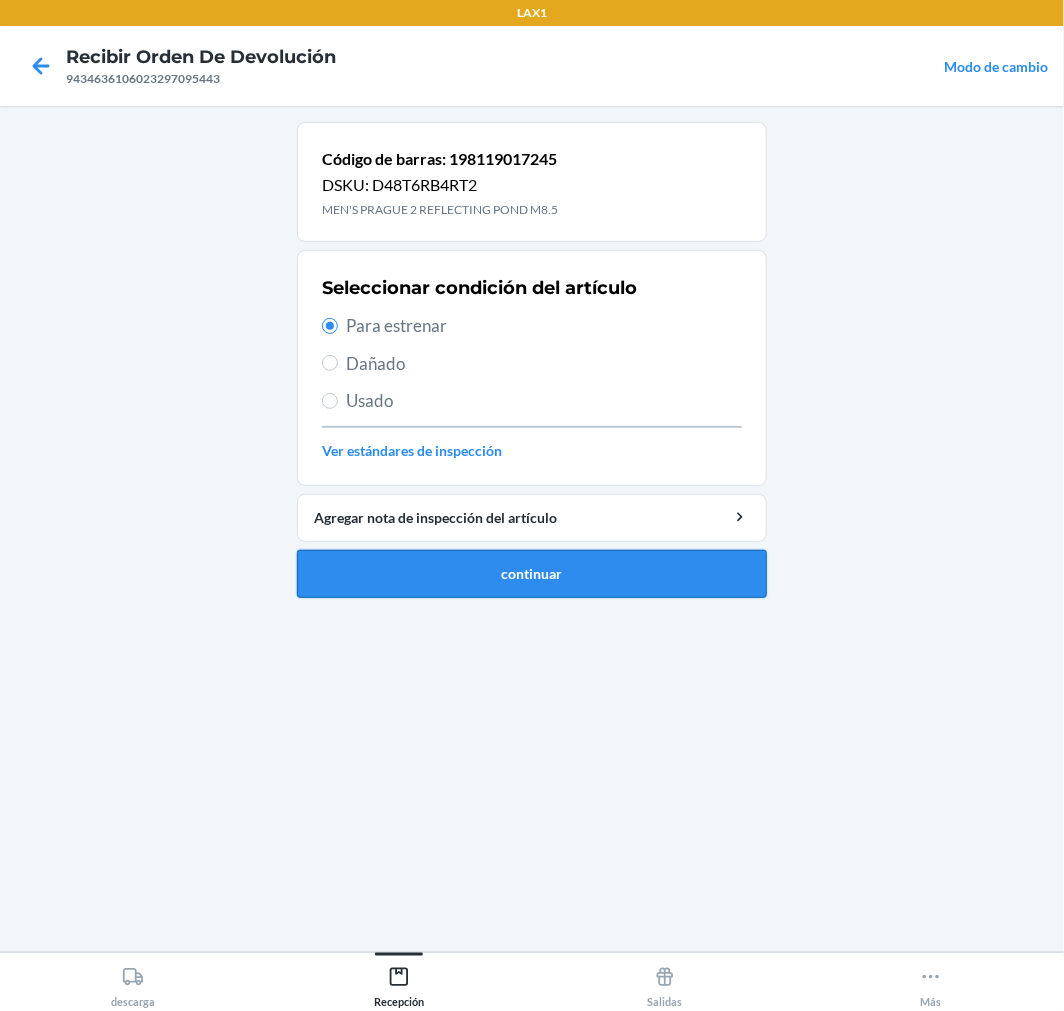 click on "continuar" at bounding box center [532, 574] 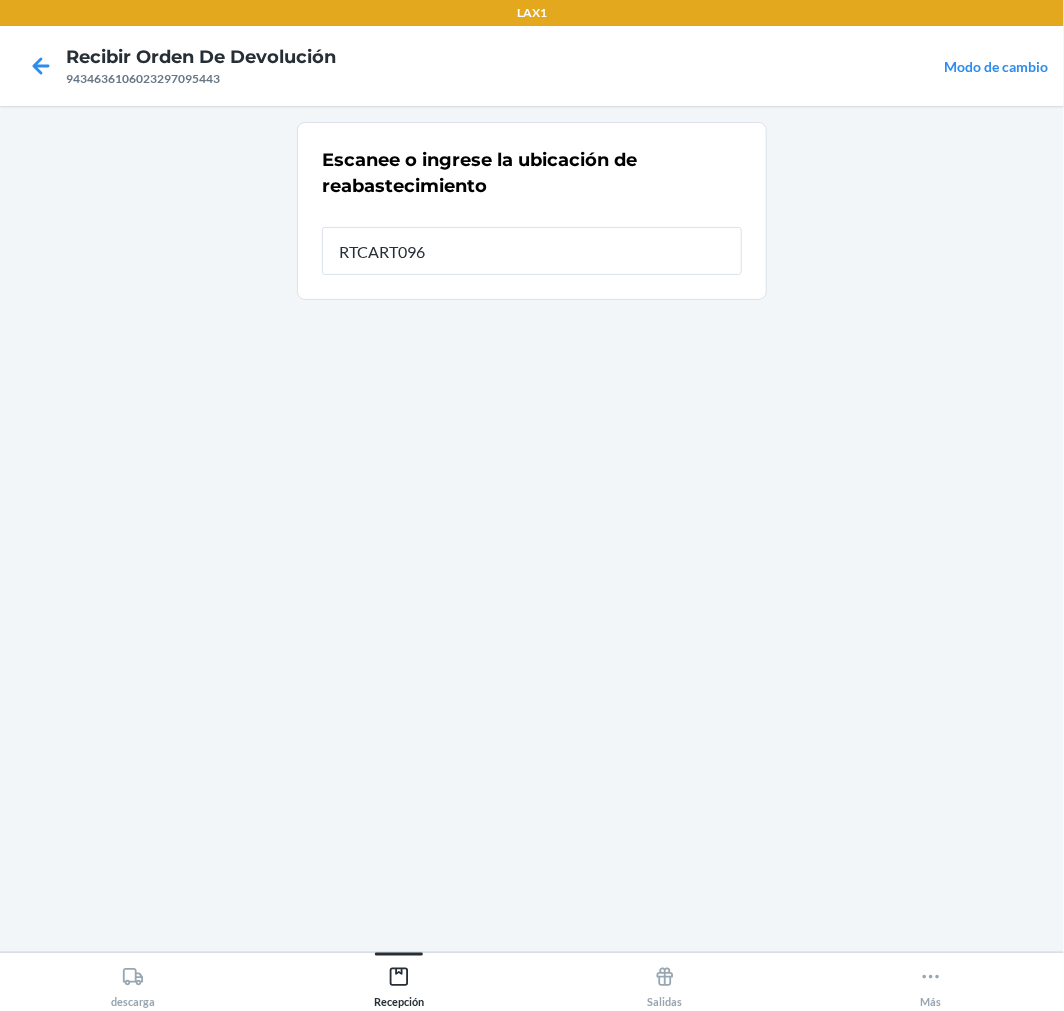 type on "RTCART096" 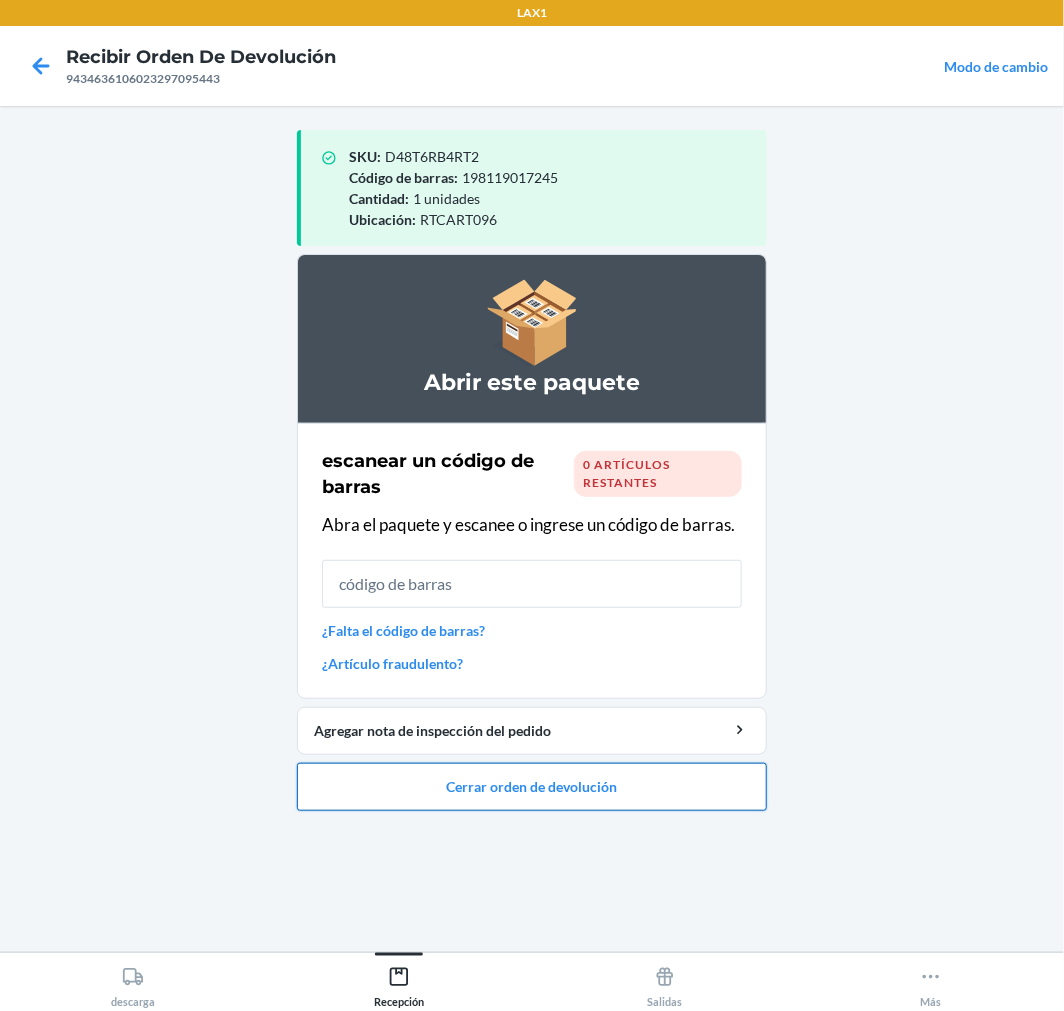 click on "Cerrar orden de devolución" at bounding box center (532, 787) 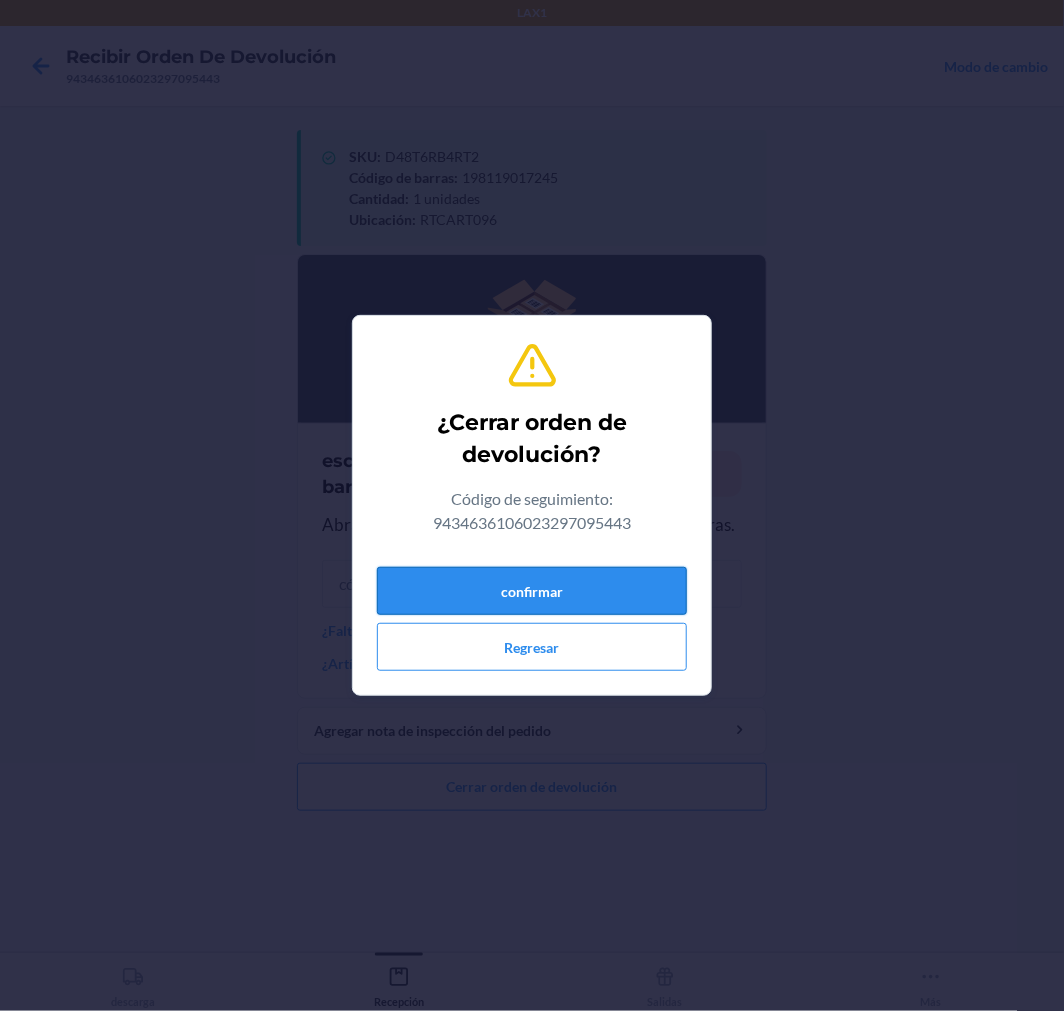 click on "confirmar" at bounding box center [532, 591] 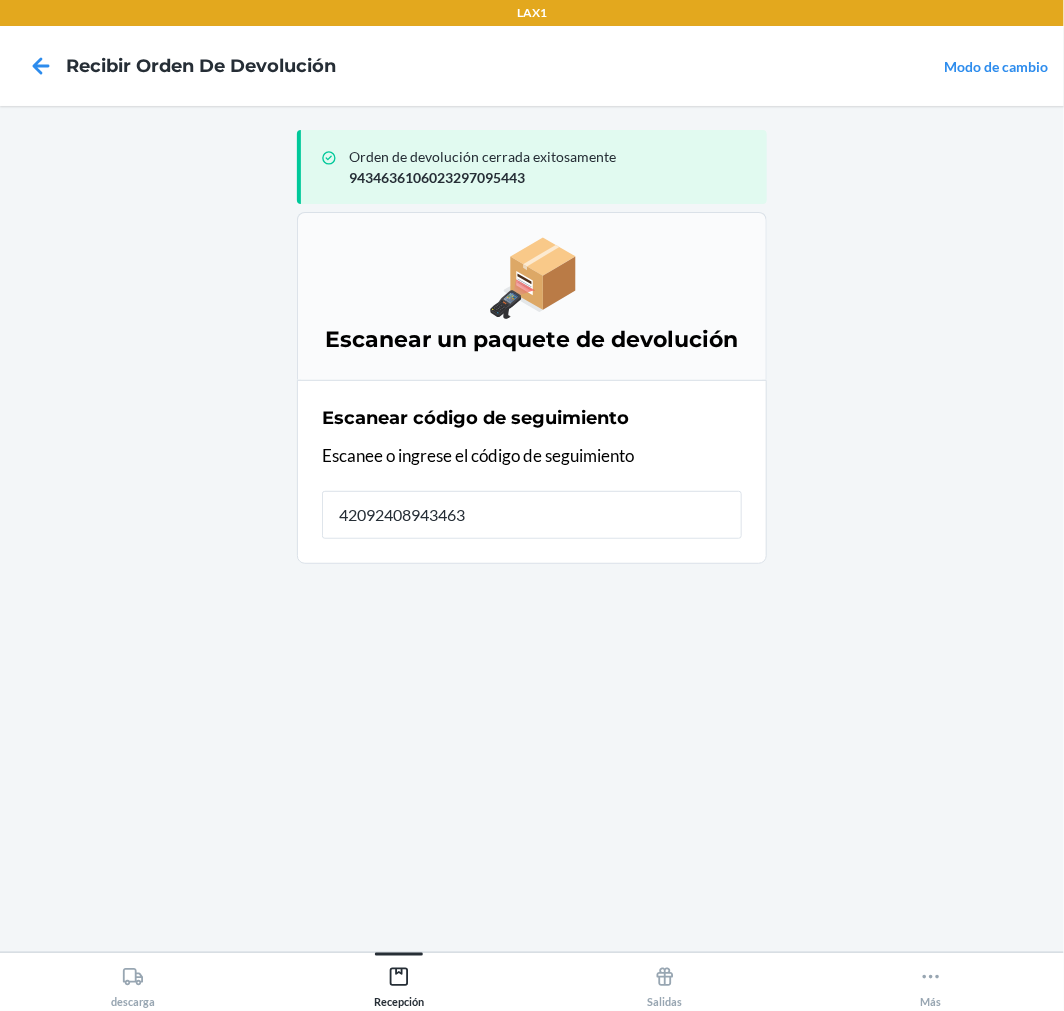 type on "420924089434636" 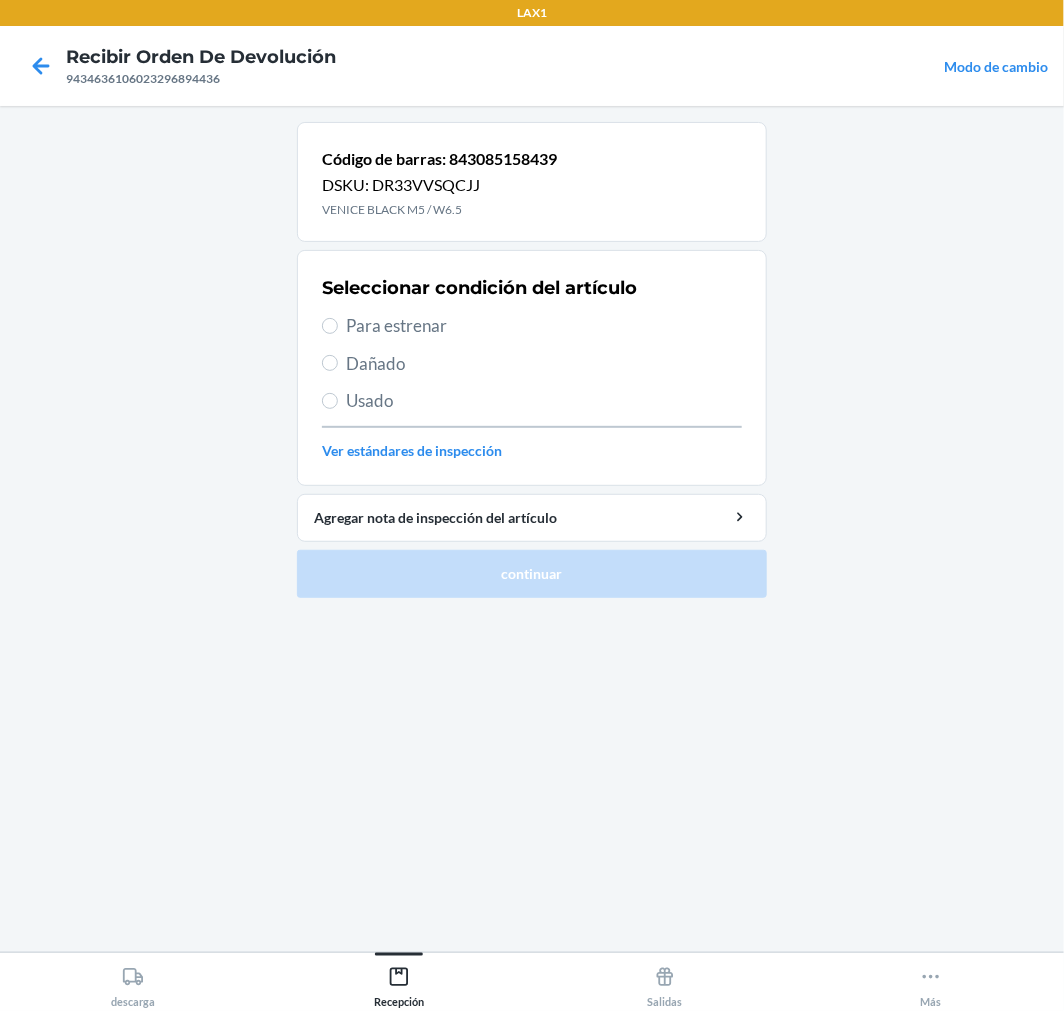 click on "Para estrenar" at bounding box center [544, 326] 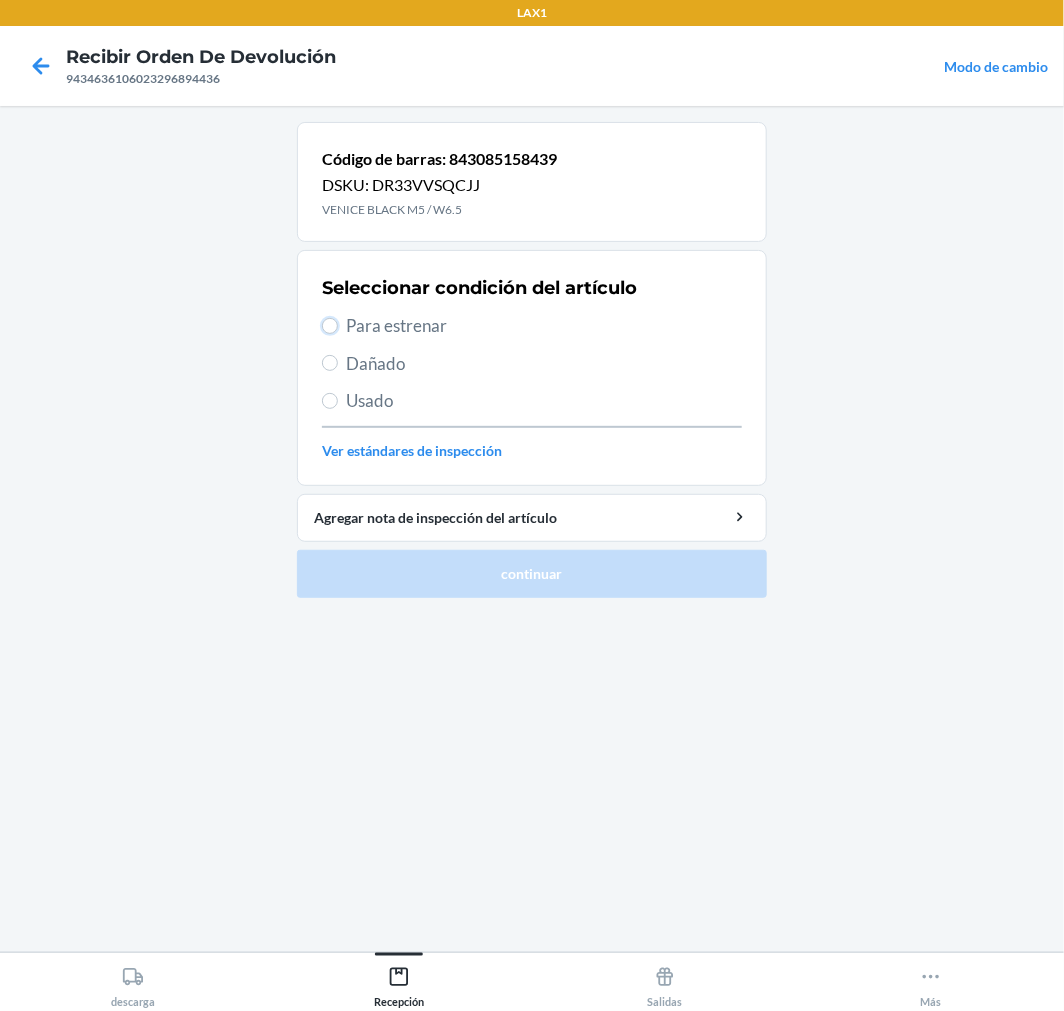 click on "Para estrenar" at bounding box center [330, 326] 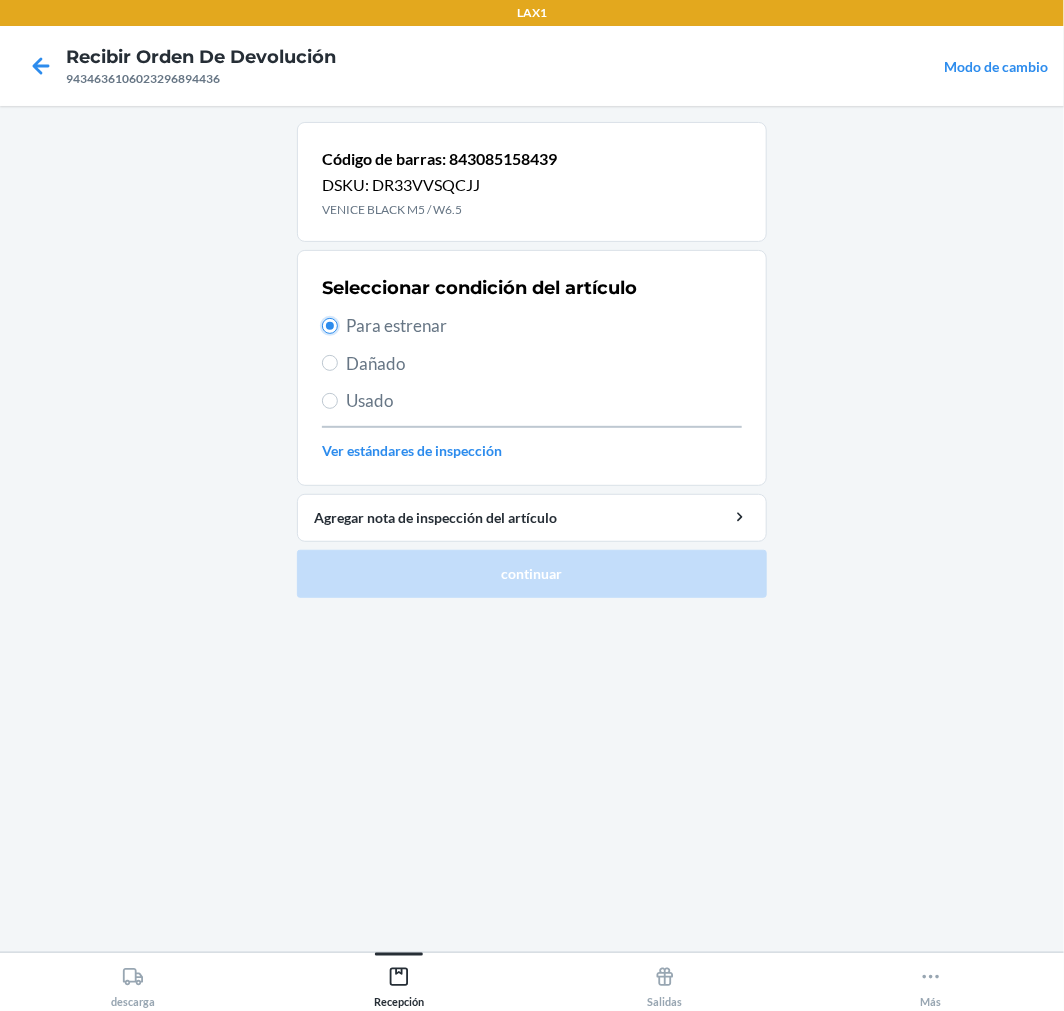 radio on "true" 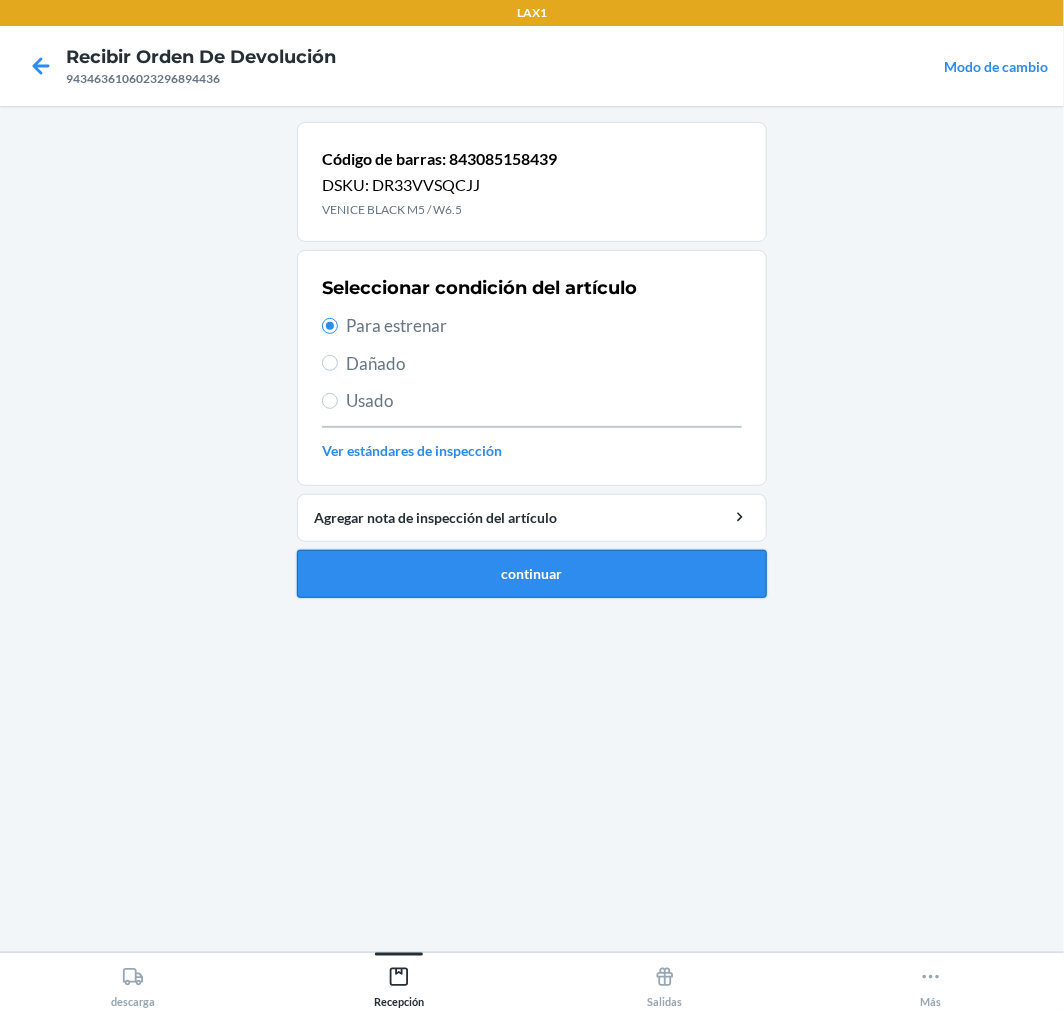 click on "continuar" at bounding box center (532, 574) 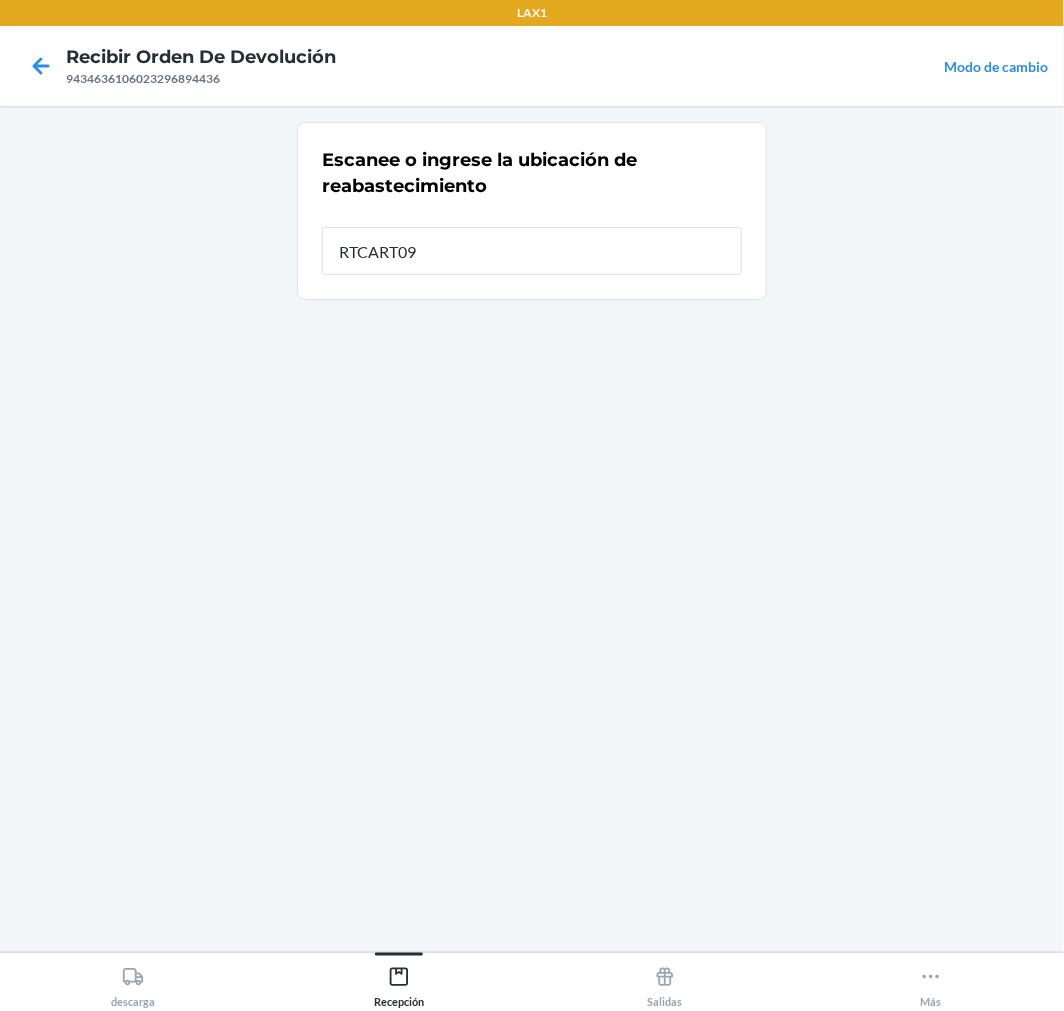 type on "RTCART096" 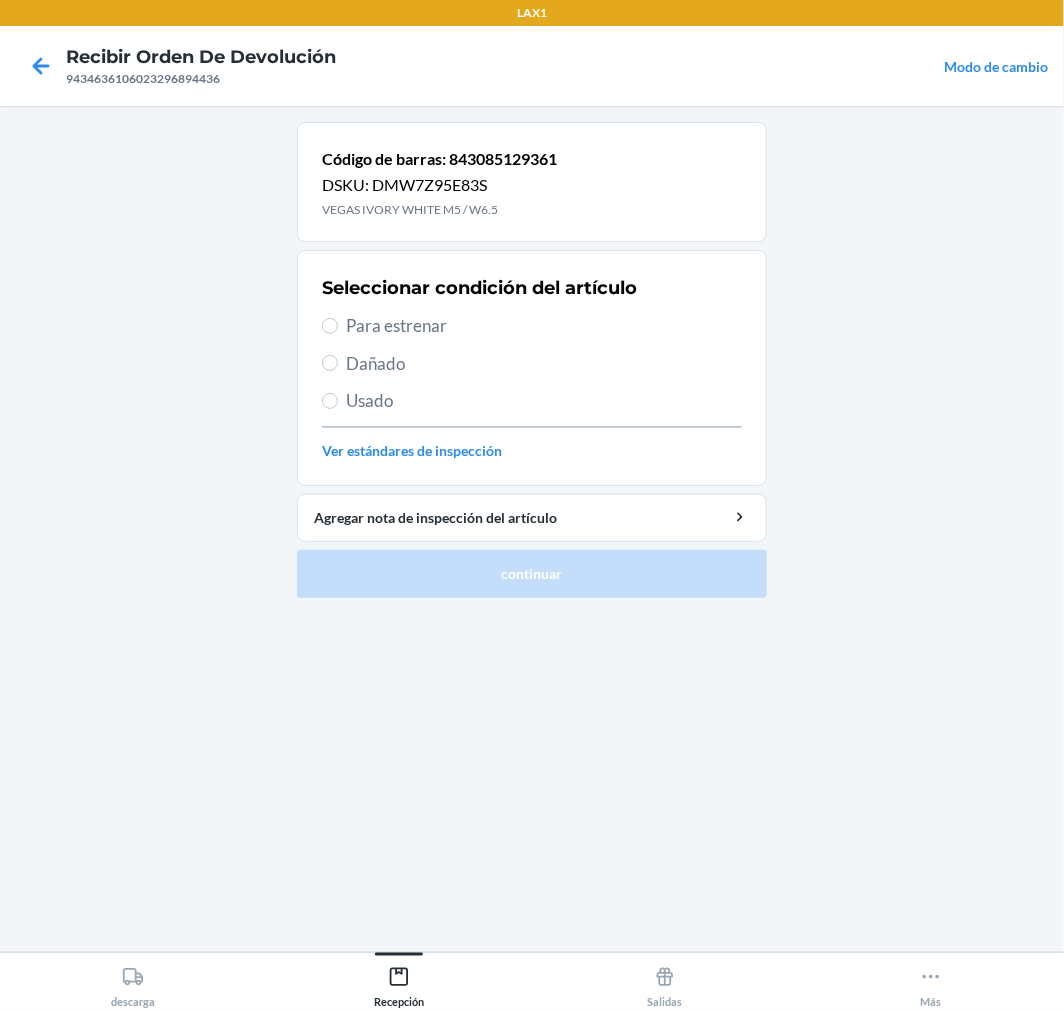 click on "Para estrenar" at bounding box center (544, 326) 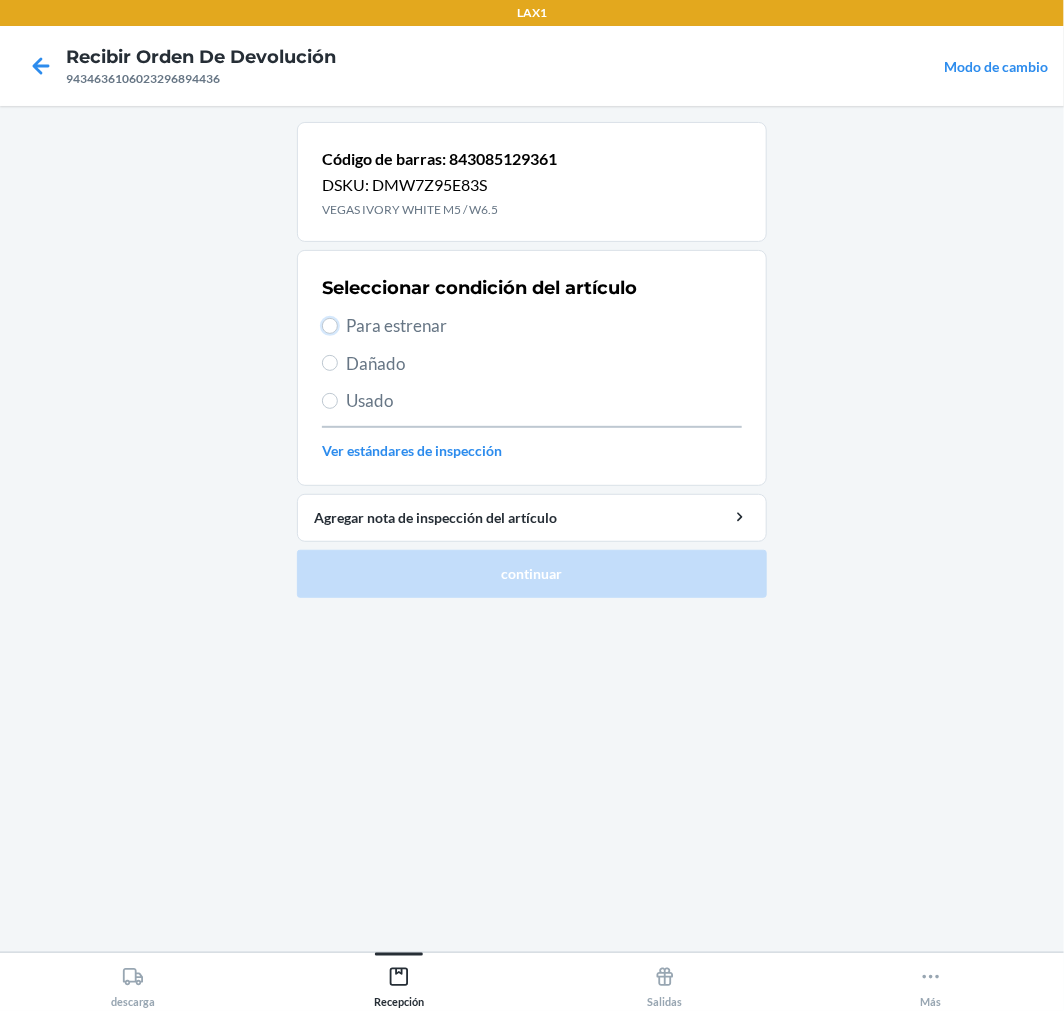 click on "Para estrenar" at bounding box center [330, 326] 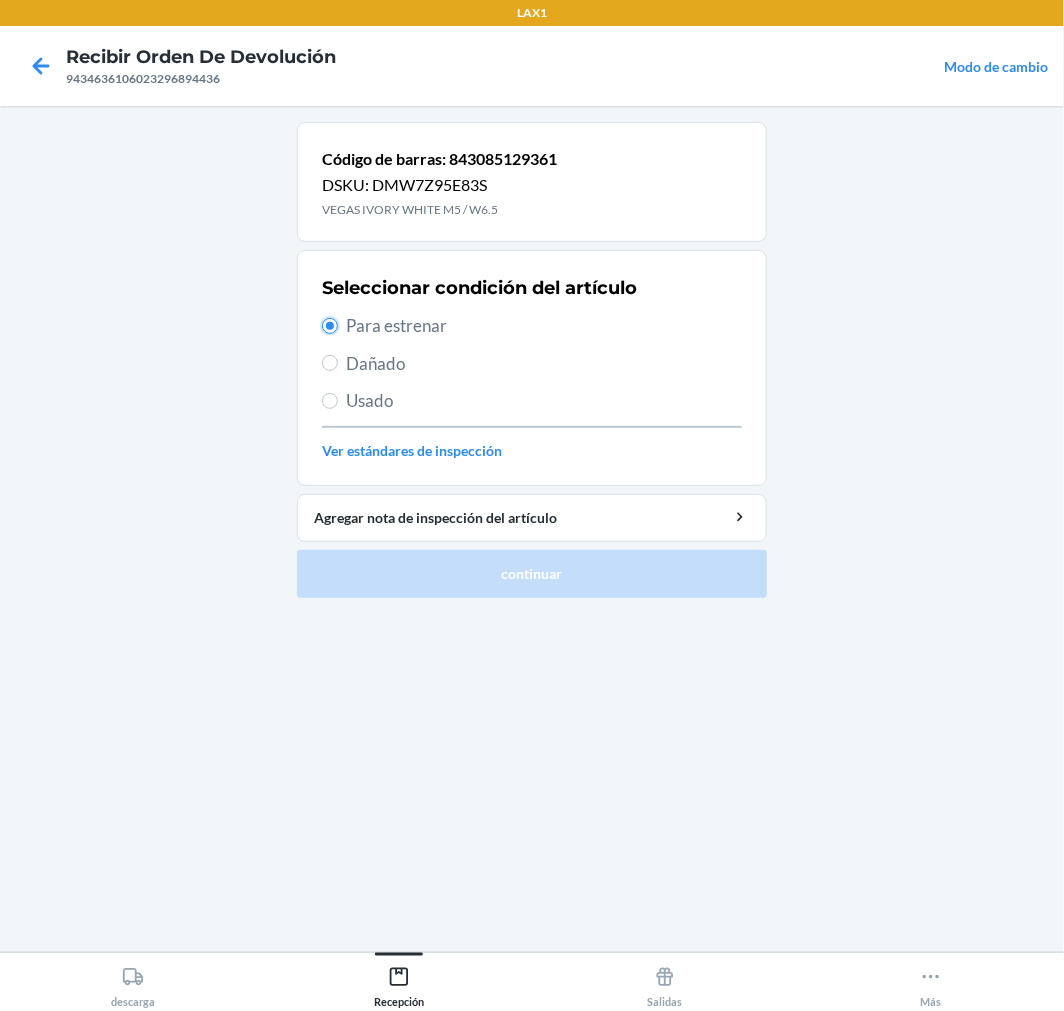 radio on "true" 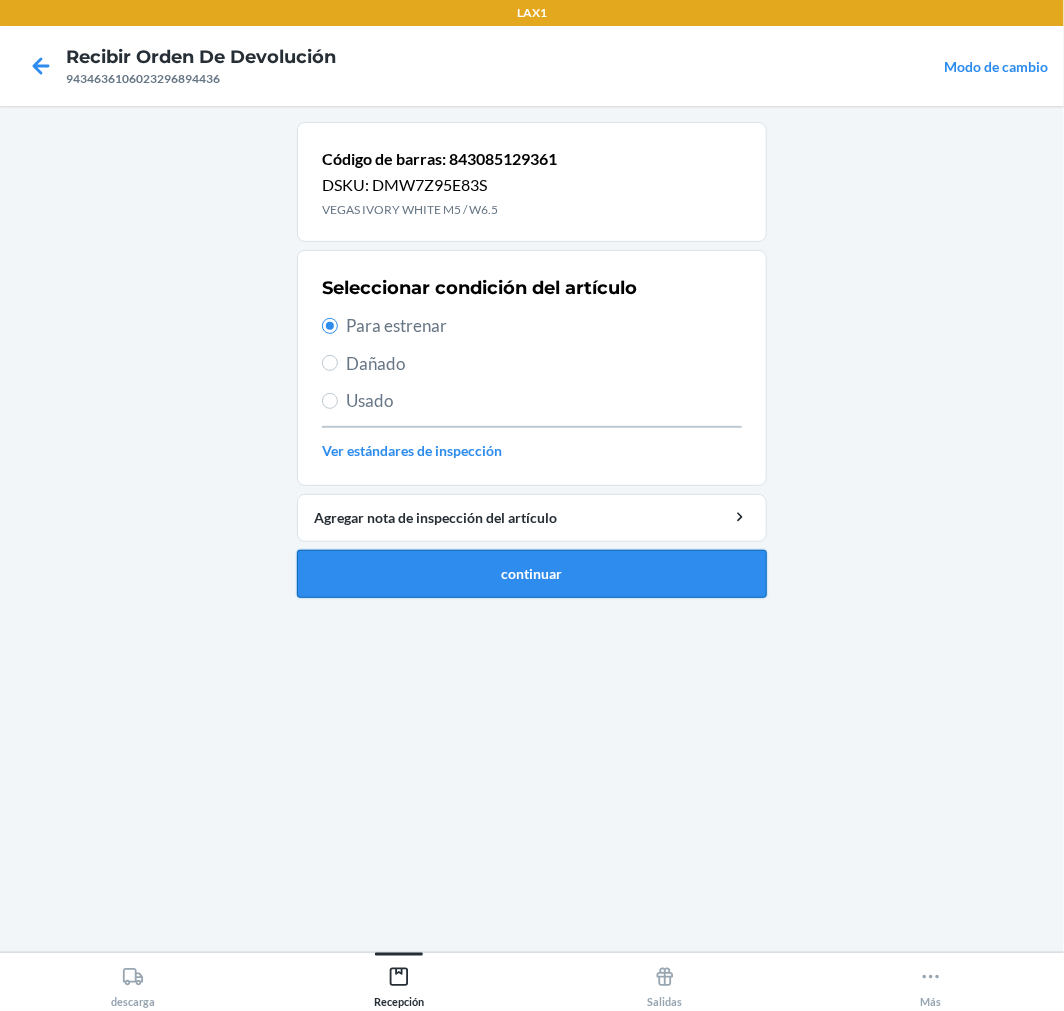 click on "continuar" at bounding box center (532, 574) 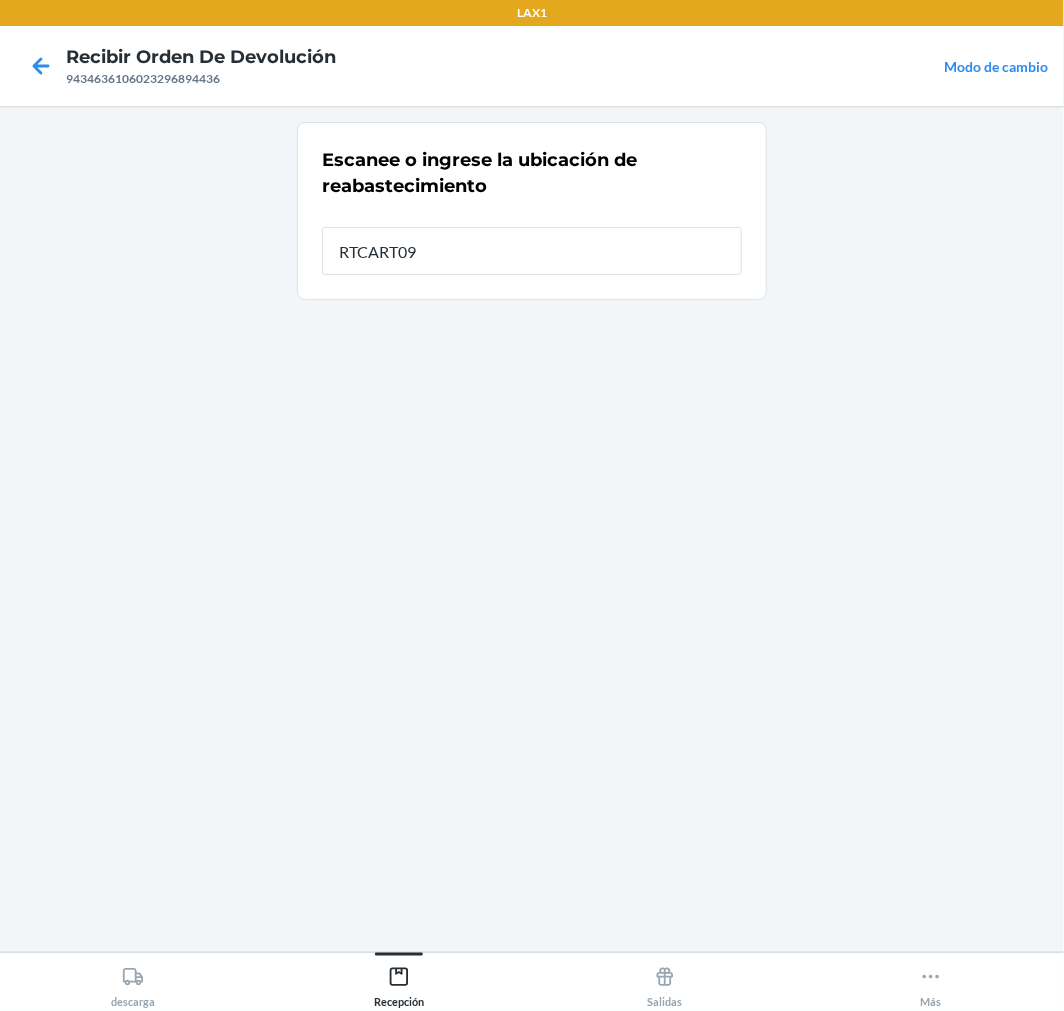 type on "RTCART096" 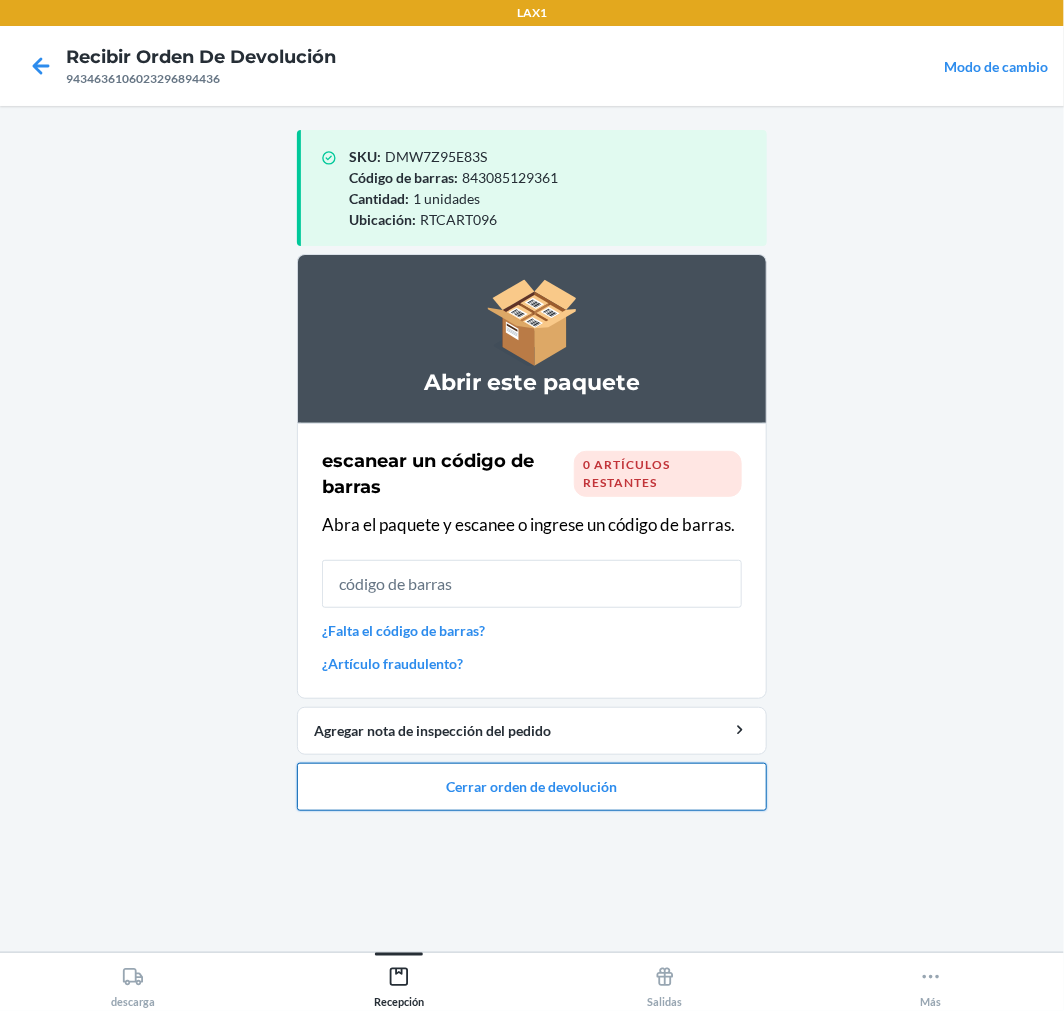 click on "Cerrar orden de devolución" at bounding box center [532, 787] 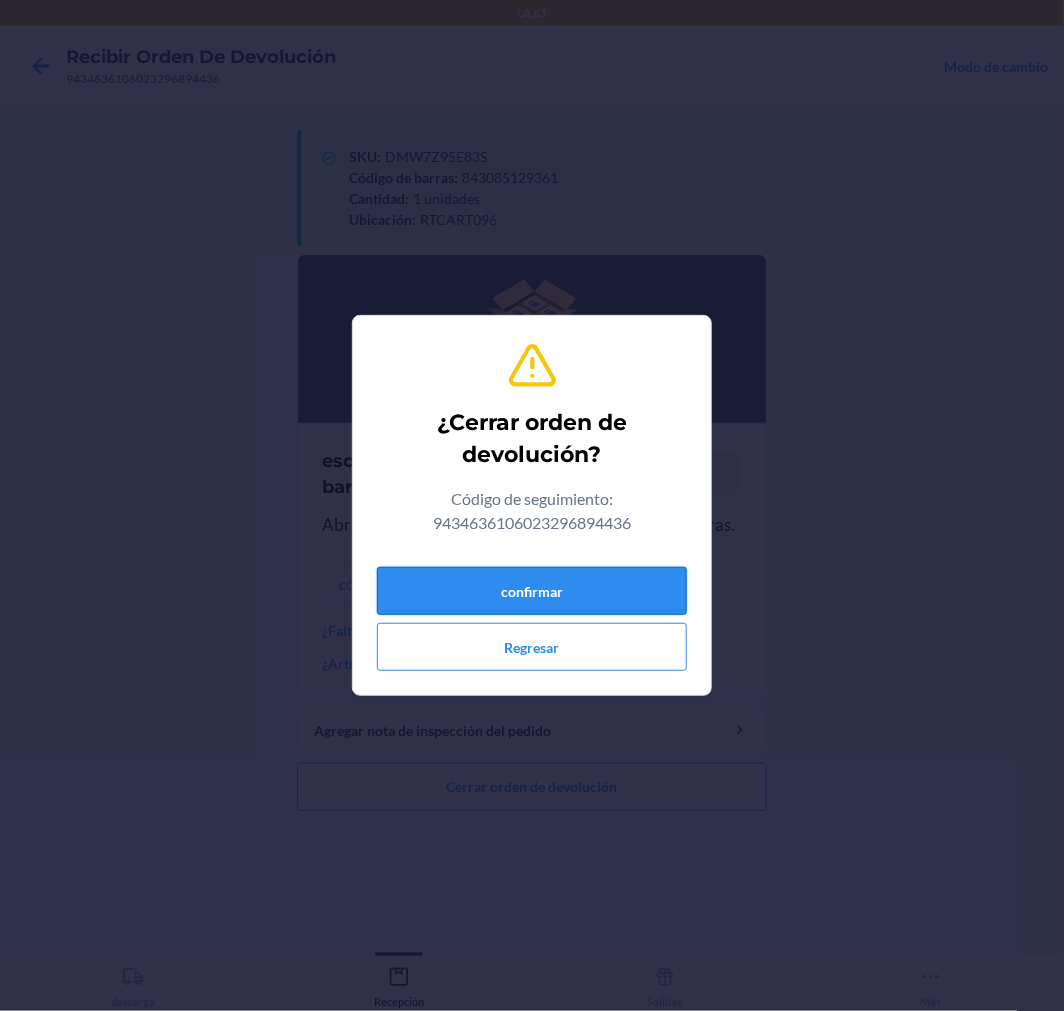 click on "confirmar" at bounding box center (532, 591) 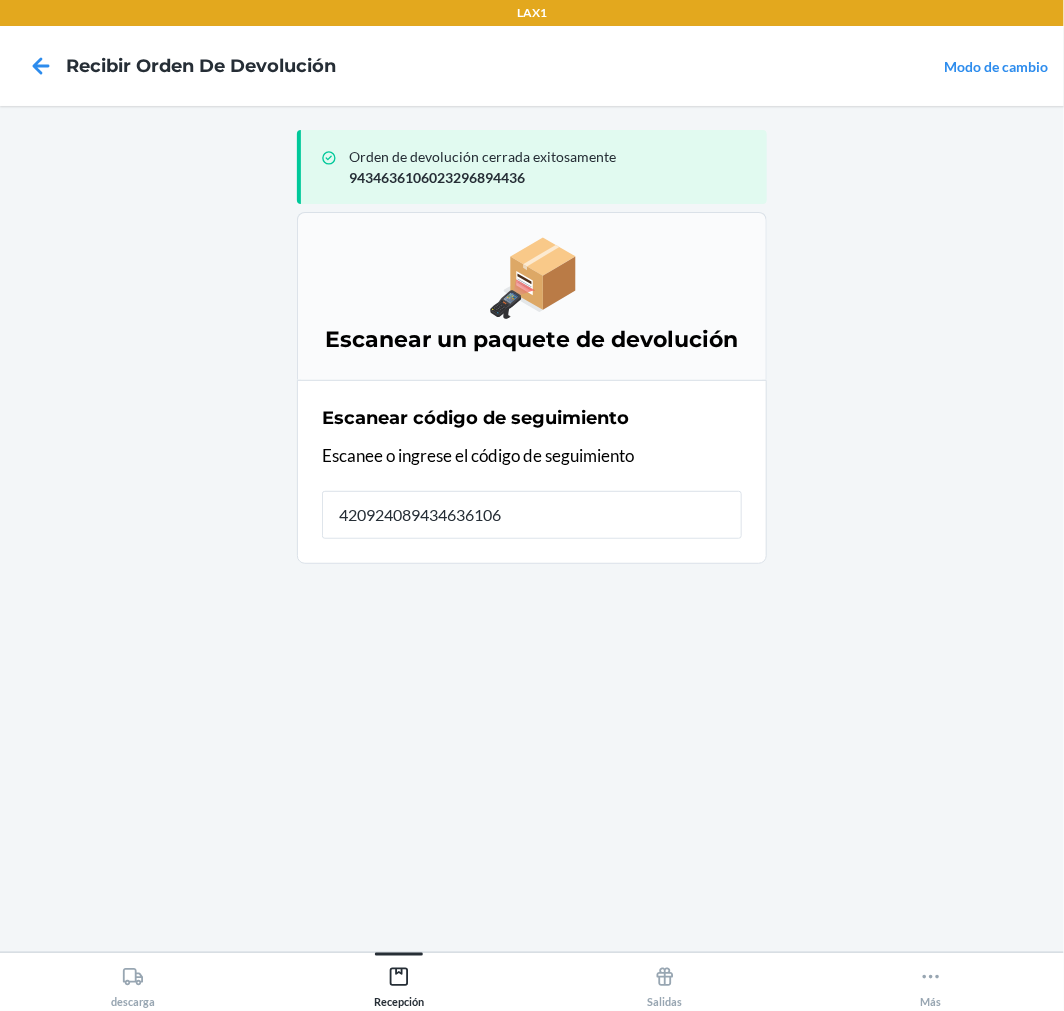 type on "4209240894346361060" 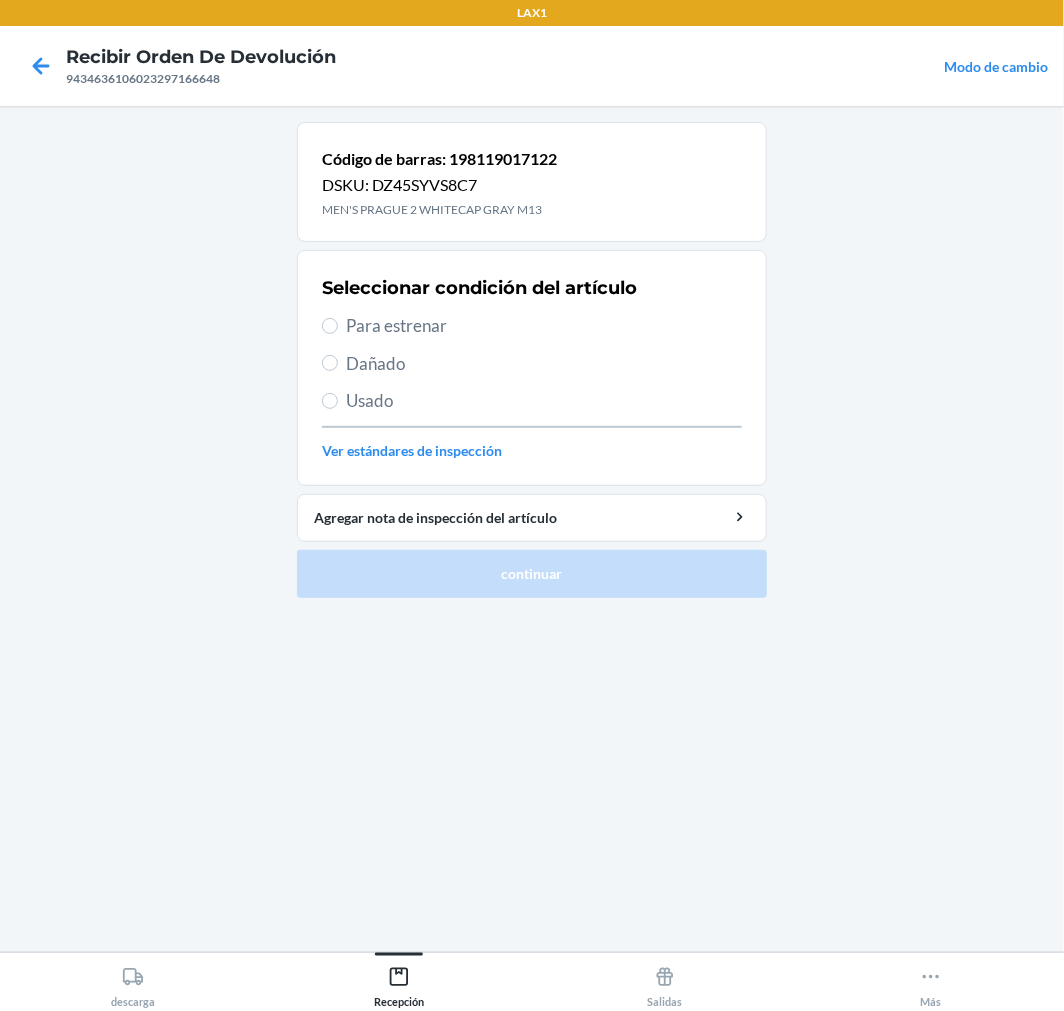 click on "Para estrenar" at bounding box center [544, 326] 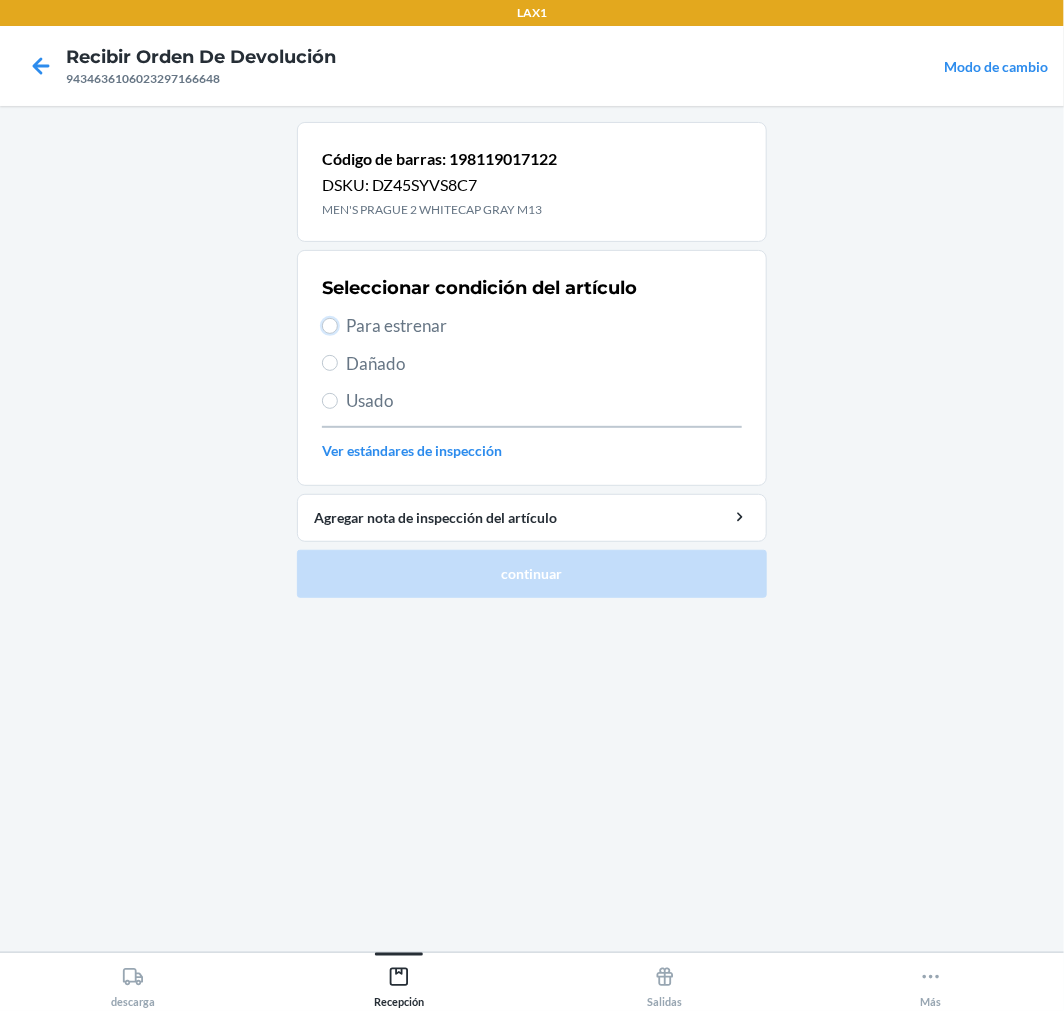 click on "Para estrenar" at bounding box center [330, 326] 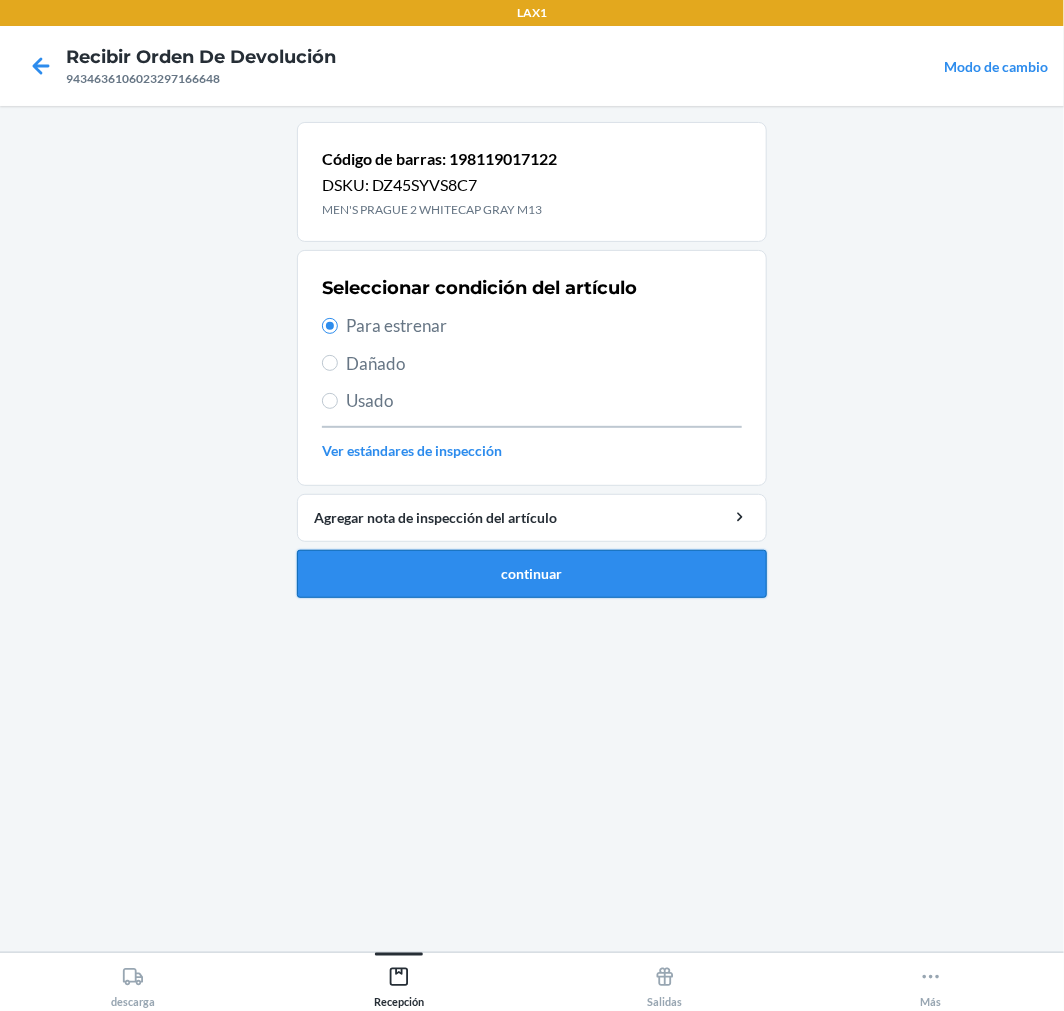 click on "continuar" at bounding box center (532, 574) 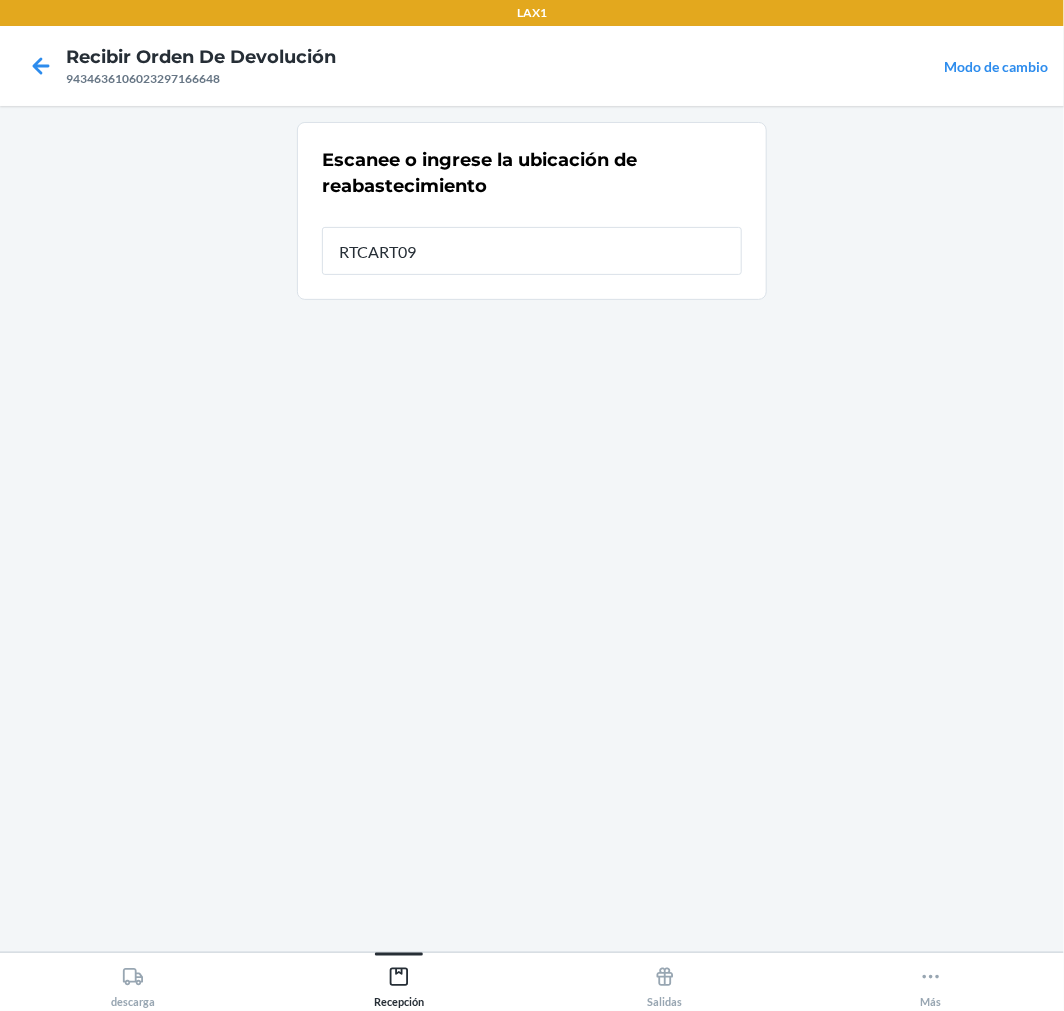 type on "RTCART096" 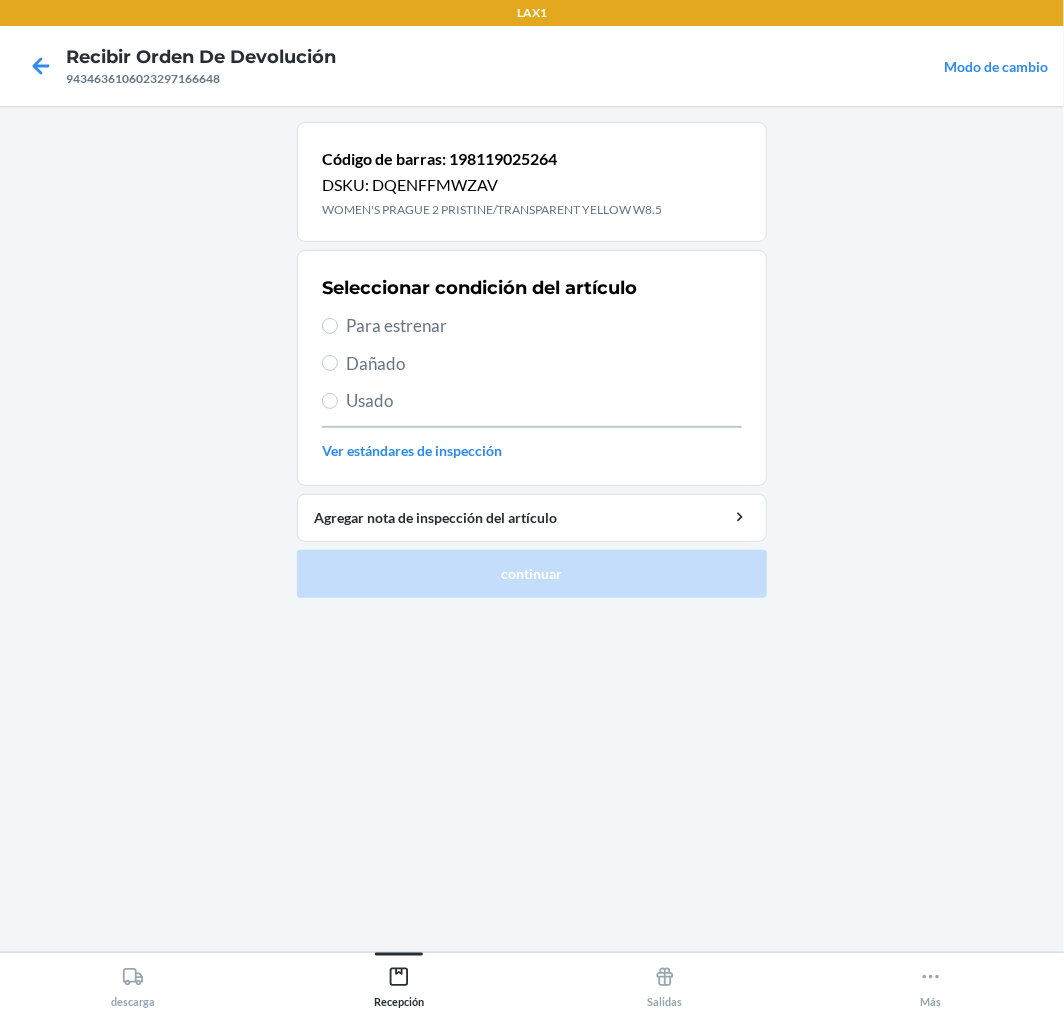 click on "Para estrenar" at bounding box center [544, 326] 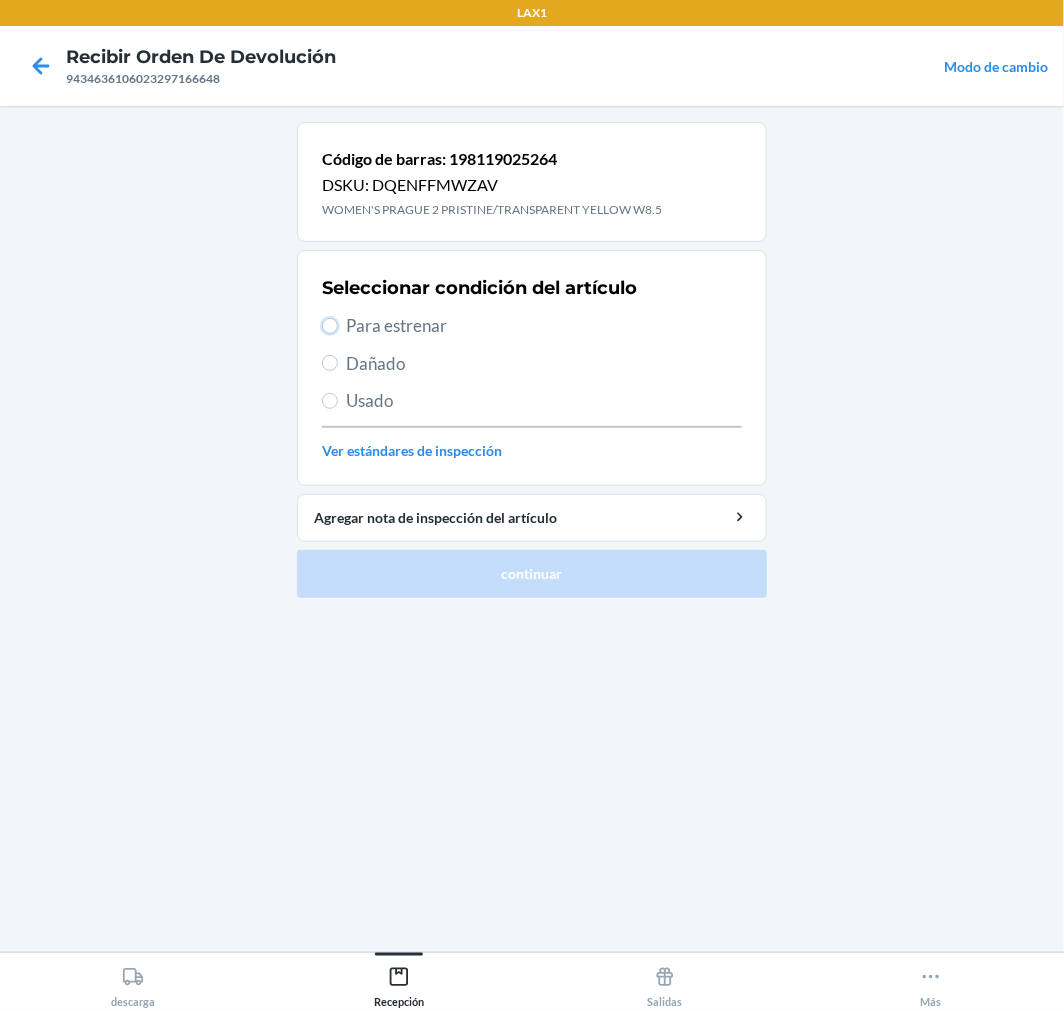 click on "Para estrenar" at bounding box center (330, 326) 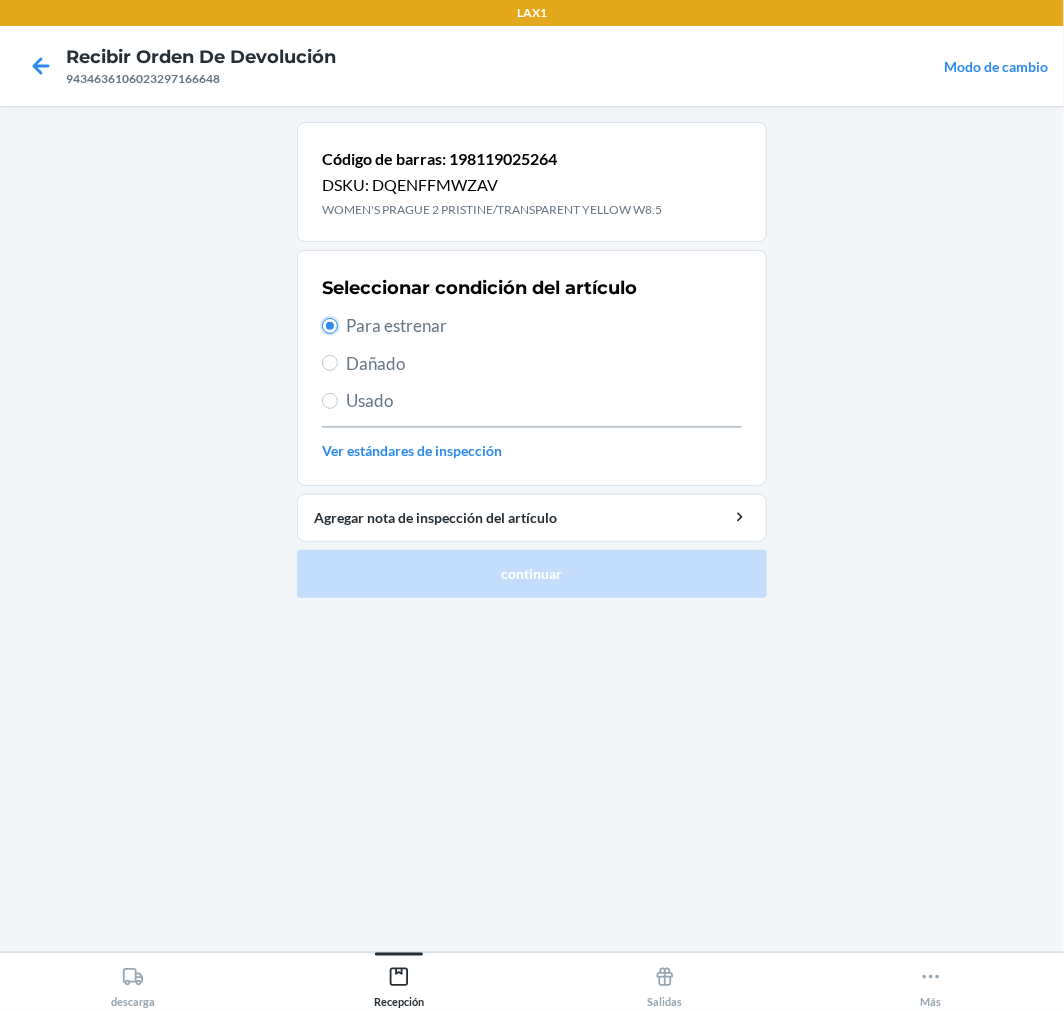 radio on "true" 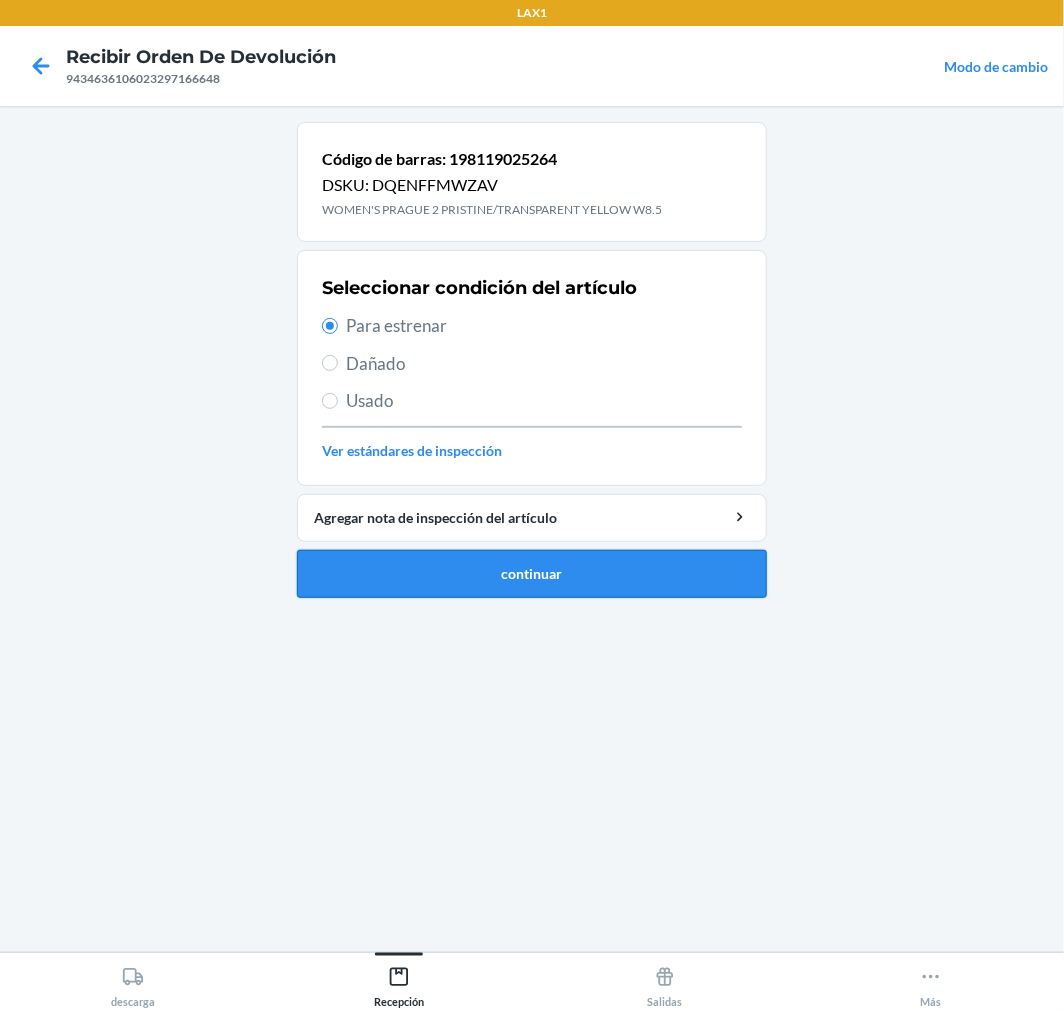 click on "continuar" at bounding box center (532, 574) 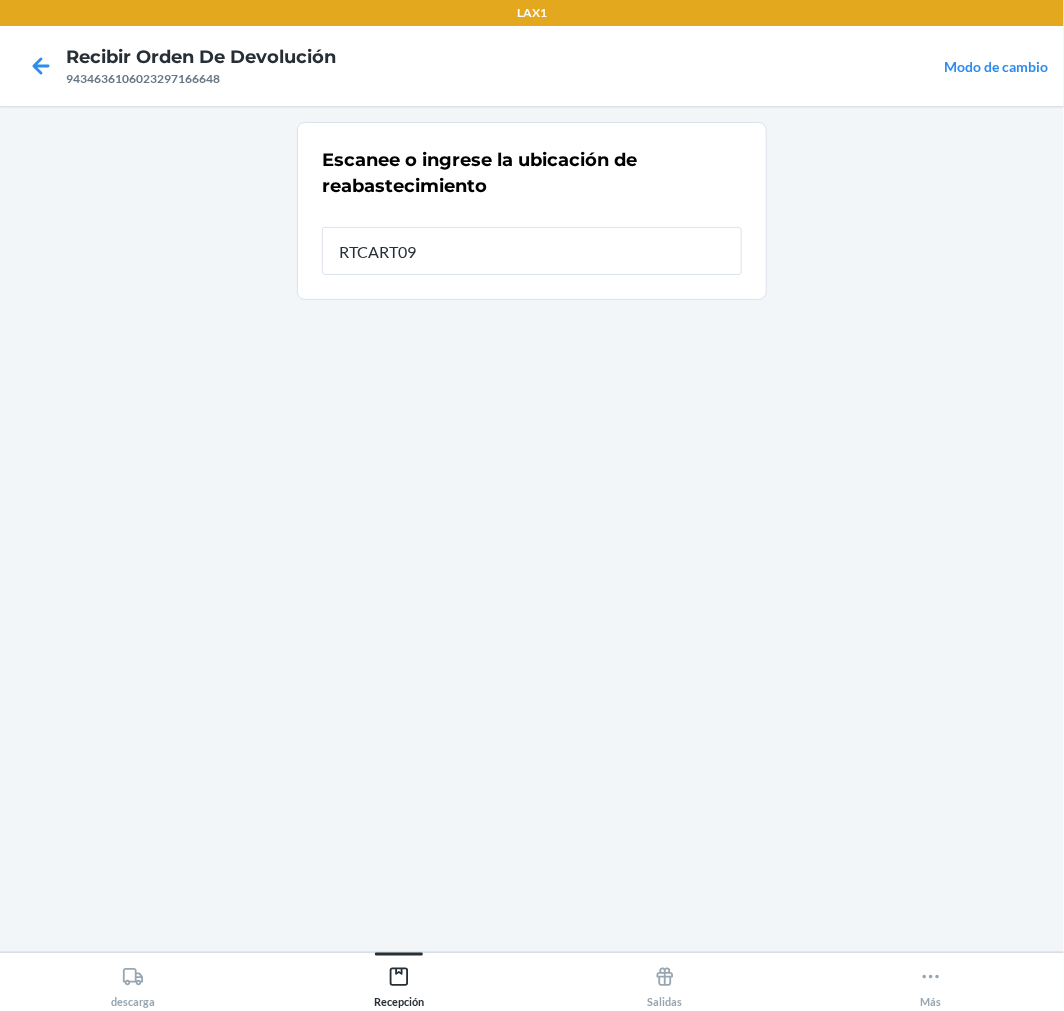 type on "RTCART096" 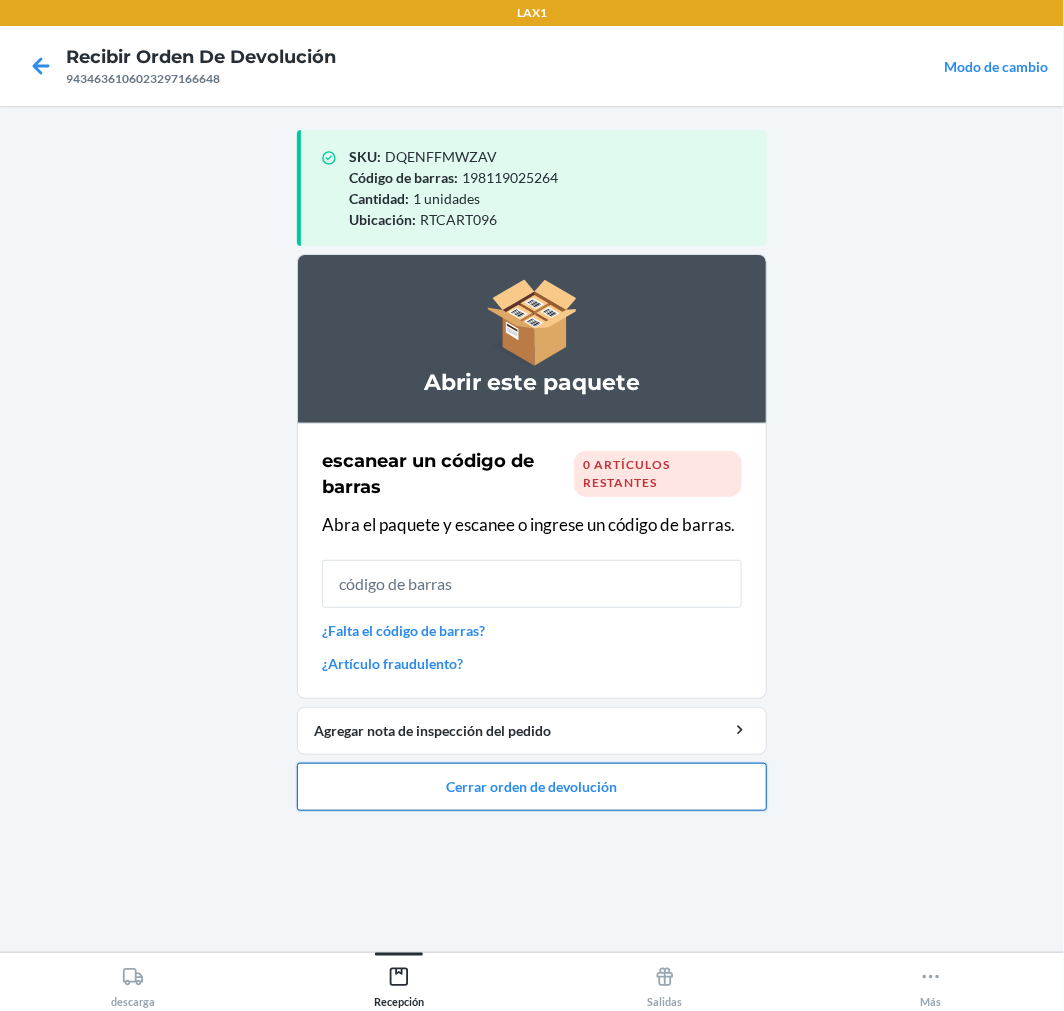 click on "Cerrar orden de devolución" at bounding box center [532, 787] 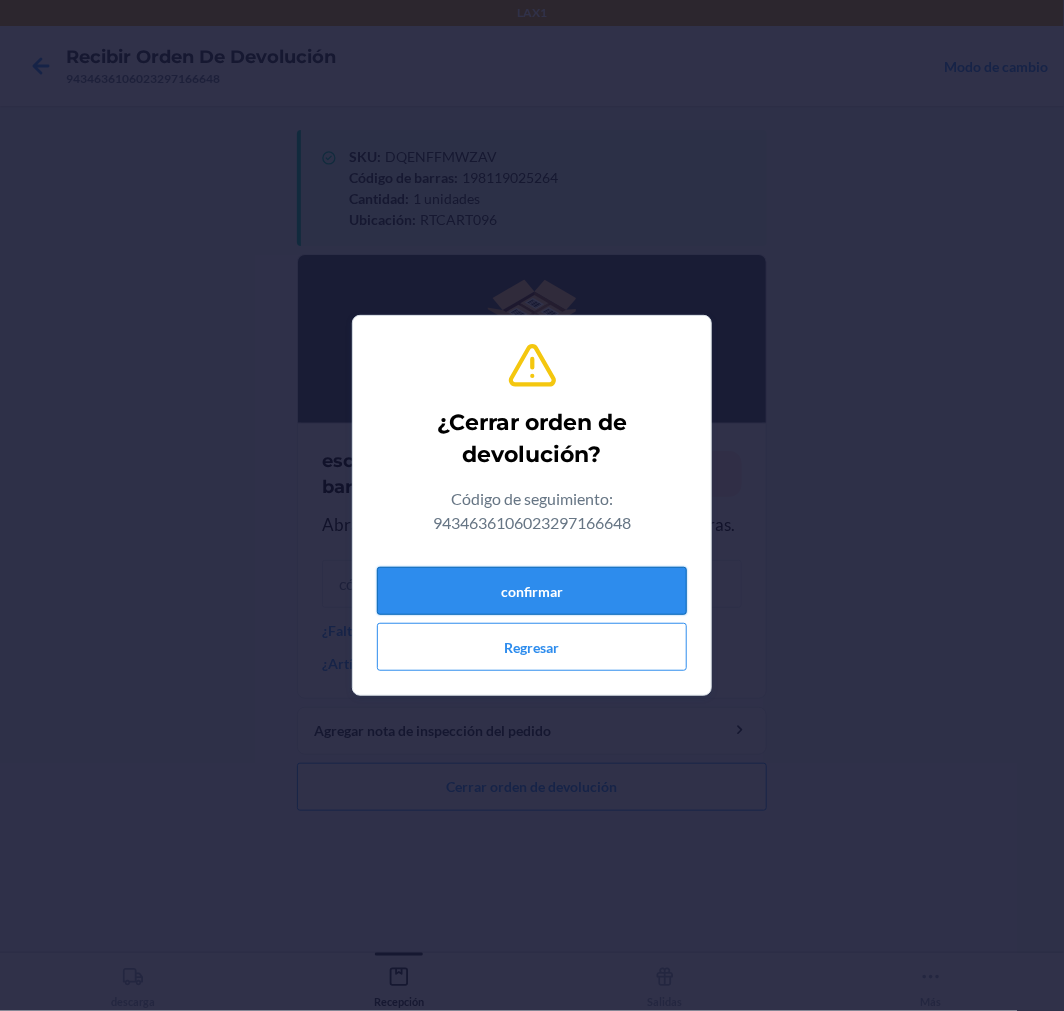 click on "confirmar" at bounding box center [532, 591] 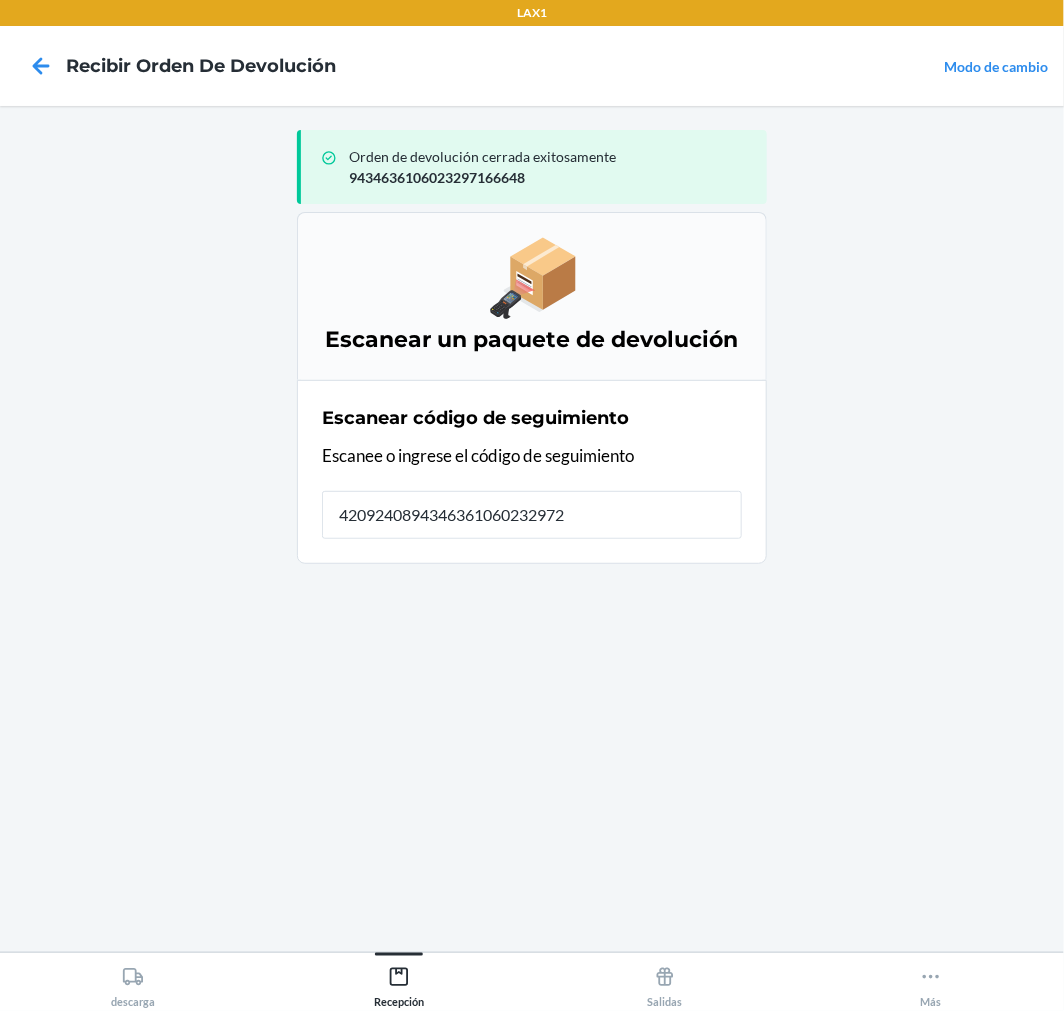 type on "42092408943463610602329729" 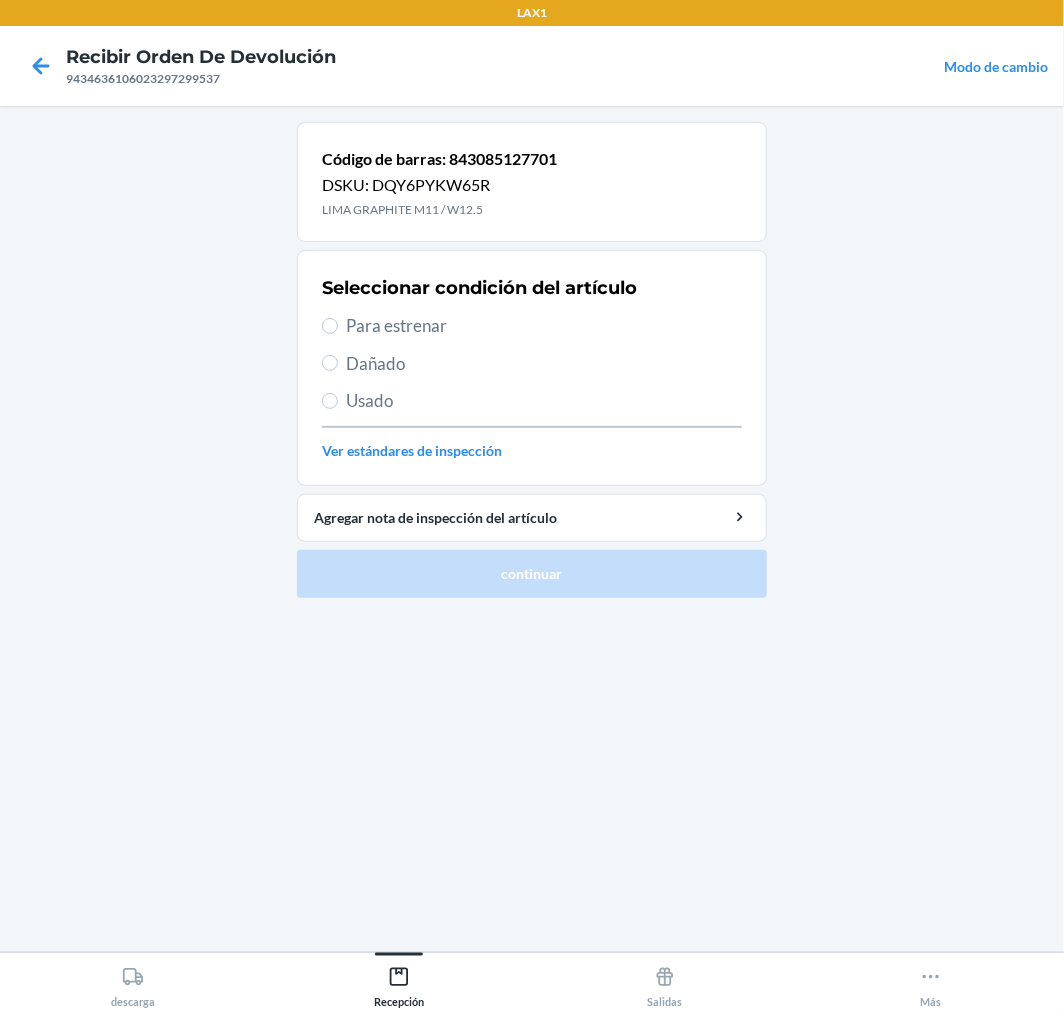 click on "Para estrenar" at bounding box center [544, 326] 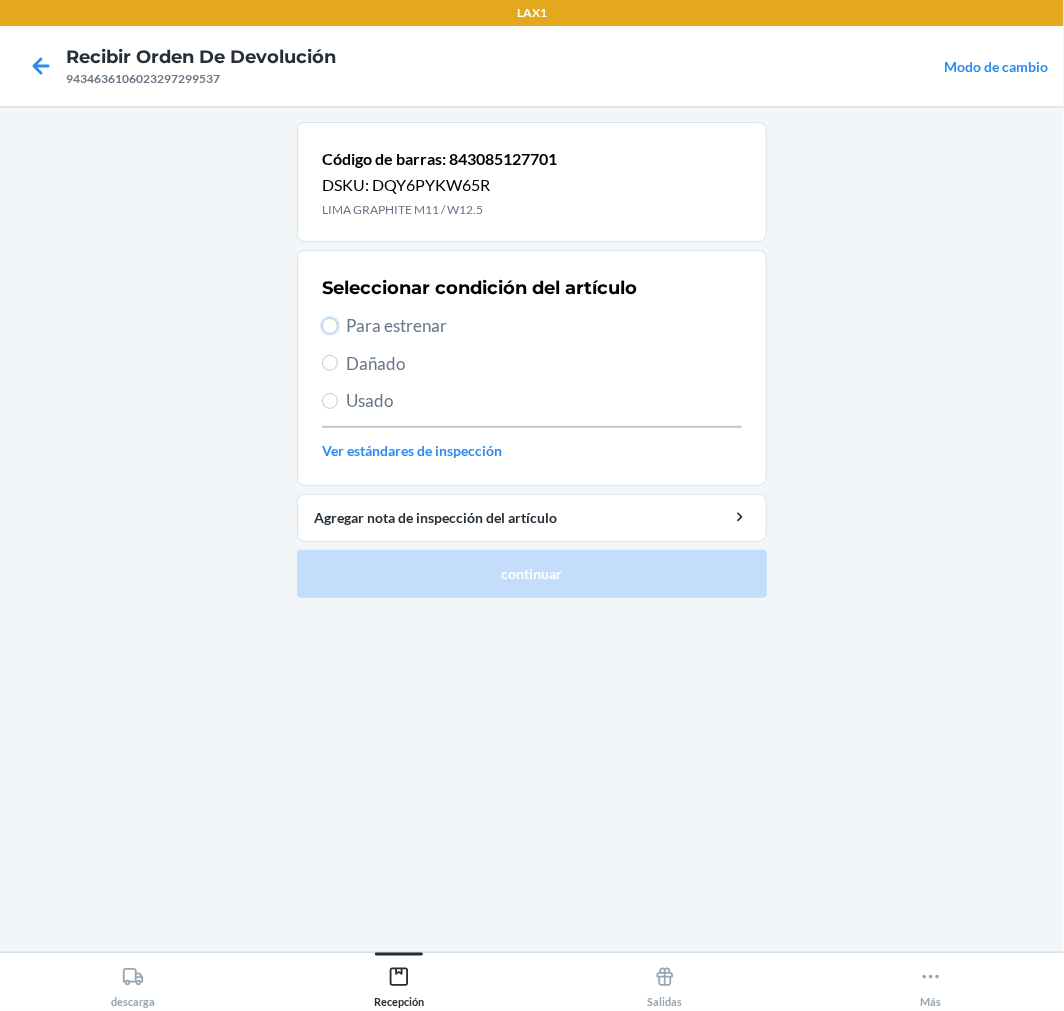 click on "Para estrenar" at bounding box center [330, 326] 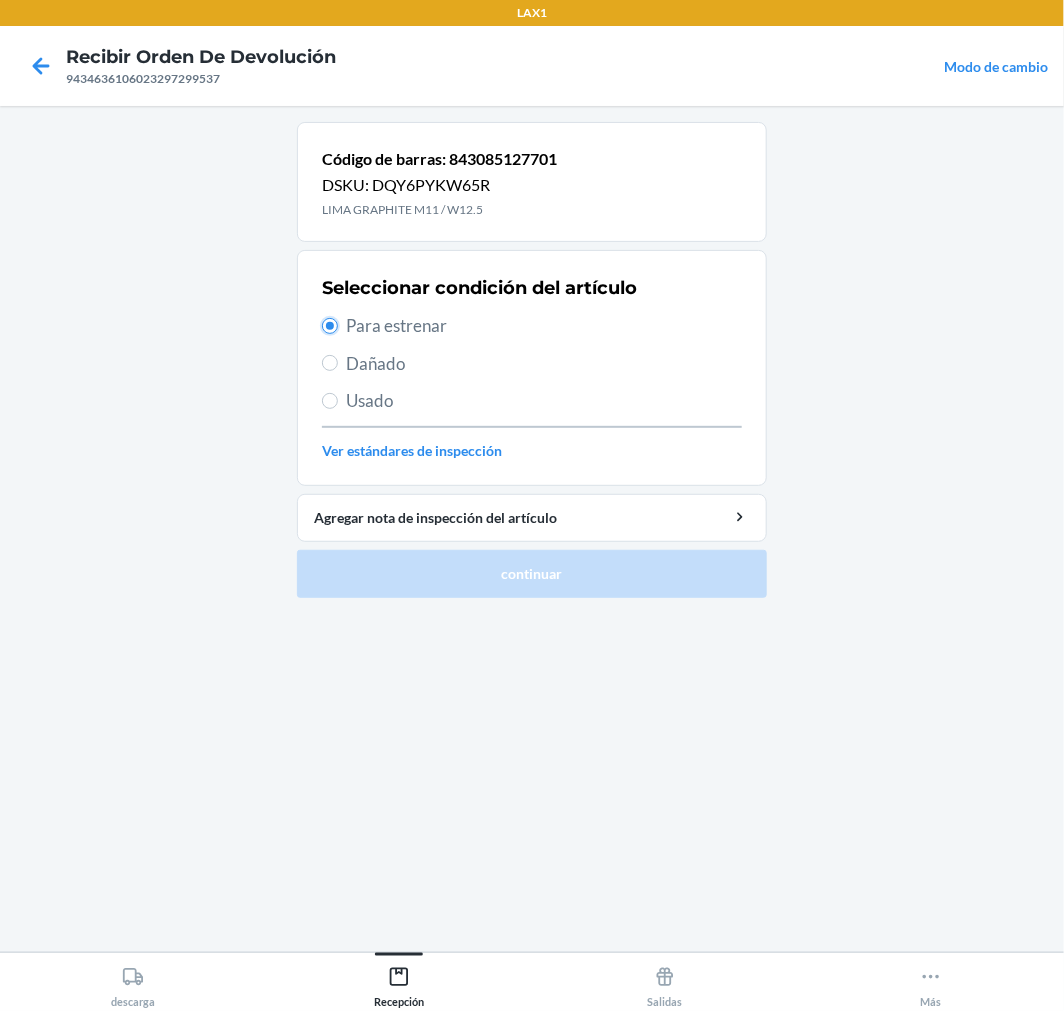radio on "true" 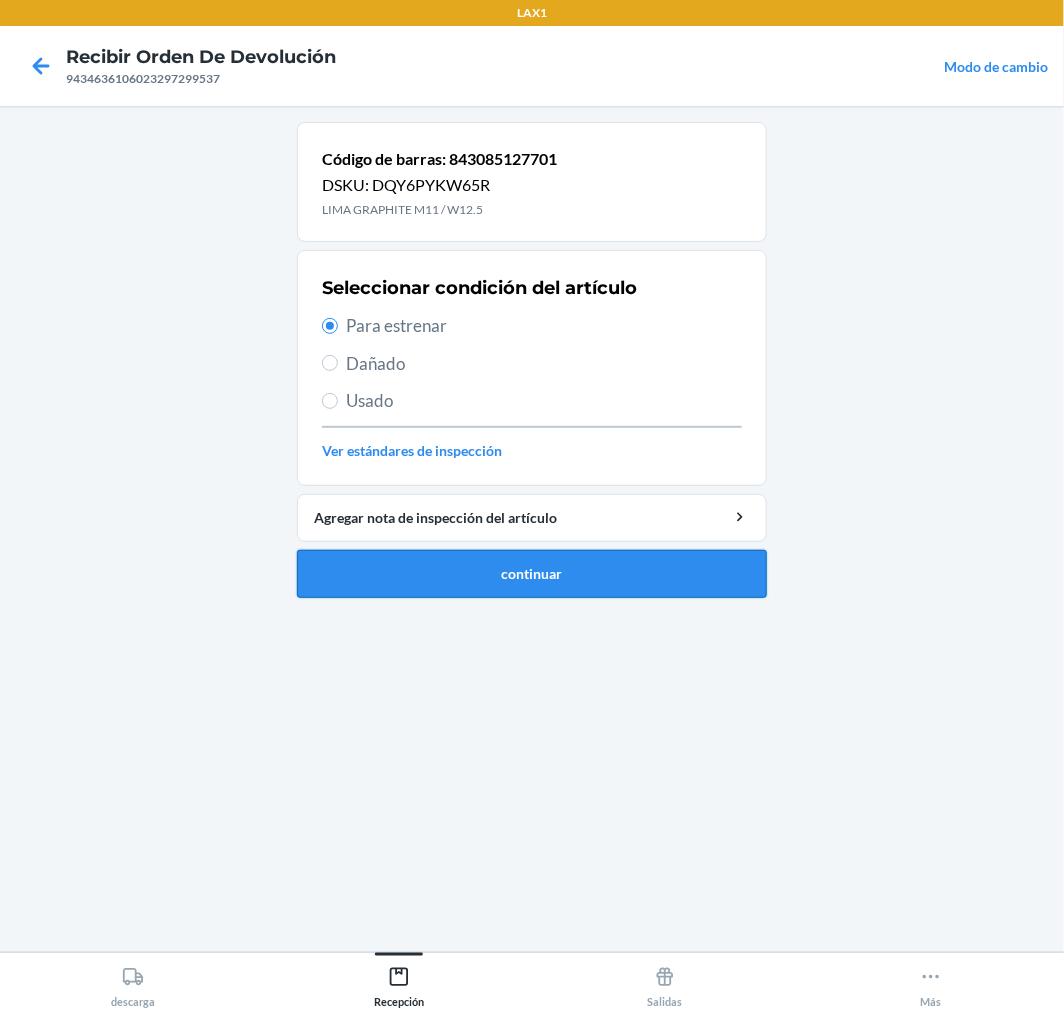 click on "continuar" at bounding box center [532, 574] 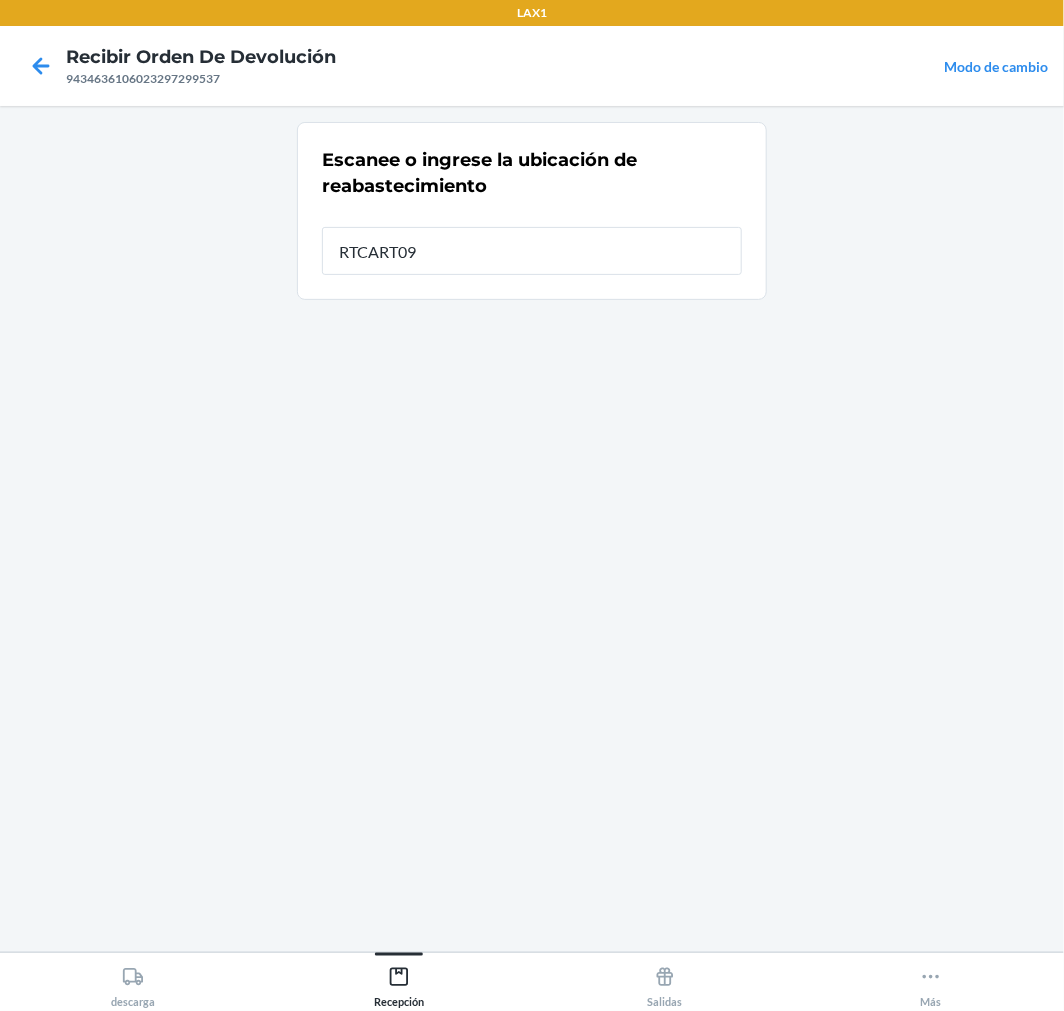type on "RTCART096" 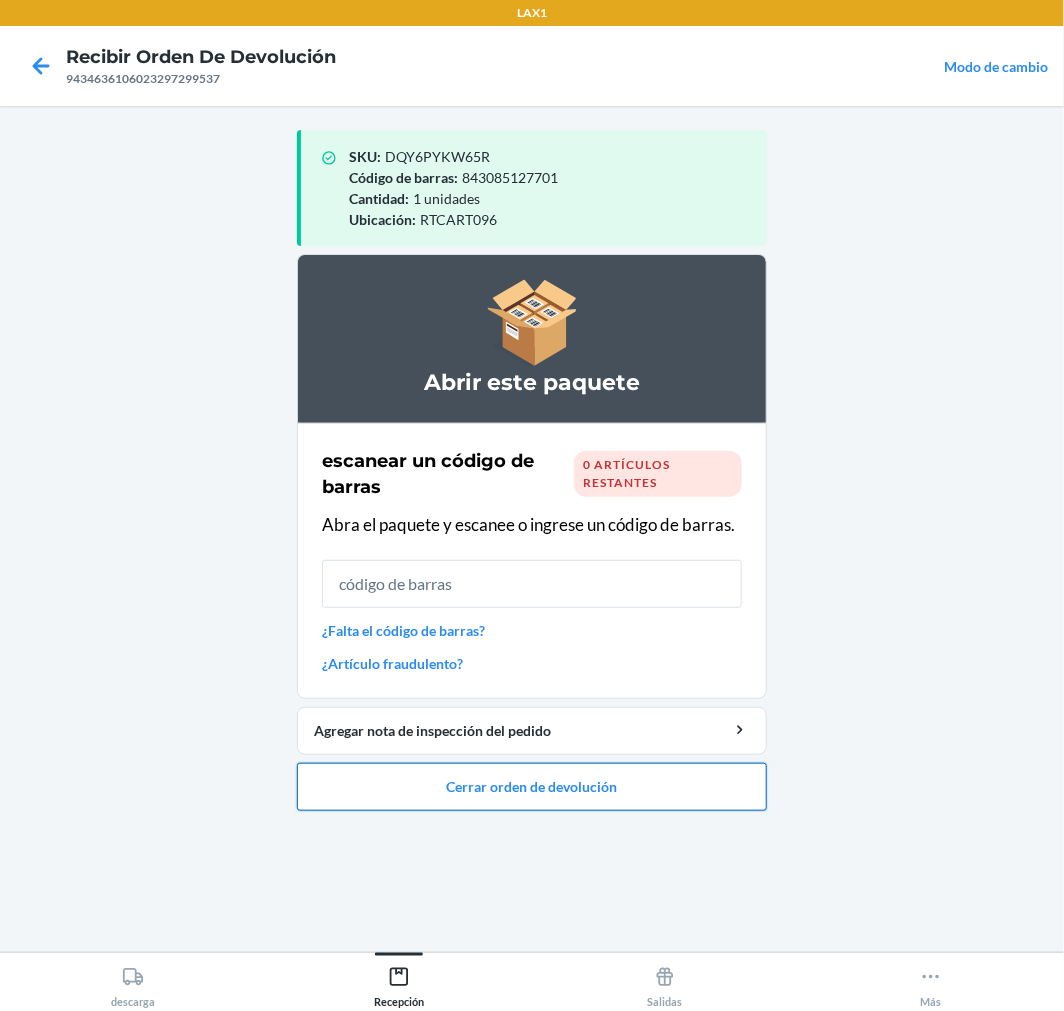 click on "Cerrar orden de devolución" at bounding box center (532, 787) 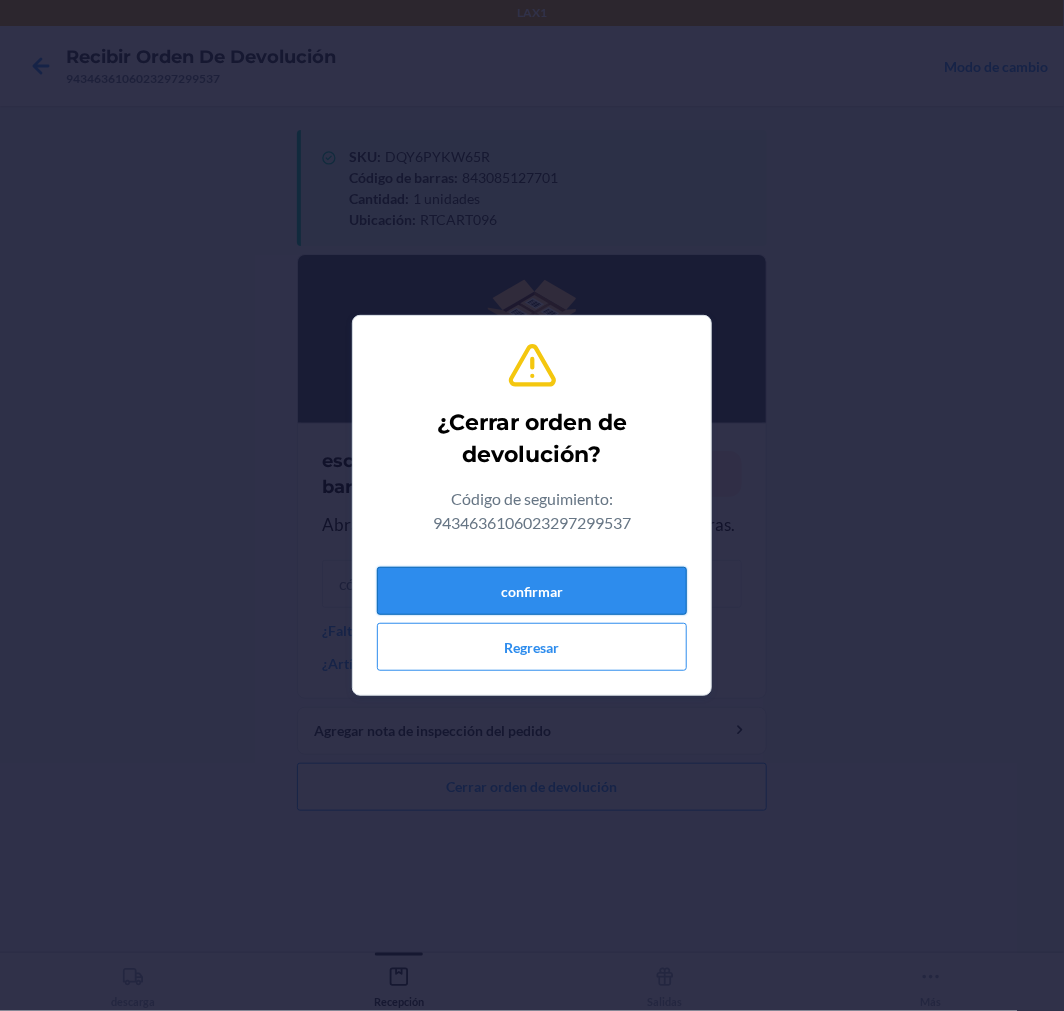 click on "confirmar" at bounding box center (532, 591) 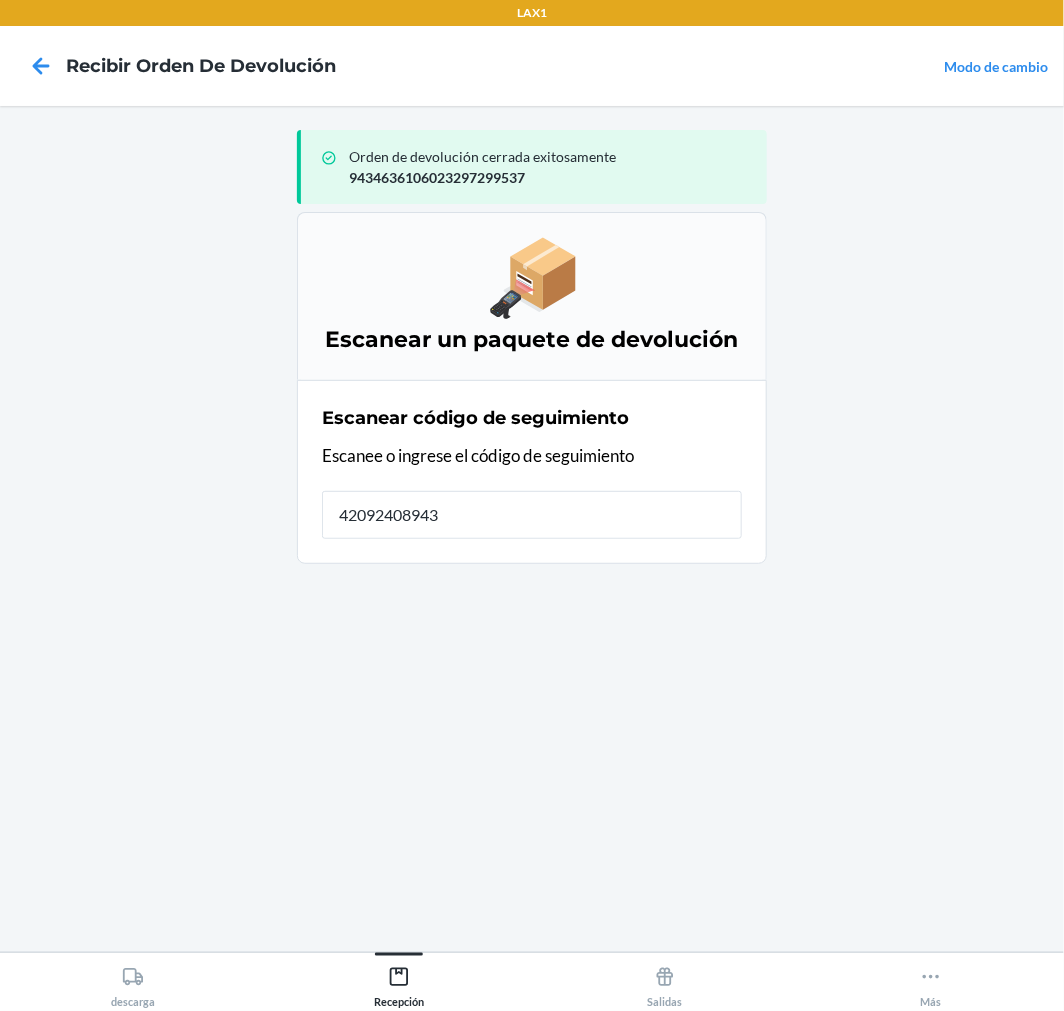 type on "420924089434" 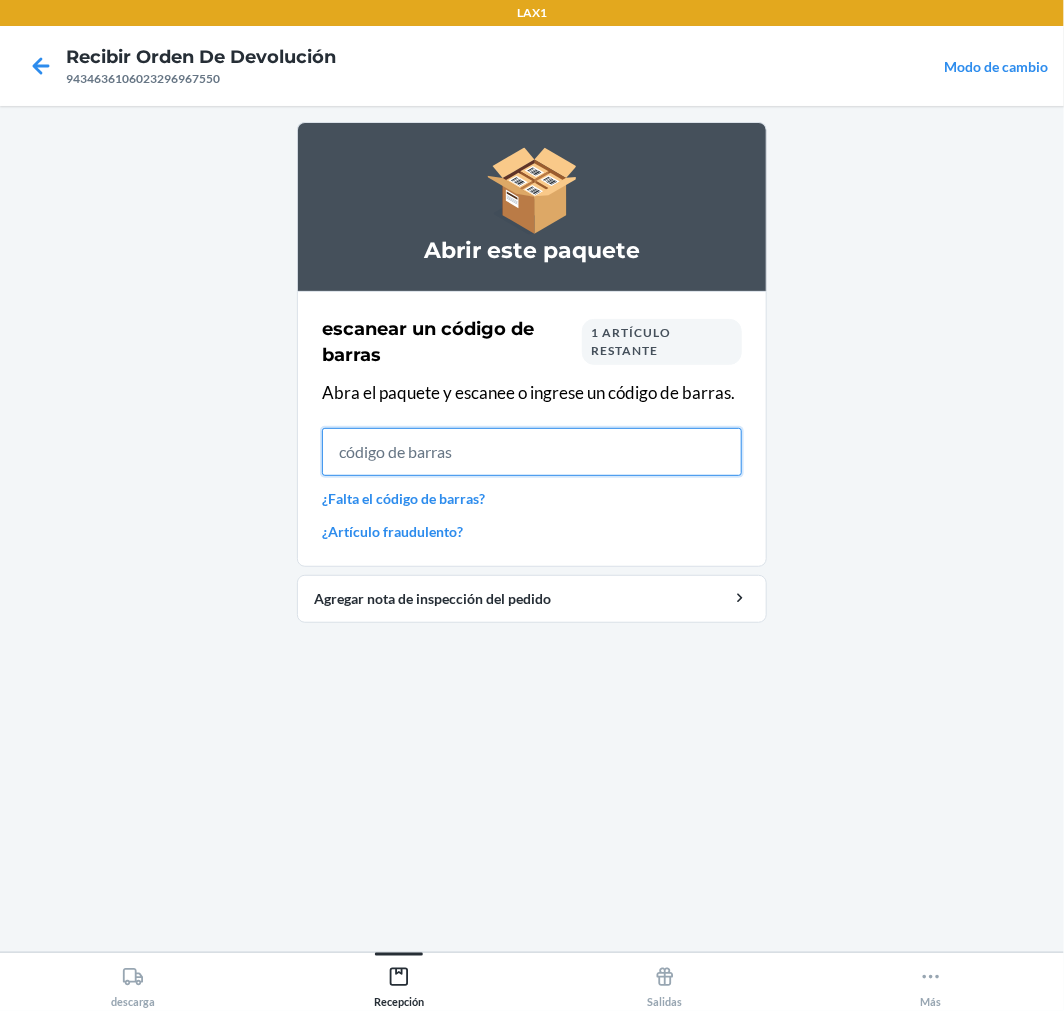 click at bounding box center (532, 452) 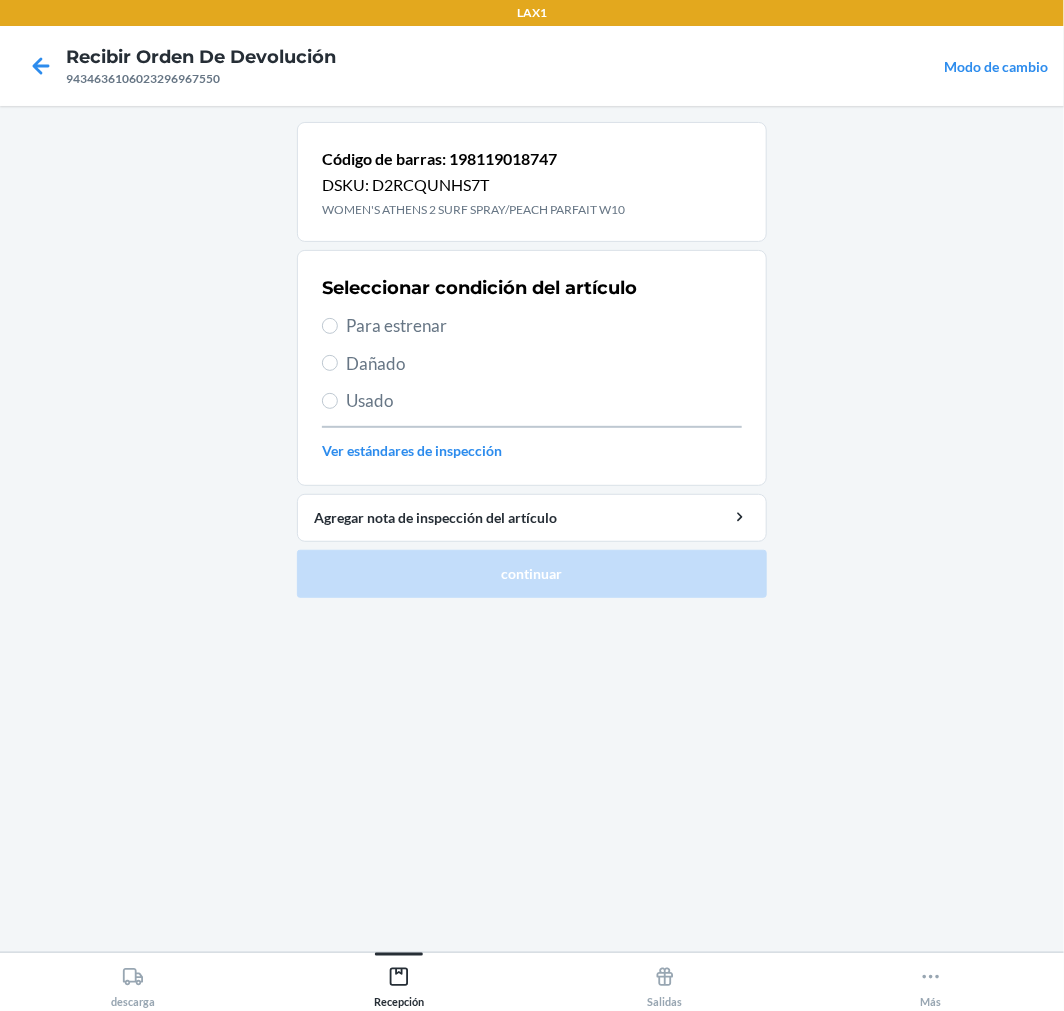 click on "Para estrenar" at bounding box center [544, 326] 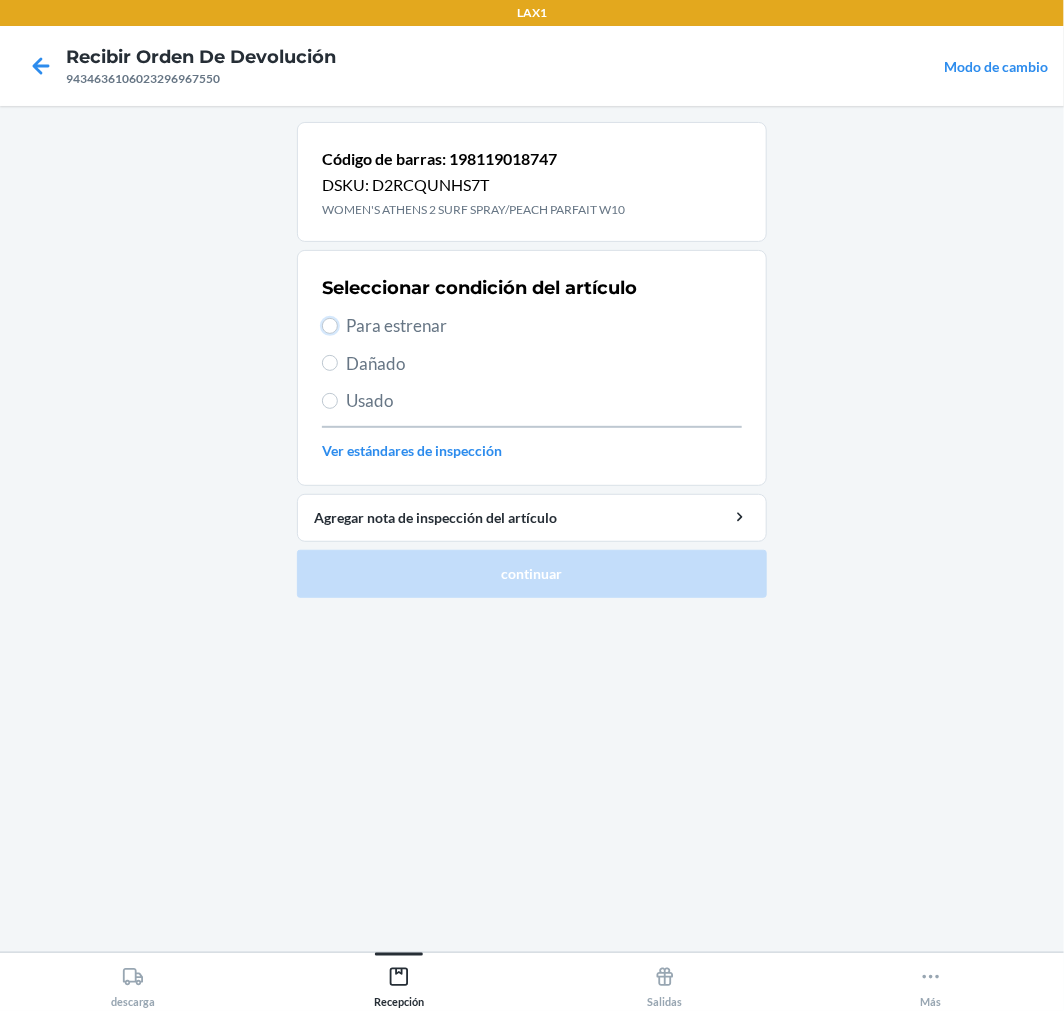click on "Para estrenar" at bounding box center (330, 326) 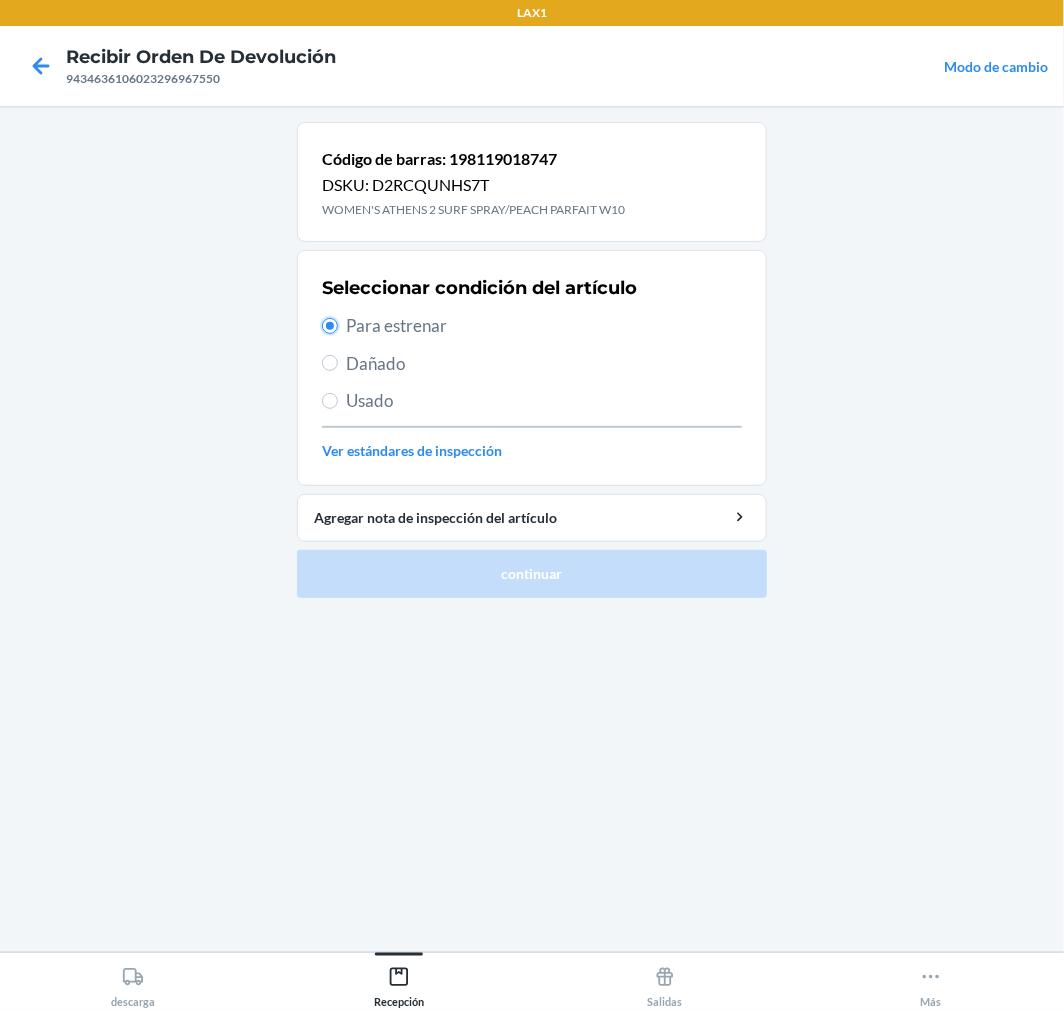 radio on "true" 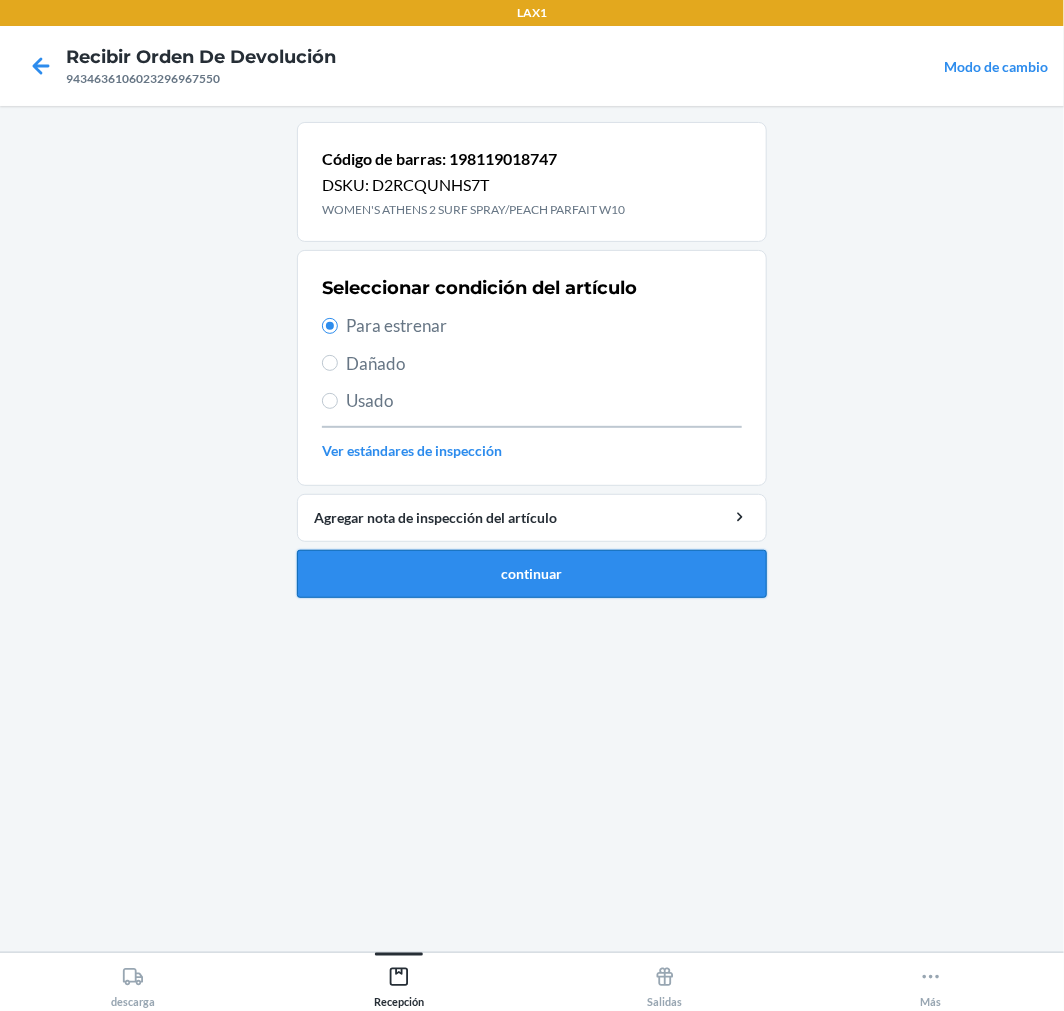 click on "continuar" at bounding box center [532, 574] 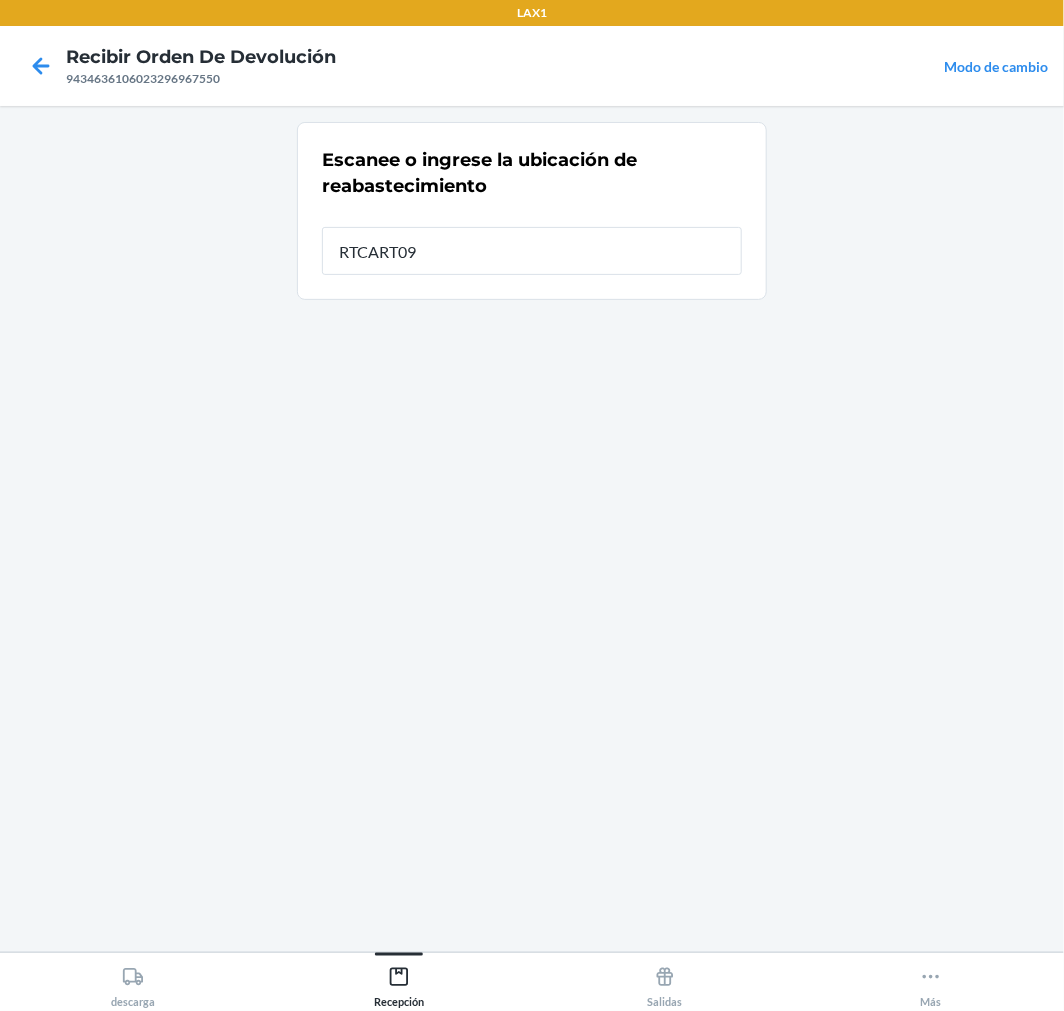 type on "RTCART096" 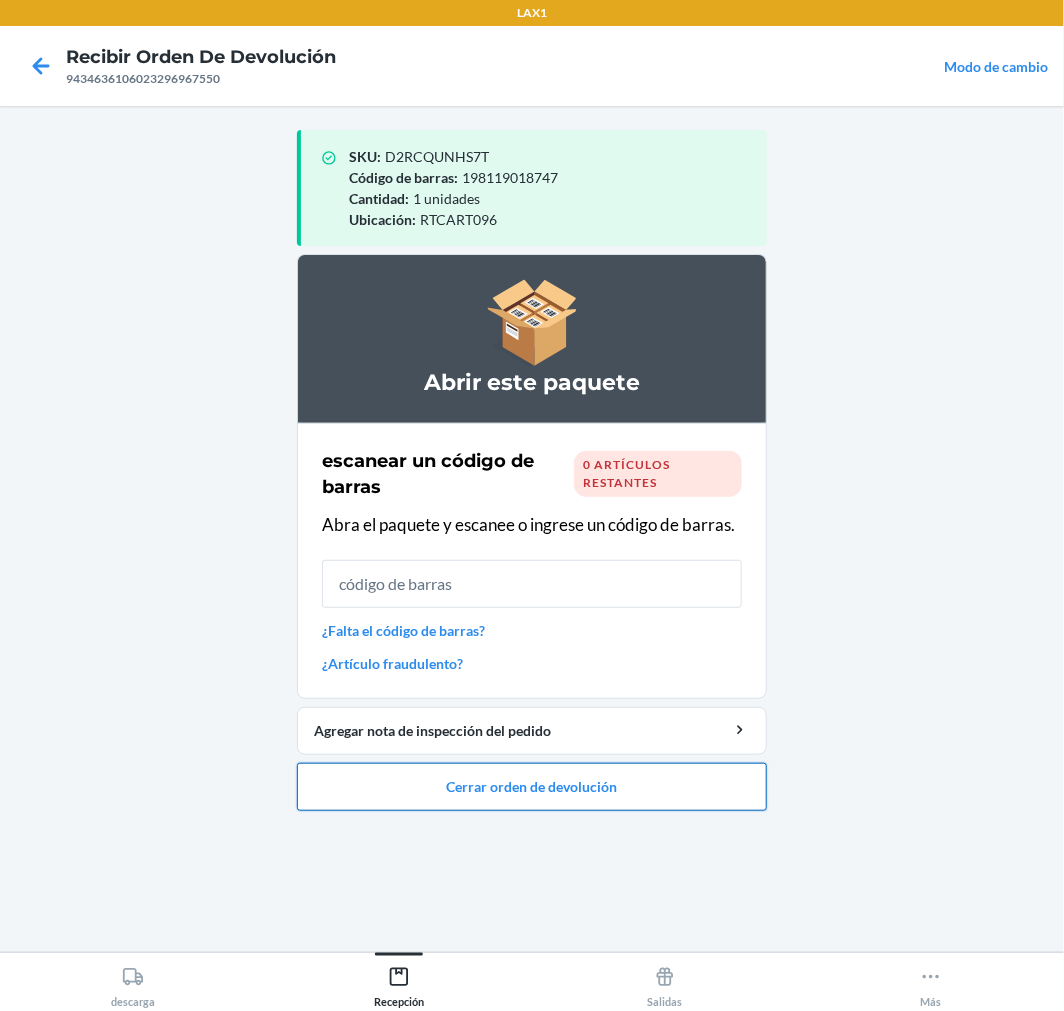 click on "Cerrar orden de devolución" at bounding box center (532, 787) 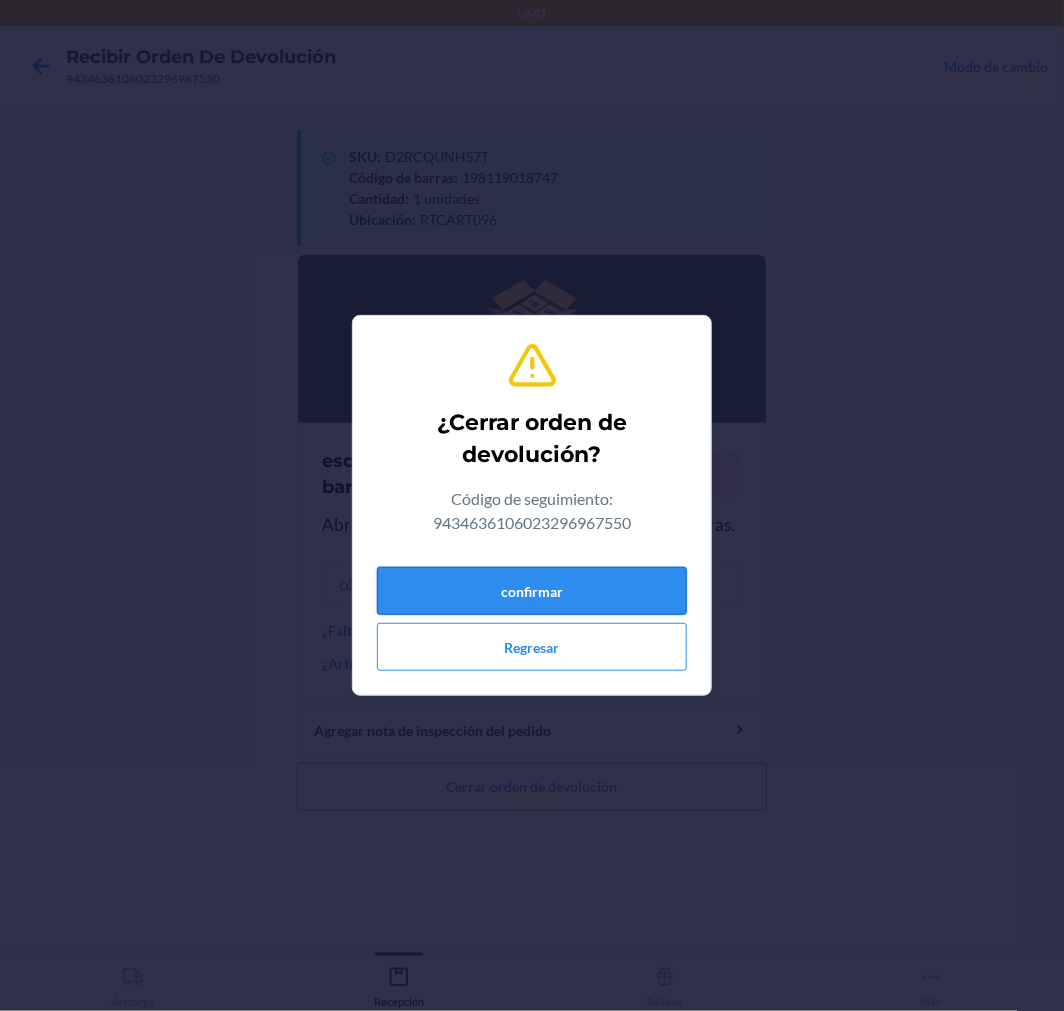 click on "confirmar" at bounding box center (532, 591) 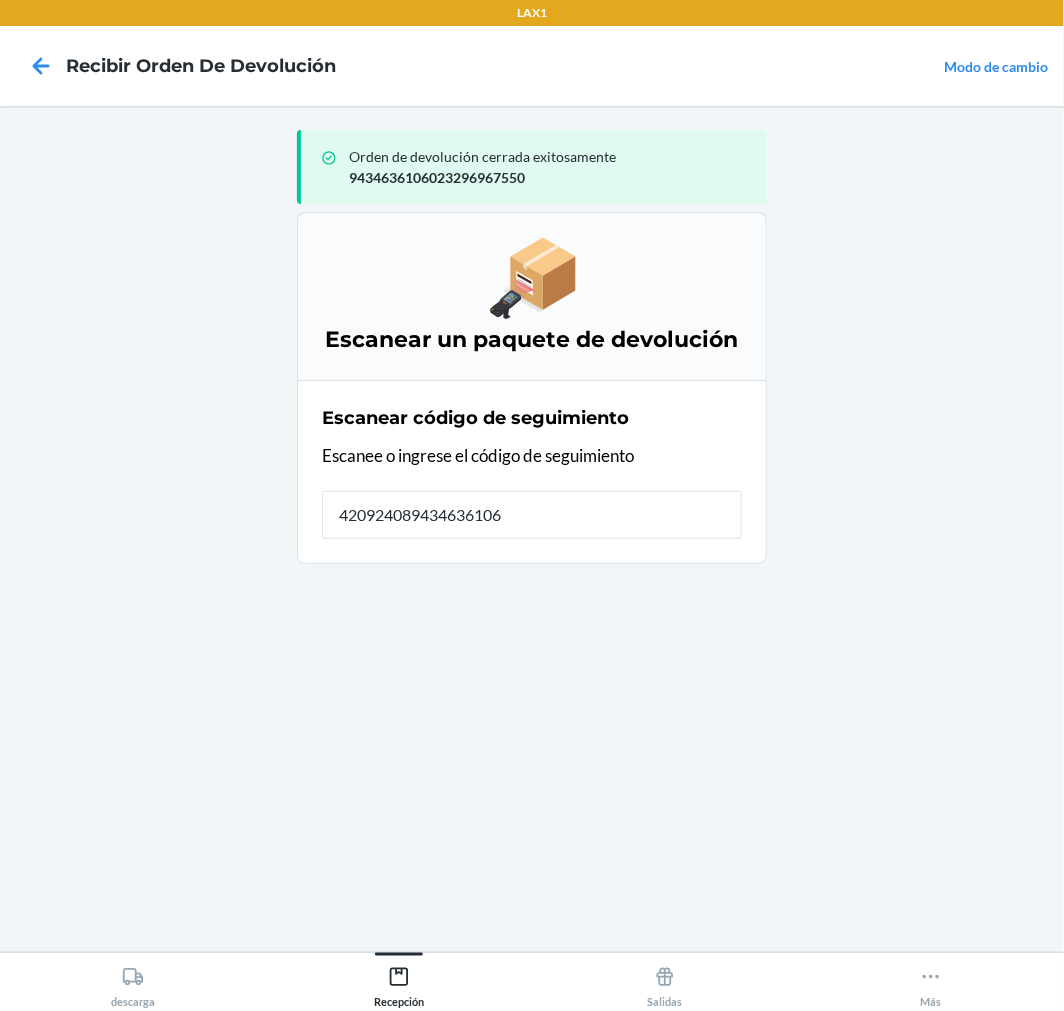 type on "4209240894346361060" 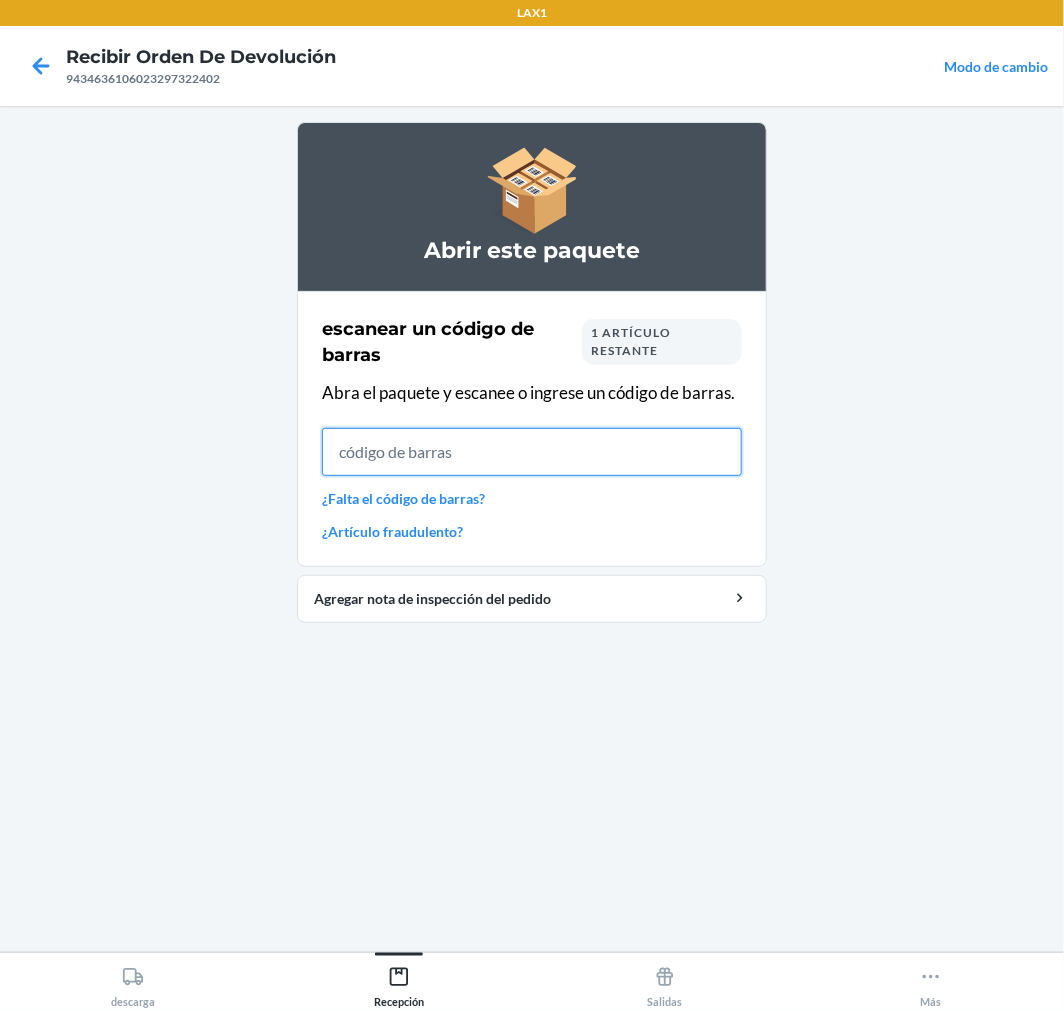 click at bounding box center (532, 452) 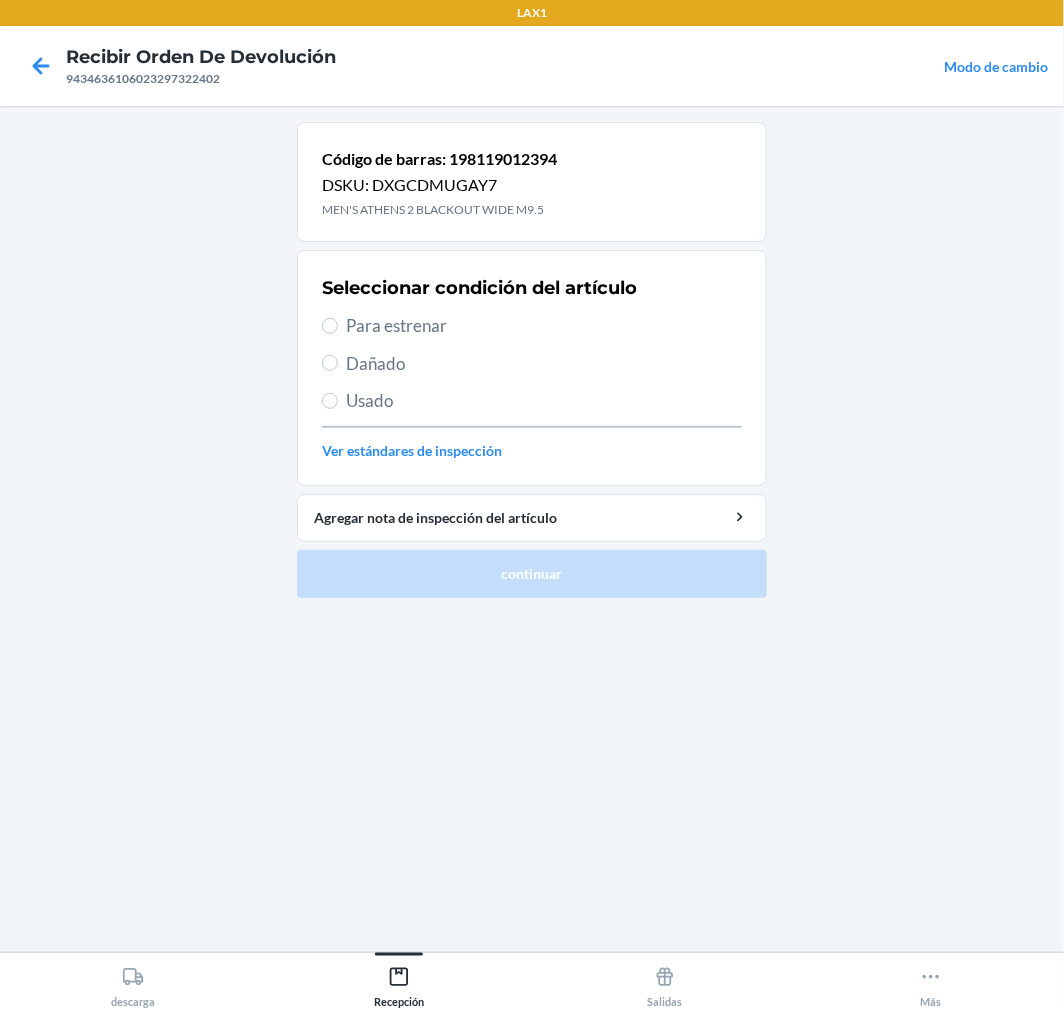 click on "Para estrenar" at bounding box center (544, 326) 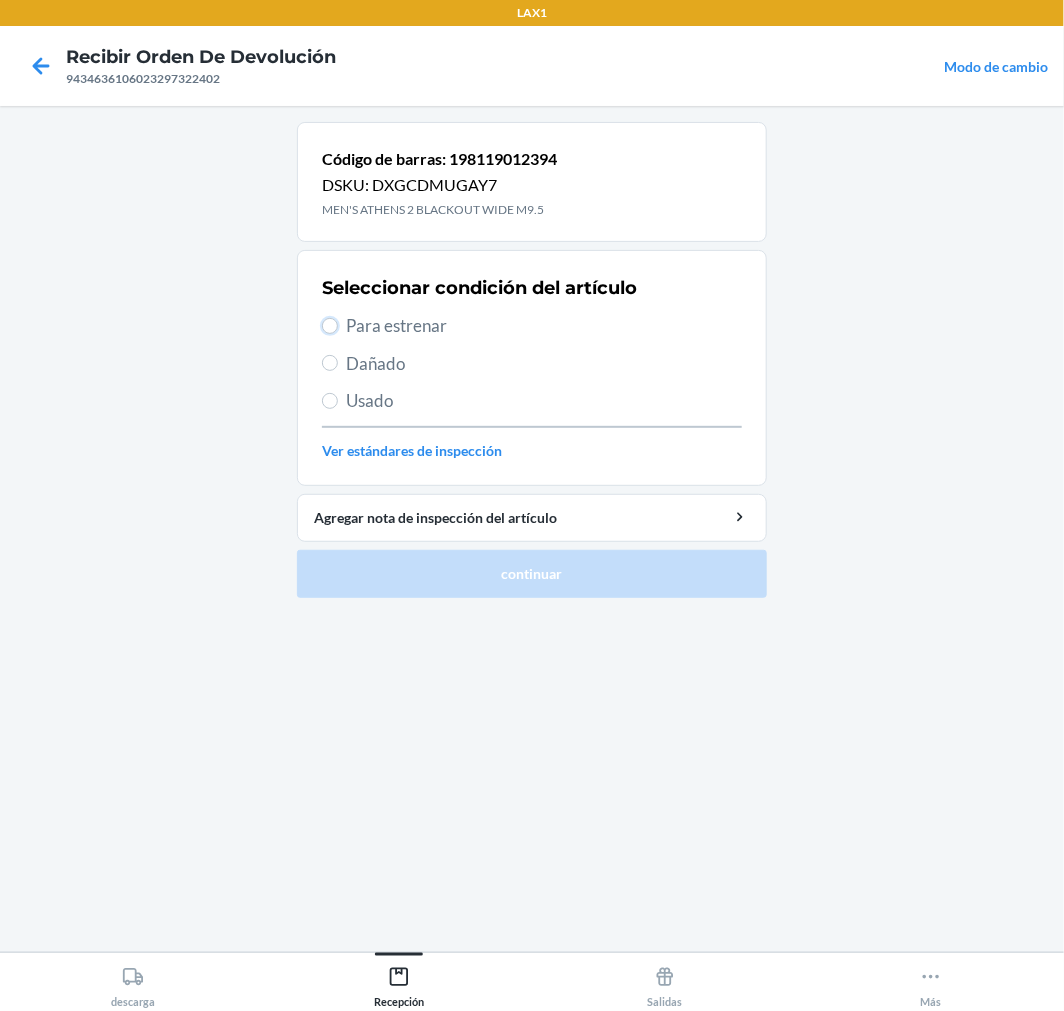 click on "Para estrenar" at bounding box center [330, 326] 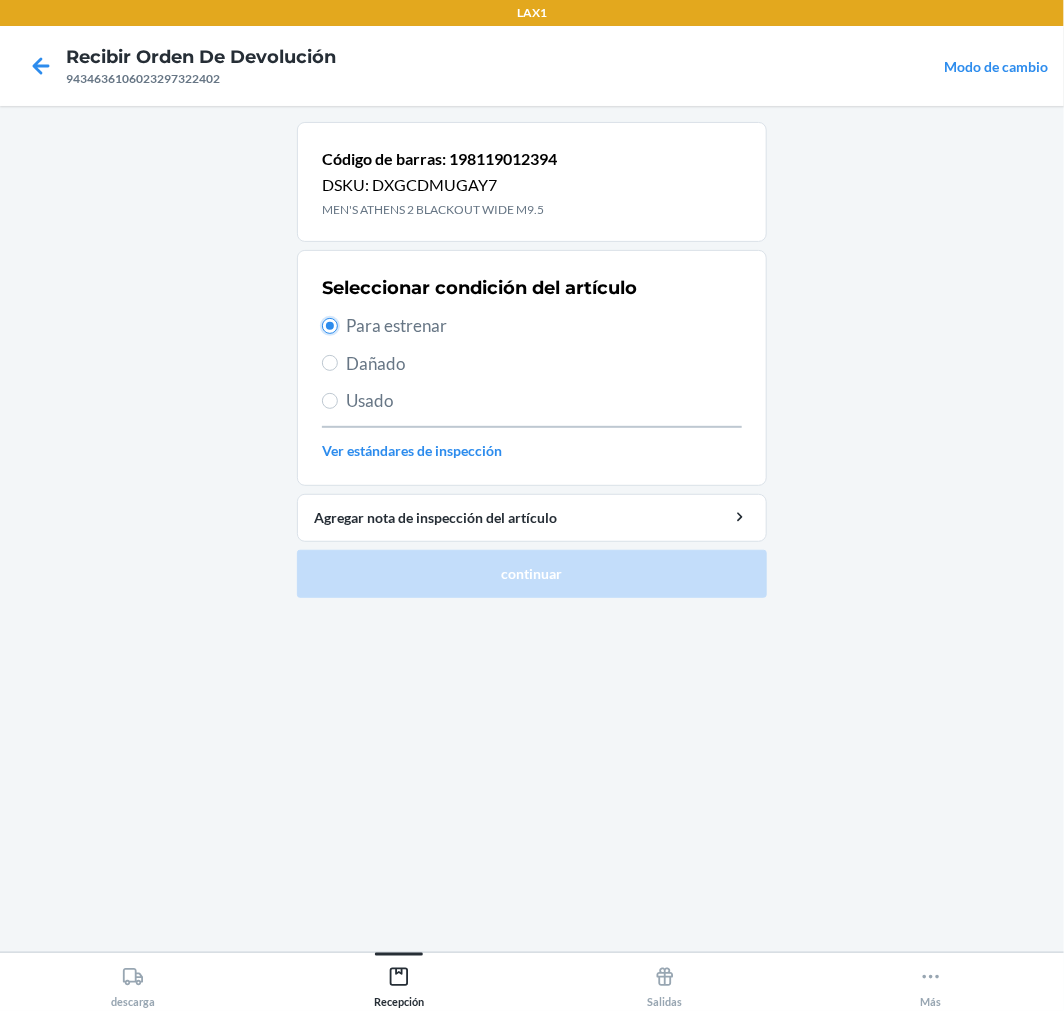 radio on "true" 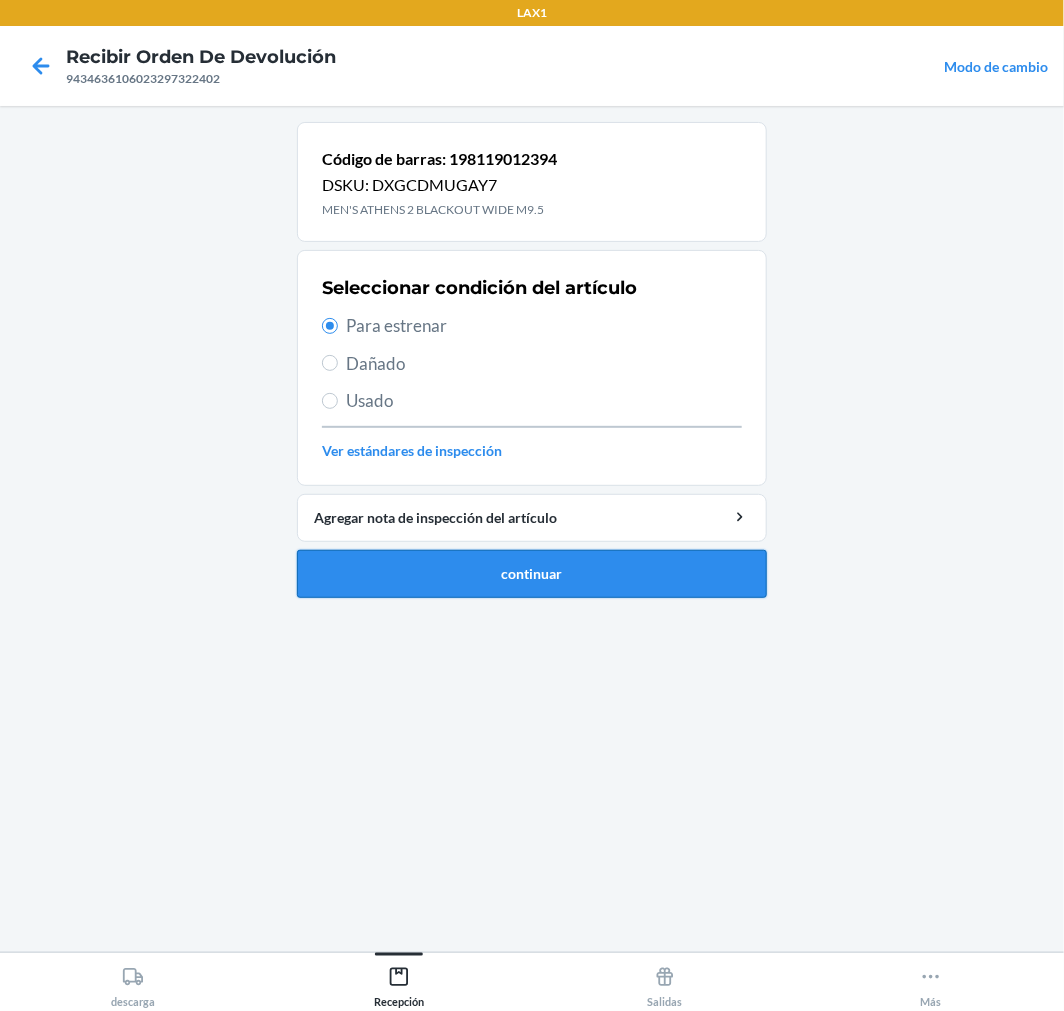 click on "continuar" at bounding box center (532, 574) 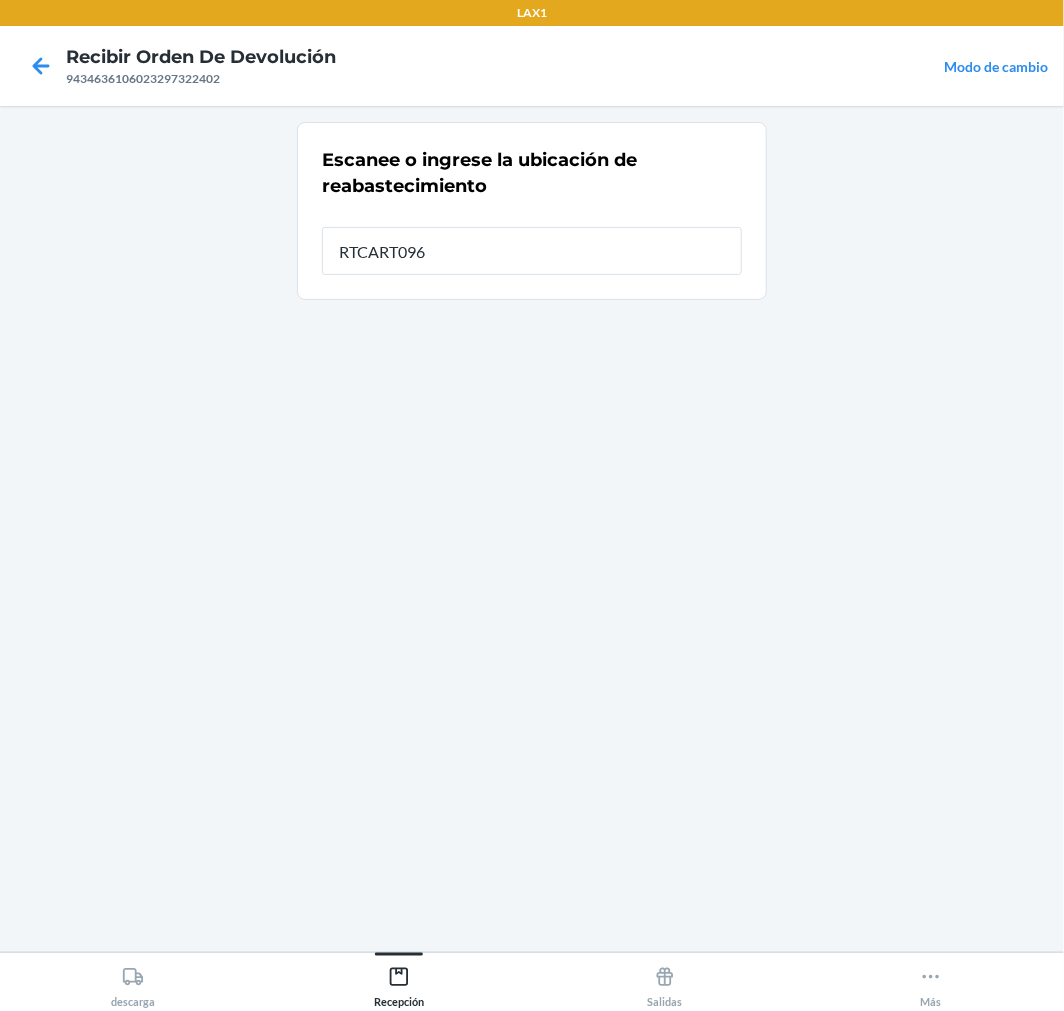 type on "RTCART096" 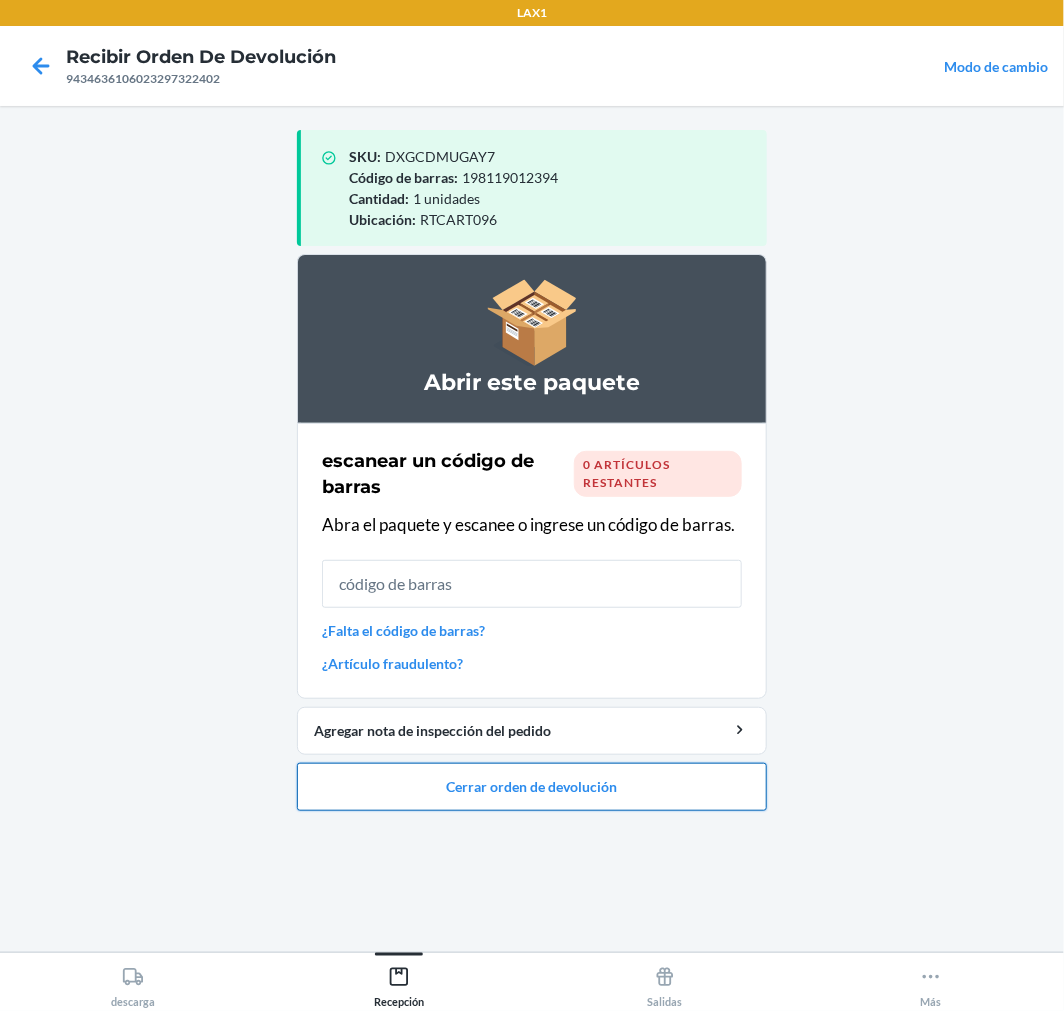 click on "Cerrar orden de devolución" at bounding box center (532, 787) 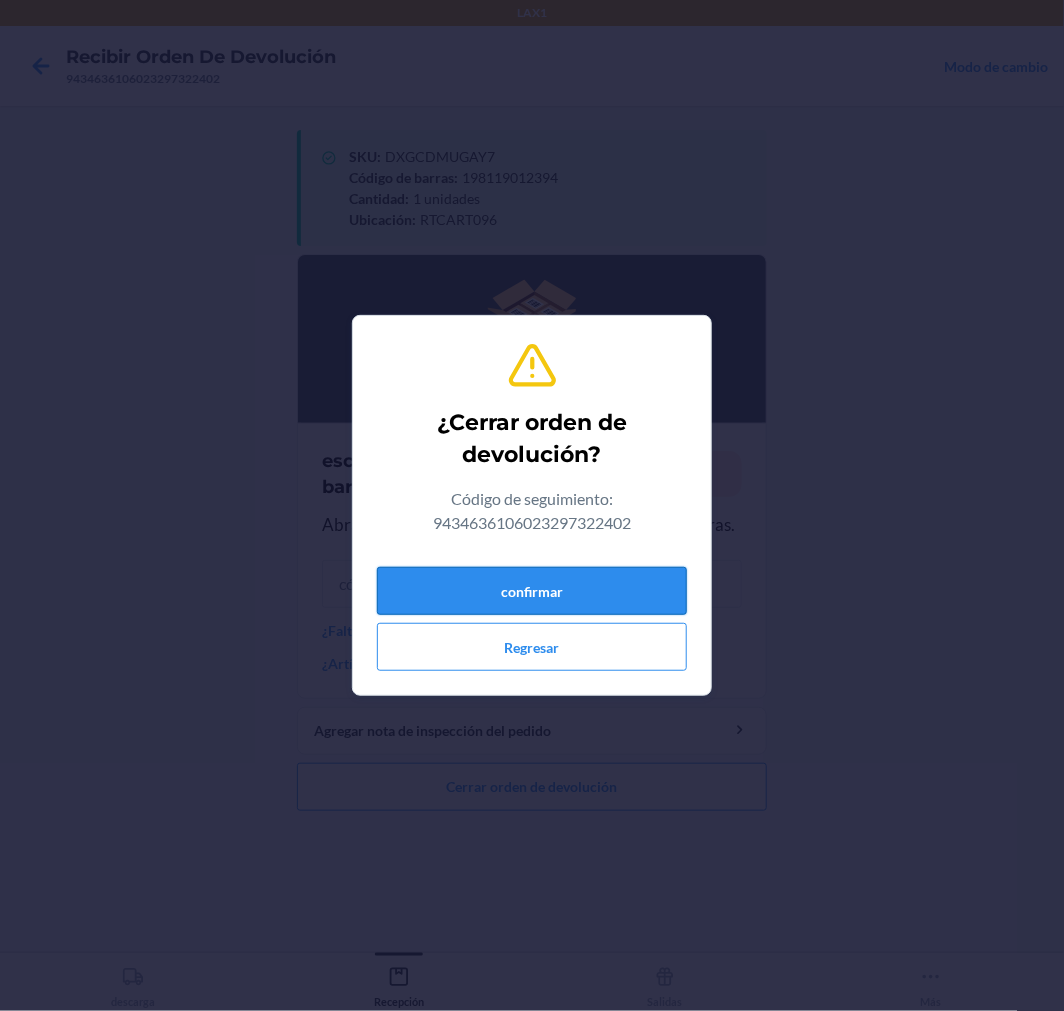click on "confirmar" at bounding box center (532, 591) 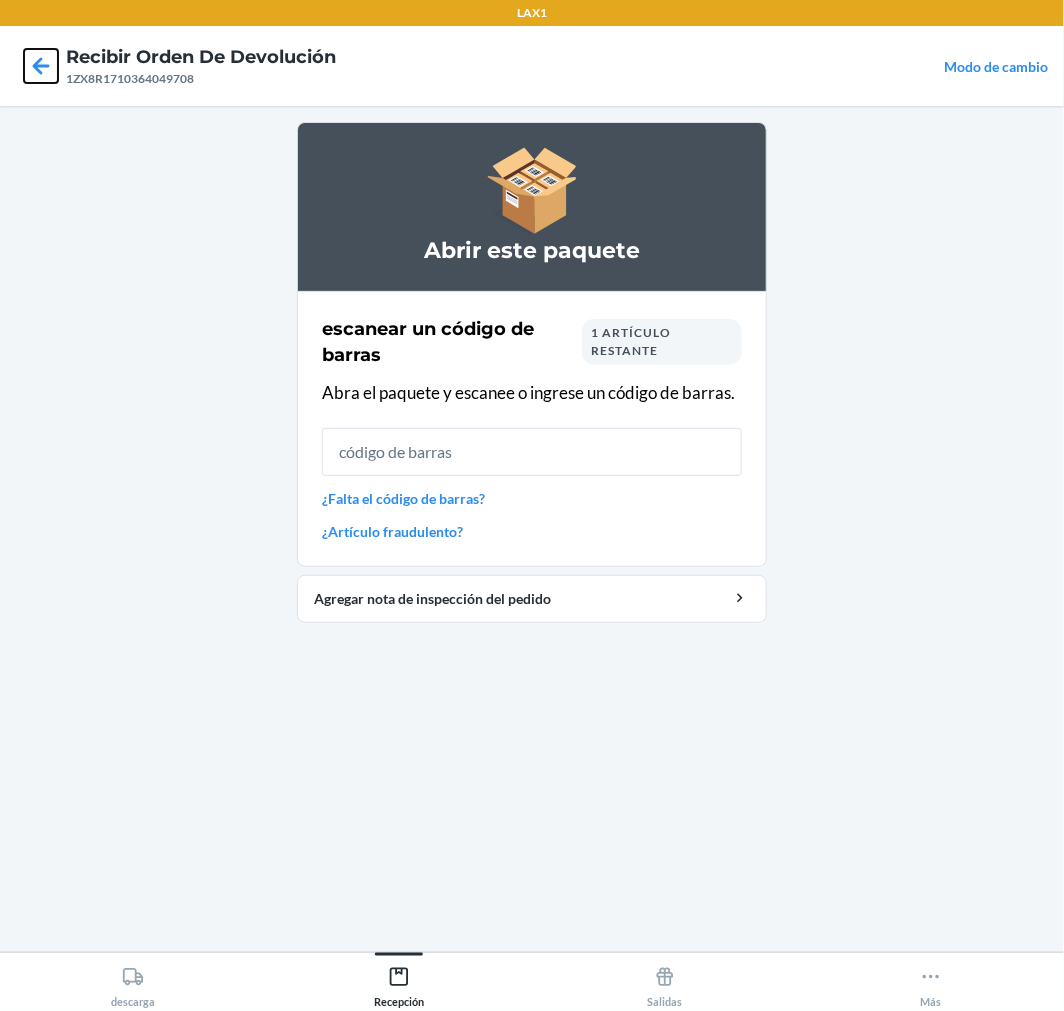 click 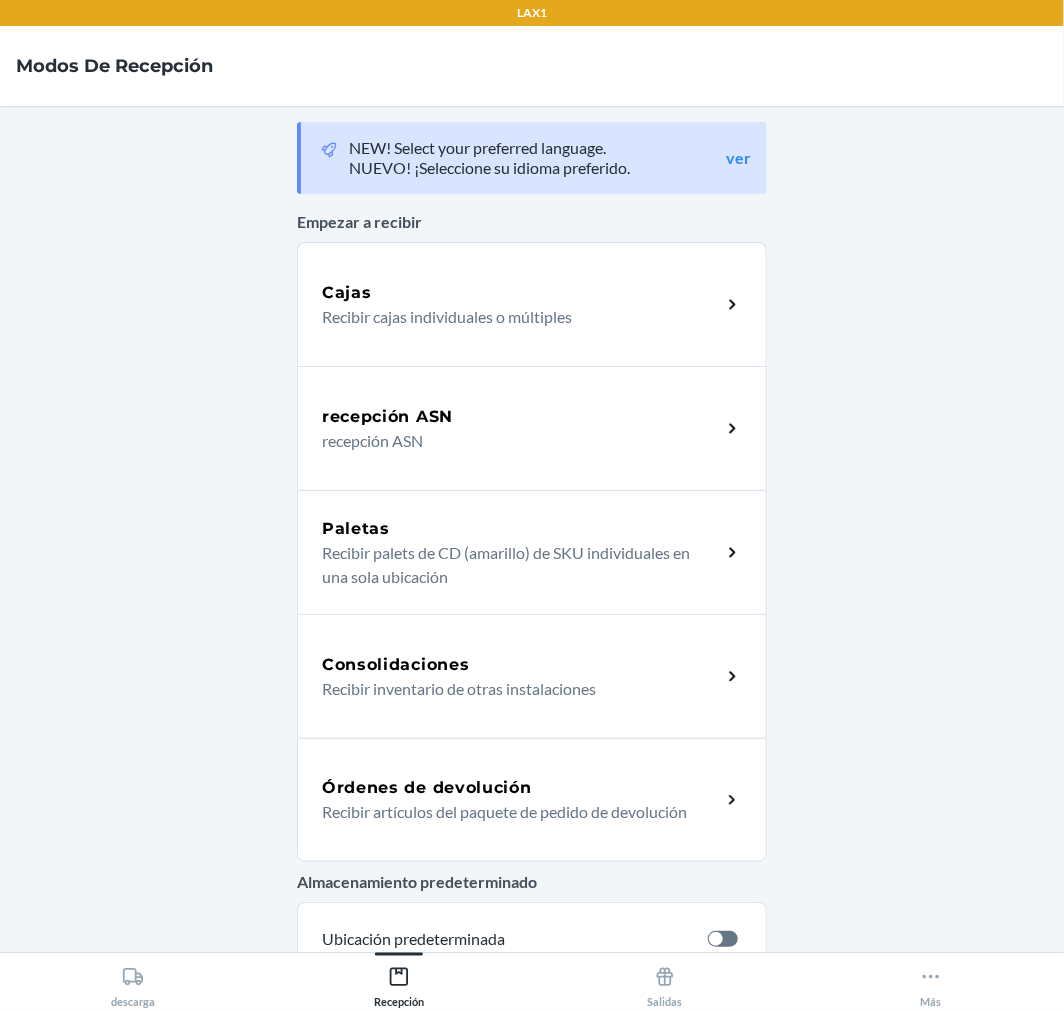 click on "Órdenes de devolución Recibir artículos del paquete de pedido de devolución" at bounding box center [532, 800] 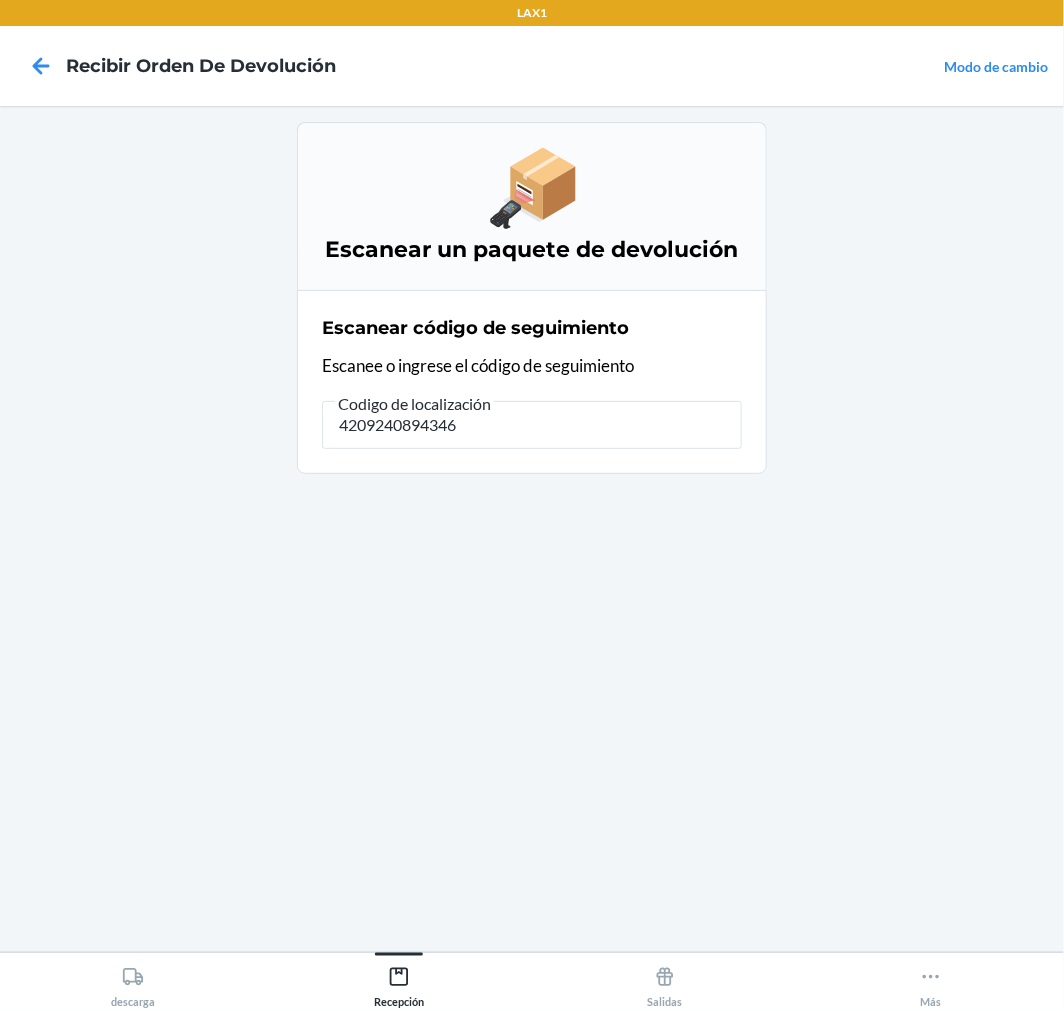 type on "42092408943463" 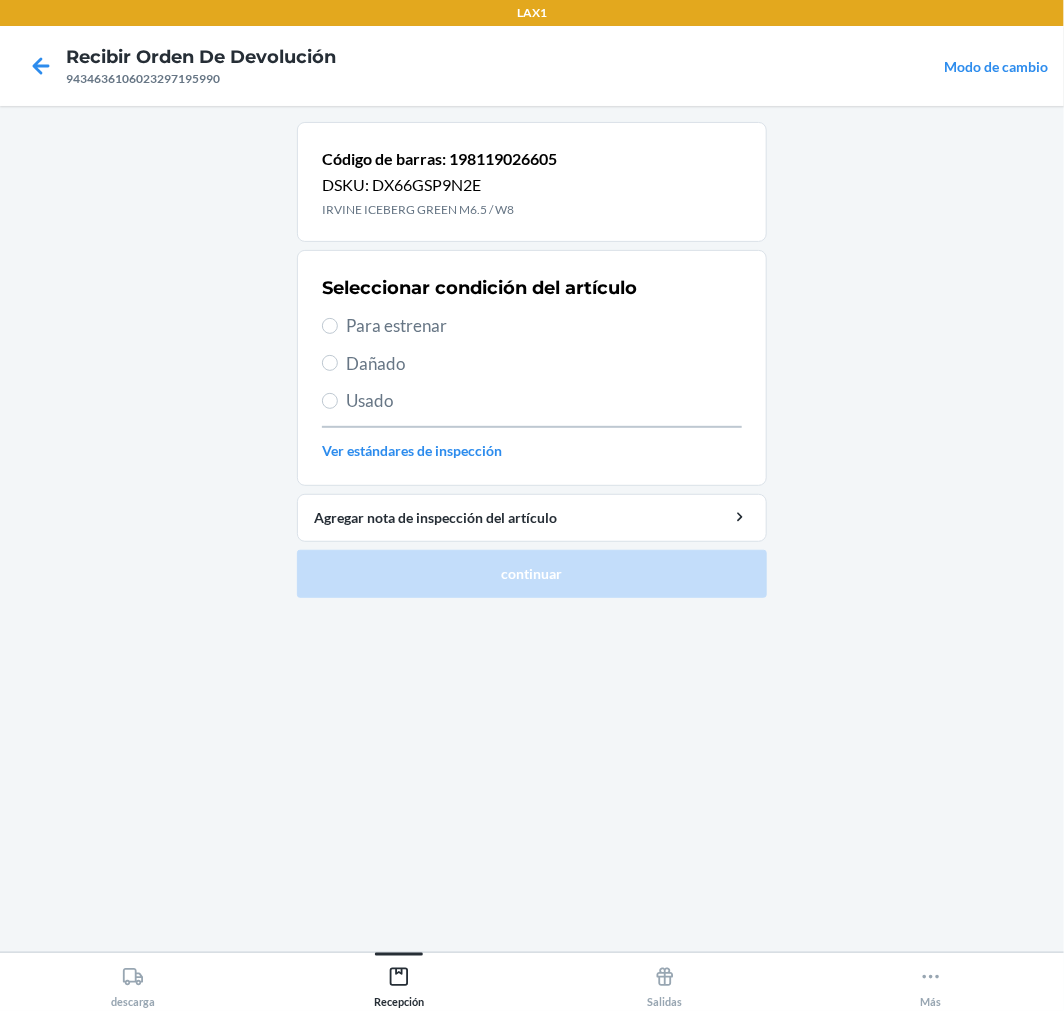 click on "Para estrenar" at bounding box center (544, 326) 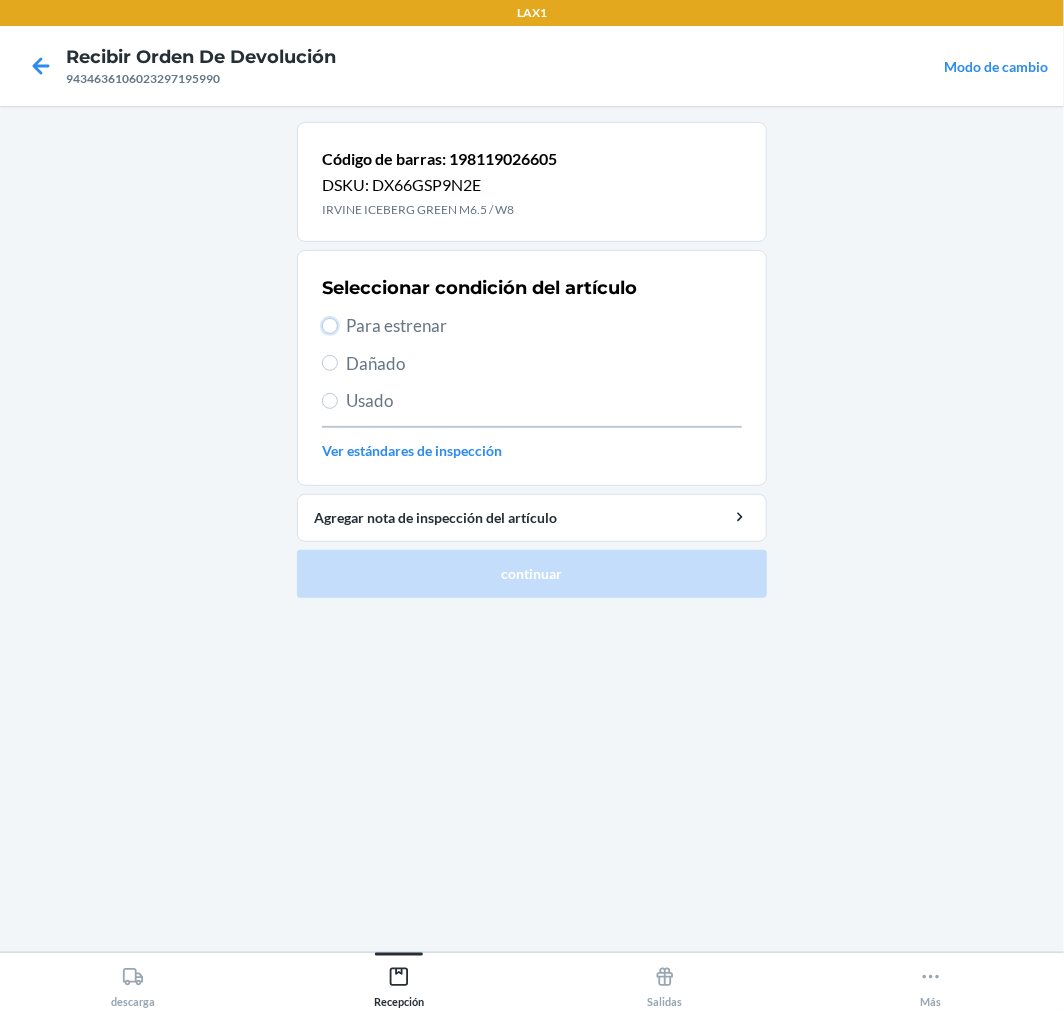 click on "Para estrenar" at bounding box center (330, 326) 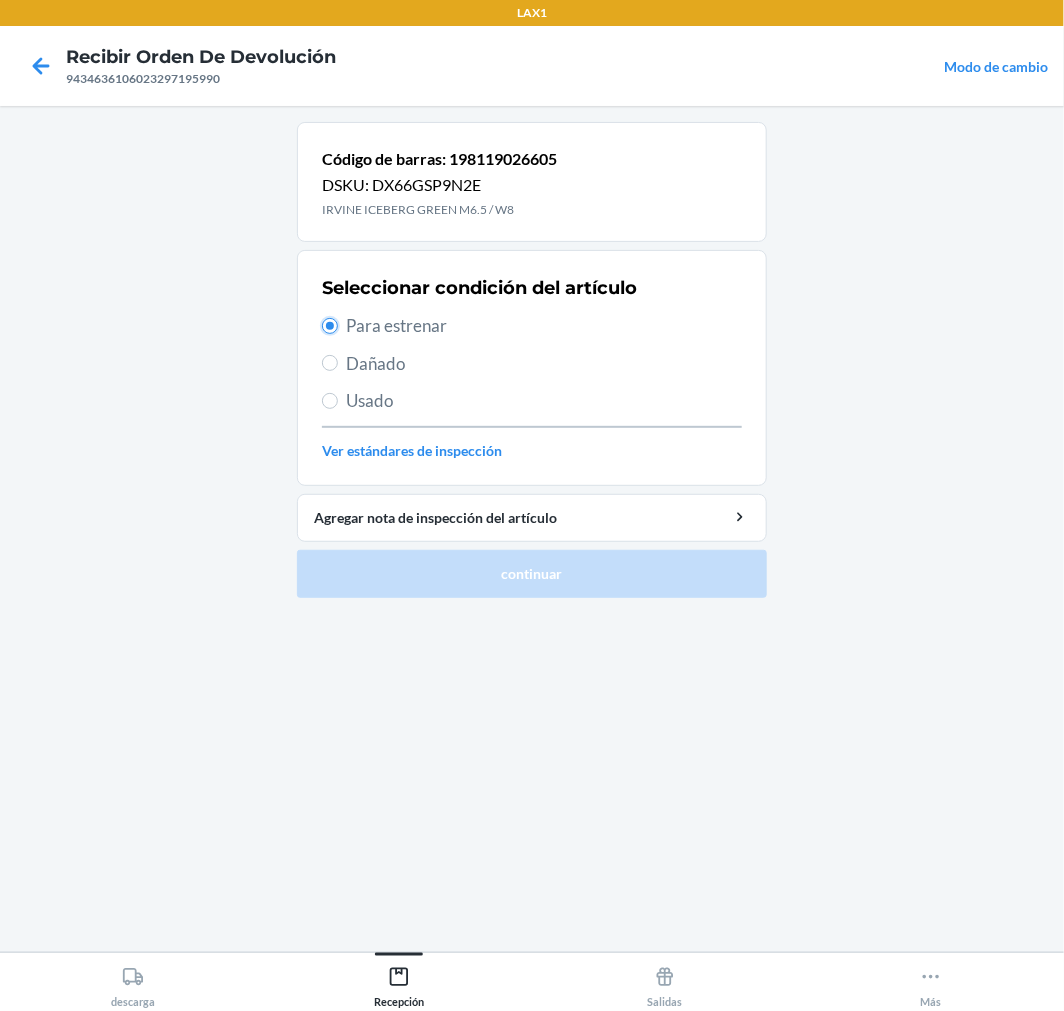 radio on "true" 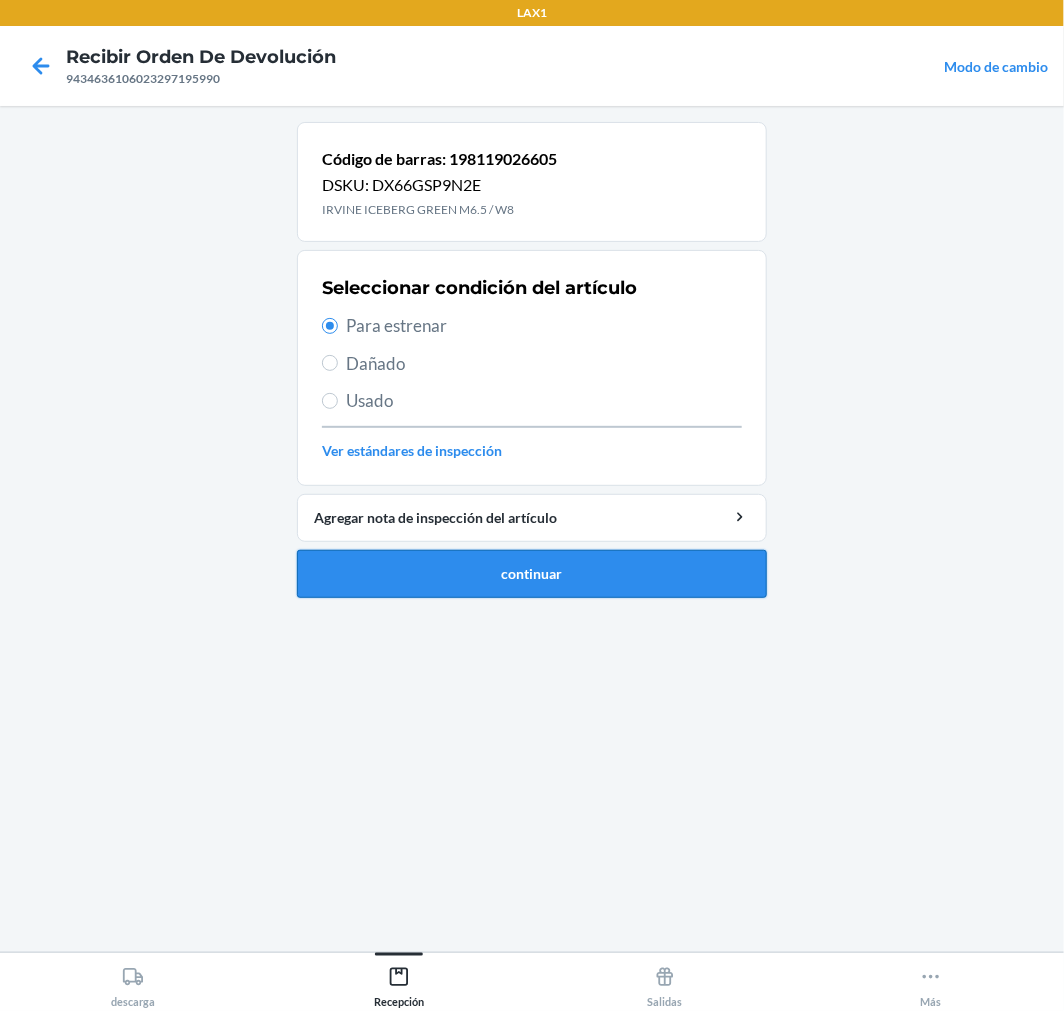 click on "continuar" at bounding box center (532, 574) 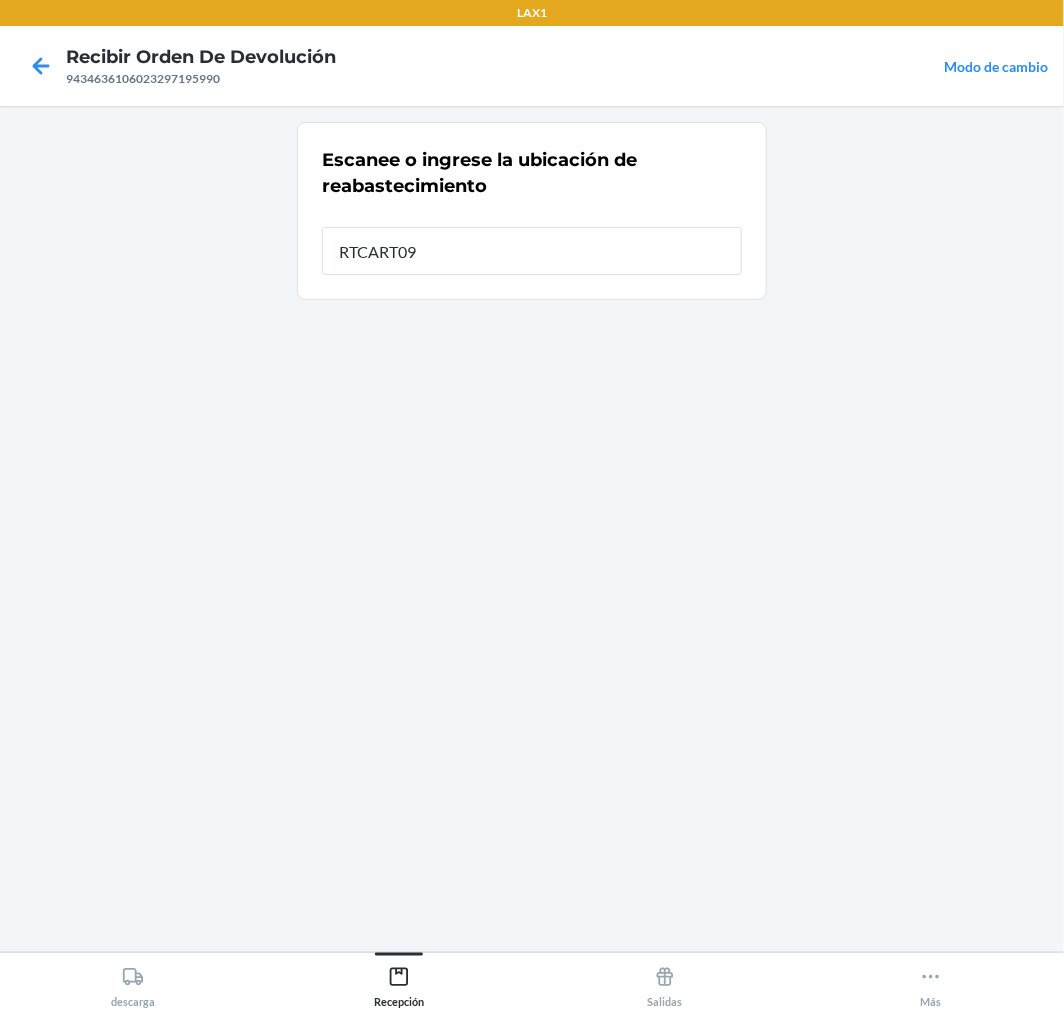 type on "RTCART096" 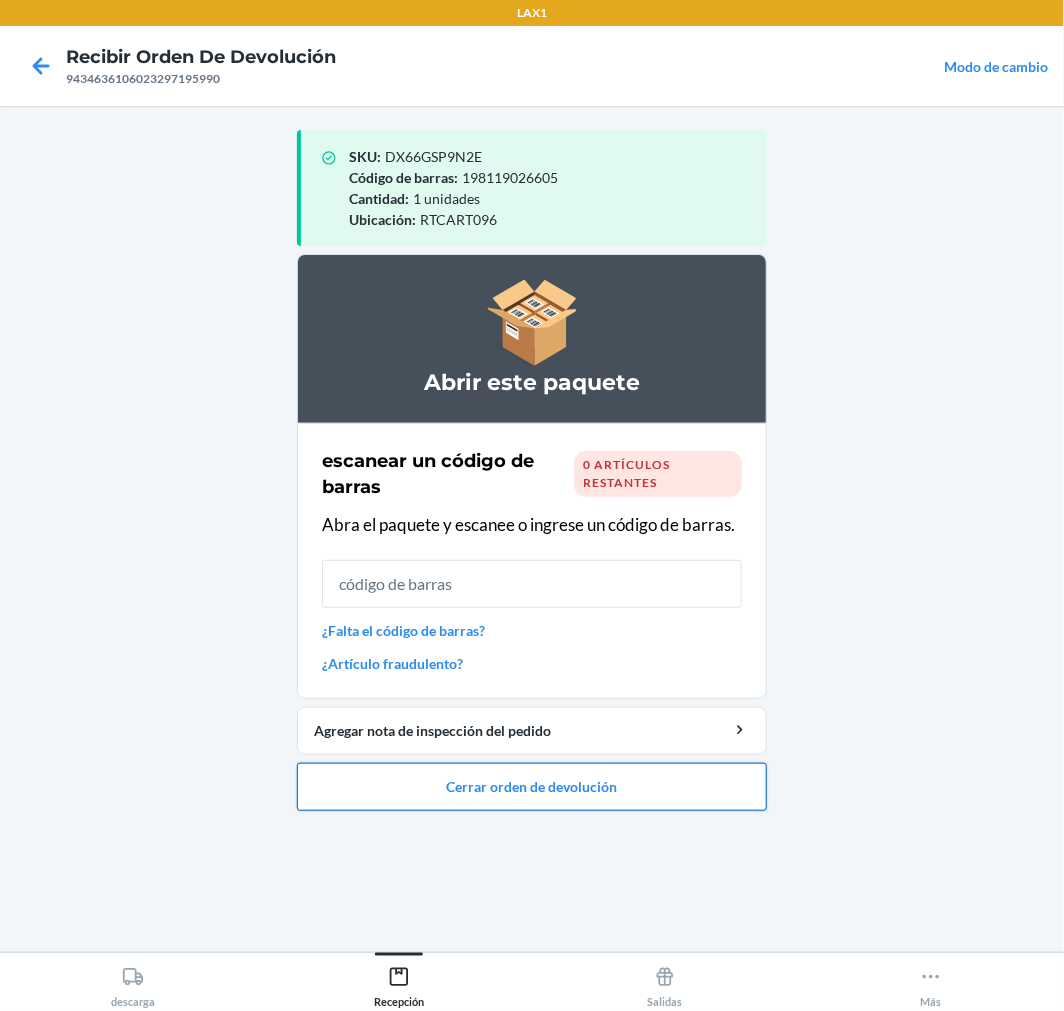 click on "Cerrar orden de devolución" at bounding box center [532, 787] 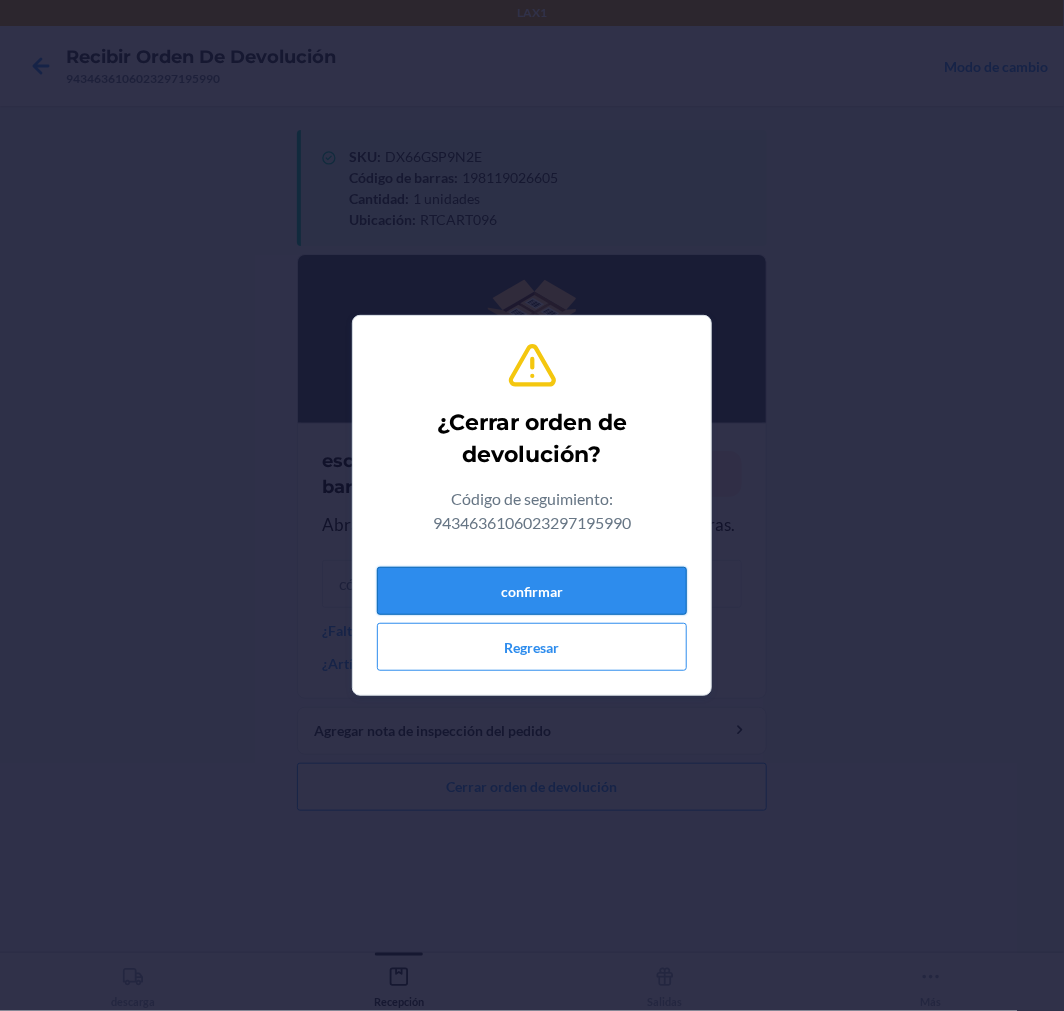 click on "confirmar" at bounding box center (532, 591) 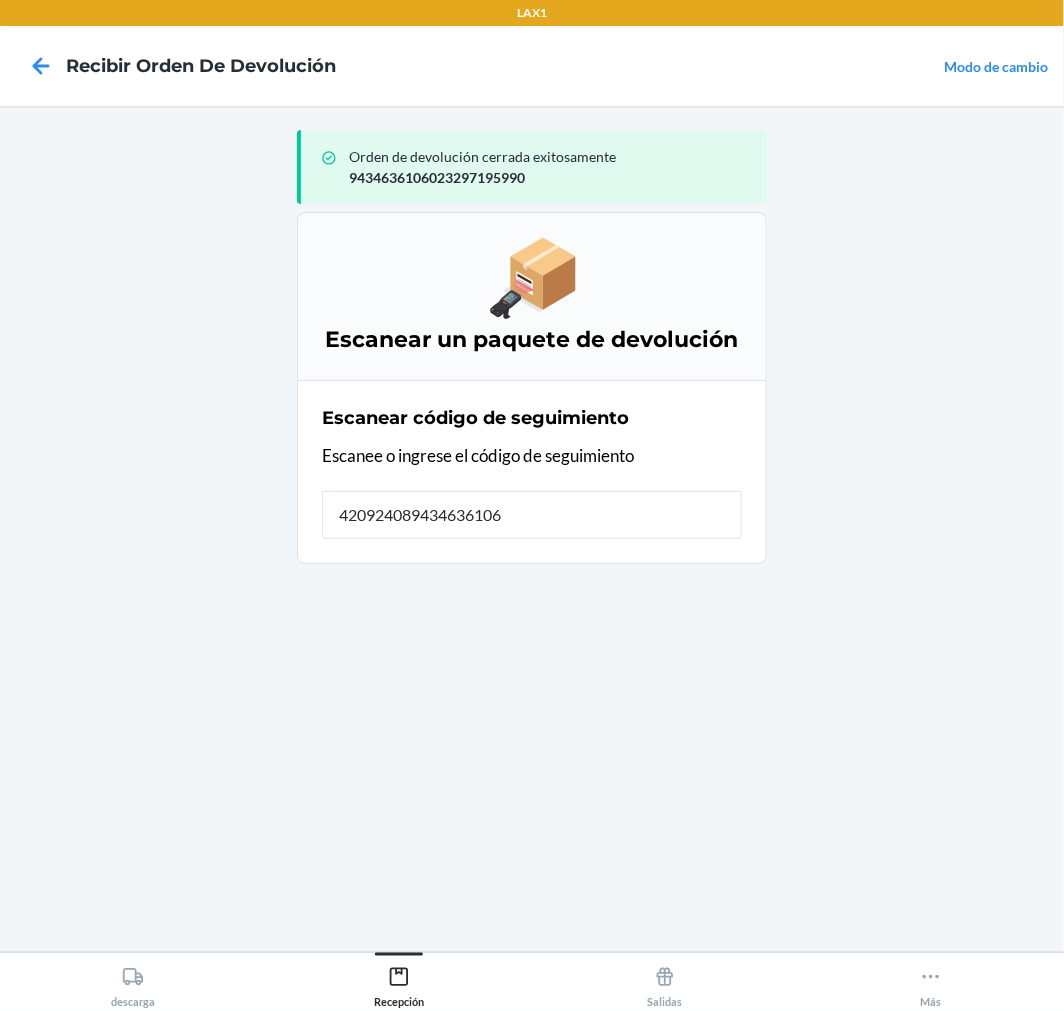 type on "4209240894346361060" 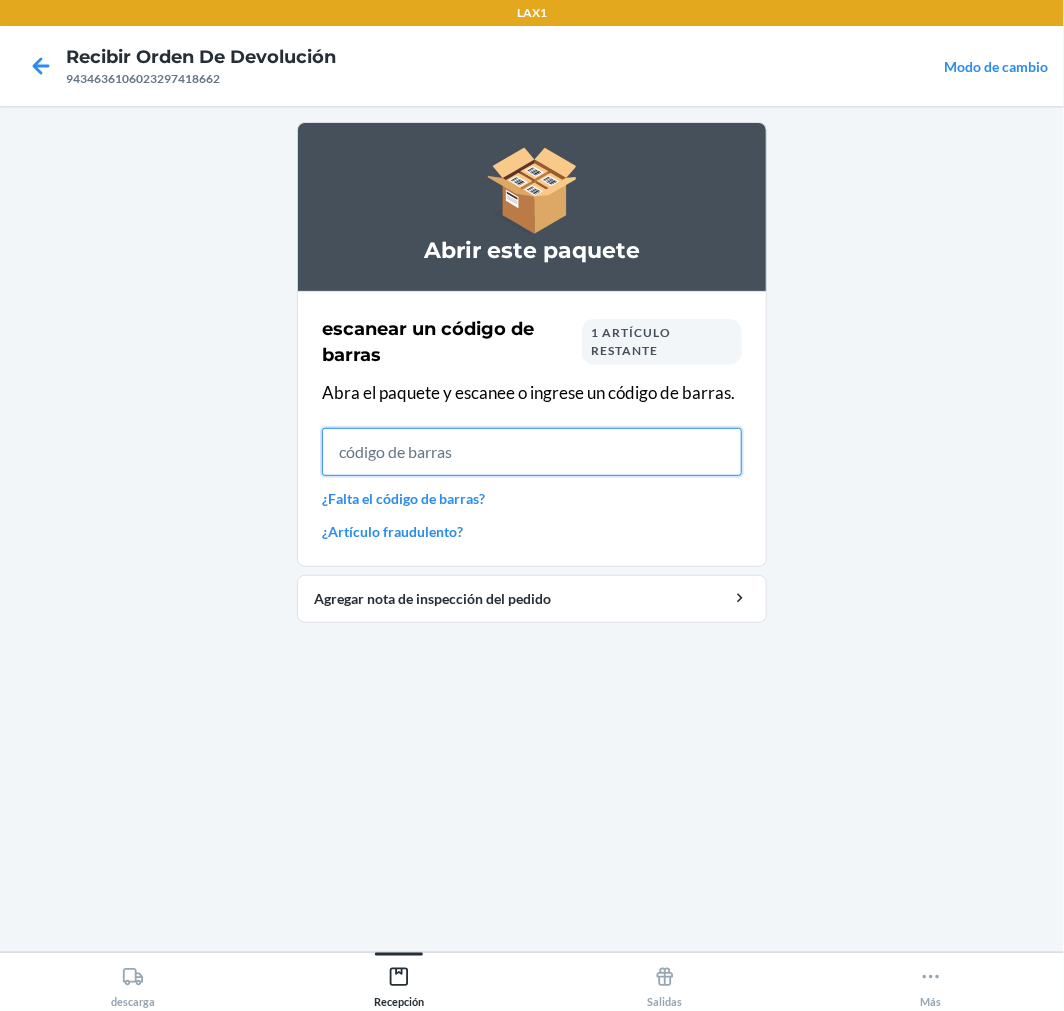 click at bounding box center [532, 452] 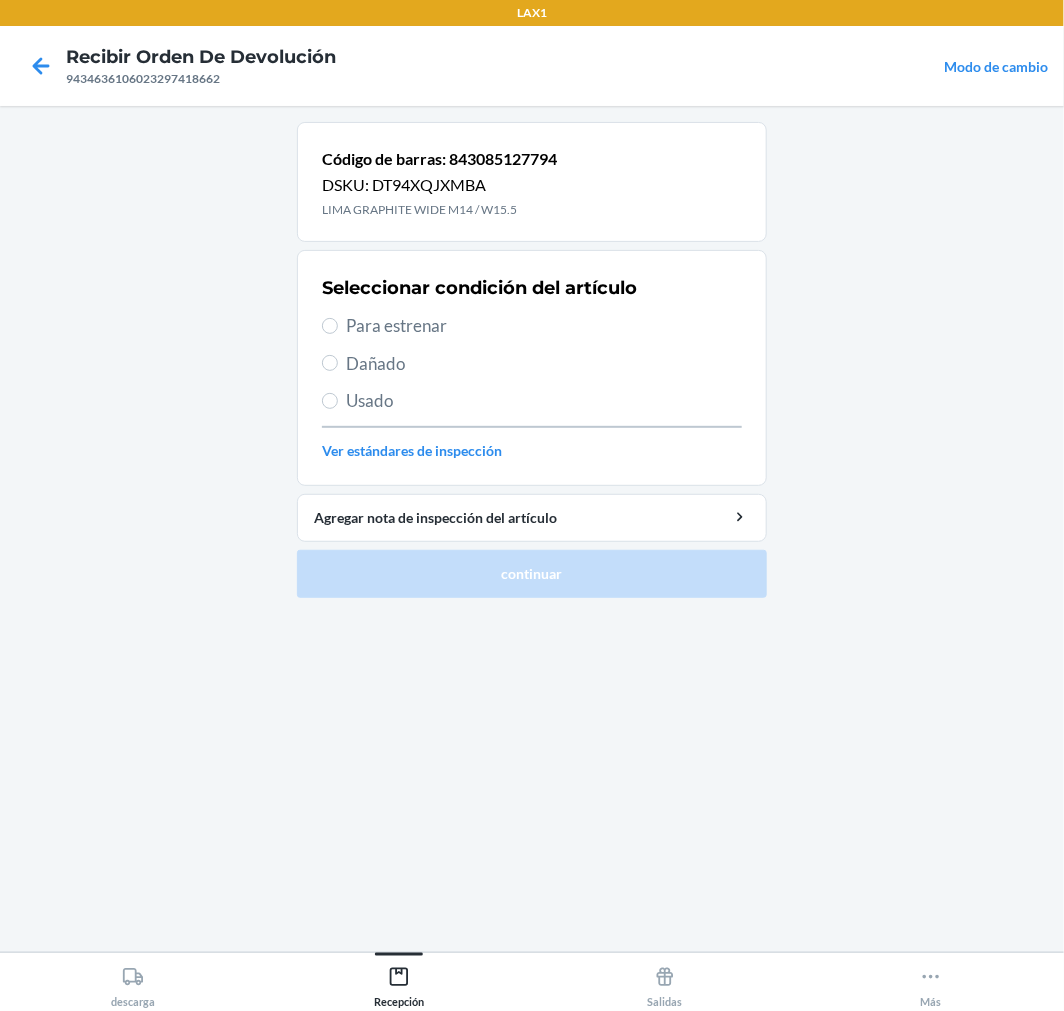 click on "Para estrenar" at bounding box center [544, 326] 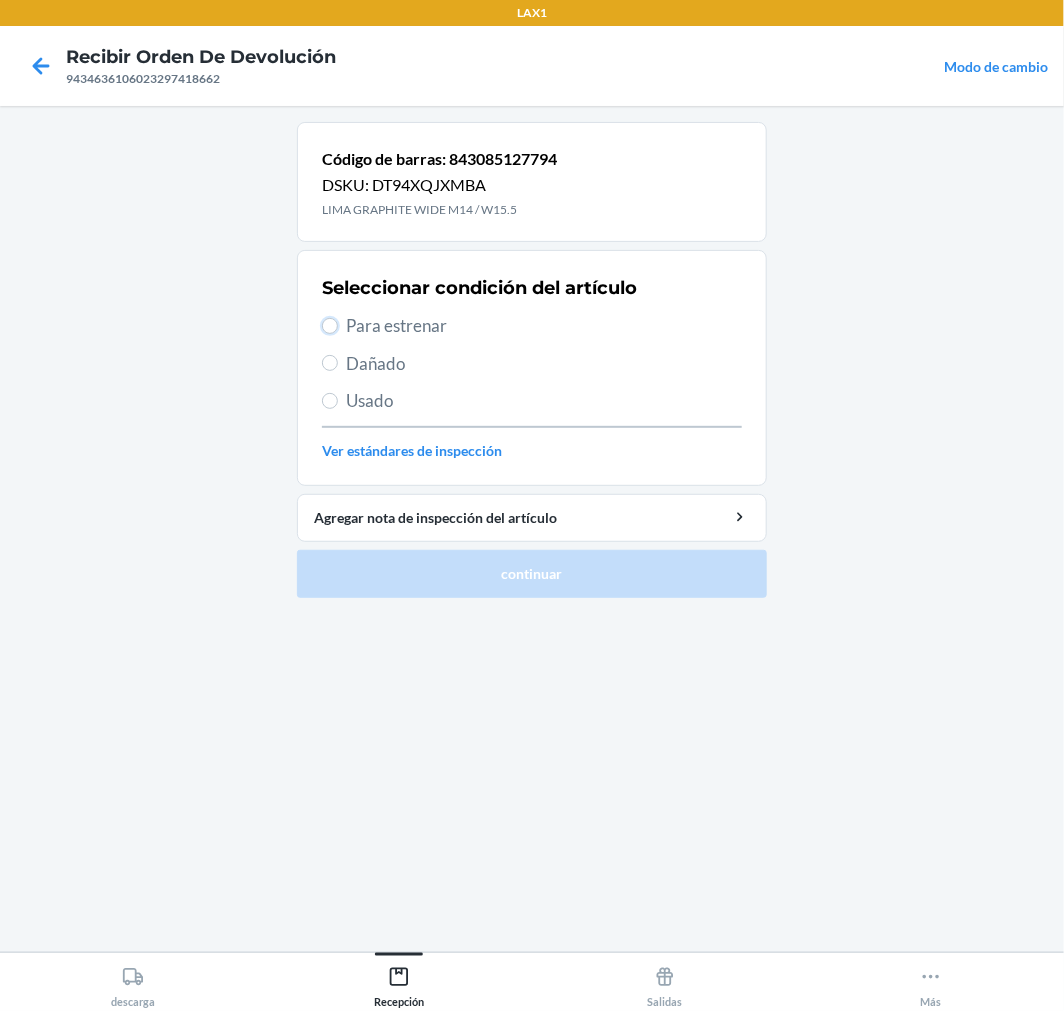 click on "Para estrenar" at bounding box center [330, 326] 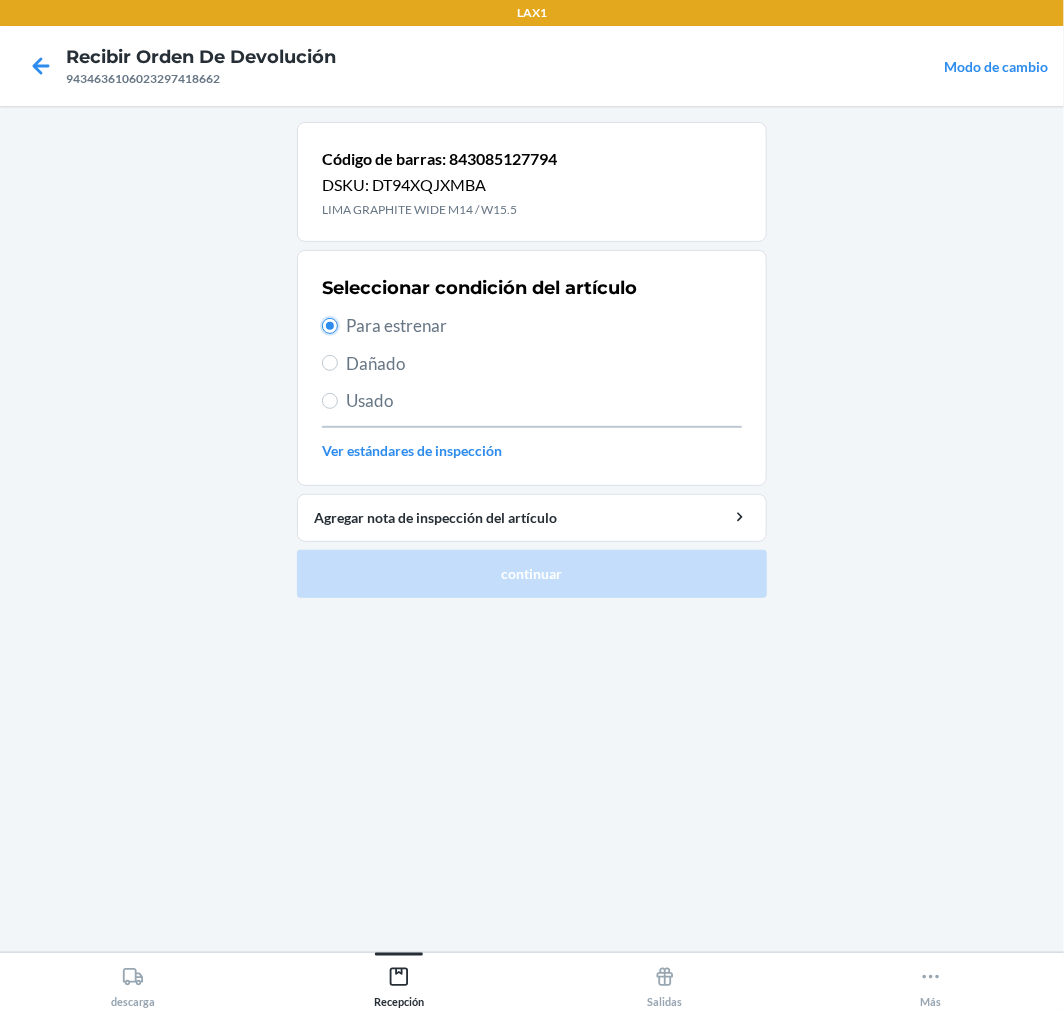 radio on "true" 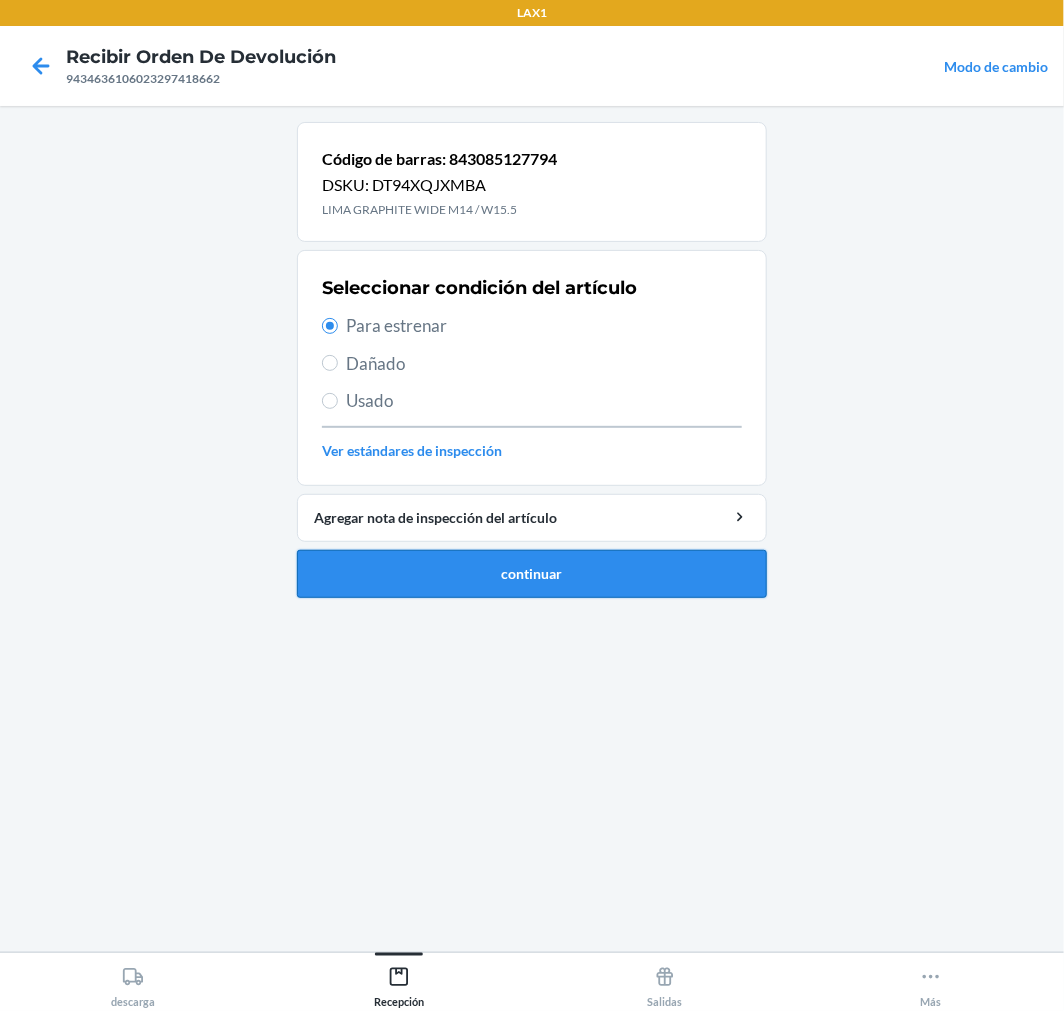 click on "continuar" at bounding box center [532, 574] 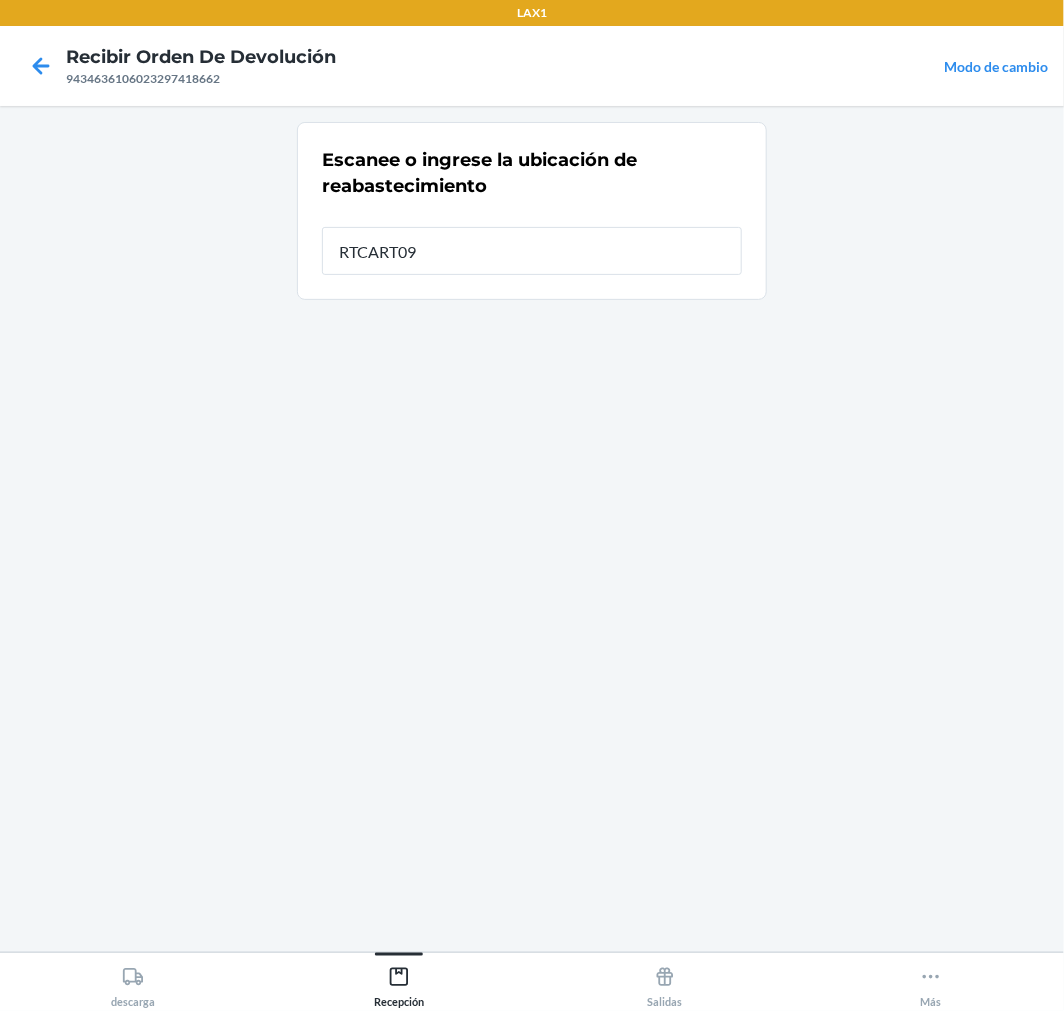 type on "RTCART096" 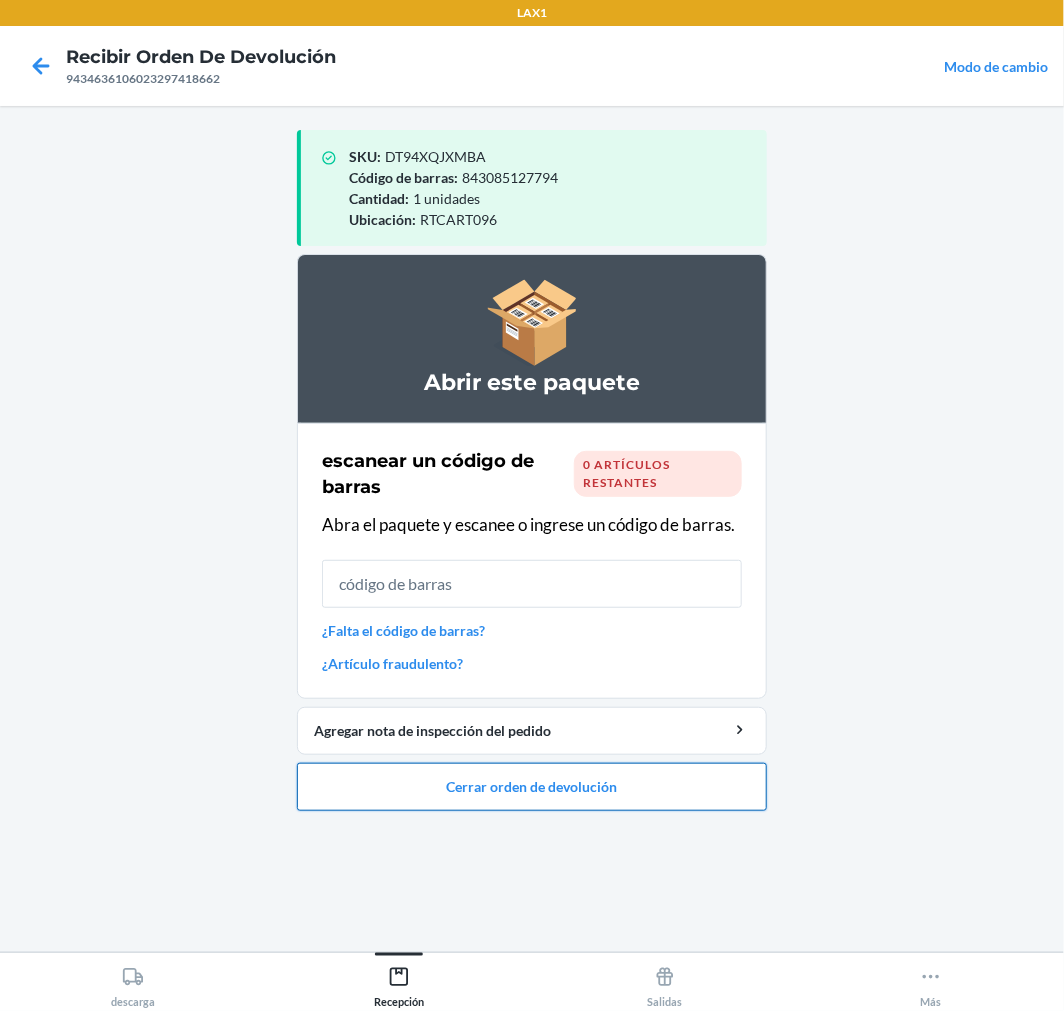 click on "Cerrar orden de devolución" at bounding box center [532, 787] 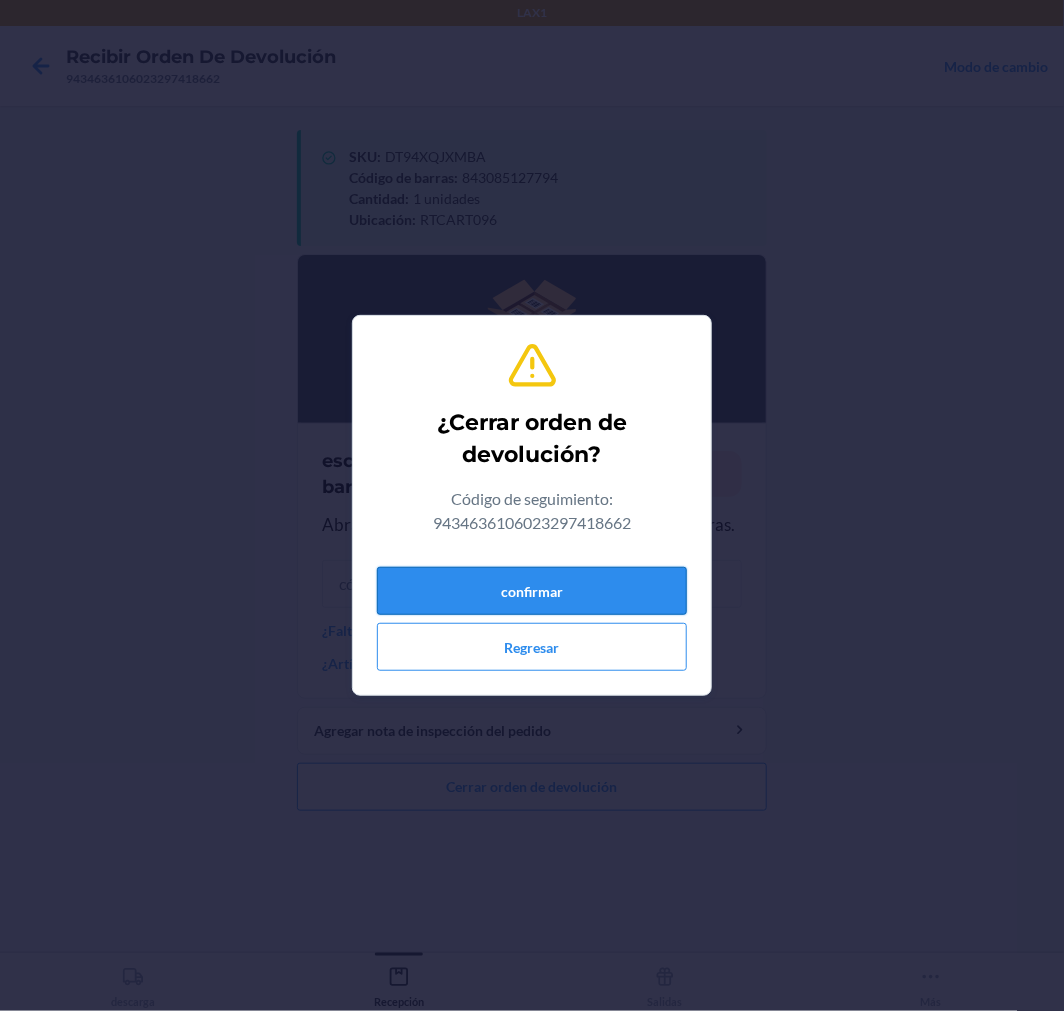 click on "confirmar" at bounding box center [532, 591] 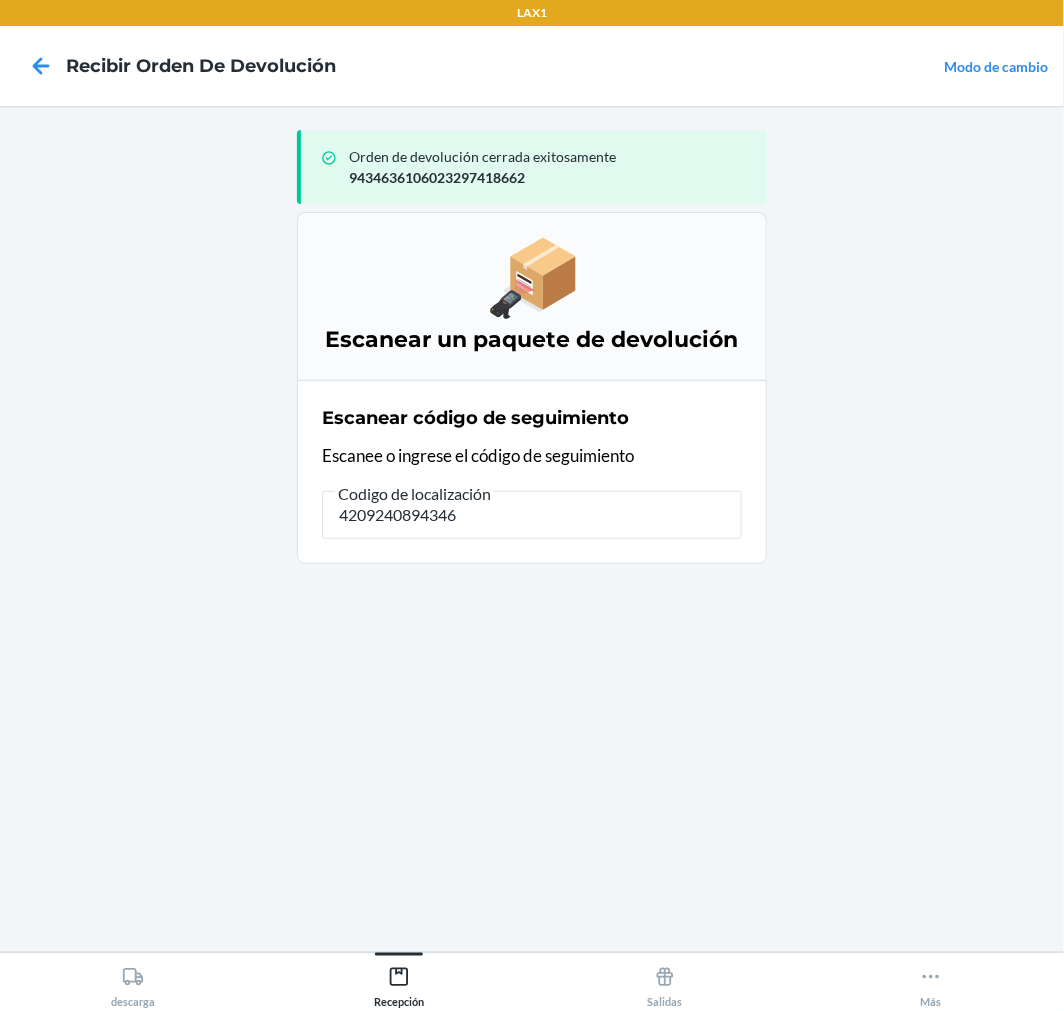 type on "42092408943463" 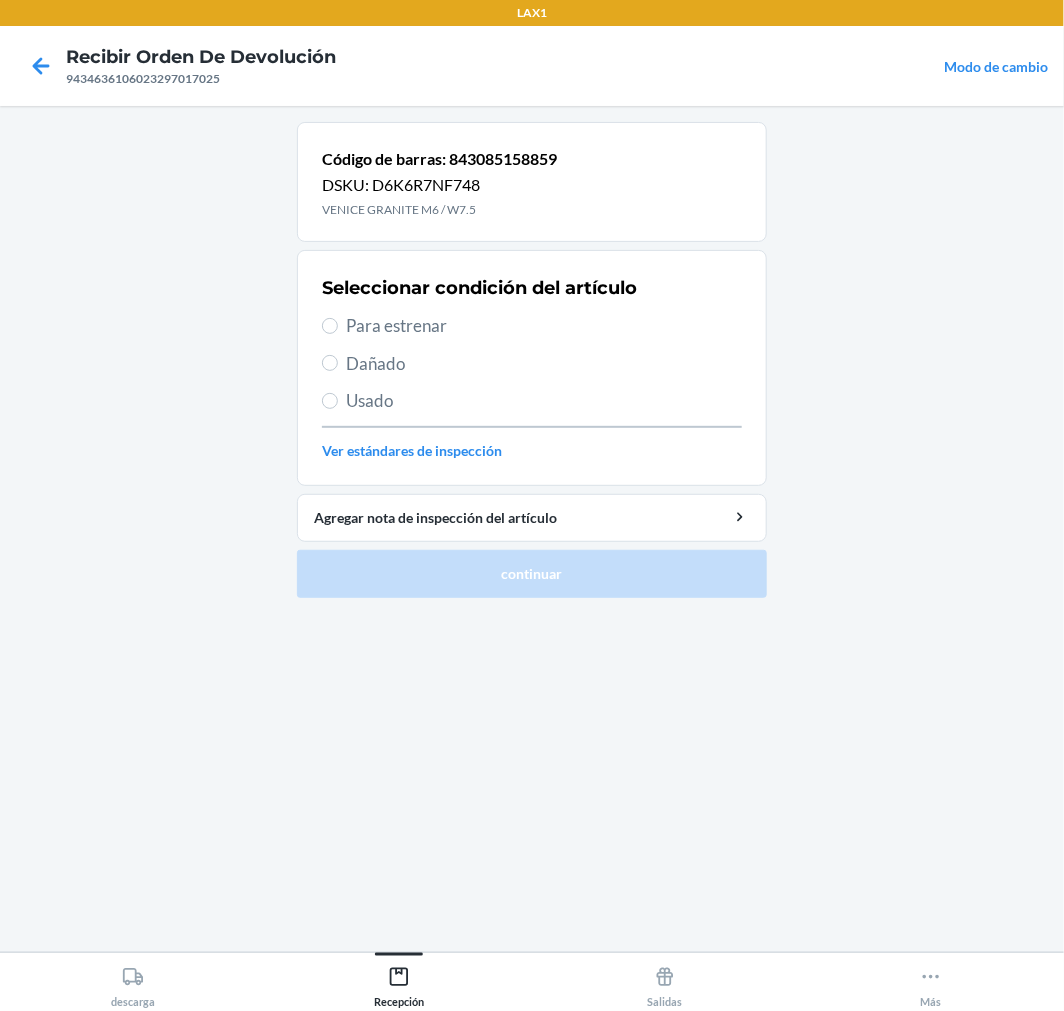 click on "Para estrenar" at bounding box center (544, 326) 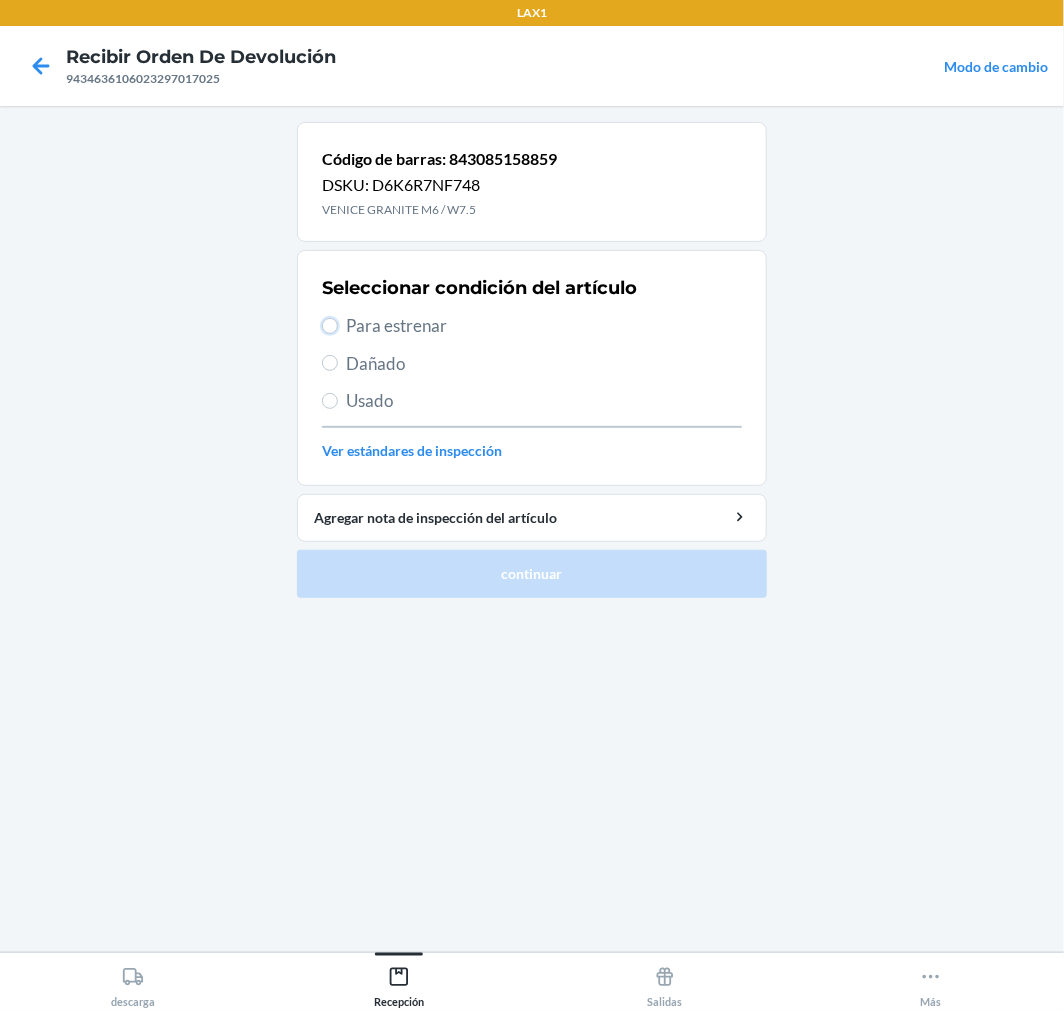 click on "Para estrenar" at bounding box center (330, 326) 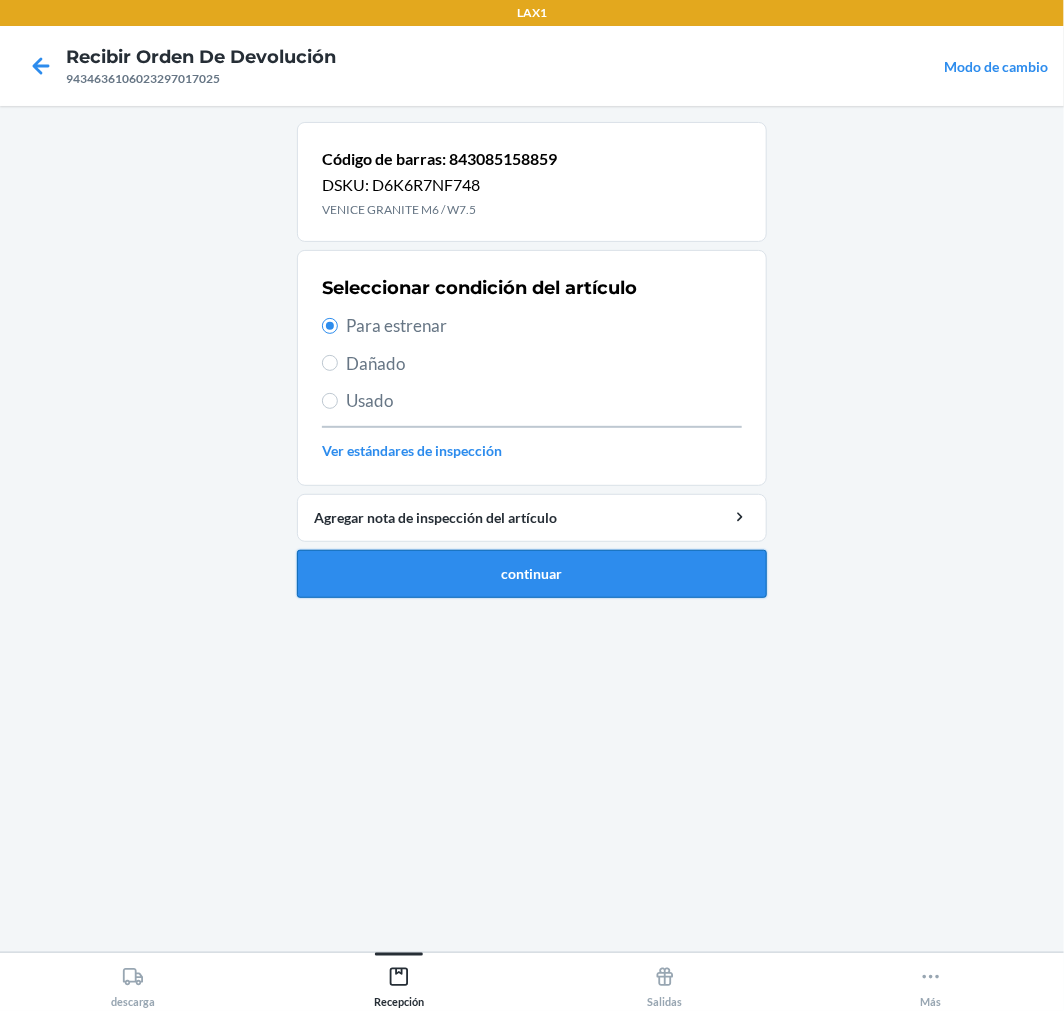click on "continuar" at bounding box center [532, 574] 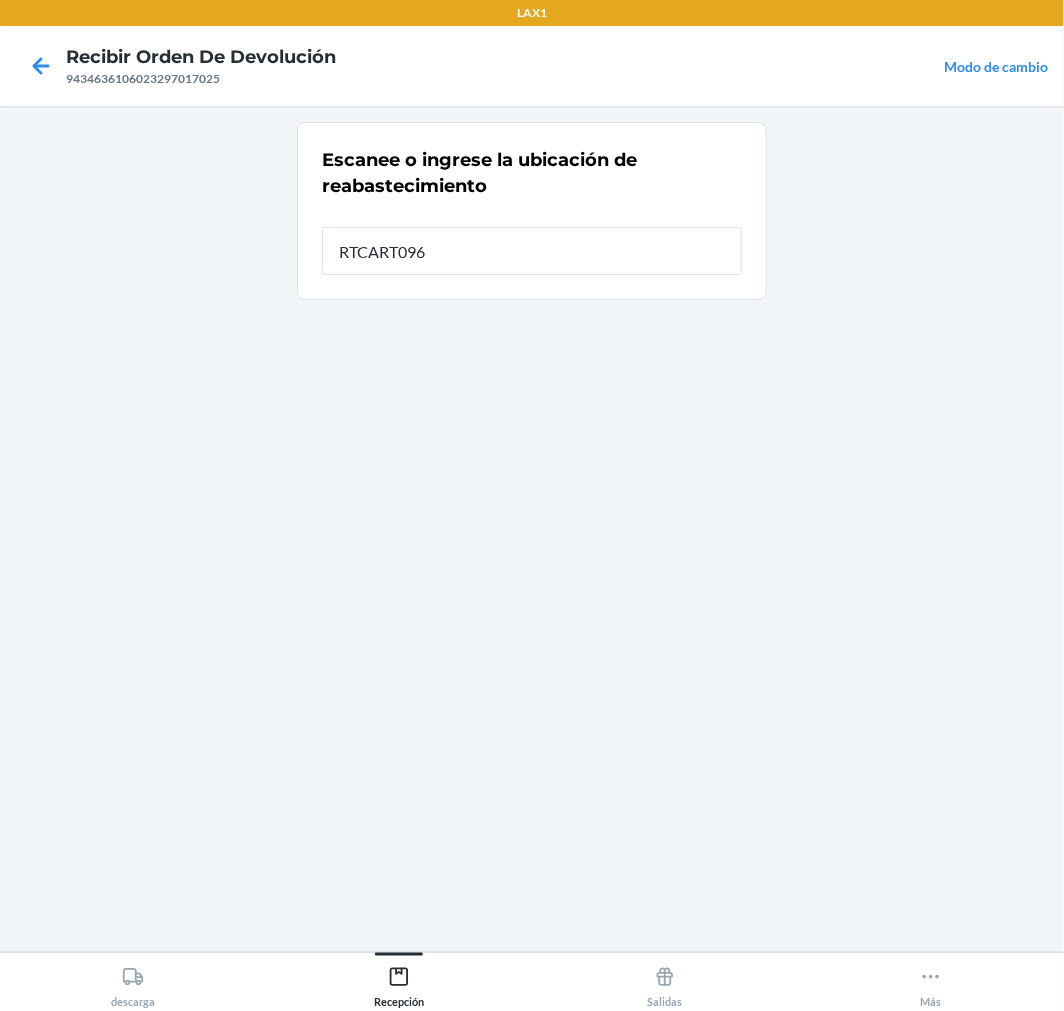 type on "RTCART096" 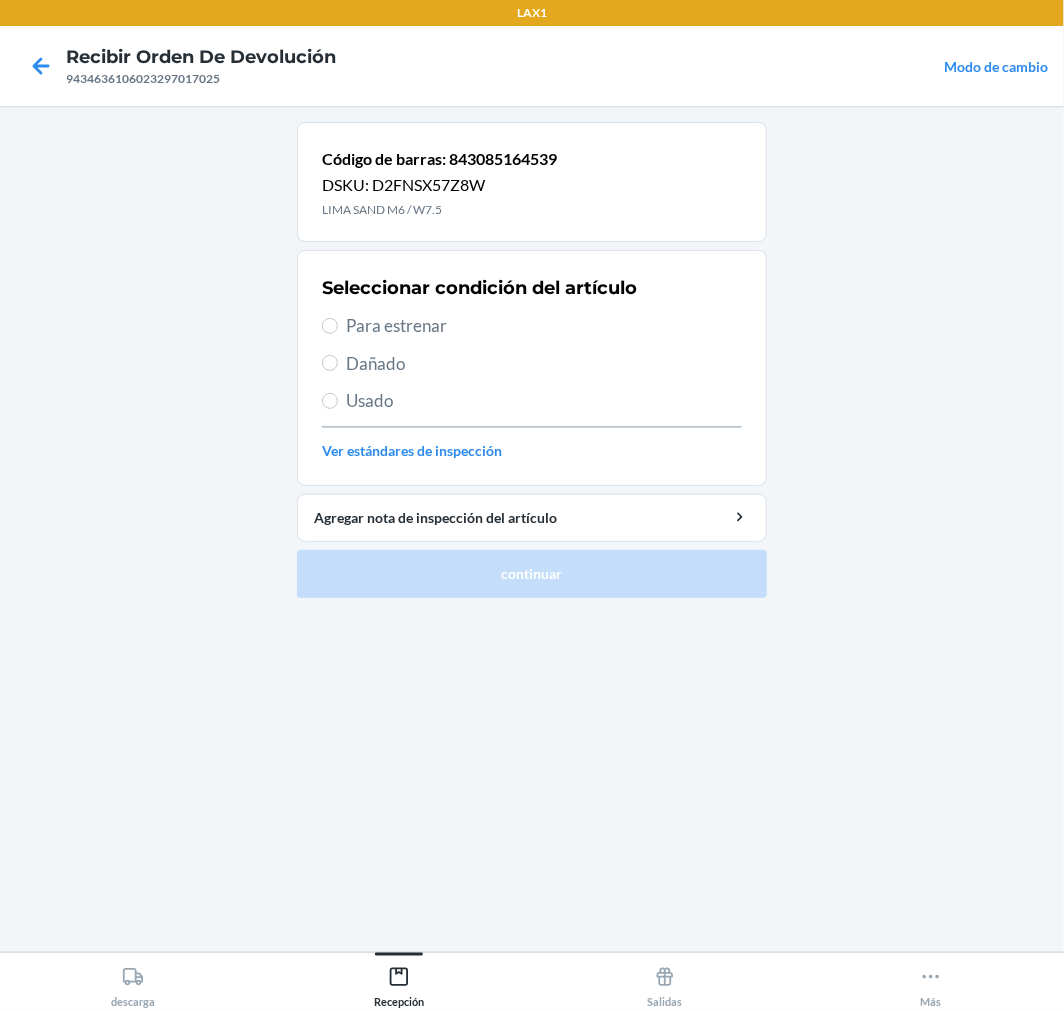 click on "Para estrenar" at bounding box center (544, 326) 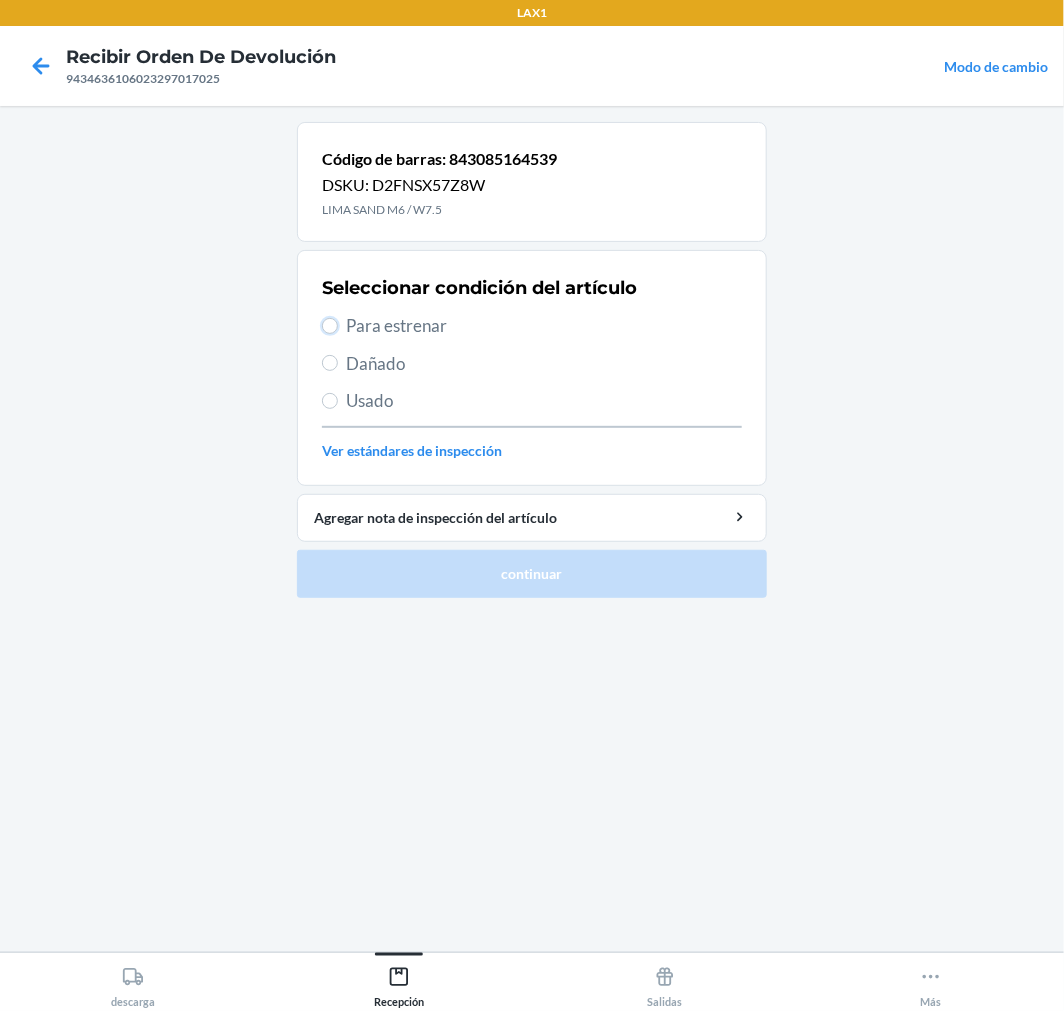 click on "Para estrenar" at bounding box center [330, 326] 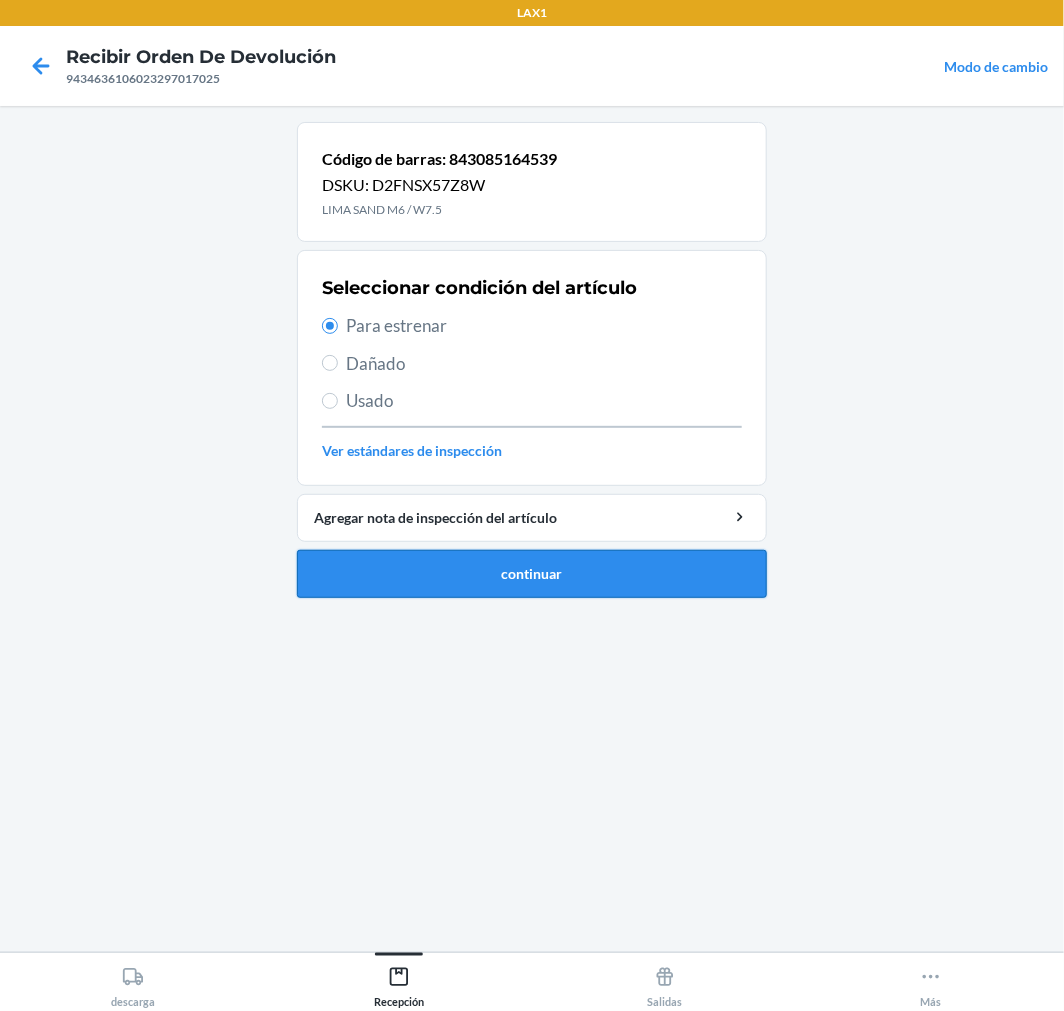 click on "continuar" at bounding box center (532, 574) 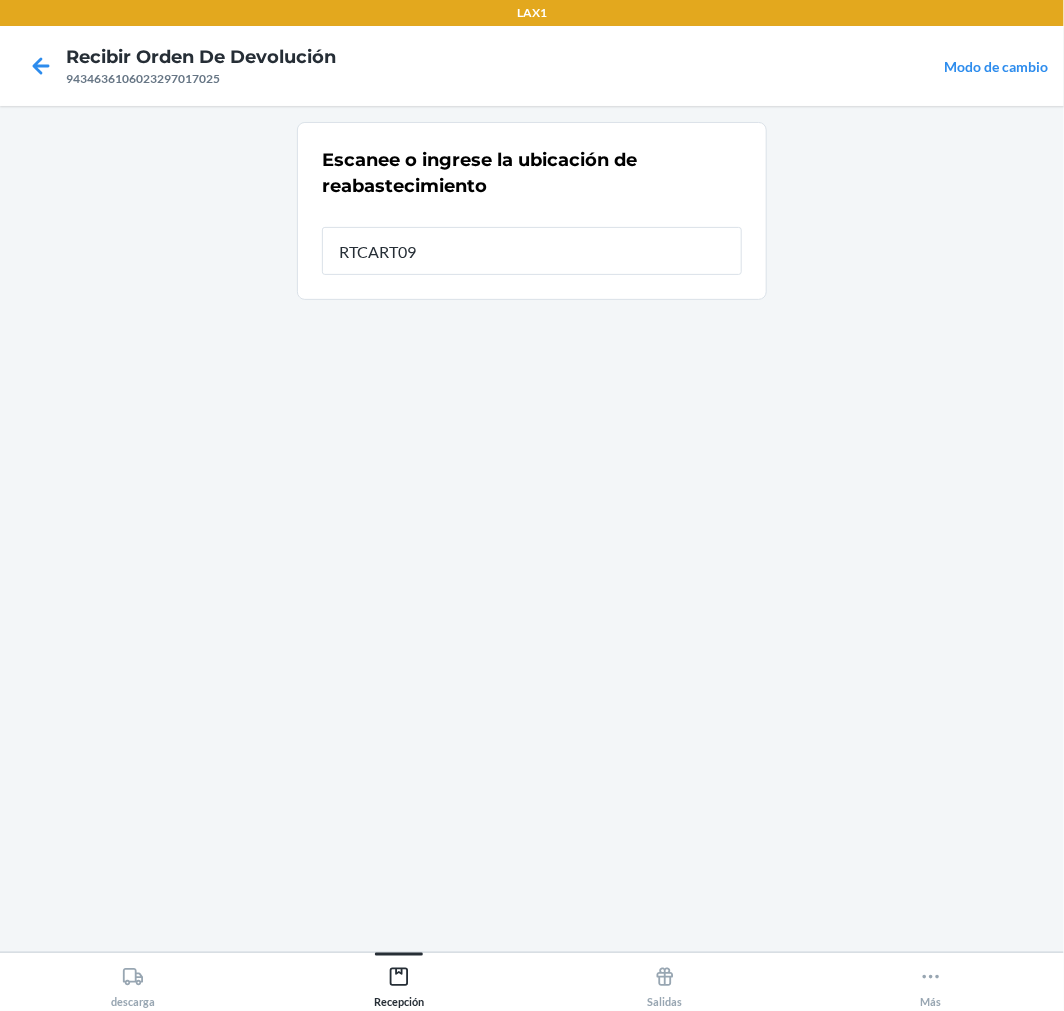 type on "RTCART096" 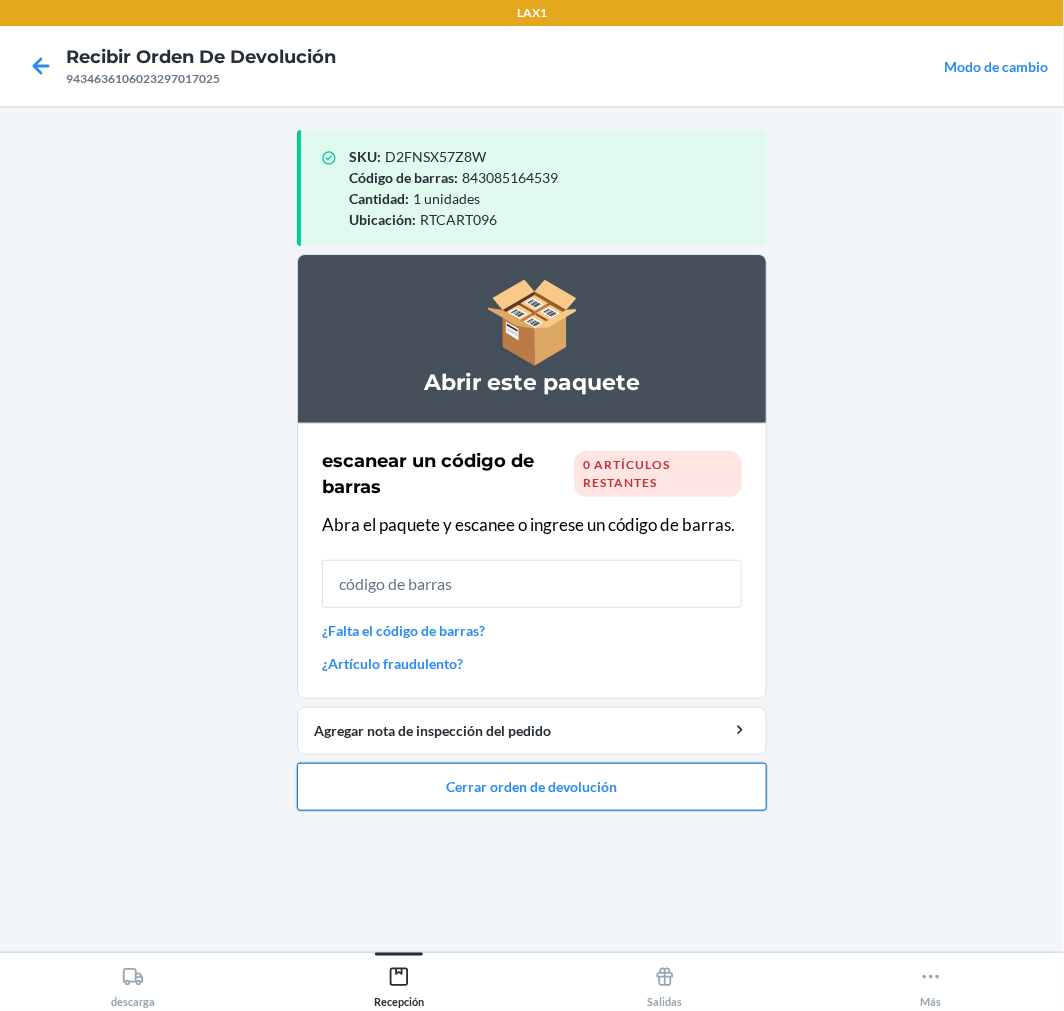 drag, startPoint x: 636, startPoint y: 792, endPoint x: 628, endPoint y: 784, distance: 11.313708 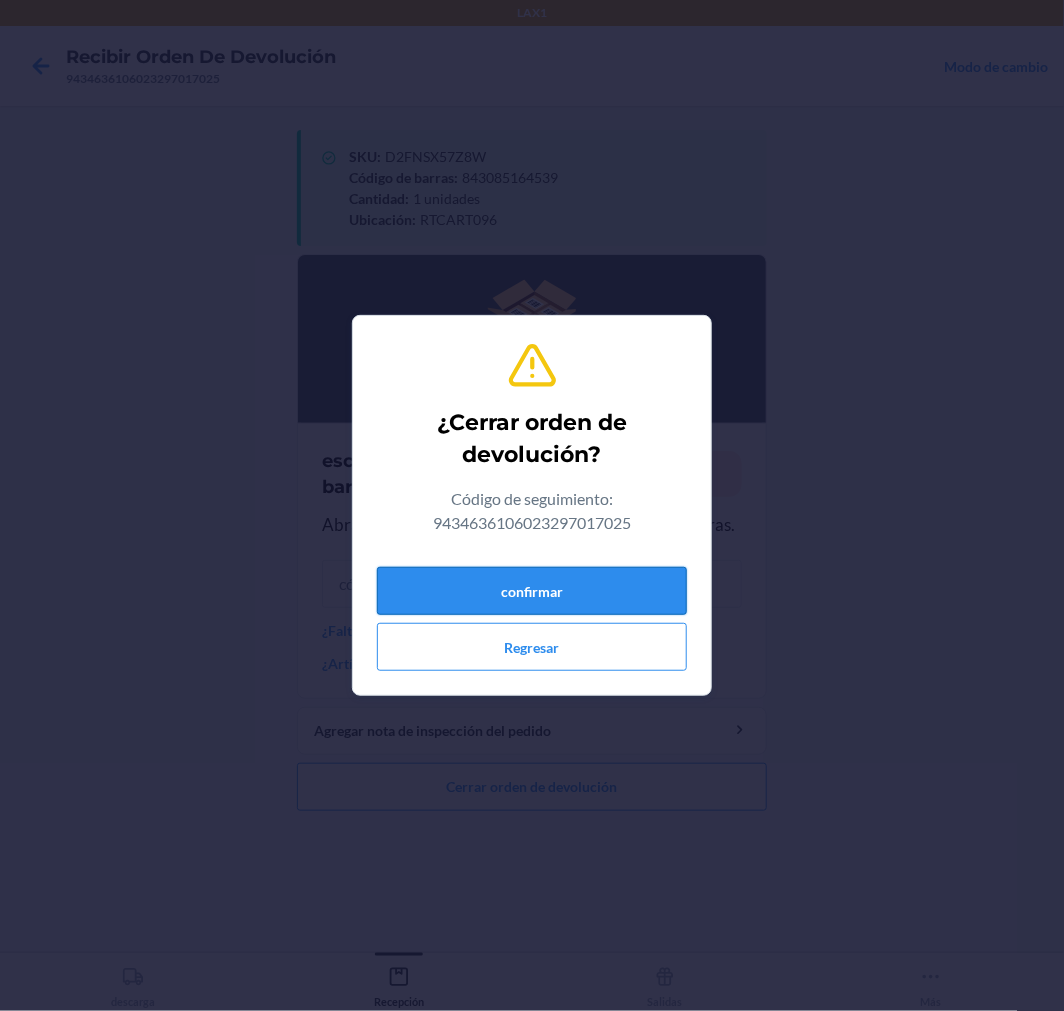 click on "confirmar" at bounding box center [532, 591] 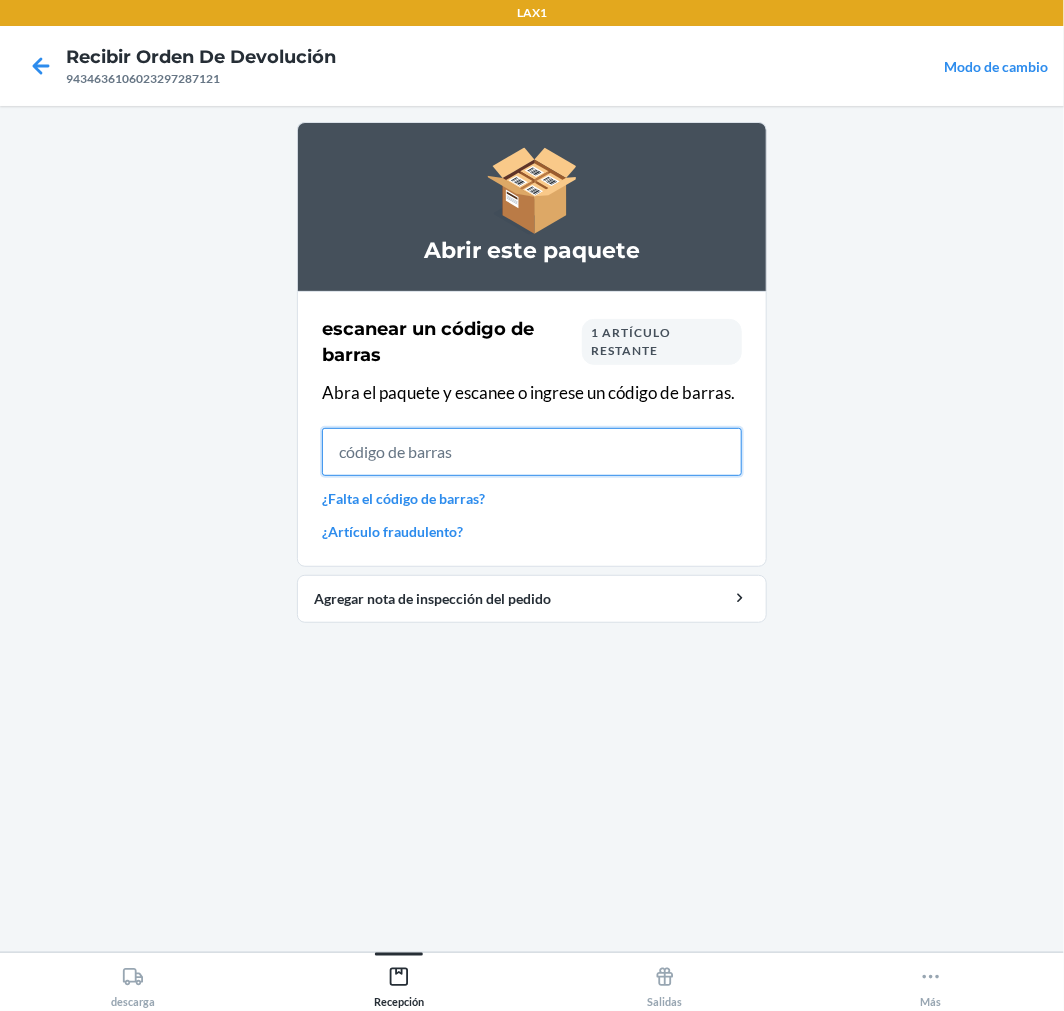 click at bounding box center (532, 452) 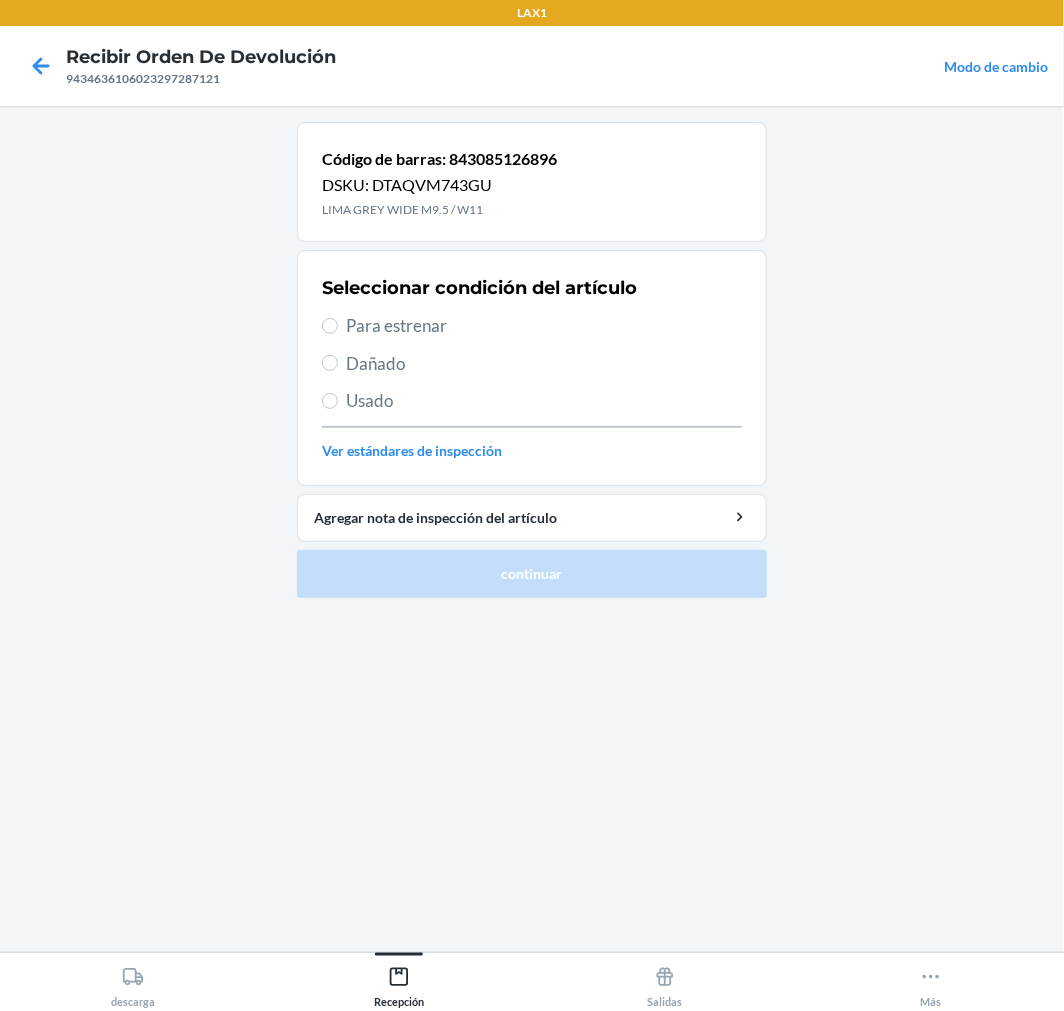 click on "Para estrenar" at bounding box center [544, 326] 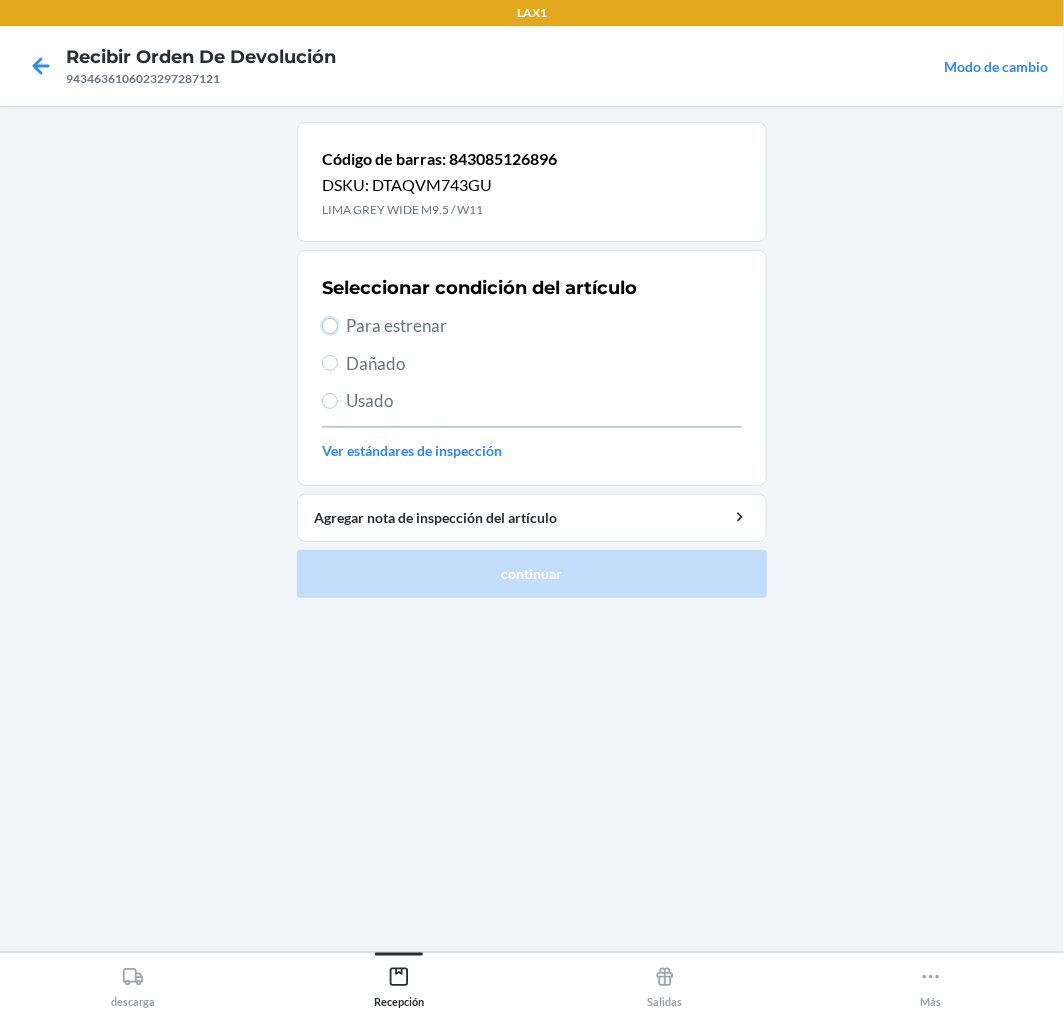 click on "Para estrenar" at bounding box center [330, 326] 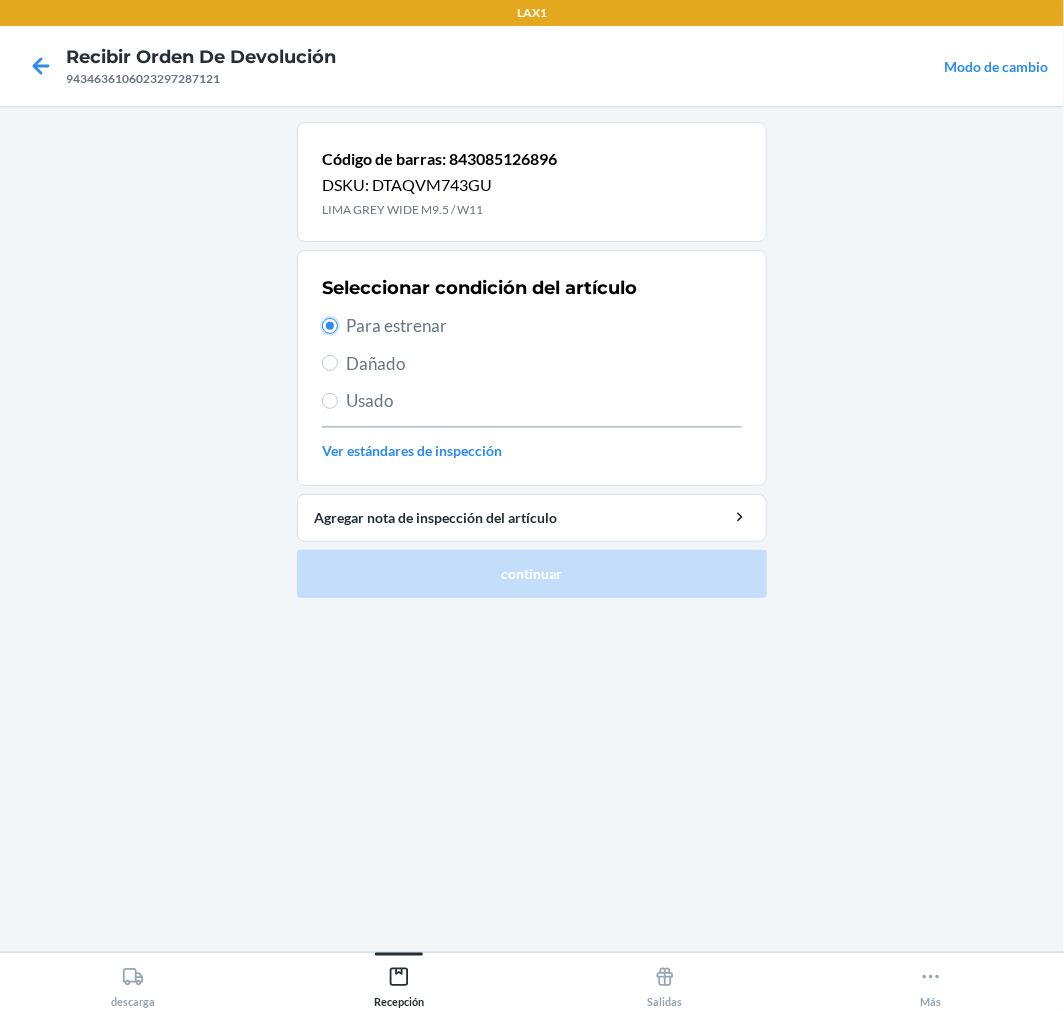 radio on "true" 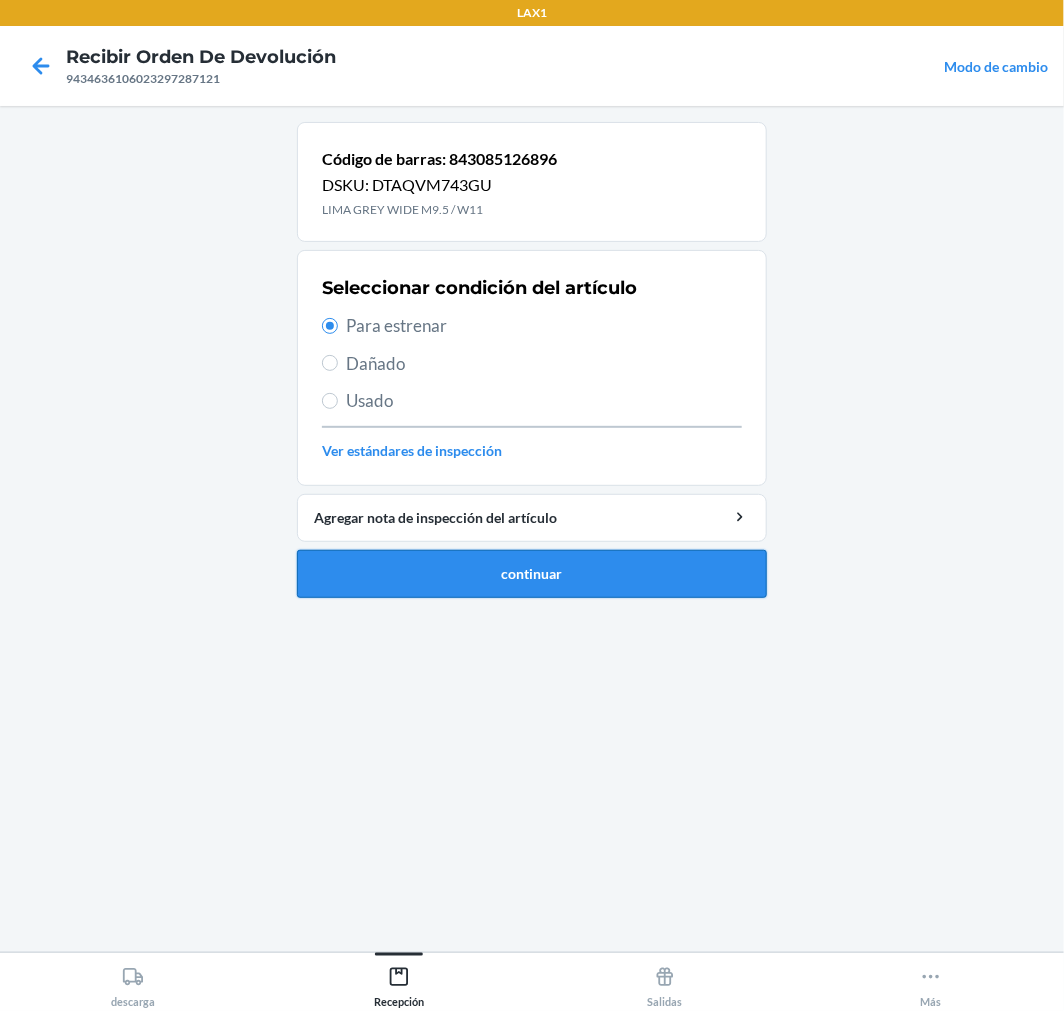 click on "continuar" at bounding box center [532, 574] 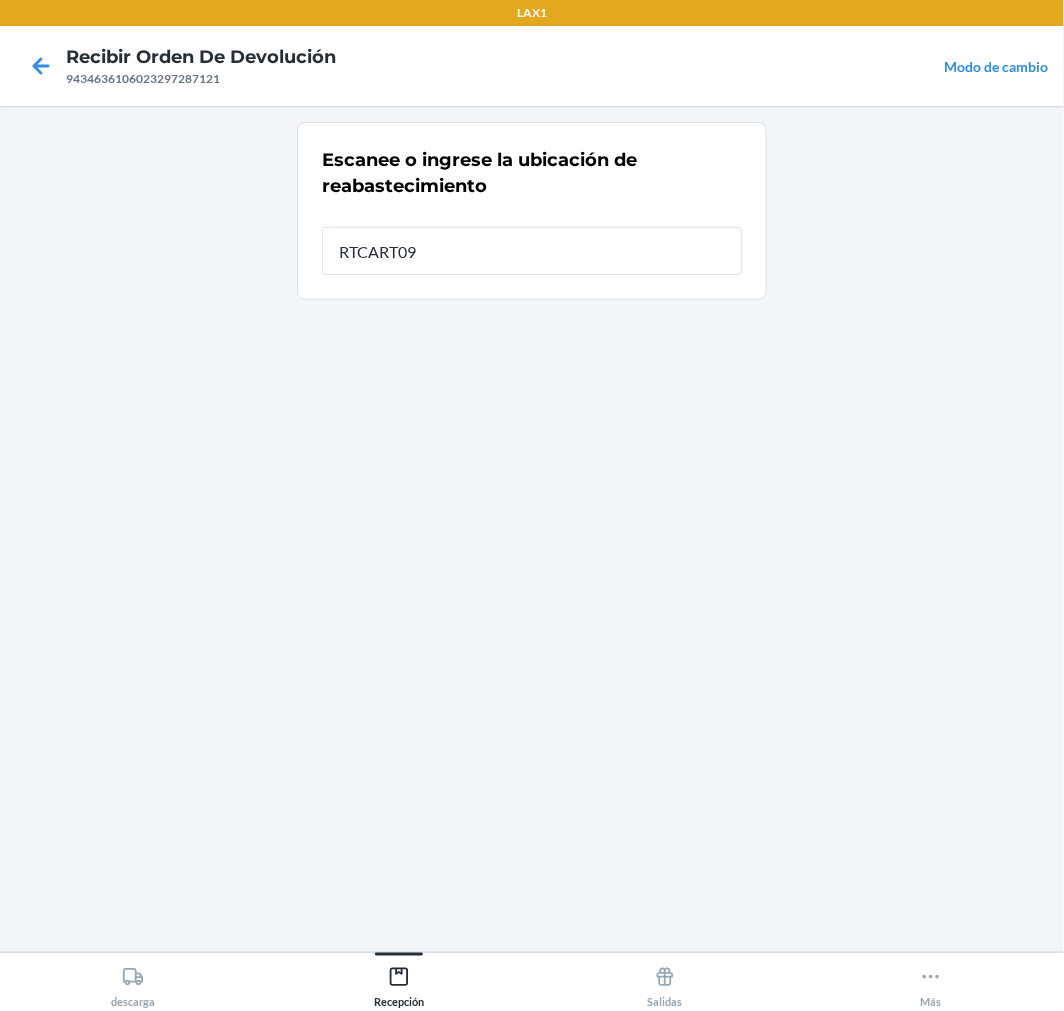 type on "RTCART096" 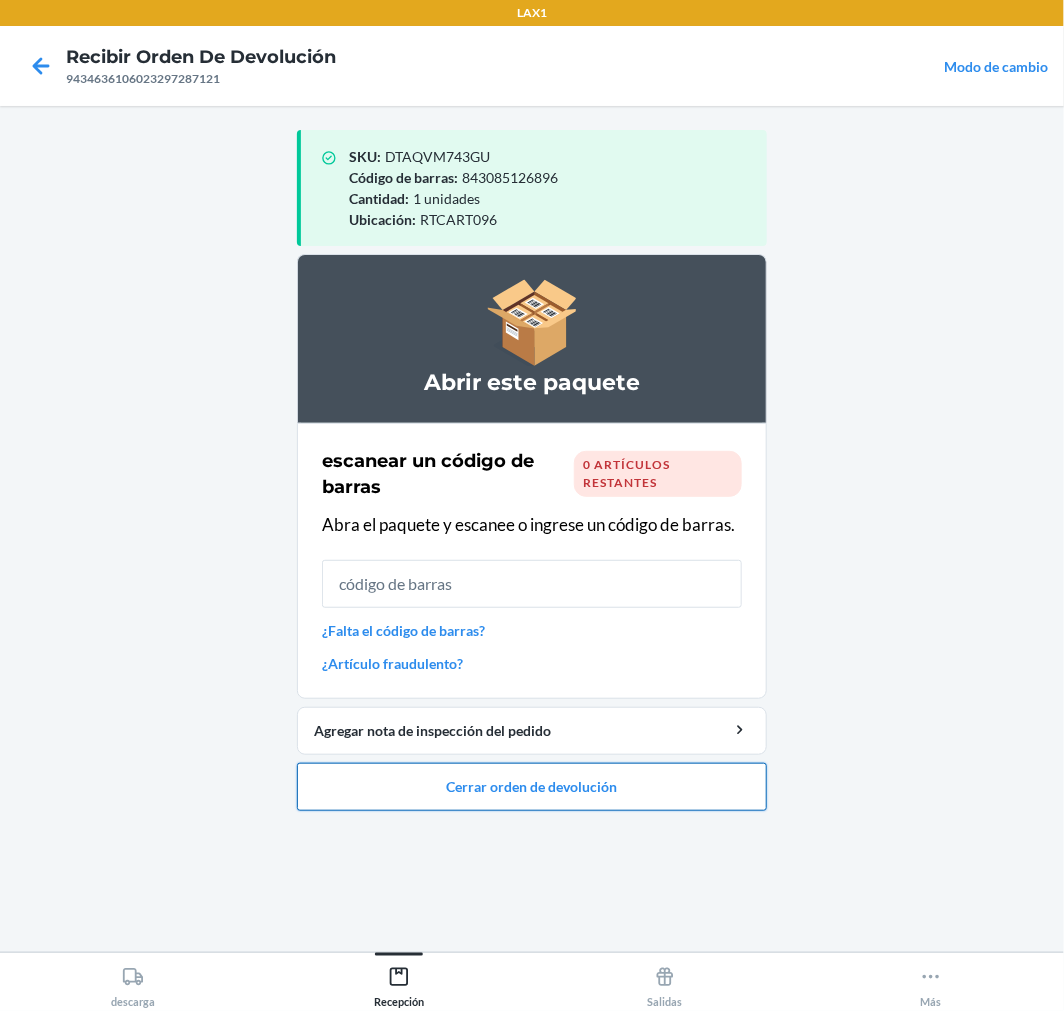 click on "Cerrar orden de devolución" at bounding box center (532, 787) 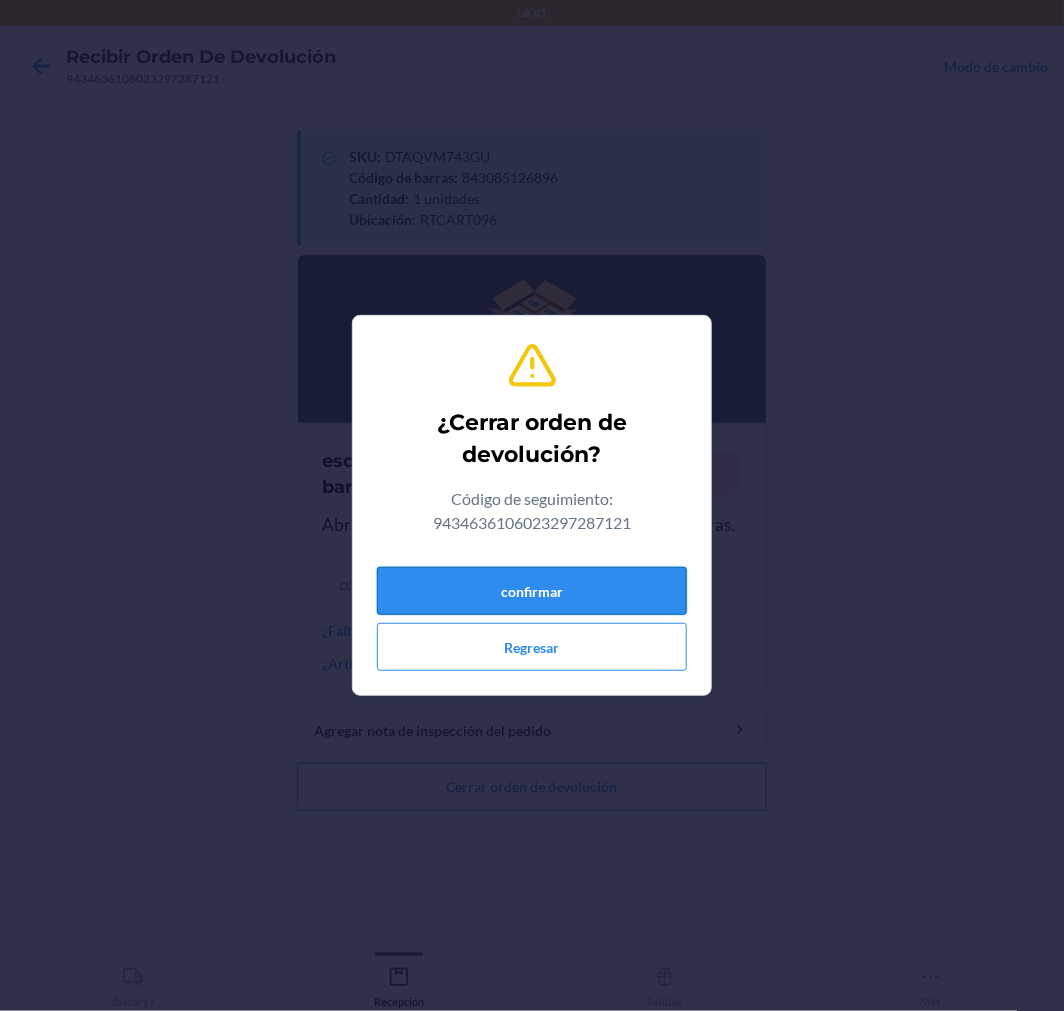 click on "confirmar" at bounding box center [532, 591] 